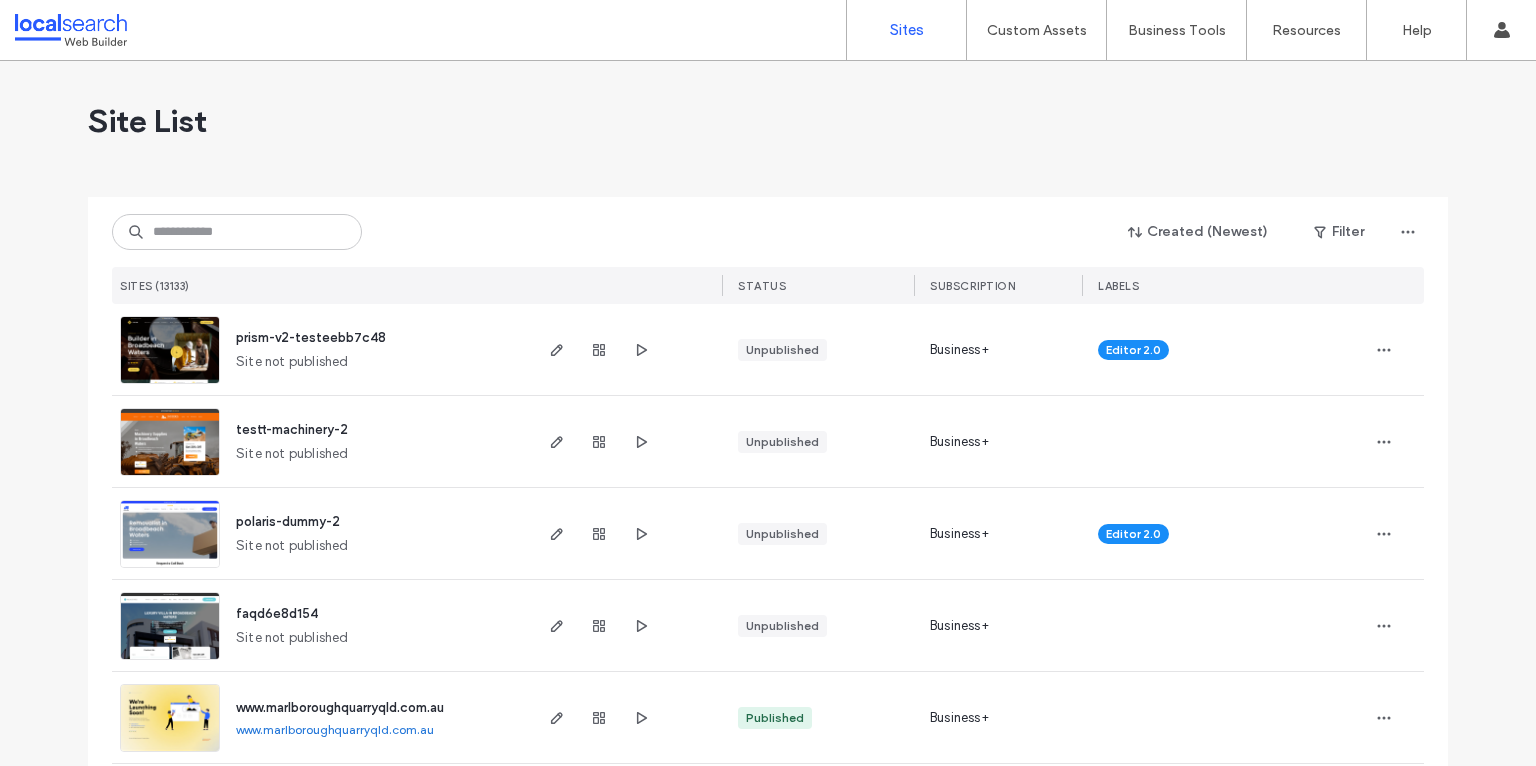 scroll, scrollTop: 0, scrollLeft: 0, axis: both 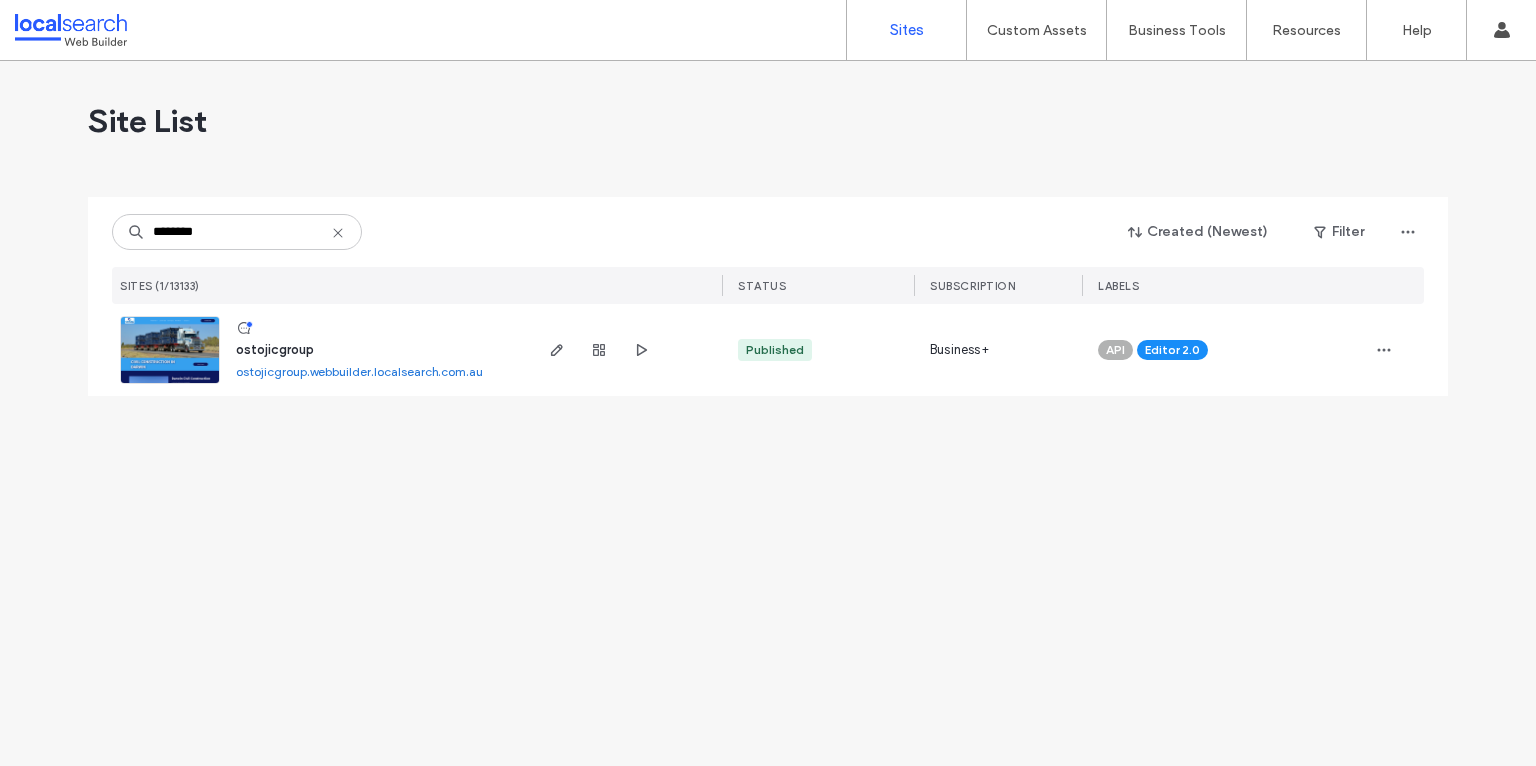 type on "********" 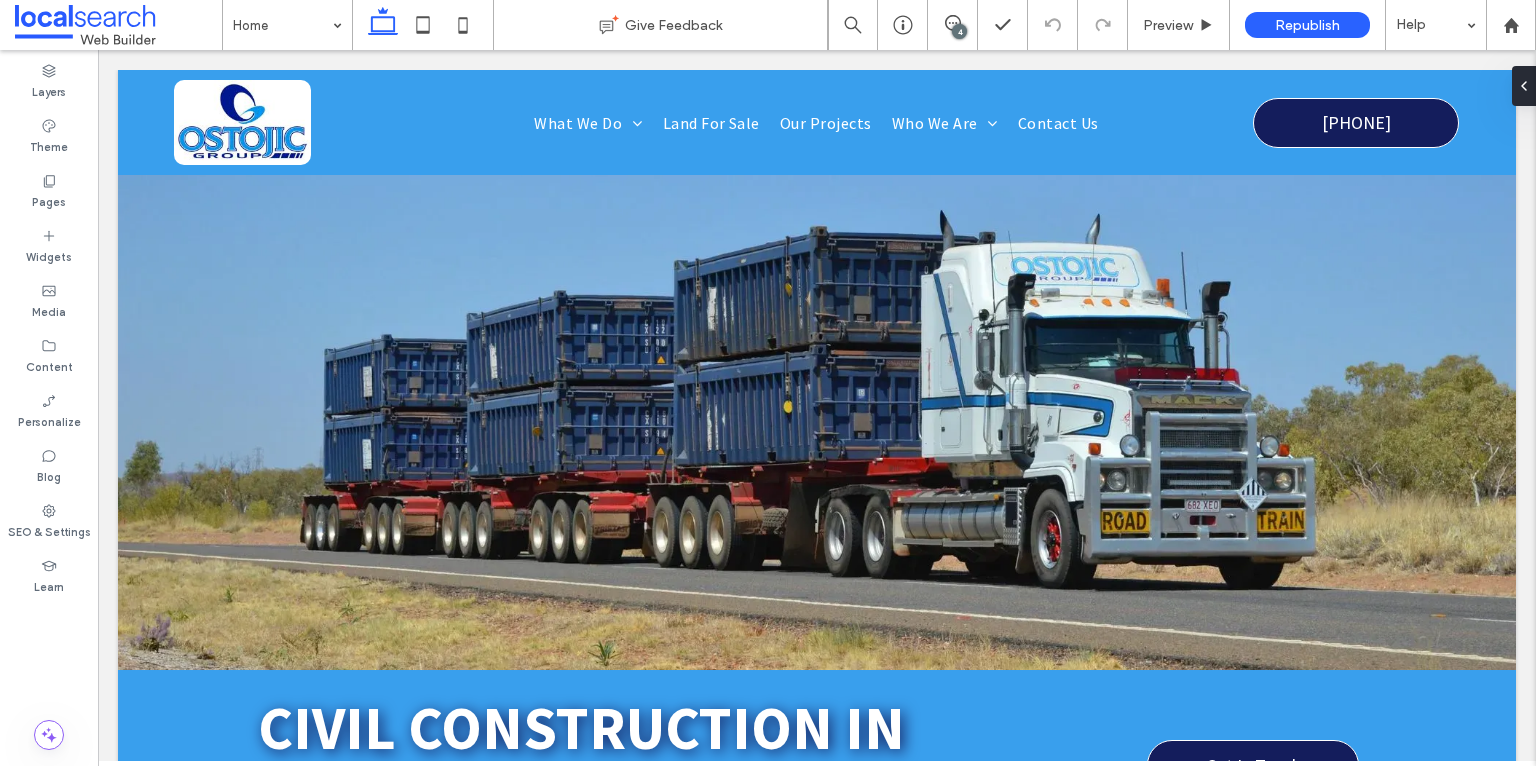 scroll, scrollTop: 0, scrollLeft: 0, axis: both 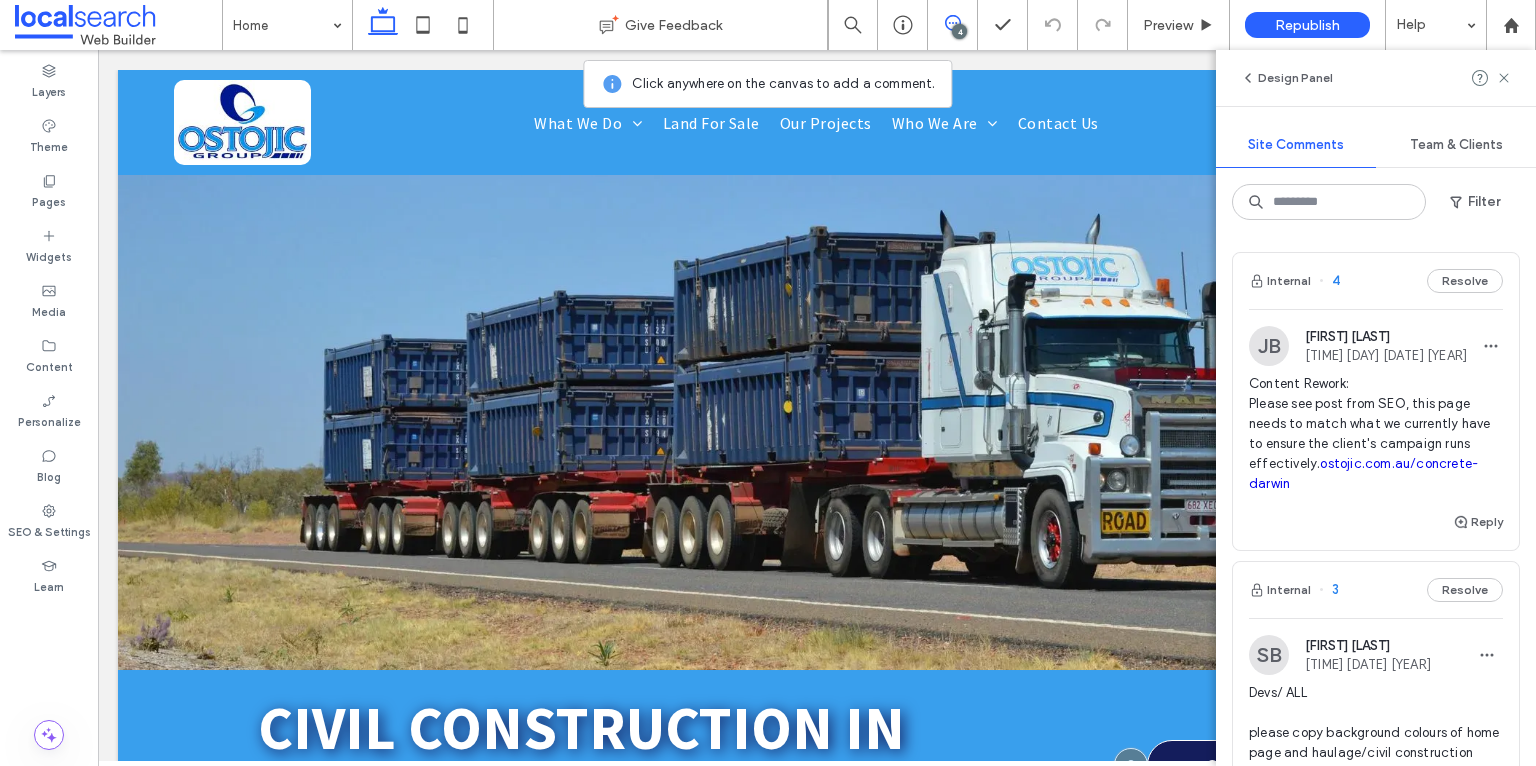 click on "ostojic.com.au/concrete-darwin" at bounding box center (1363, 473) 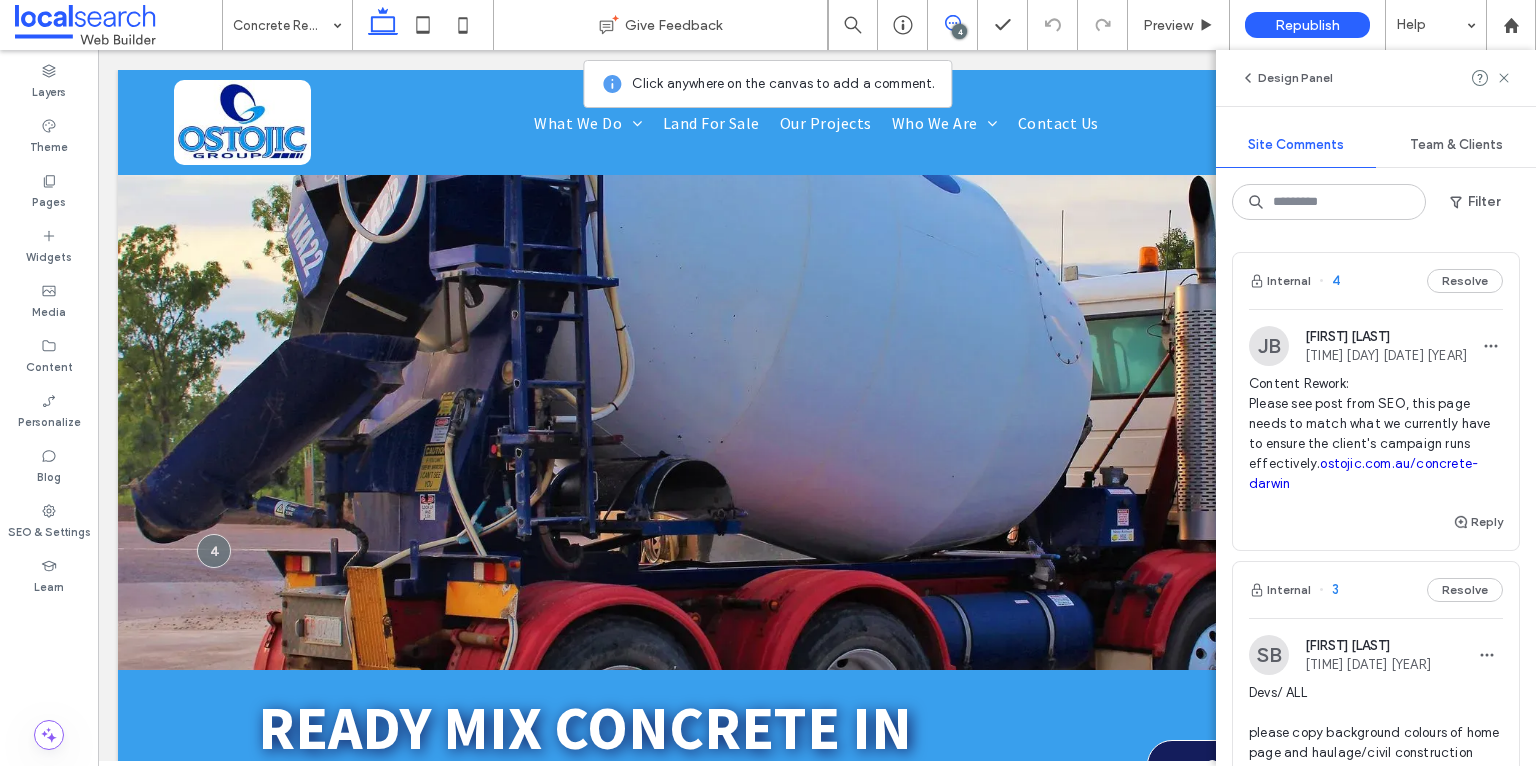 scroll, scrollTop: 0, scrollLeft: 0, axis: both 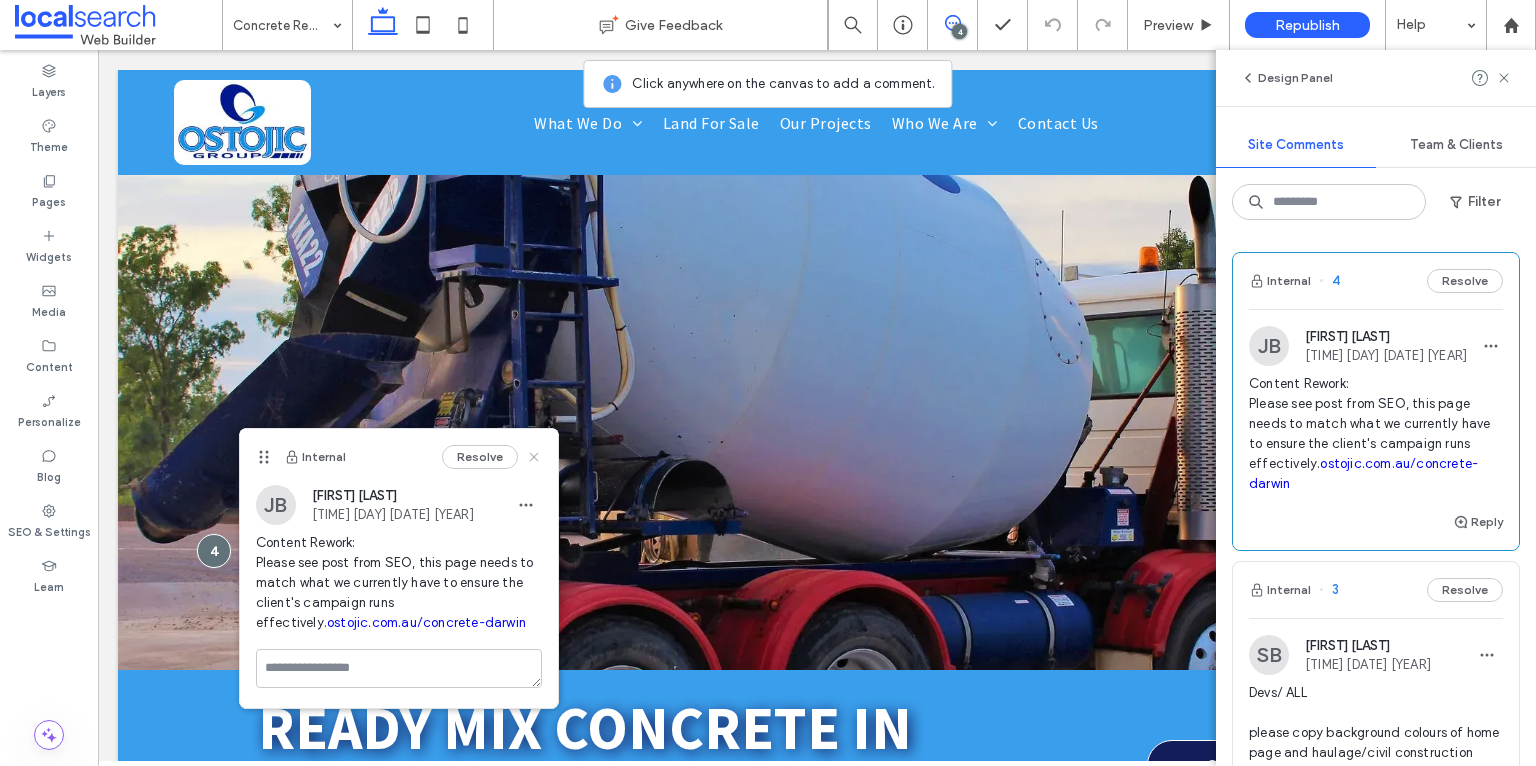 click 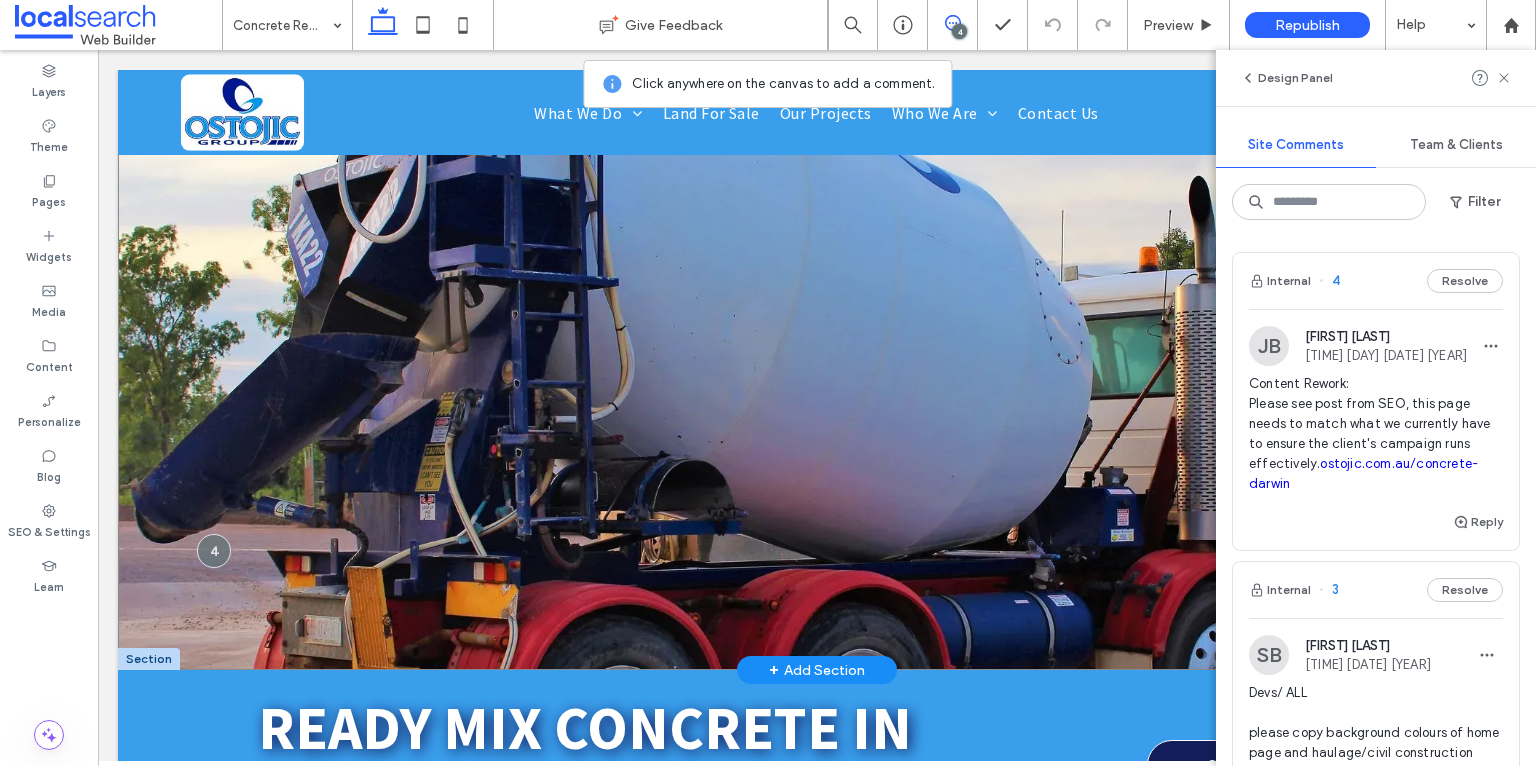 scroll, scrollTop: 125, scrollLeft: 0, axis: vertical 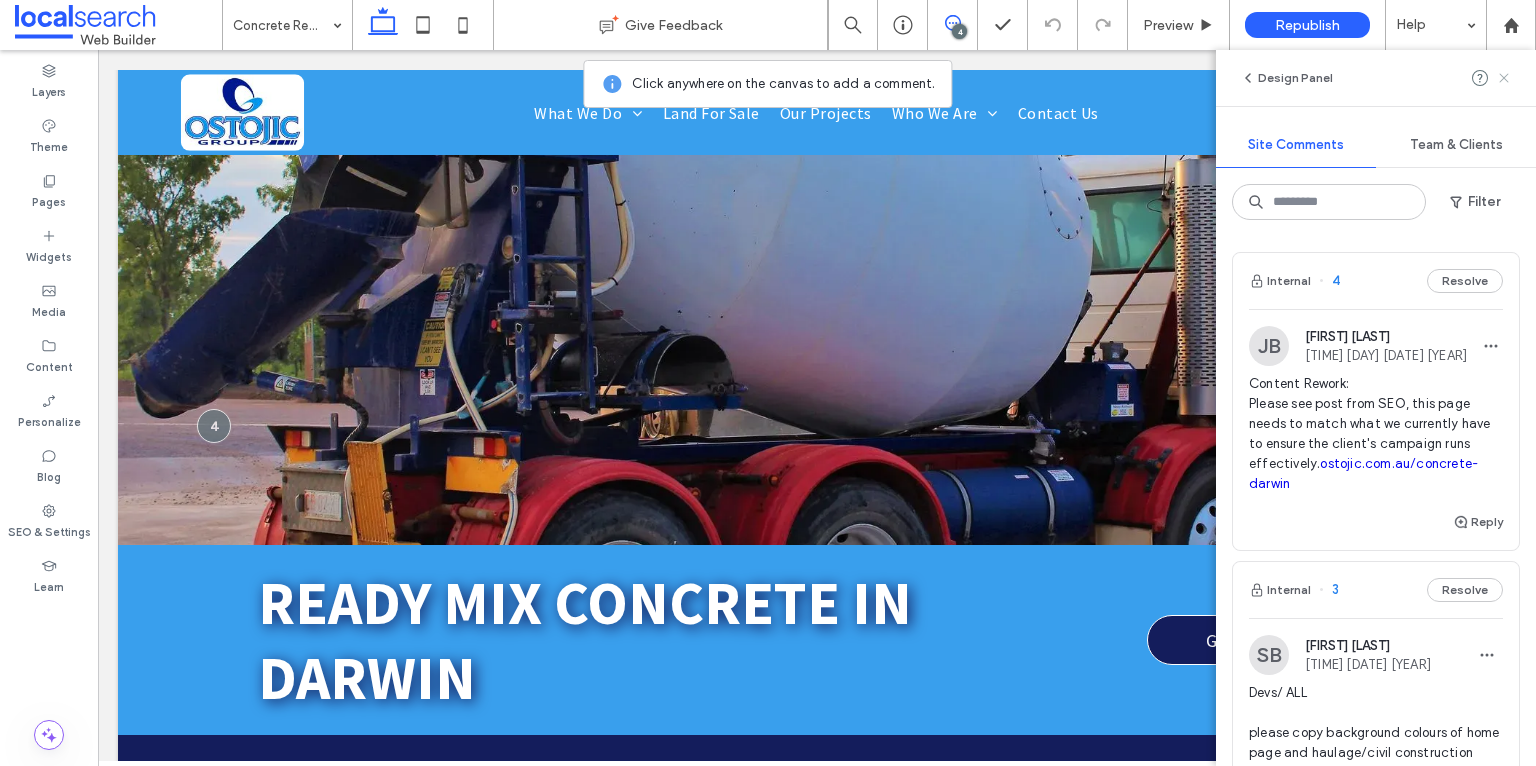 click 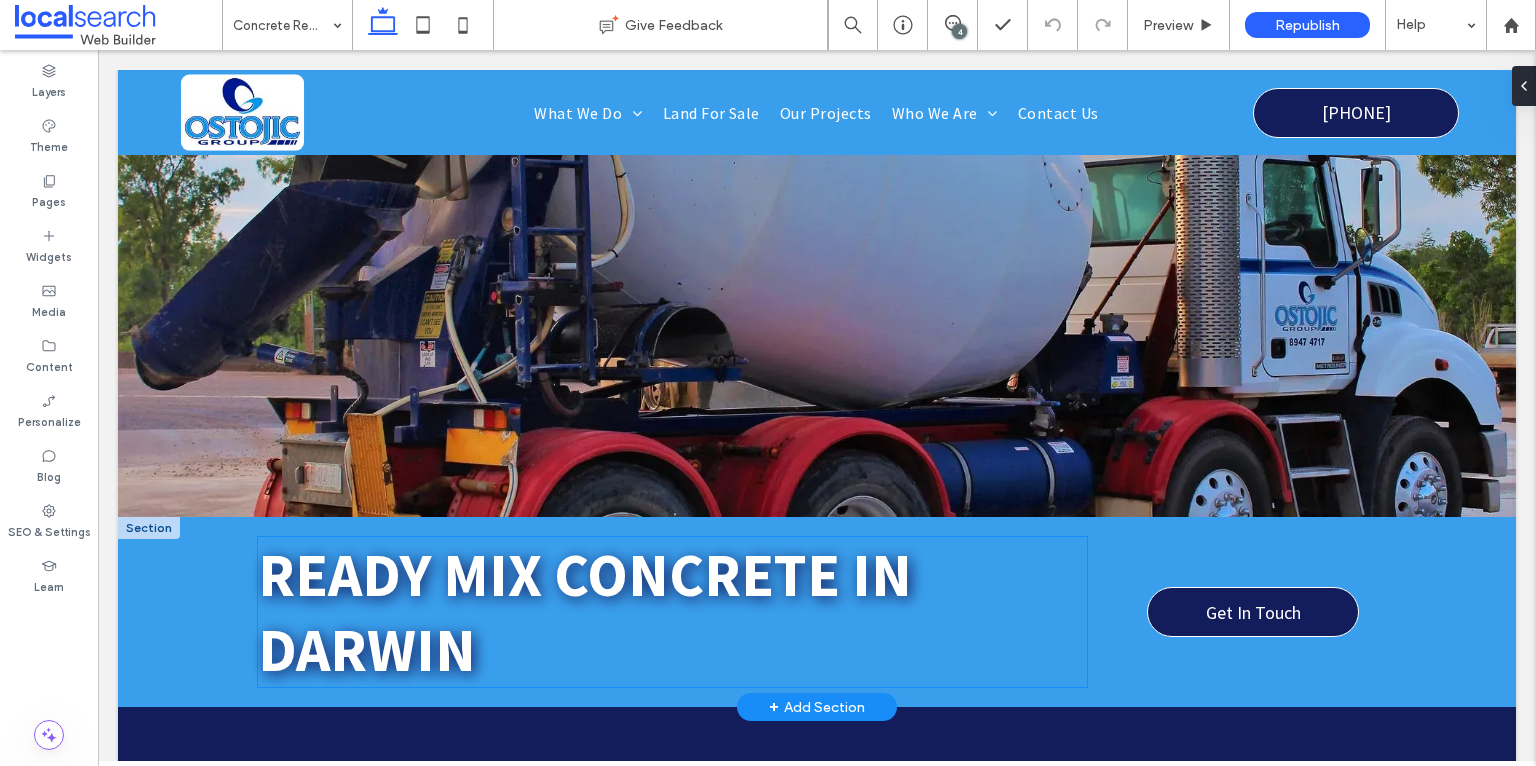 scroll, scrollTop: 184, scrollLeft: 0, axis: vertical 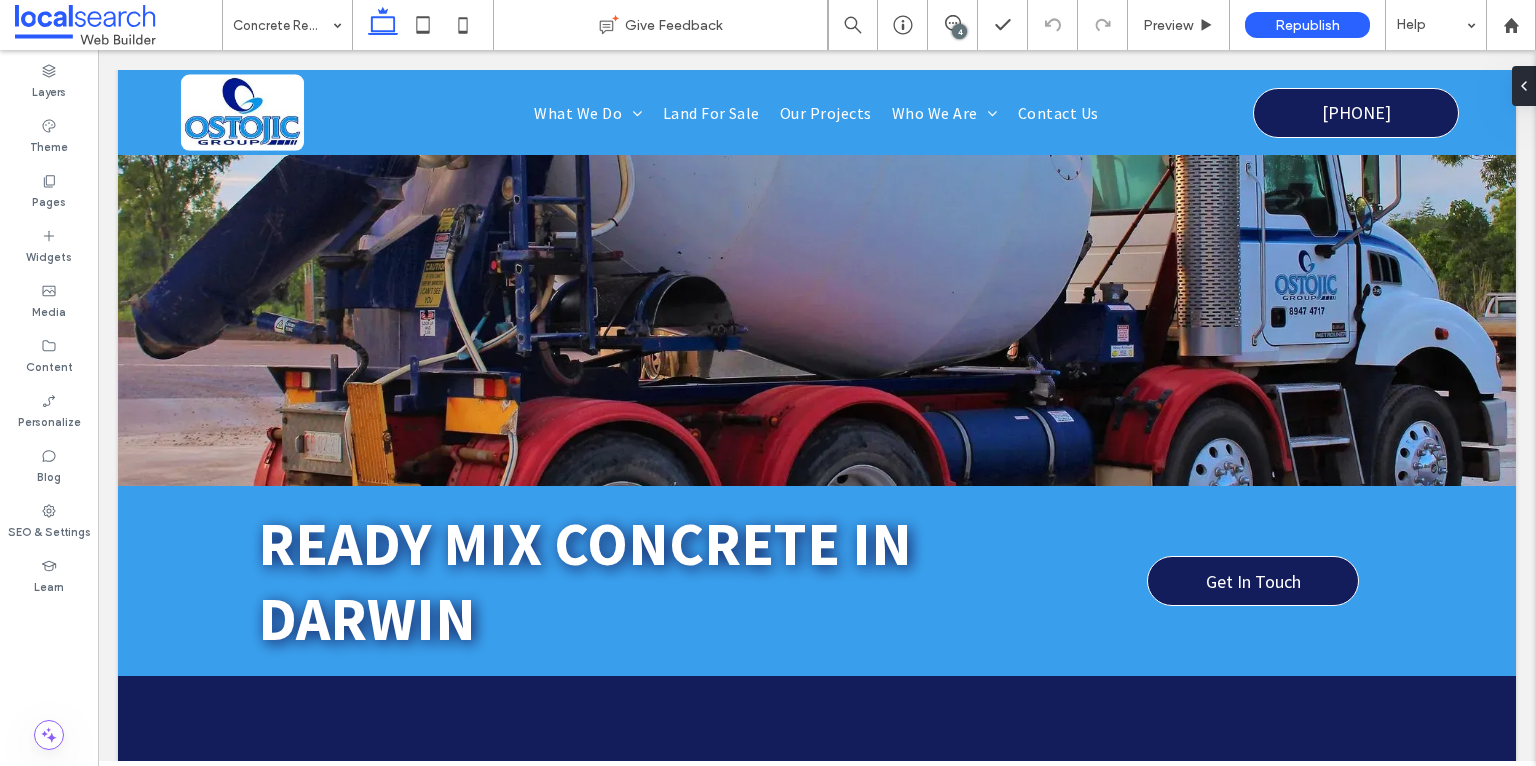 click on "4" at bounding box center [959, 31] 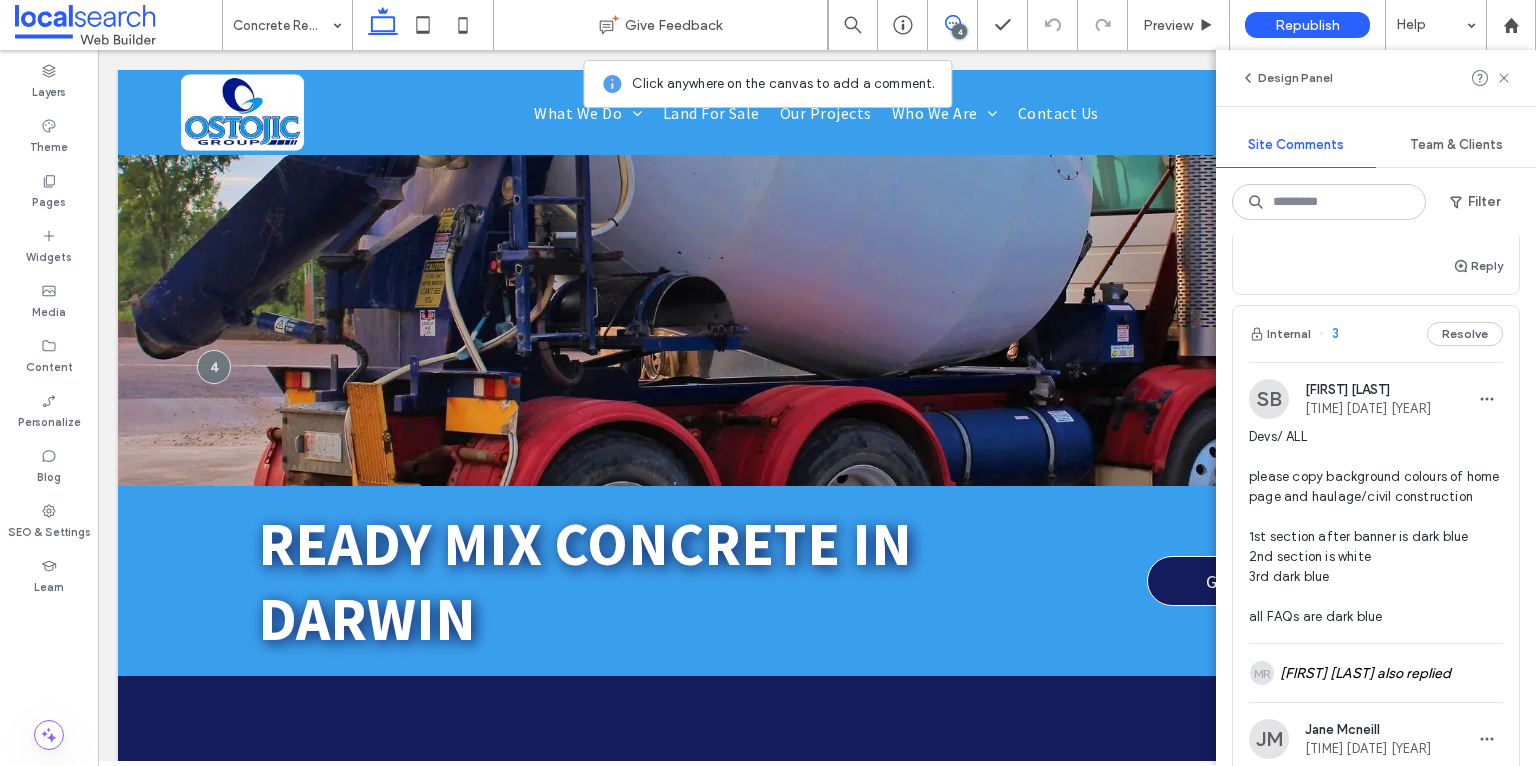 scroll, scrollTop: 0, scrollLeft: 0, axis: both 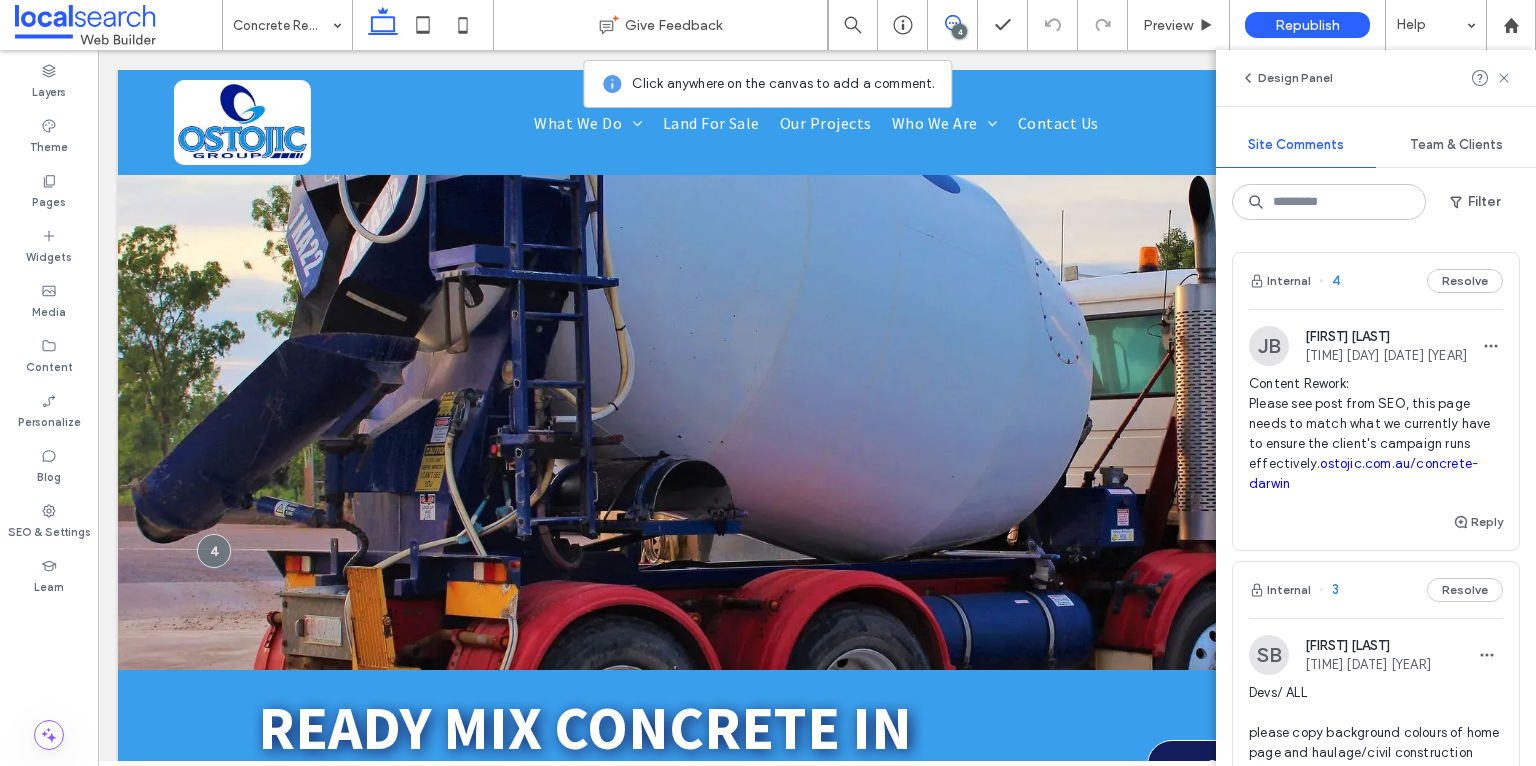 click on "ostojic.com.au/concrete-darwin" at bounding box center (1363, 473) 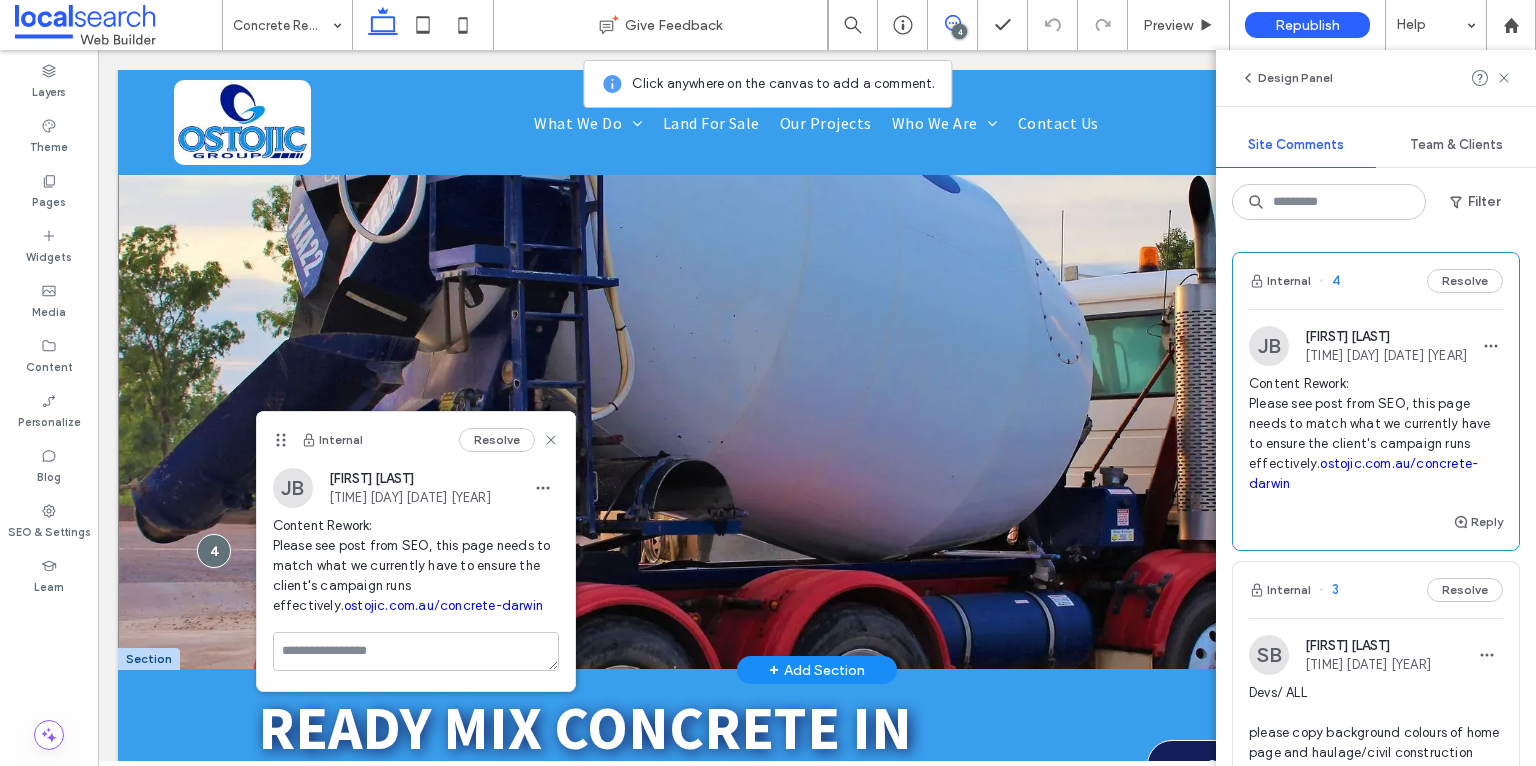 scroll, scrollTop: 3, scrollLeft: 0, axis: vertical 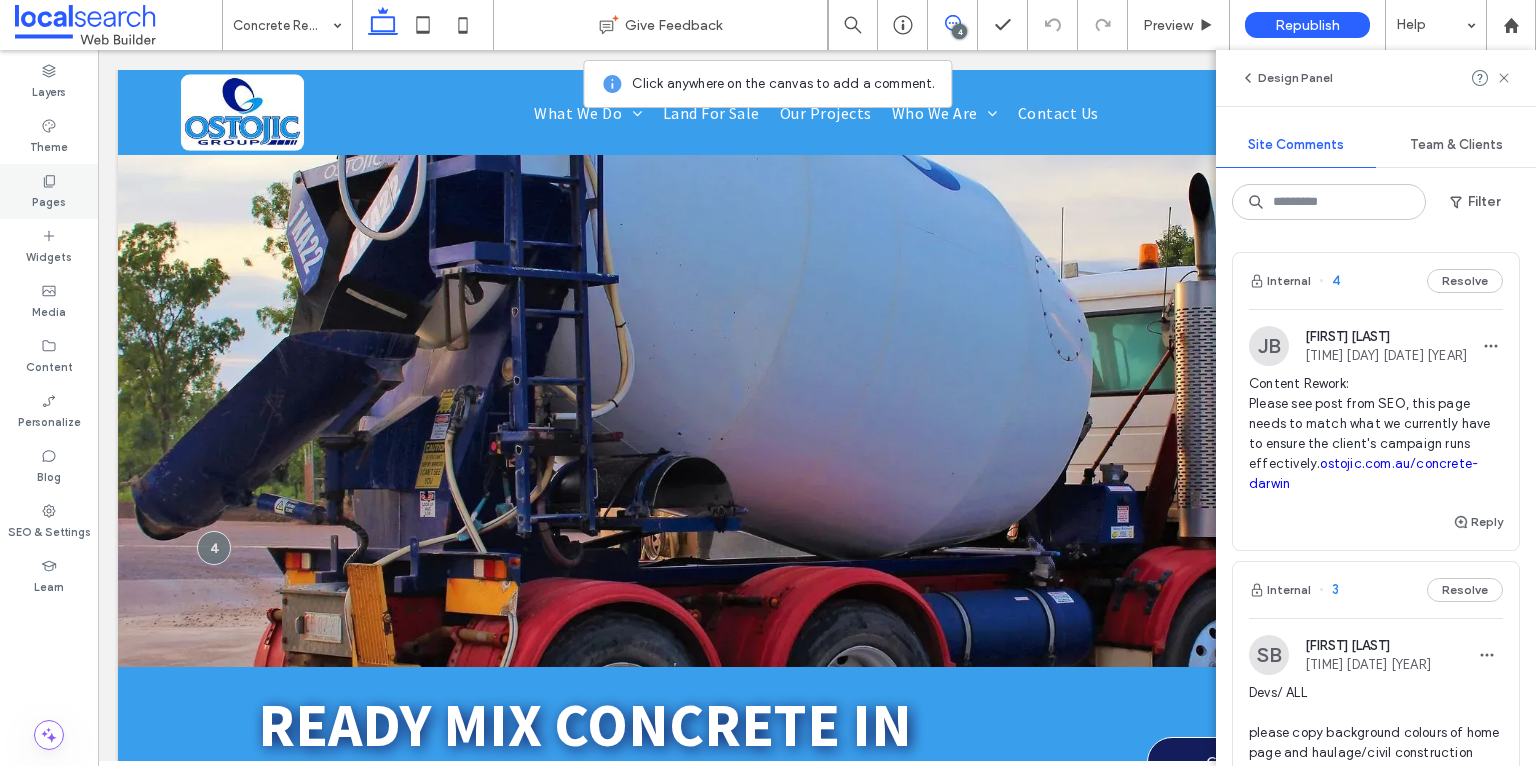 click 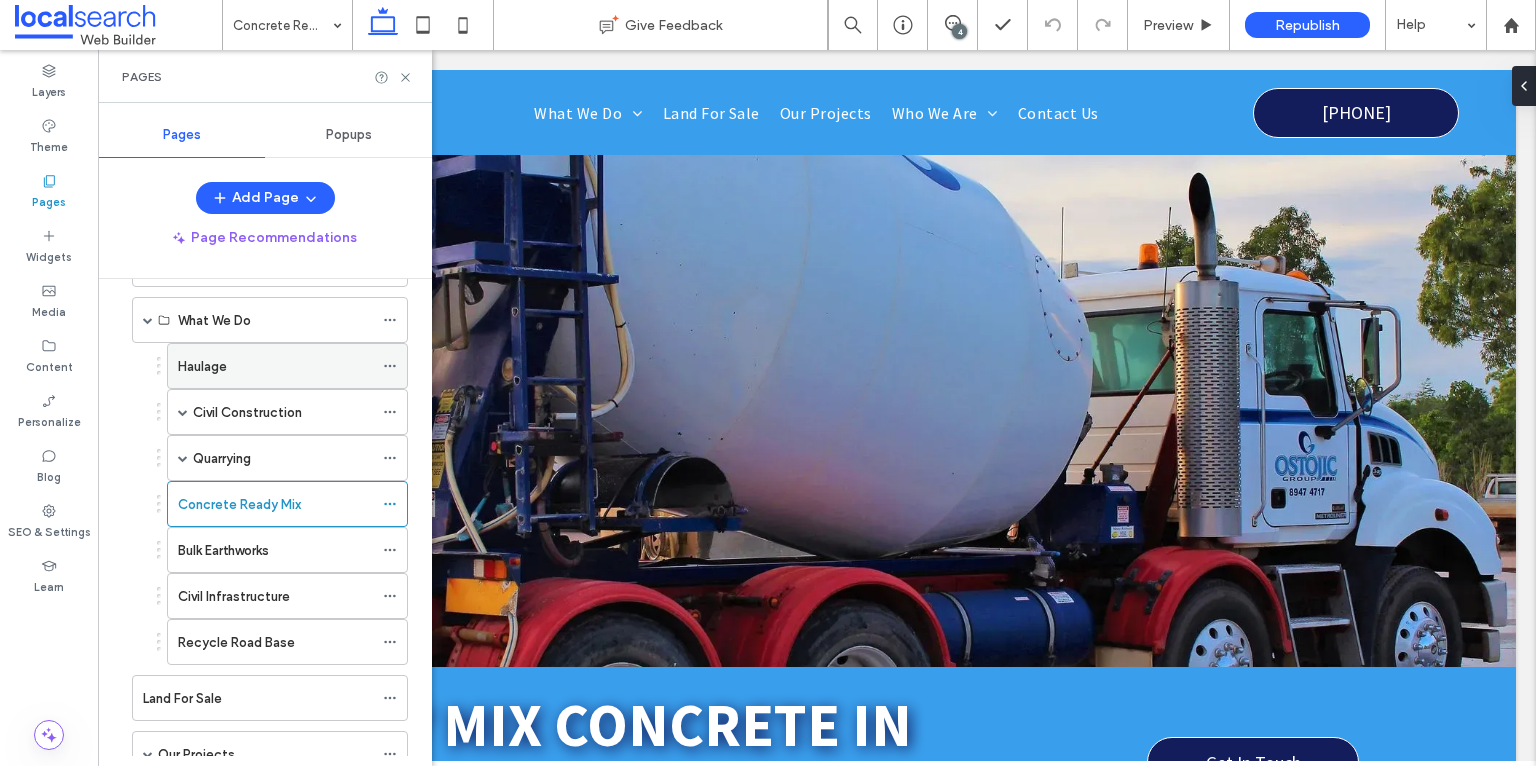 scroll, scrollTop: 0, scrollLeft: 0, axis: both 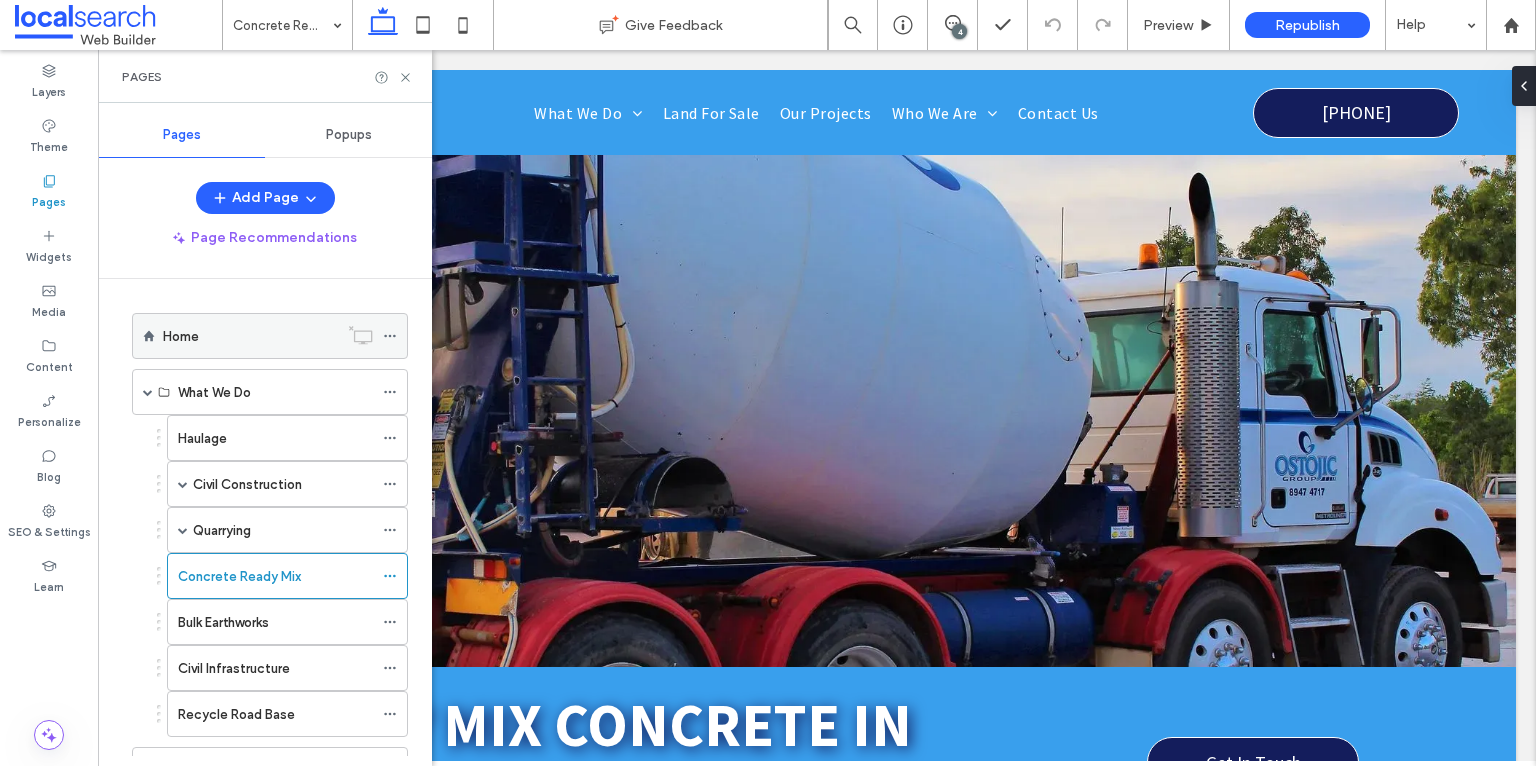 click on "Home" at bounding box center [250, 336] 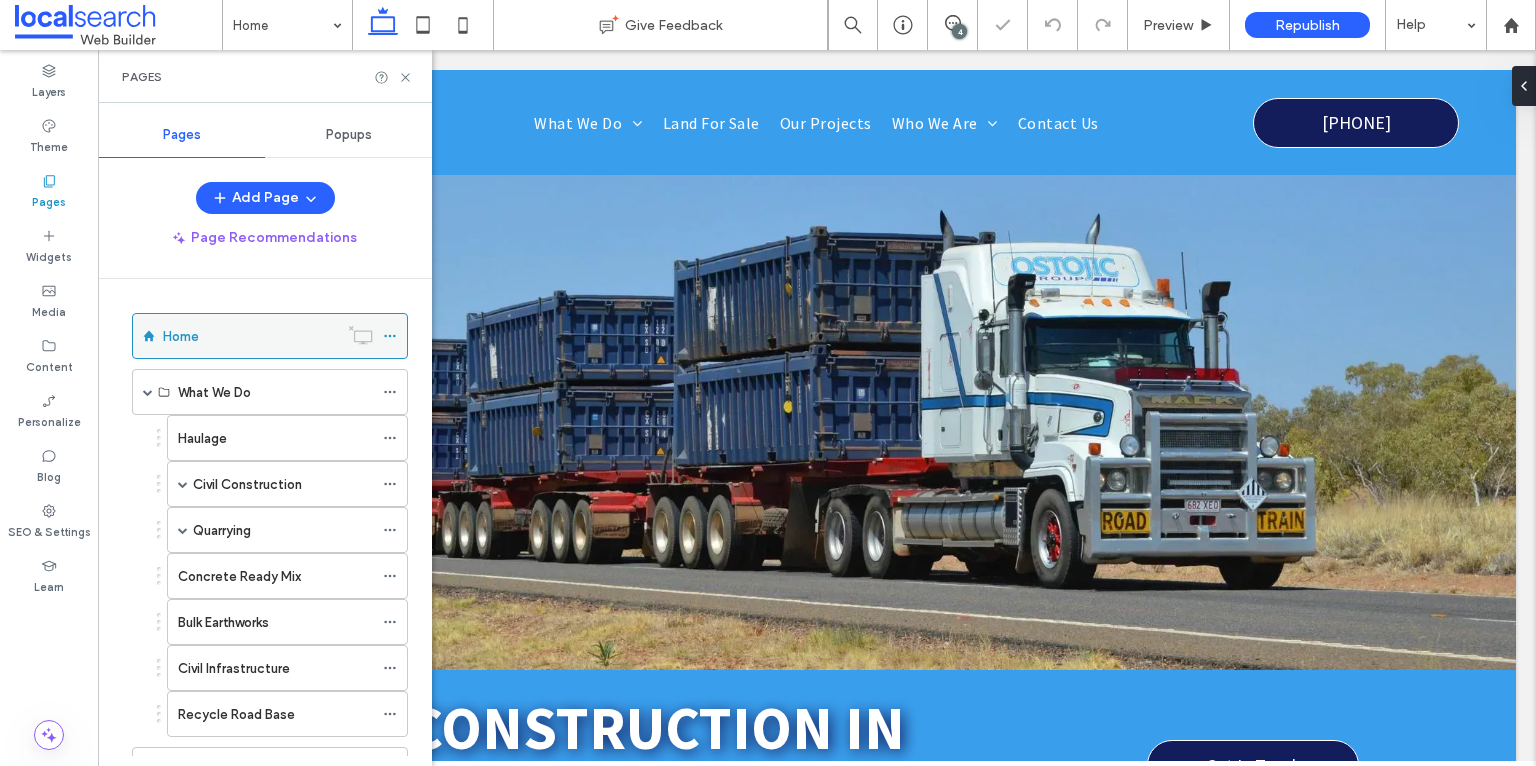 scroll, scrollTop: 0, scrollLeft: 0, axis: both 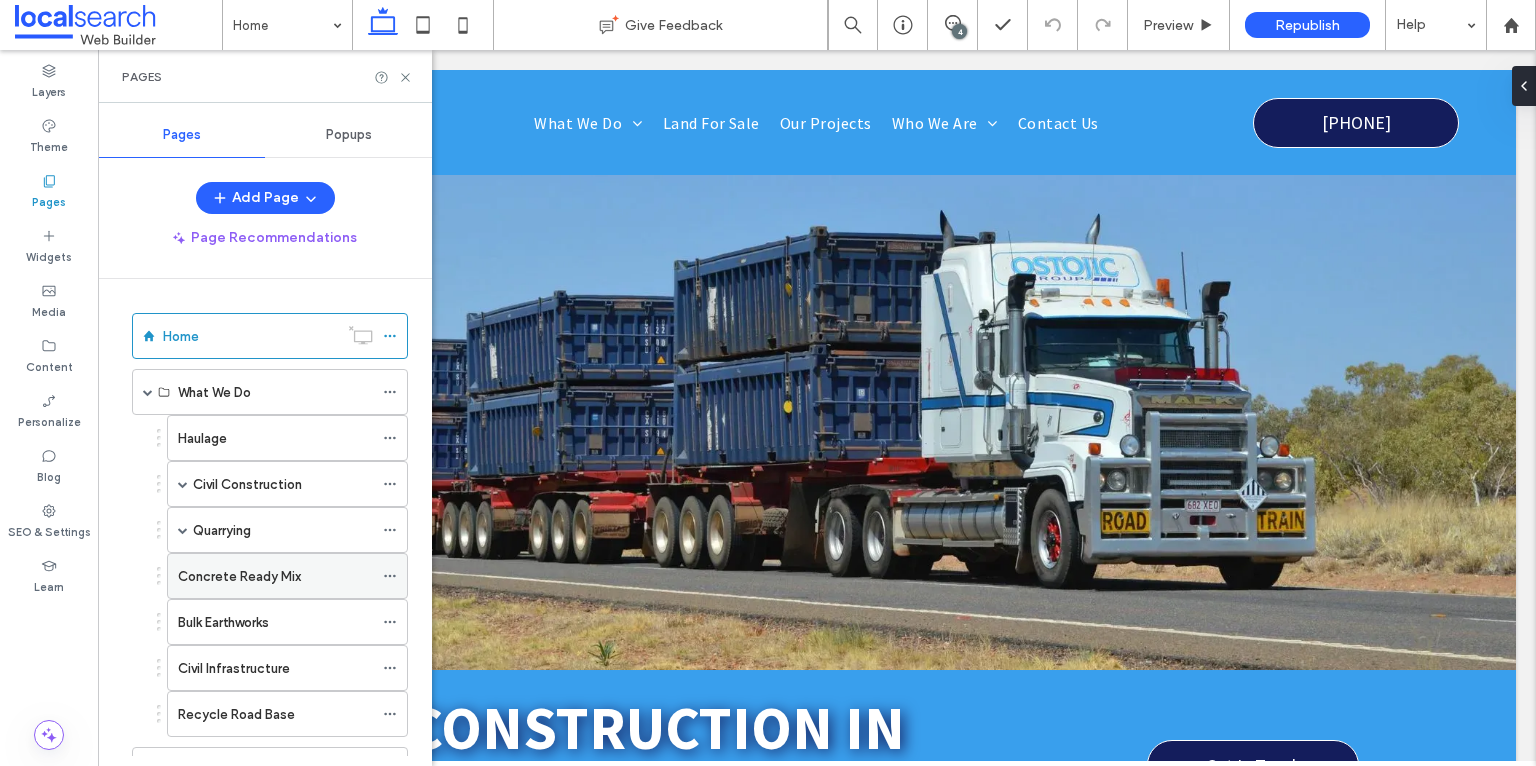 click 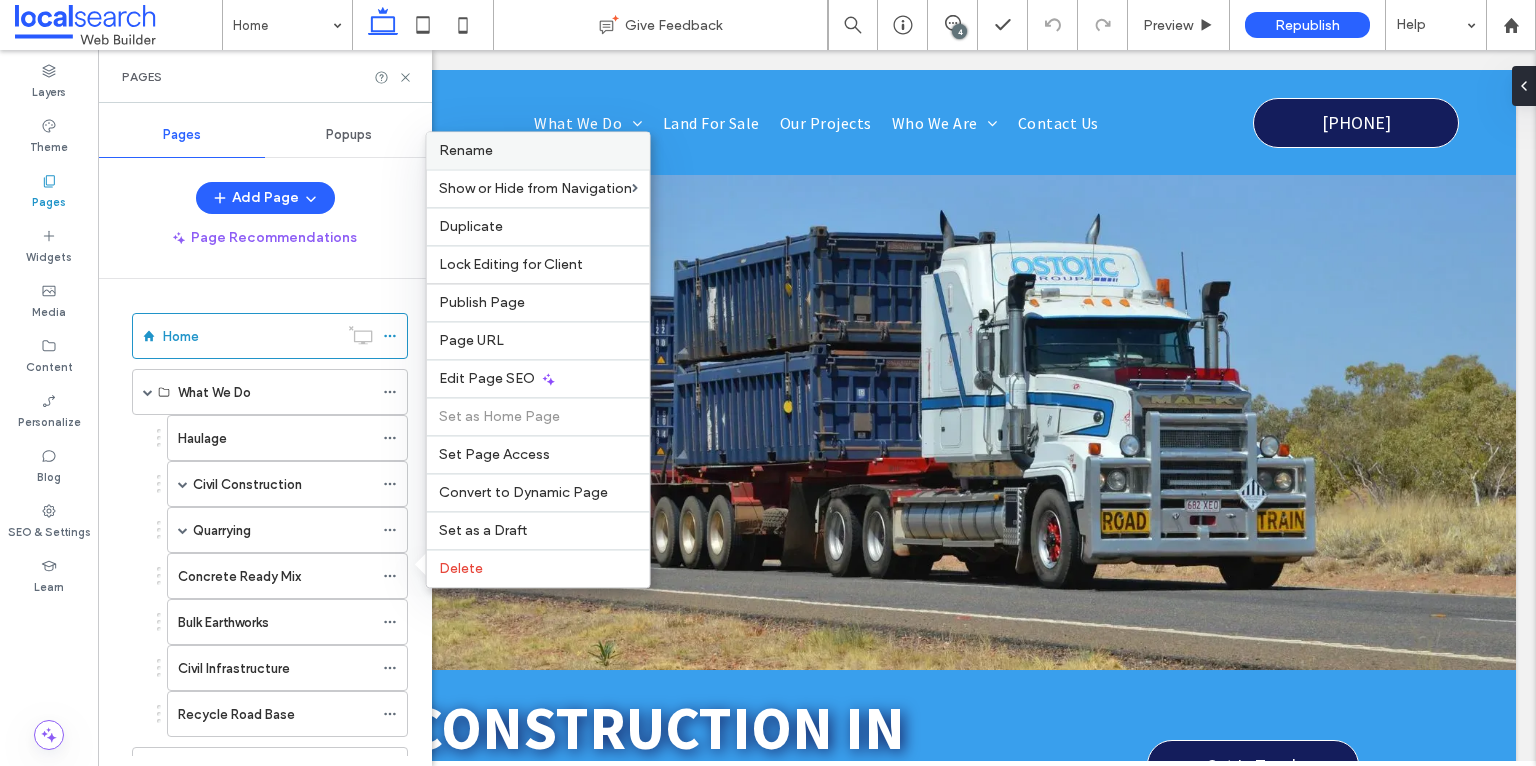 click on "Rename" at bounding box center (538, 150) 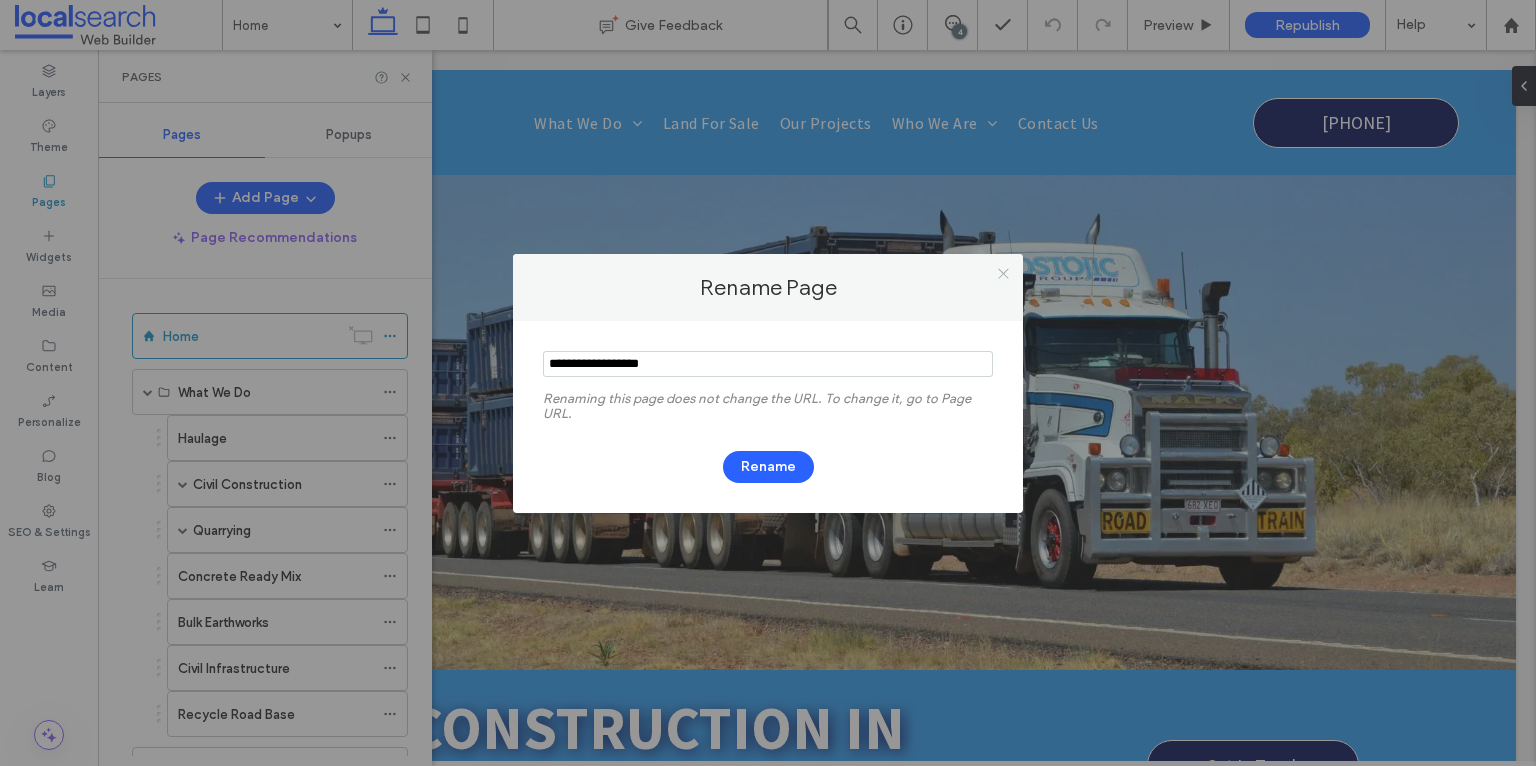 click 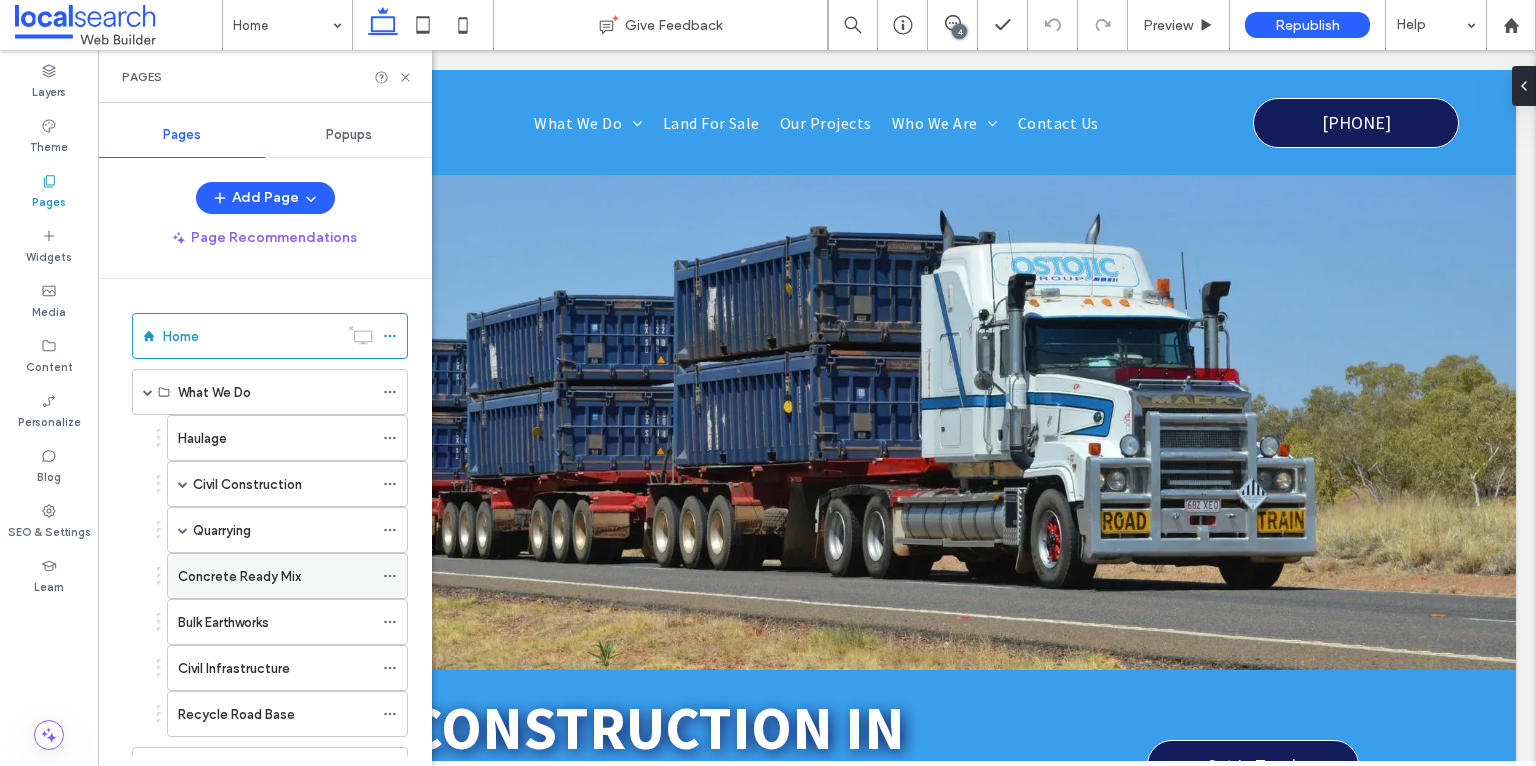 click on "Concrete Ready Mix" at bounding box center [275, 576] 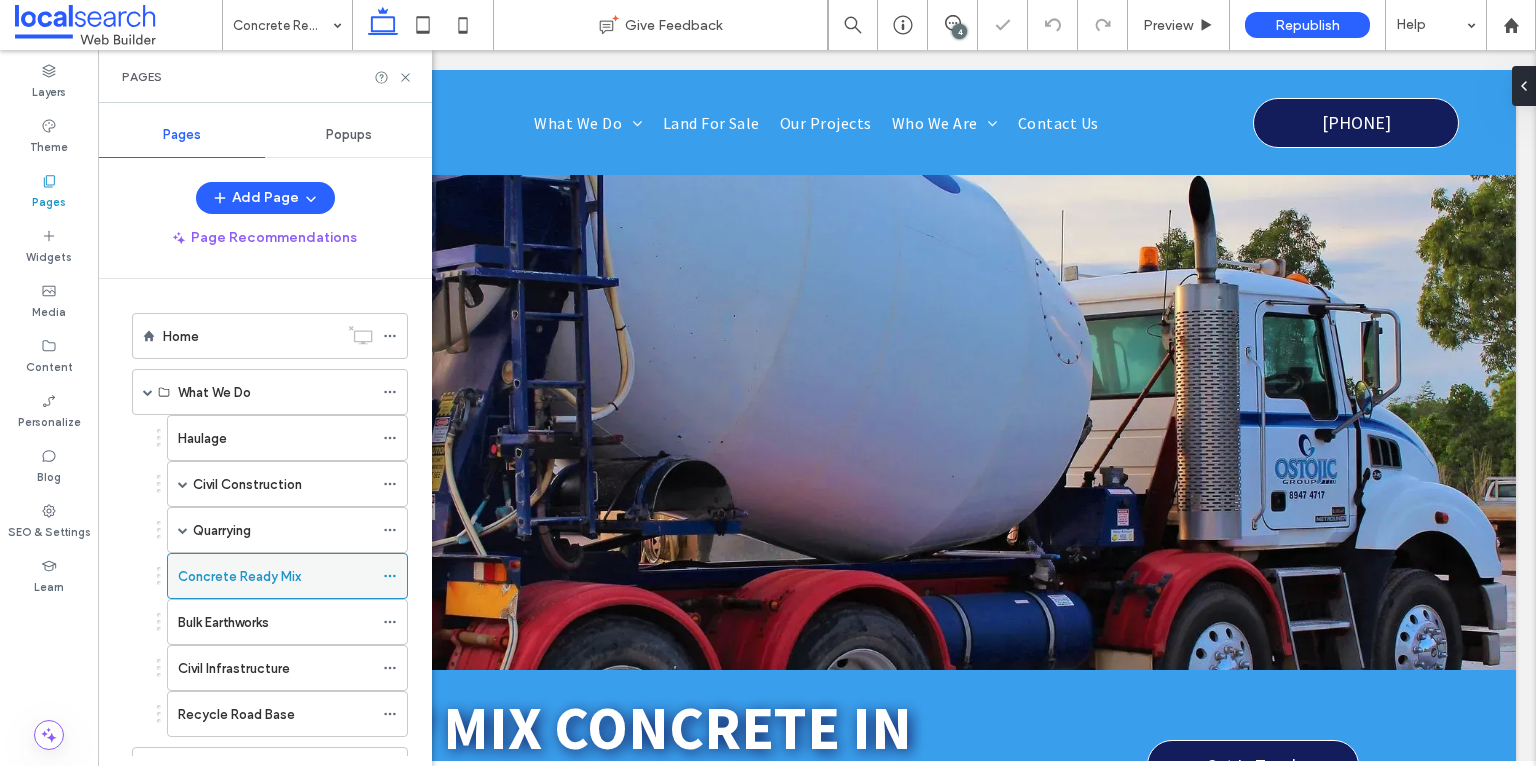 scroll, scrollTop: 0, scrollLeft: 0, axis: both 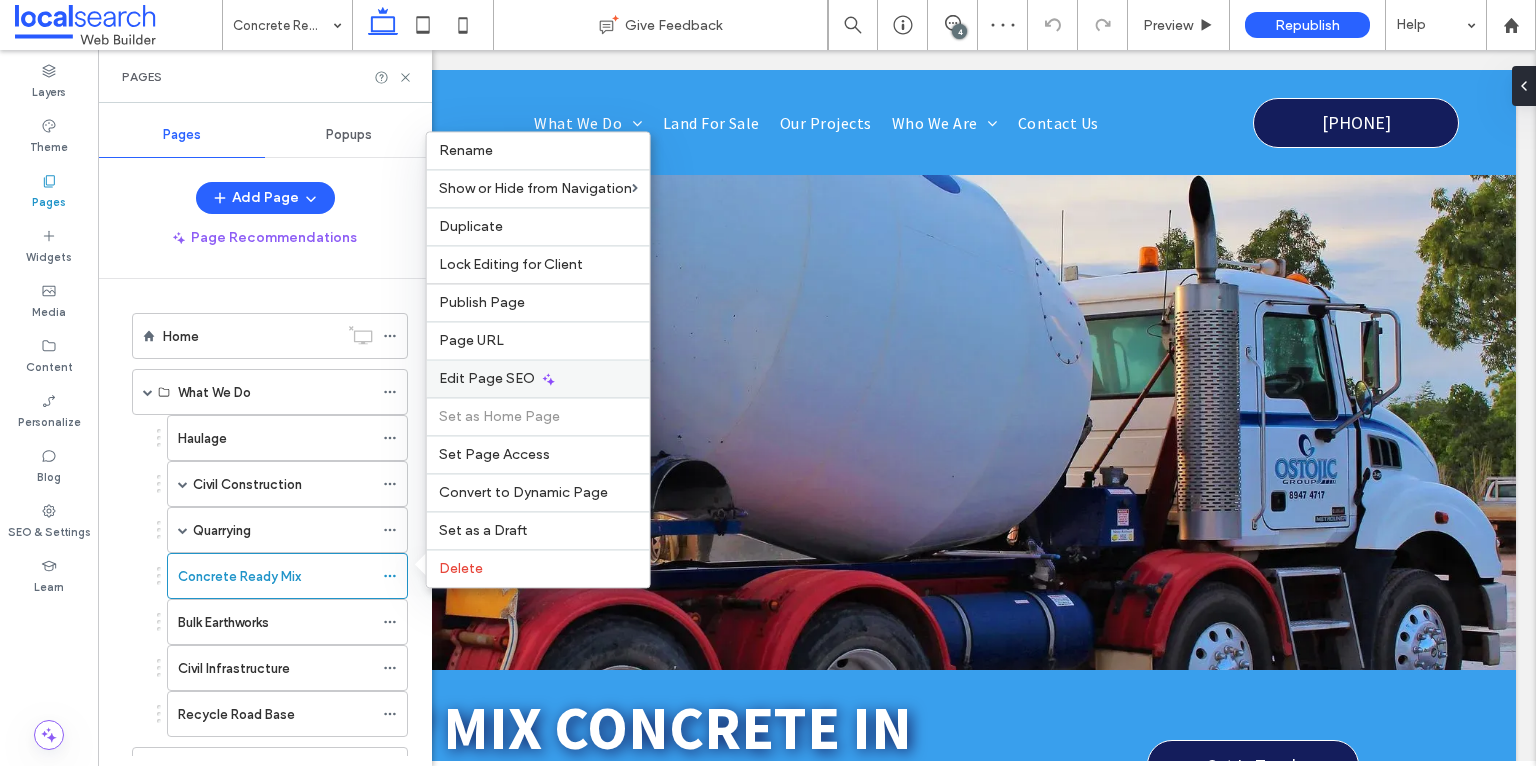 click on "Edit Page SEO" at bounding box center (487, 378) 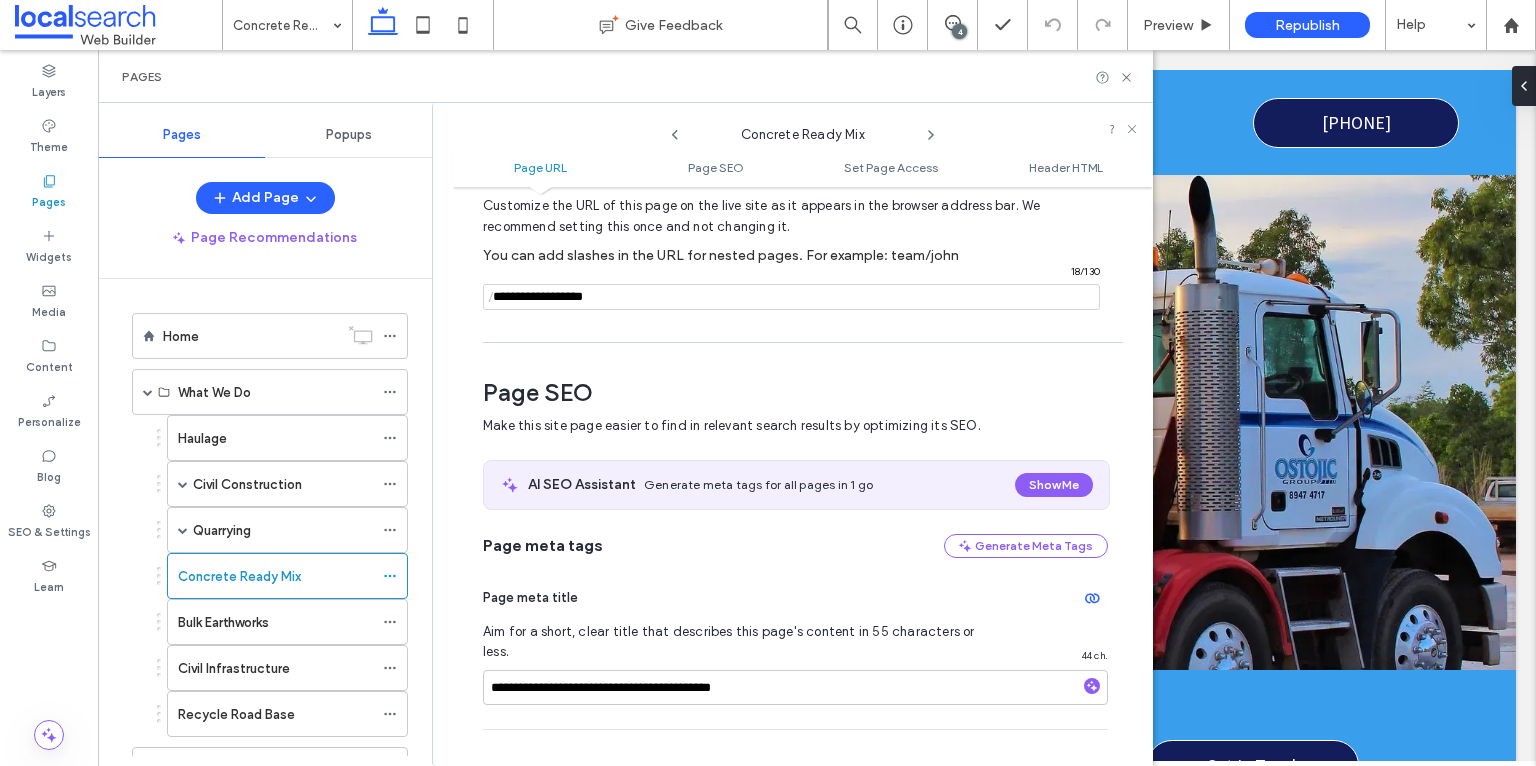 scroll, scrollTop: 82, scrollLeft: 0, axis: vertical 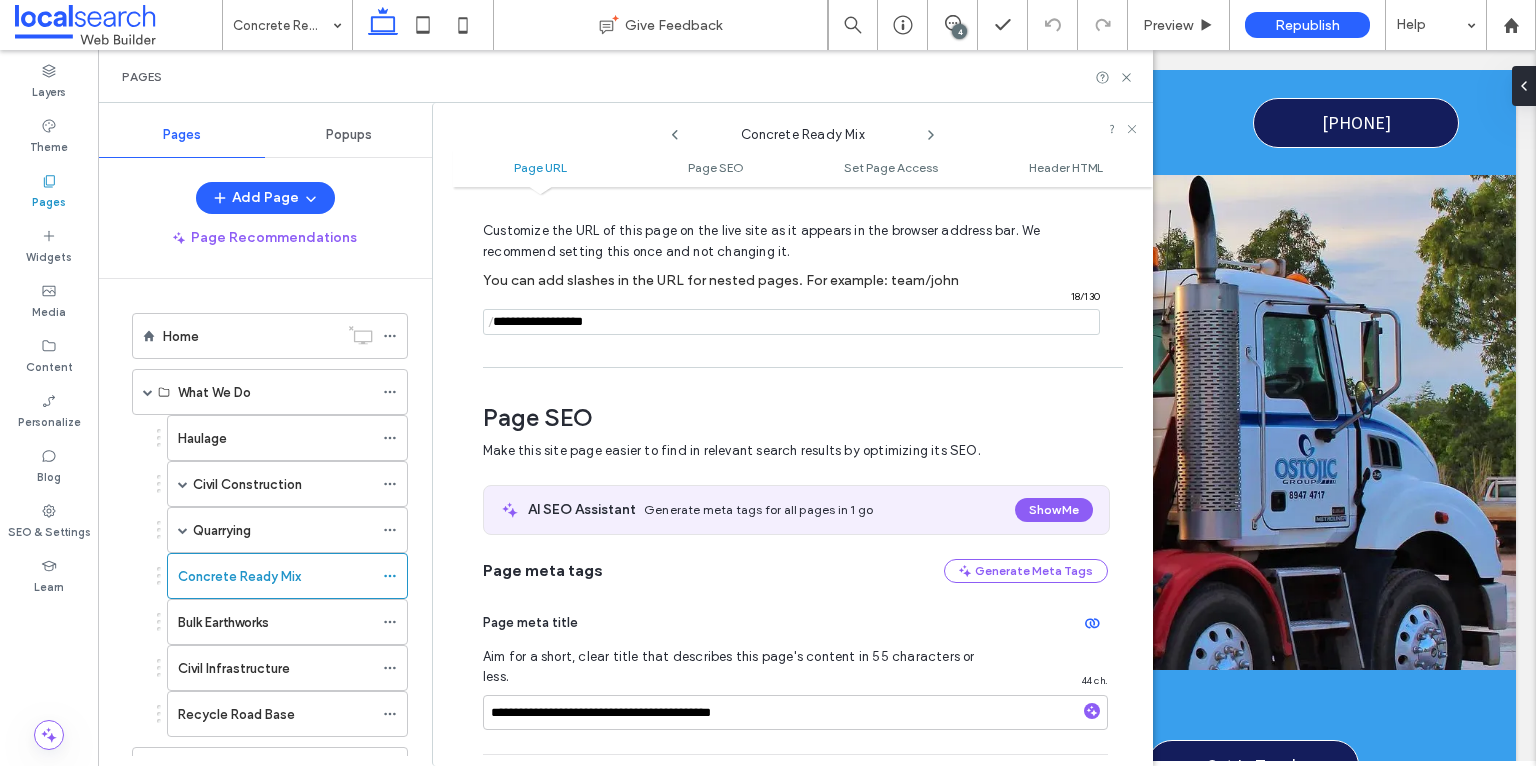 click at bounding box center [791, 322] 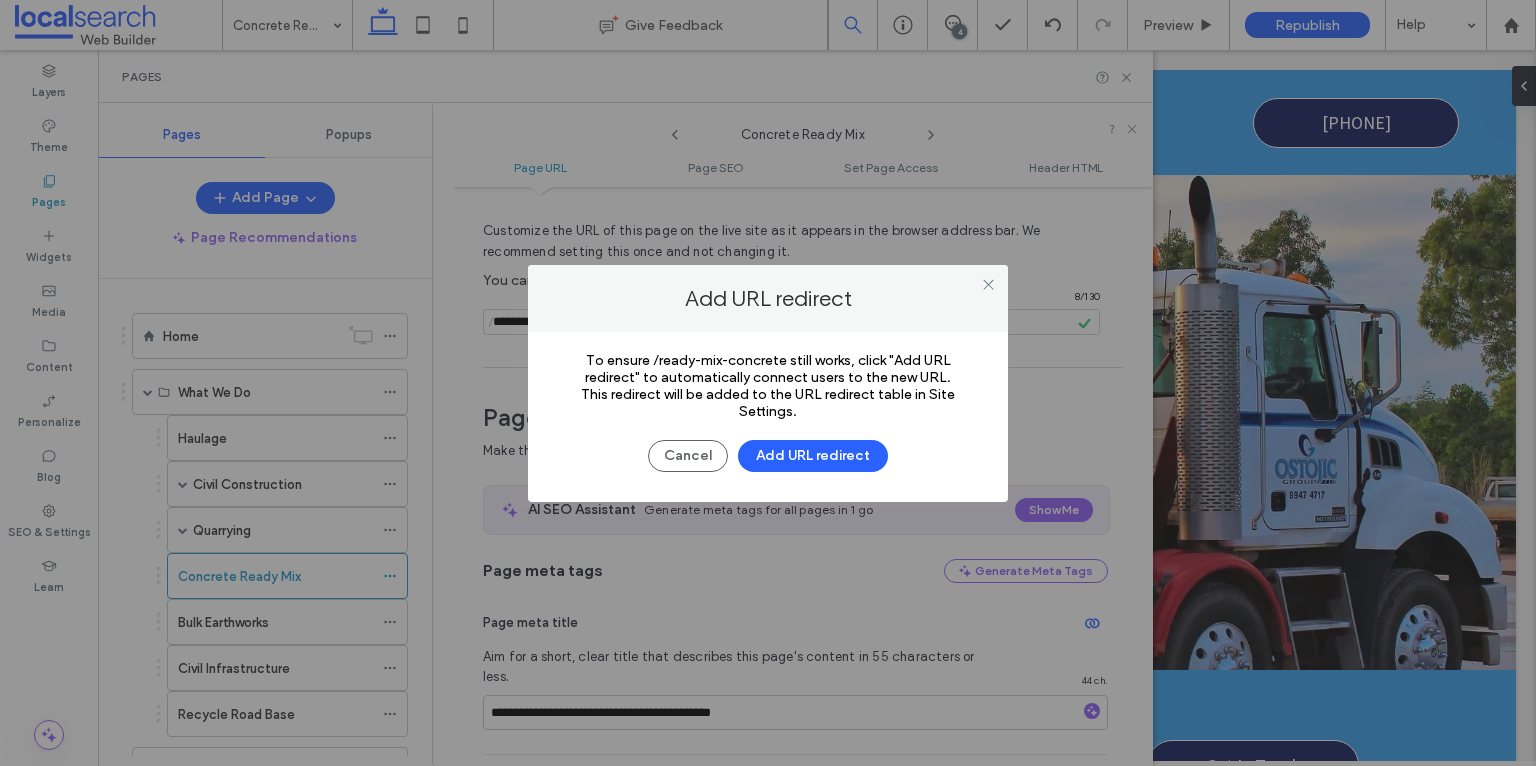 scroll, scrollTop: 0, scrollLeft: 0, axis: both 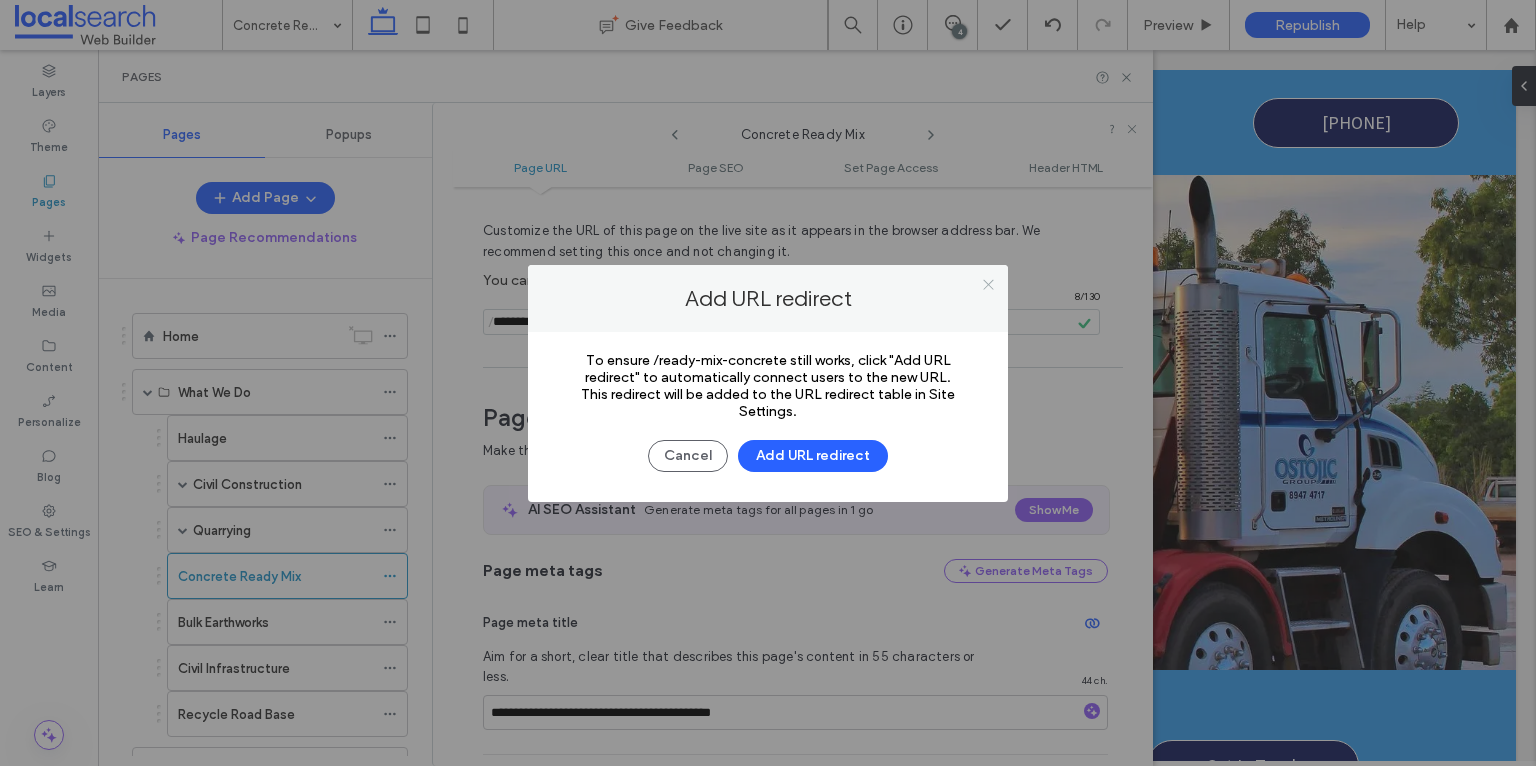 click 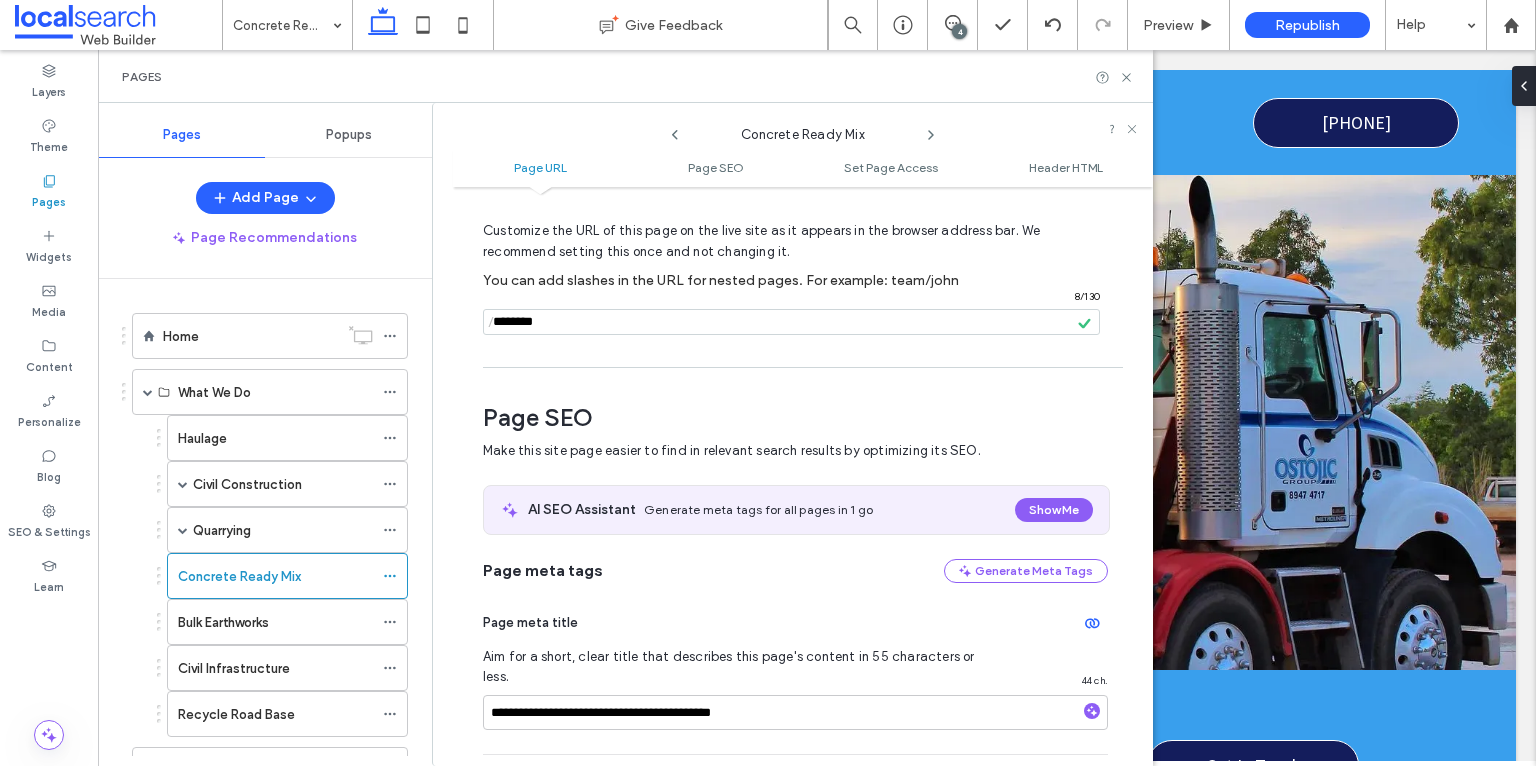 click at bounding box center [791, 322] 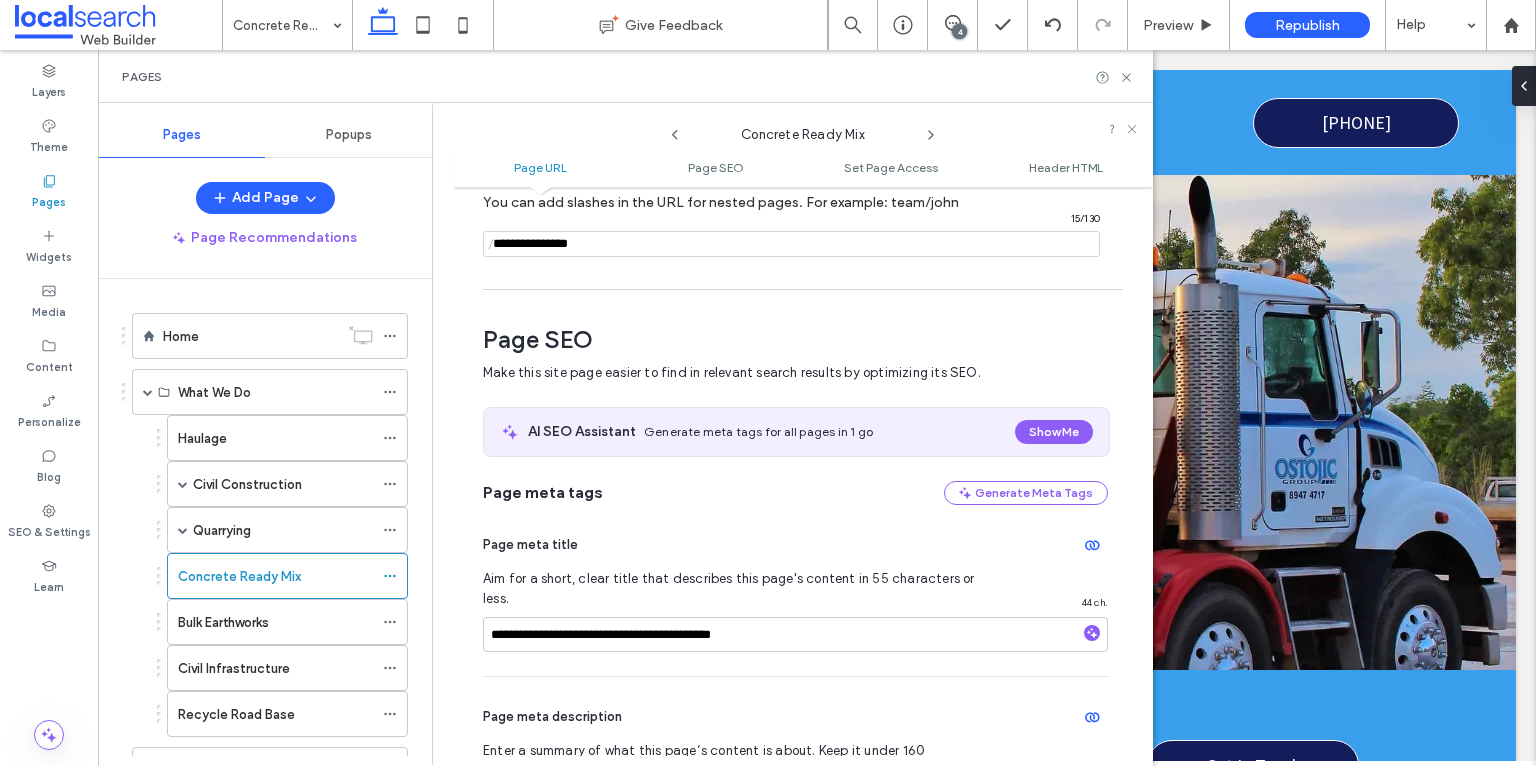scroll, scrollTop: 160, scrollLeft: 0, axis: vertical 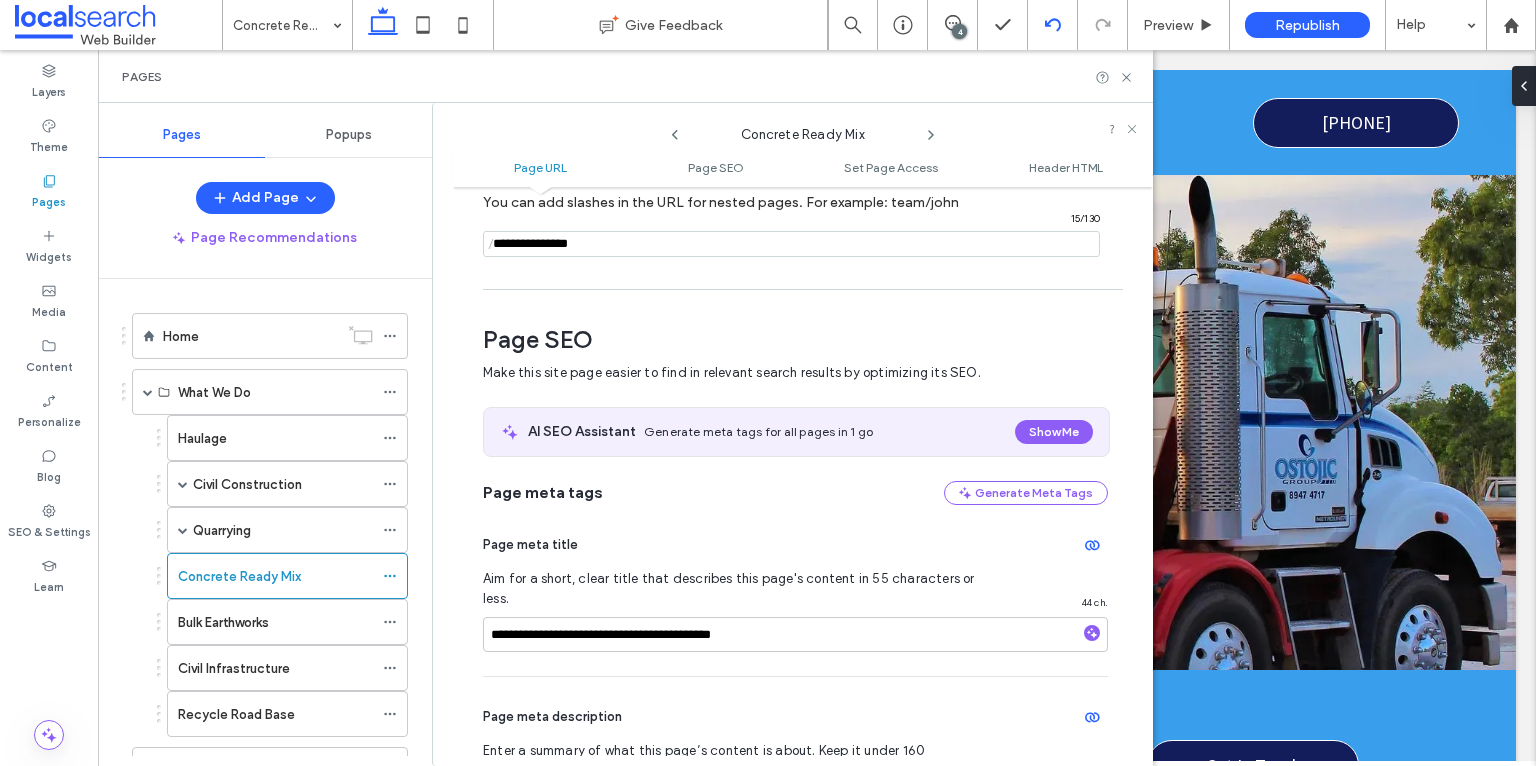 type on "**********" 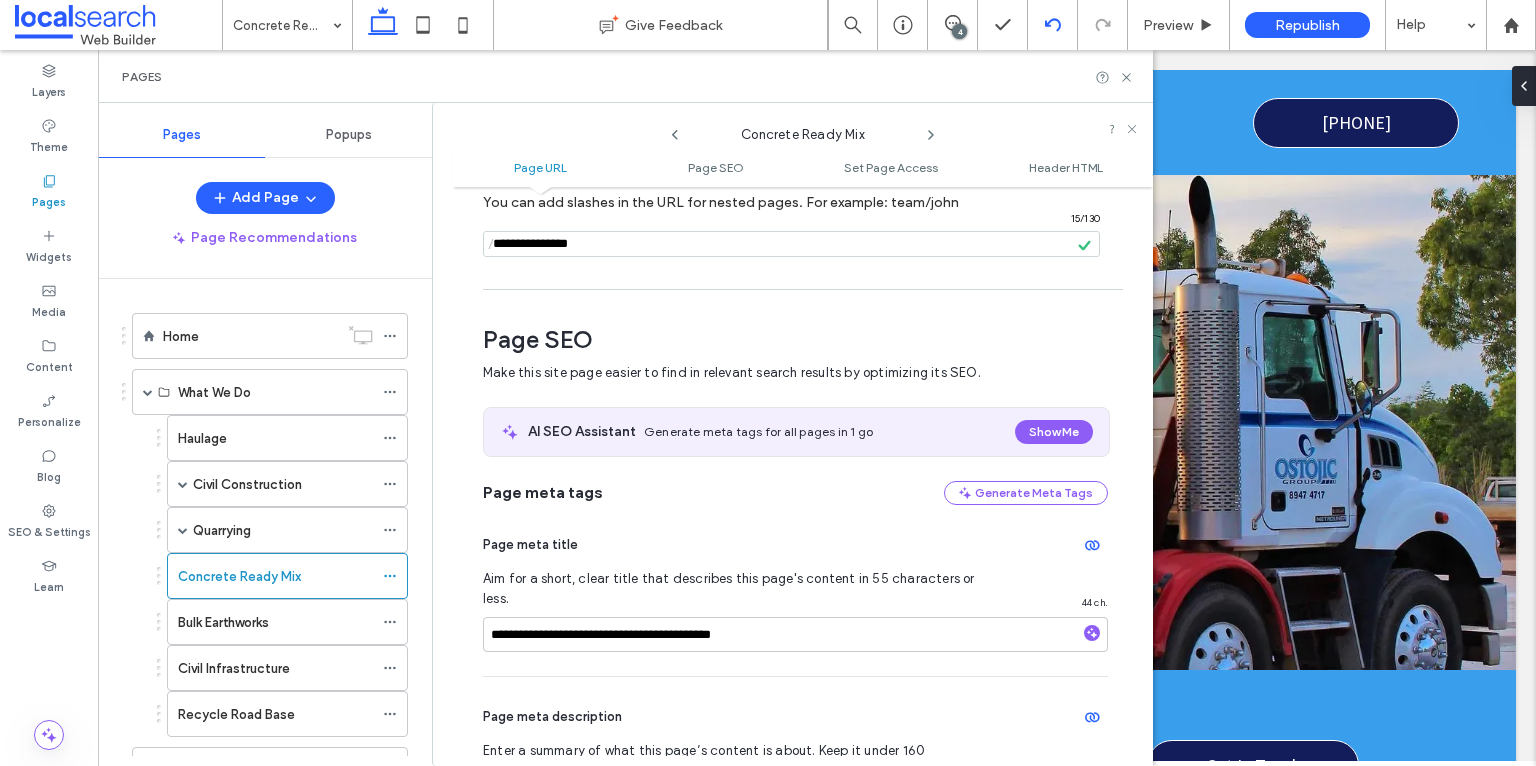 scroll, scrollTop: 0, scrollLeft: 0, axis: both 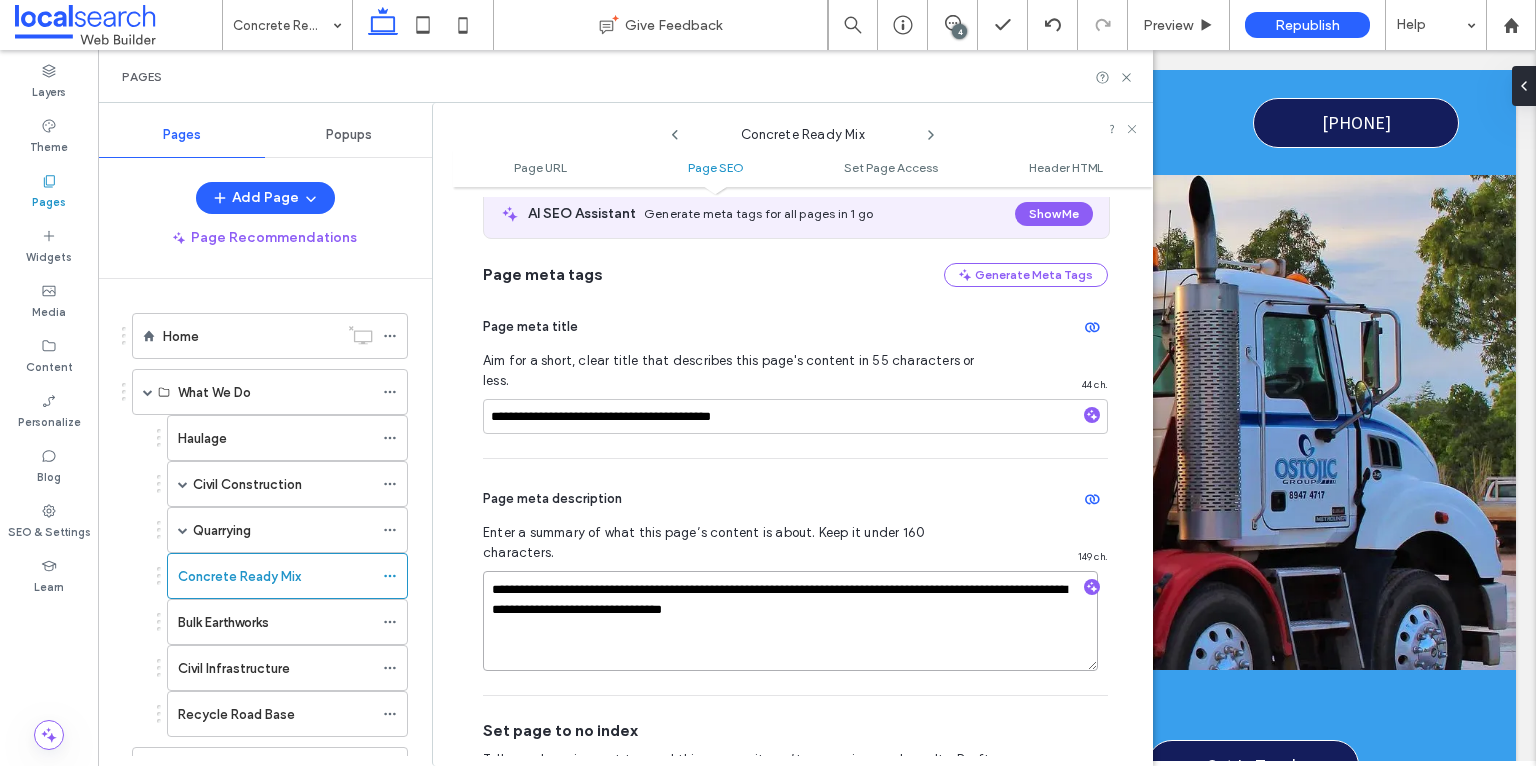drag, startPoint x: 869, startPoint y: 571, endPoint x: 461, endPoint y: 543, distance: 408.95966 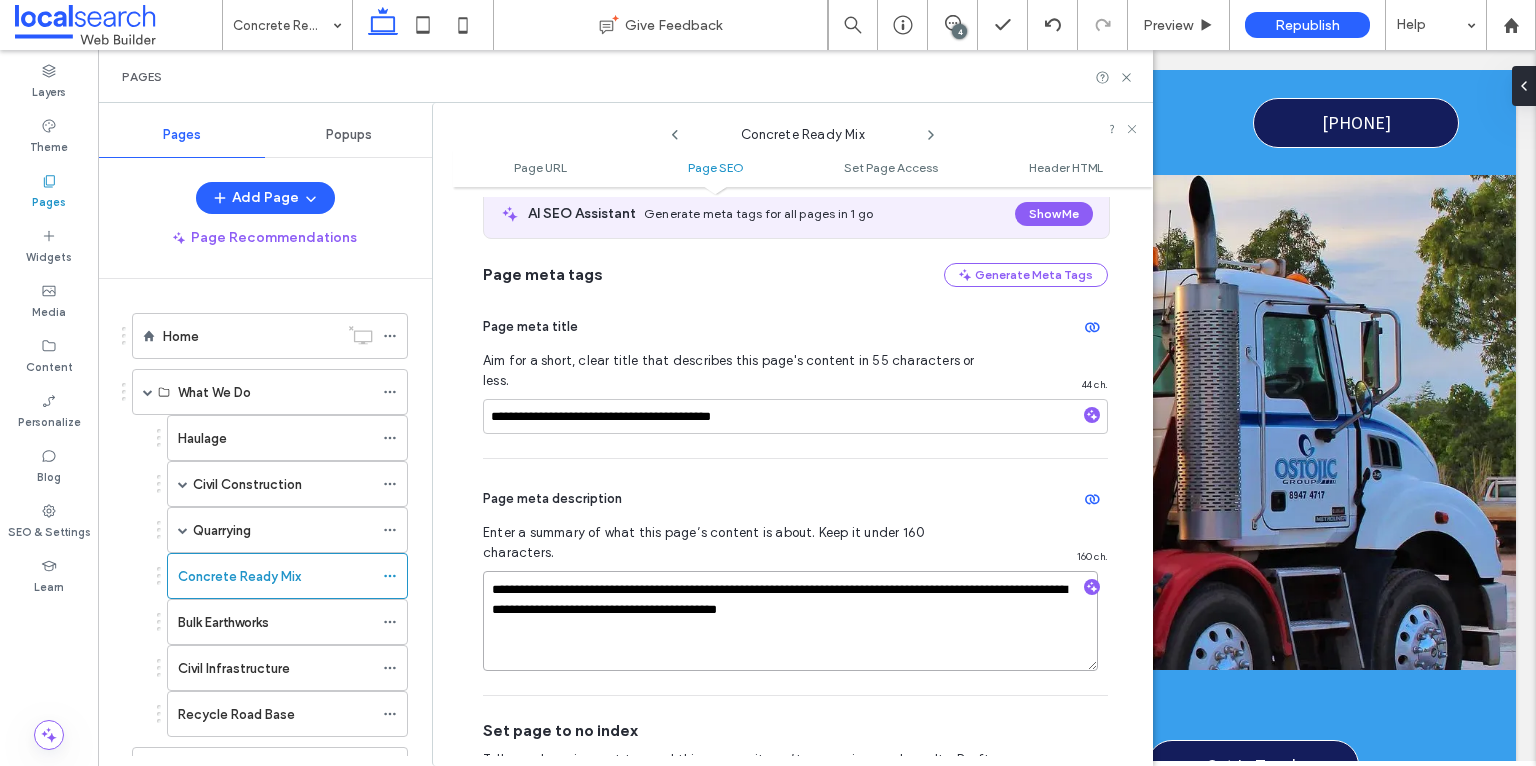 click on "**********" at bounding box center (790, 621) 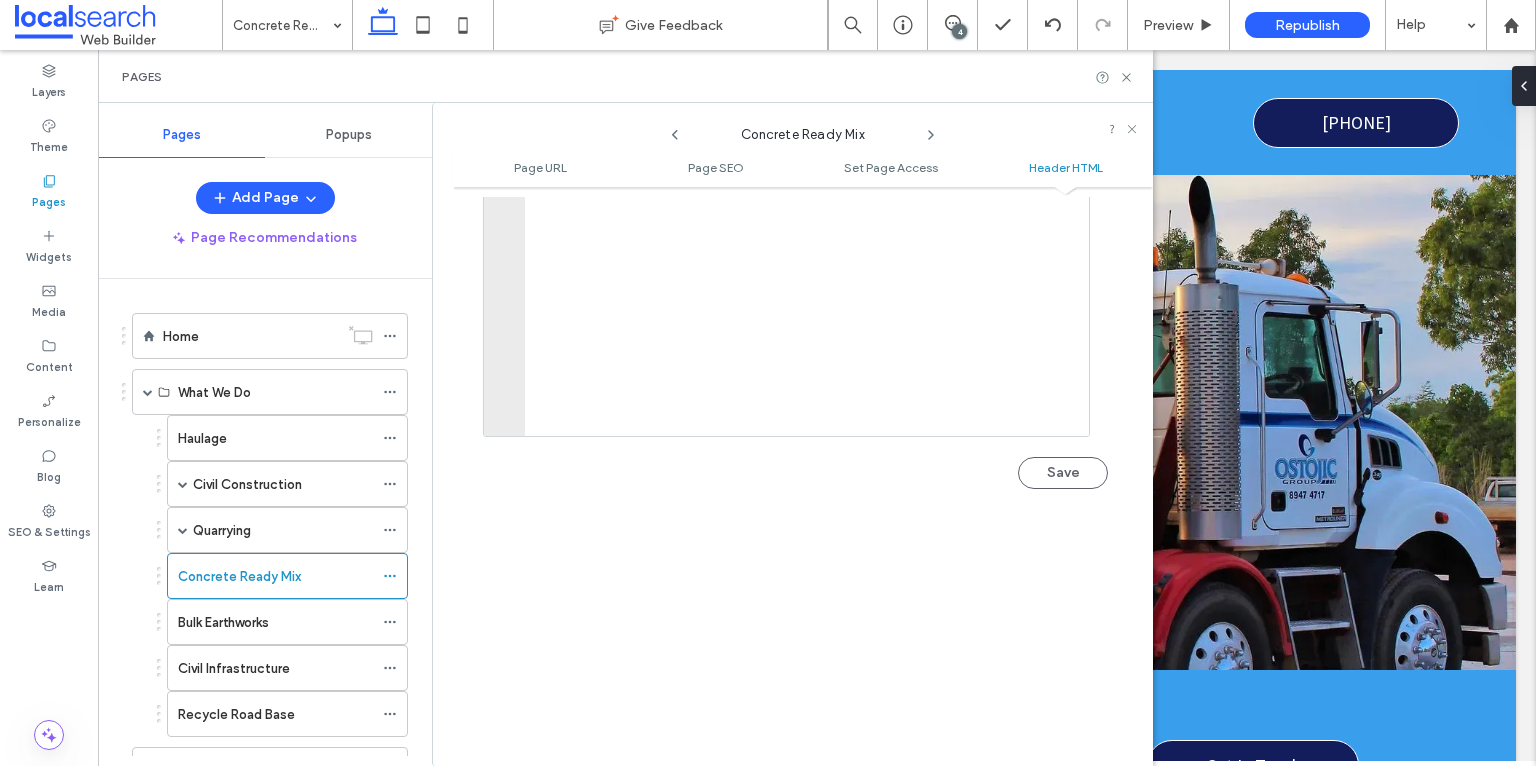 scroll, scrollTop: 2226, scrollLeft: 0, axis: vertical 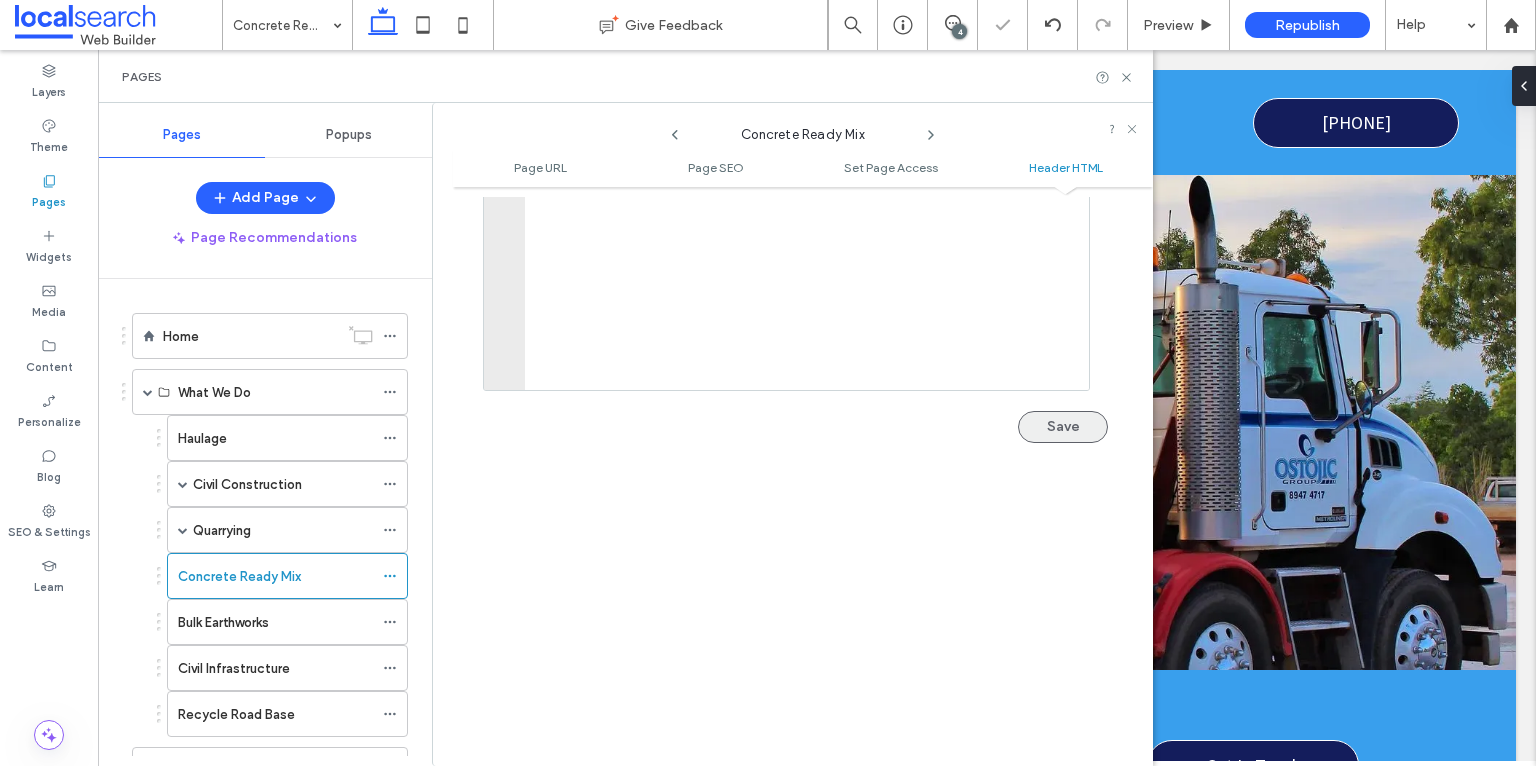 click on "Save" at bounding box center [1063, 427] 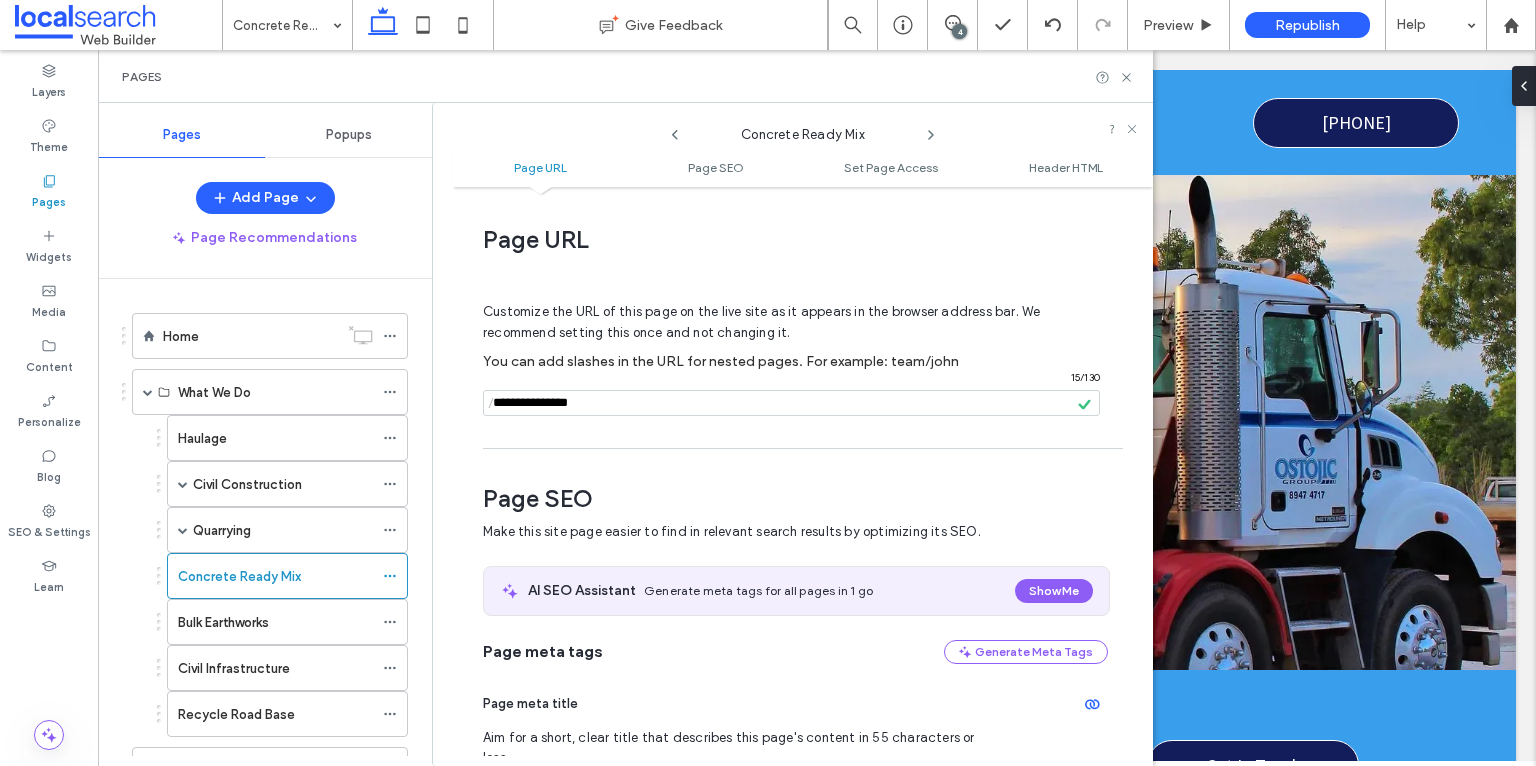 scroll, scrollTop: 0, scrollLeft: 0, axis: both 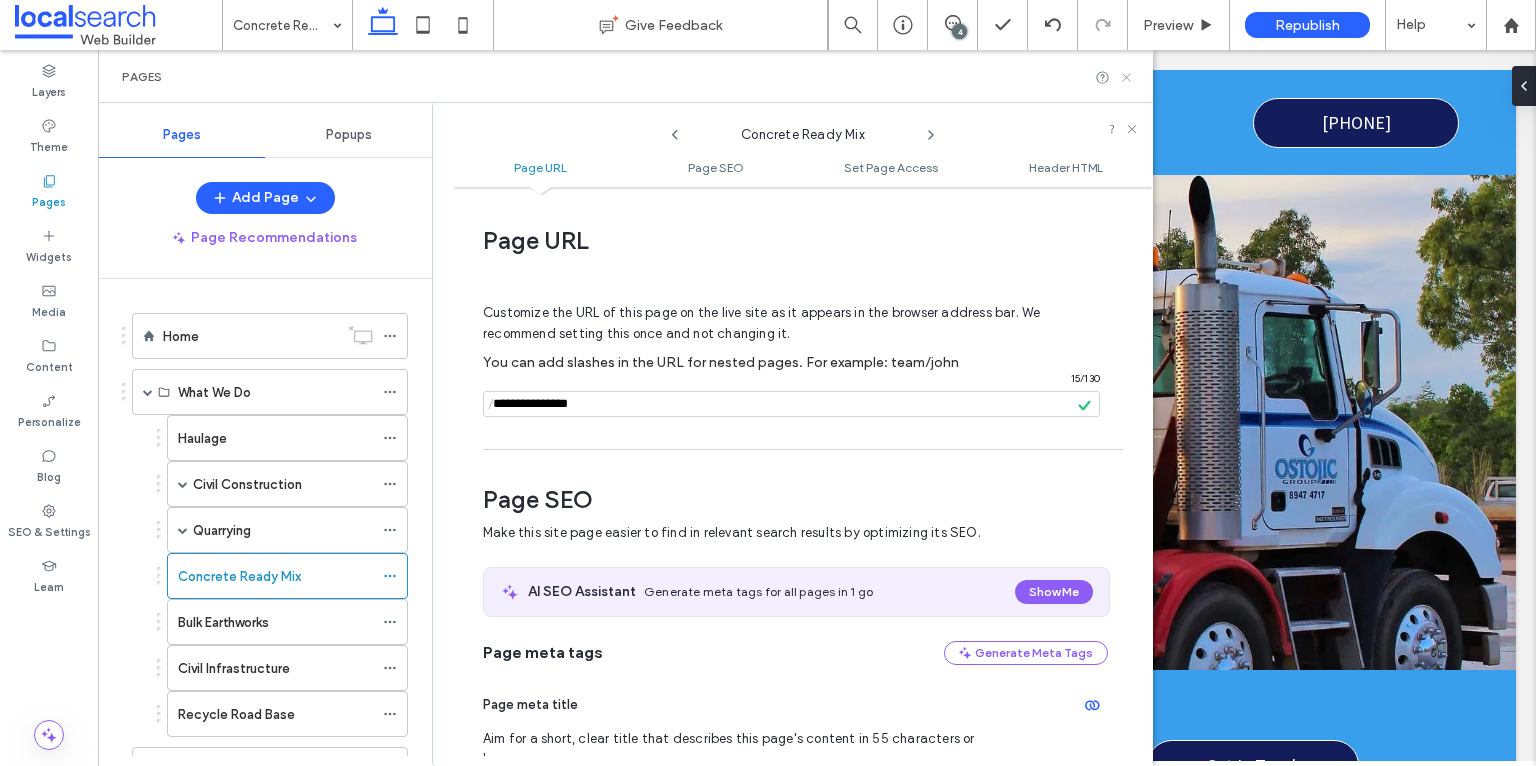 click 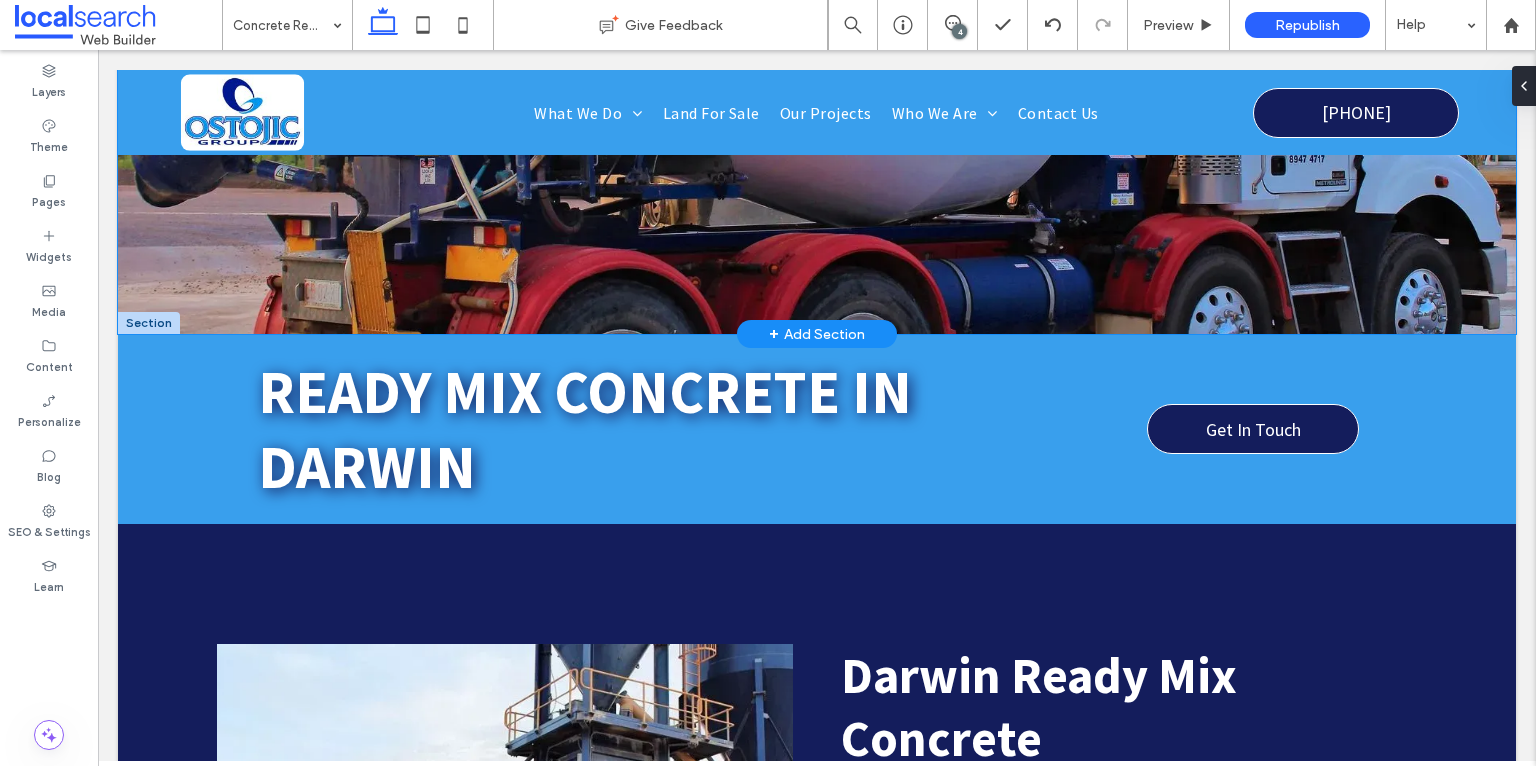 scroll, scrollTop: 339, scrollLeft: 0, axis: vertical 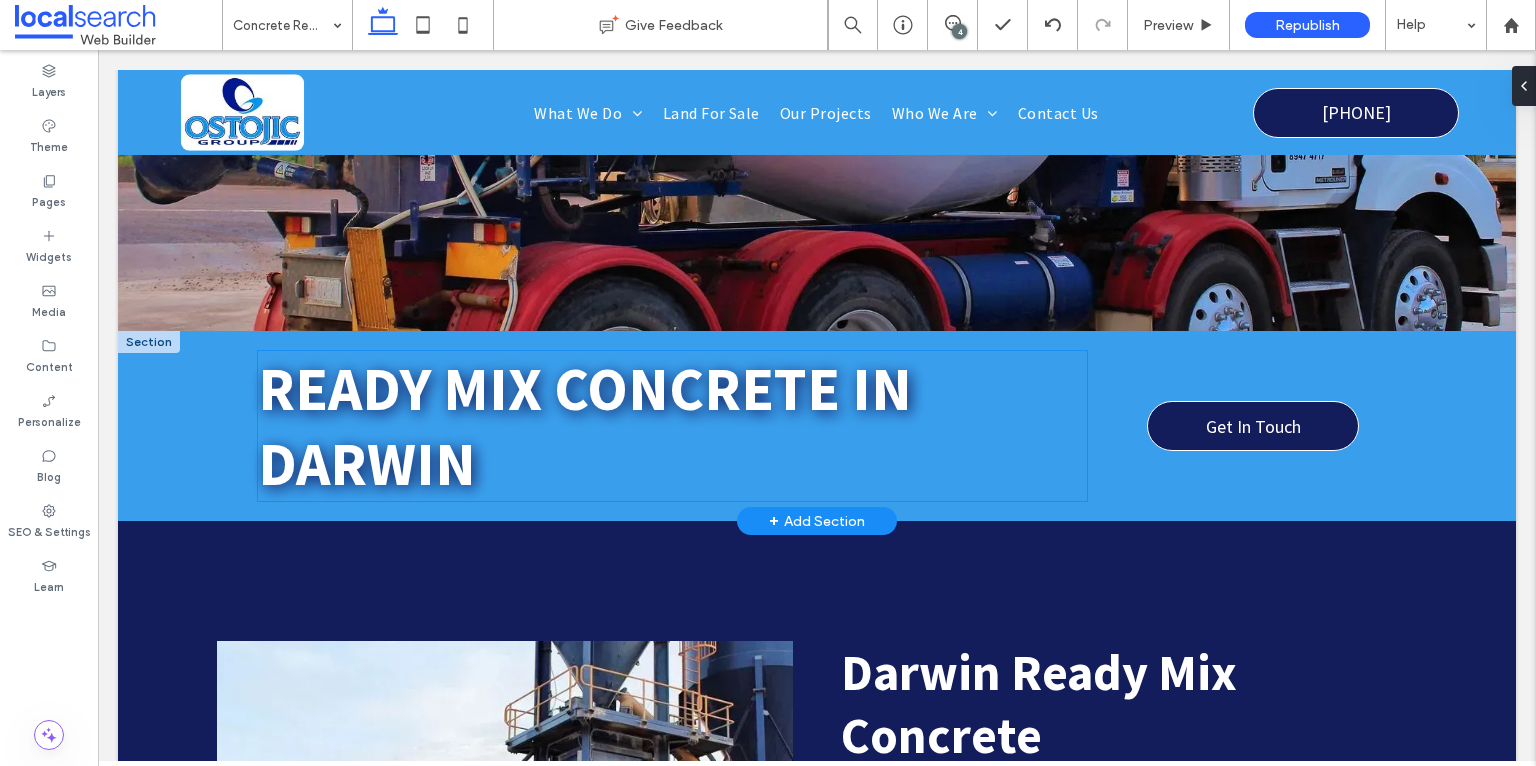 click on "Ready Mix Concrete in Darwin" at bounding box center (585, 426) 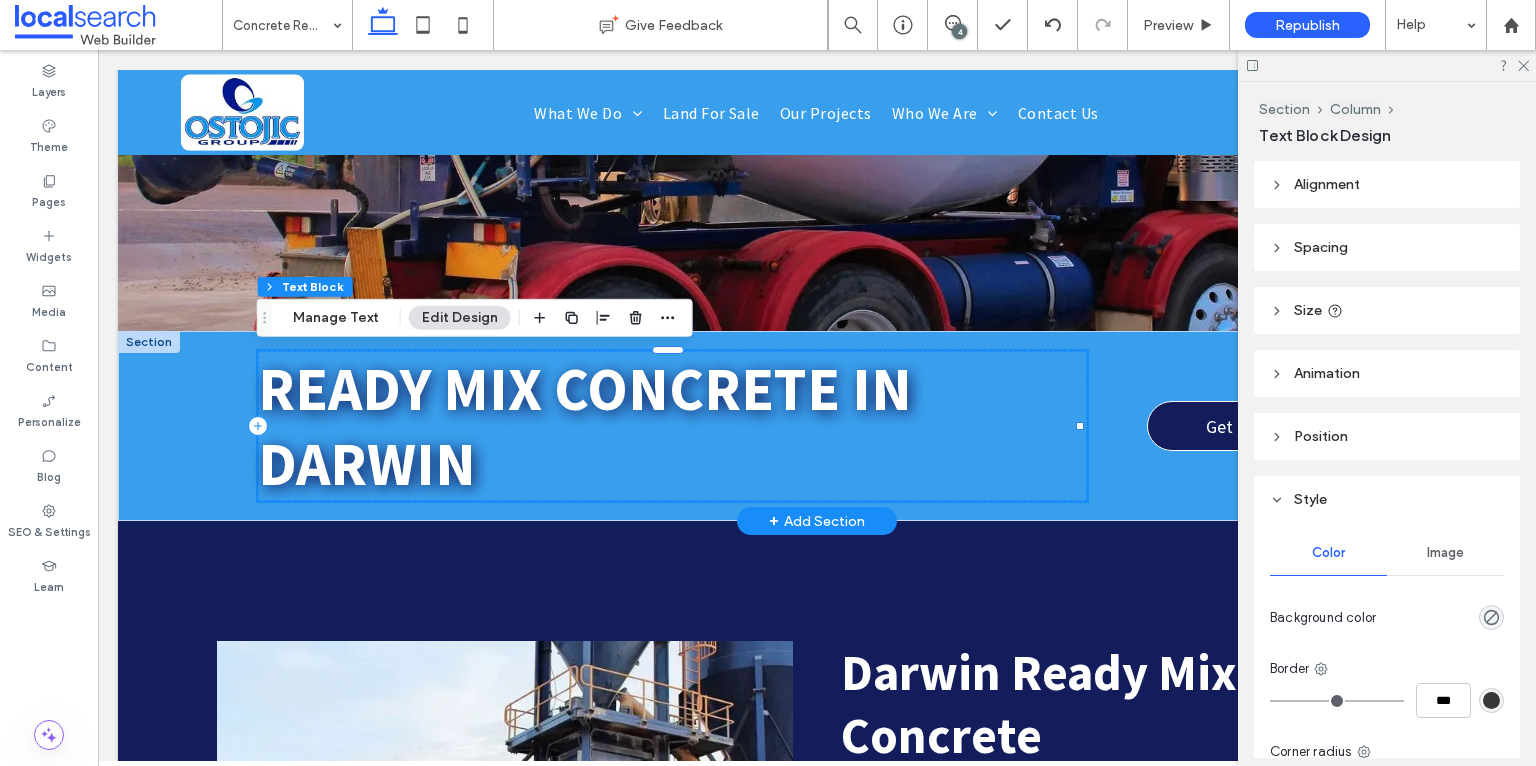click on "Ready Mix Concrete in Darwin" at bounding box center [672, 426] 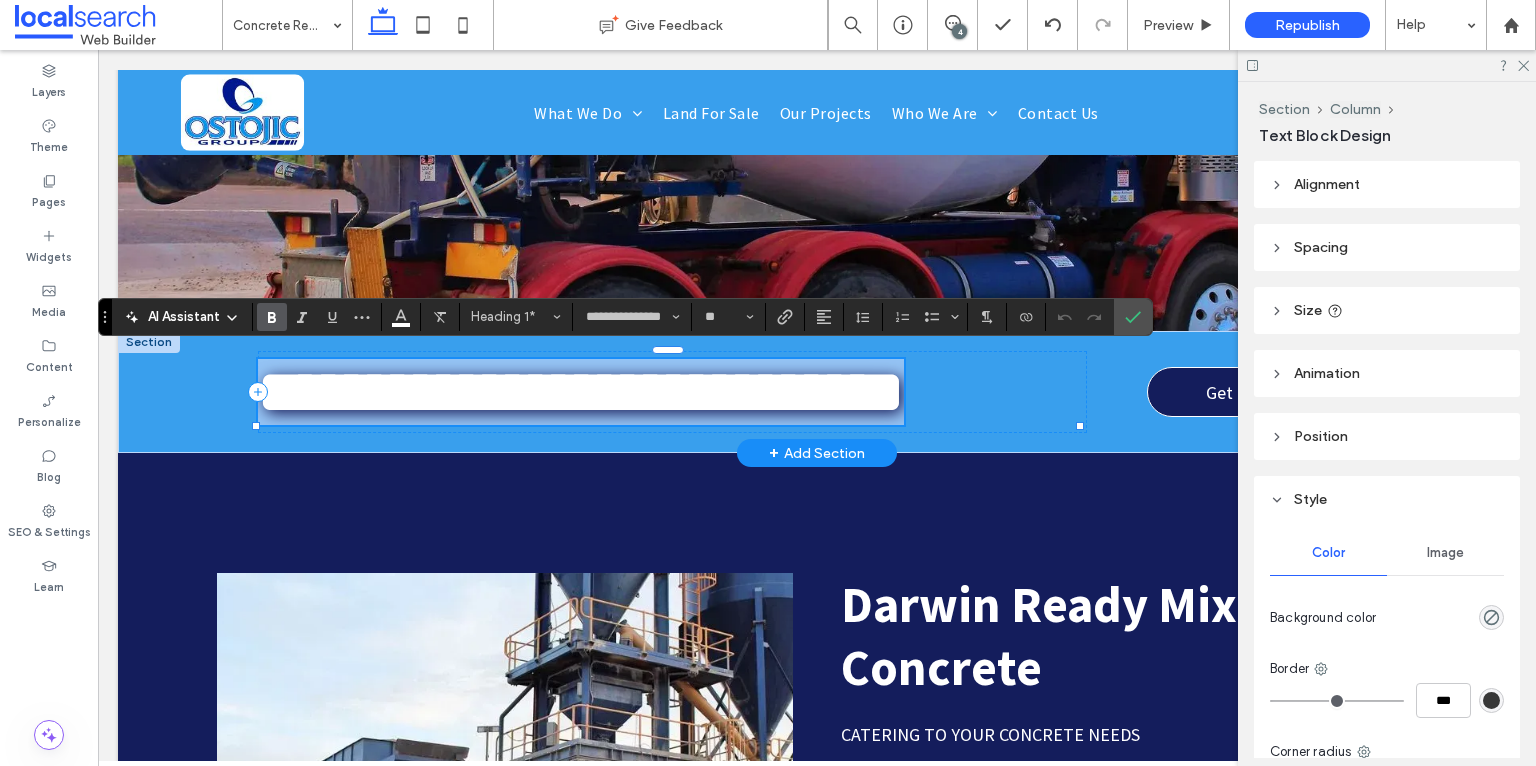 click on "**********" at bounding box center (581, 392) 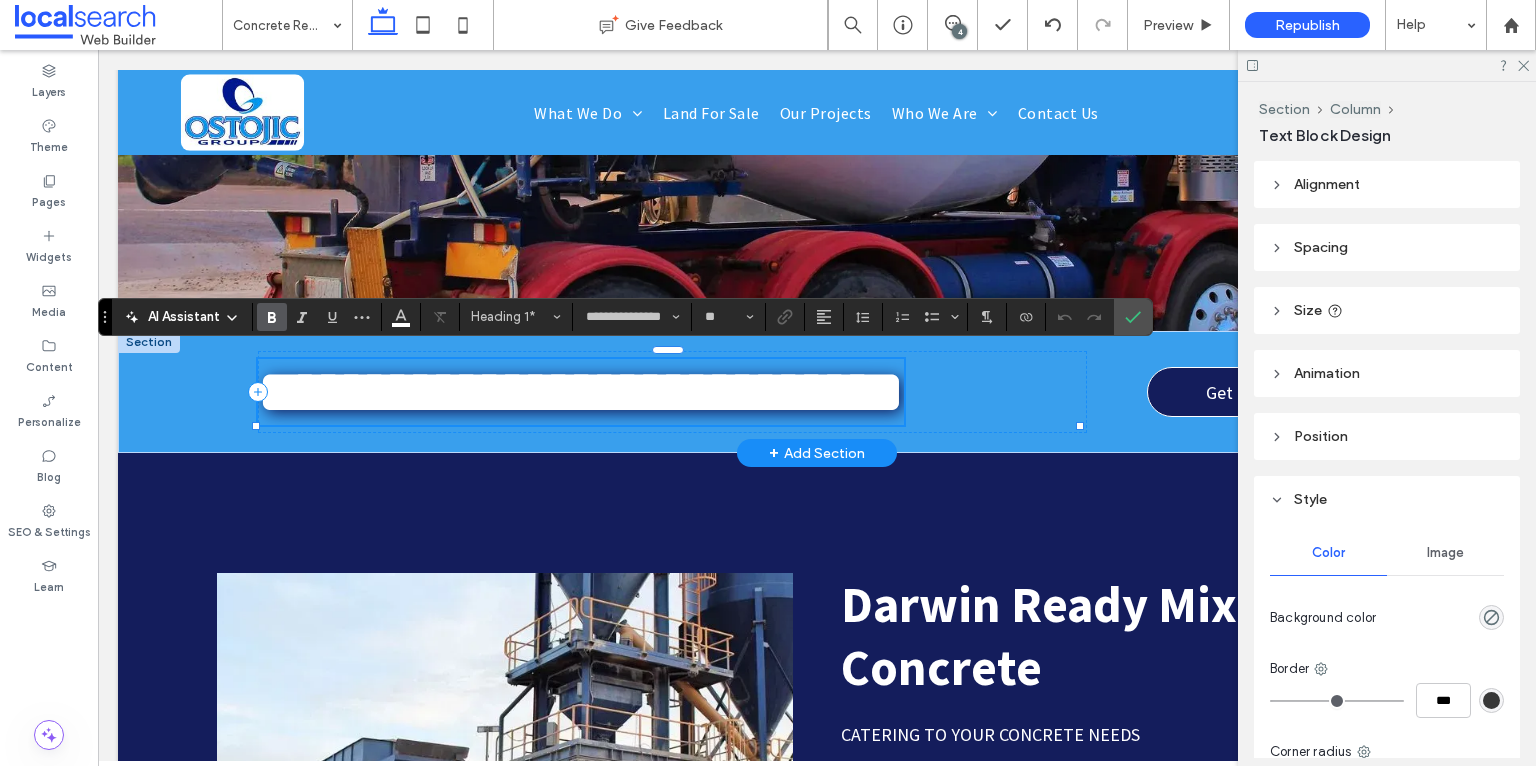 type 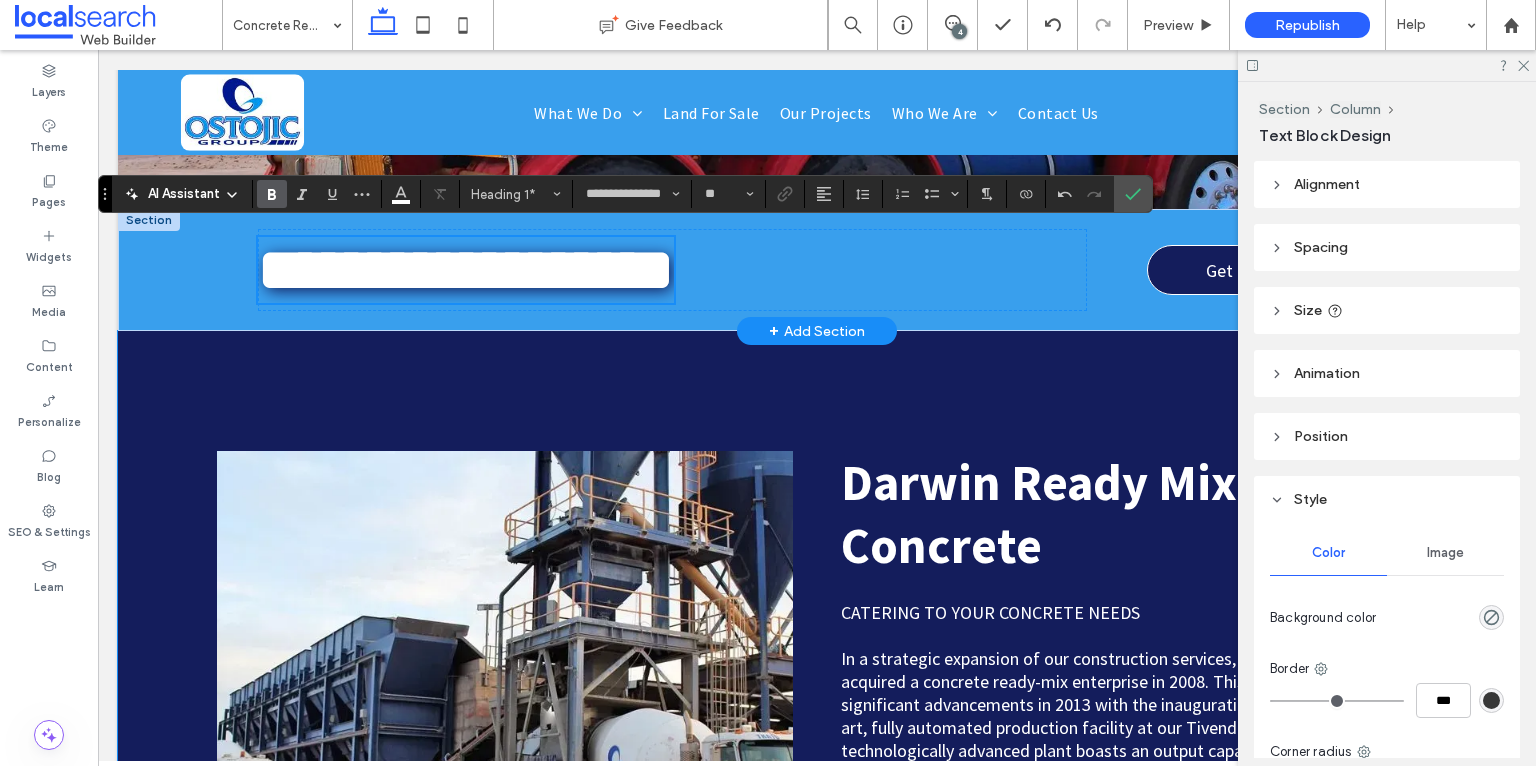 scroll, scrollTop: 462, scrollLeft: 0, axis: vertical 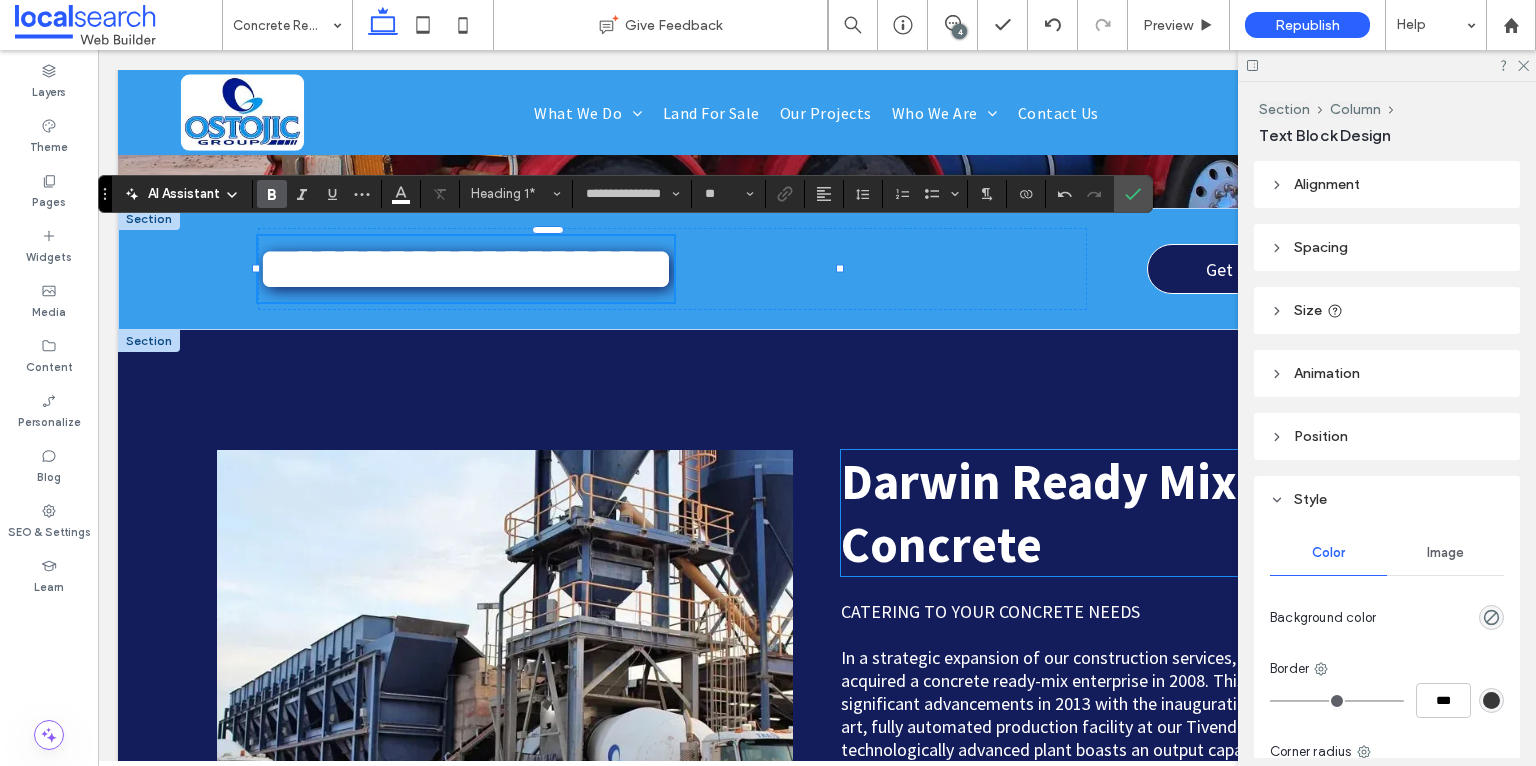 click on "Darwin Ready Mix Concrete" at bounding box center (1039, 513) 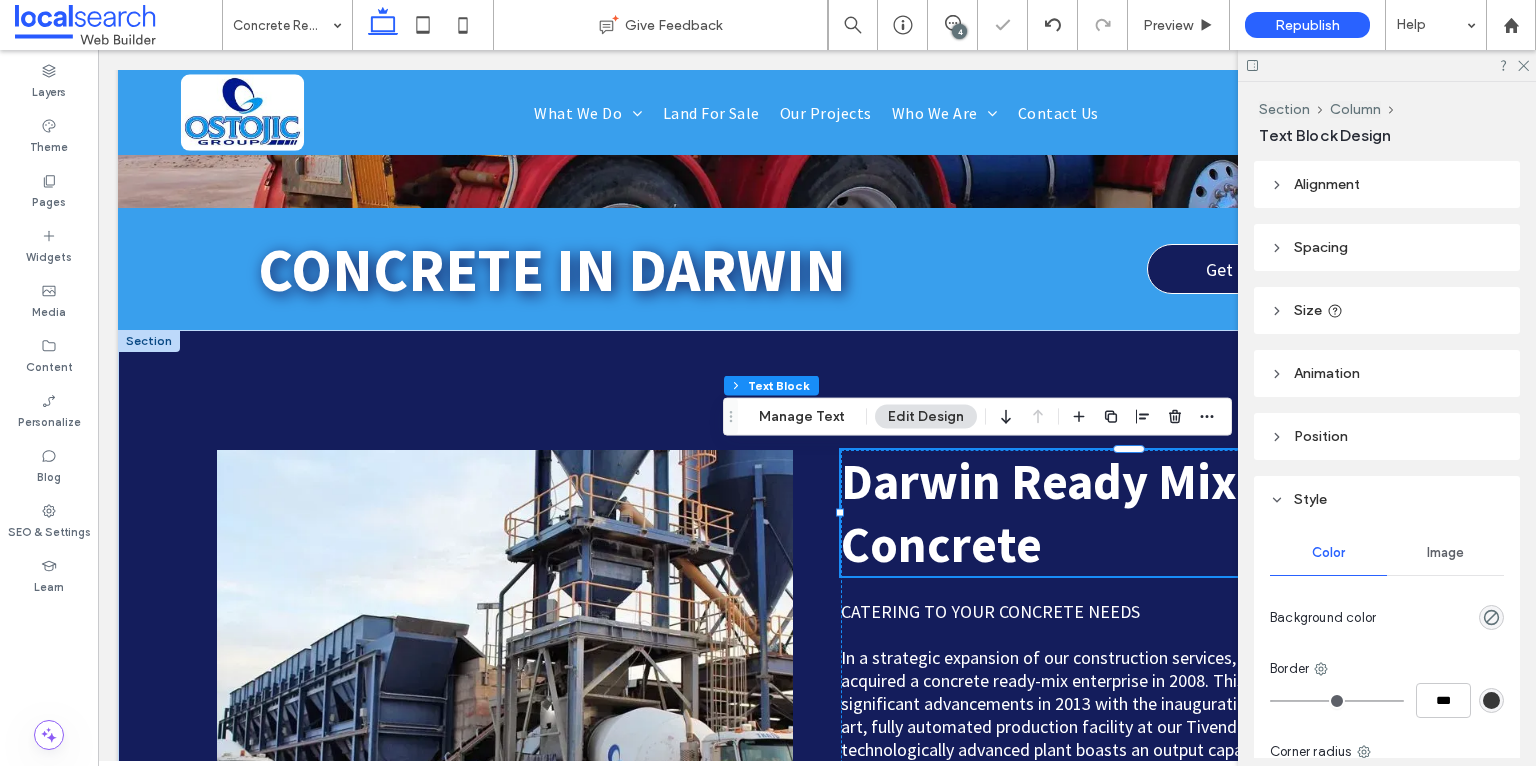 click on "Darwin Ready Mix Concrete" at bounding box center [1039, 513] 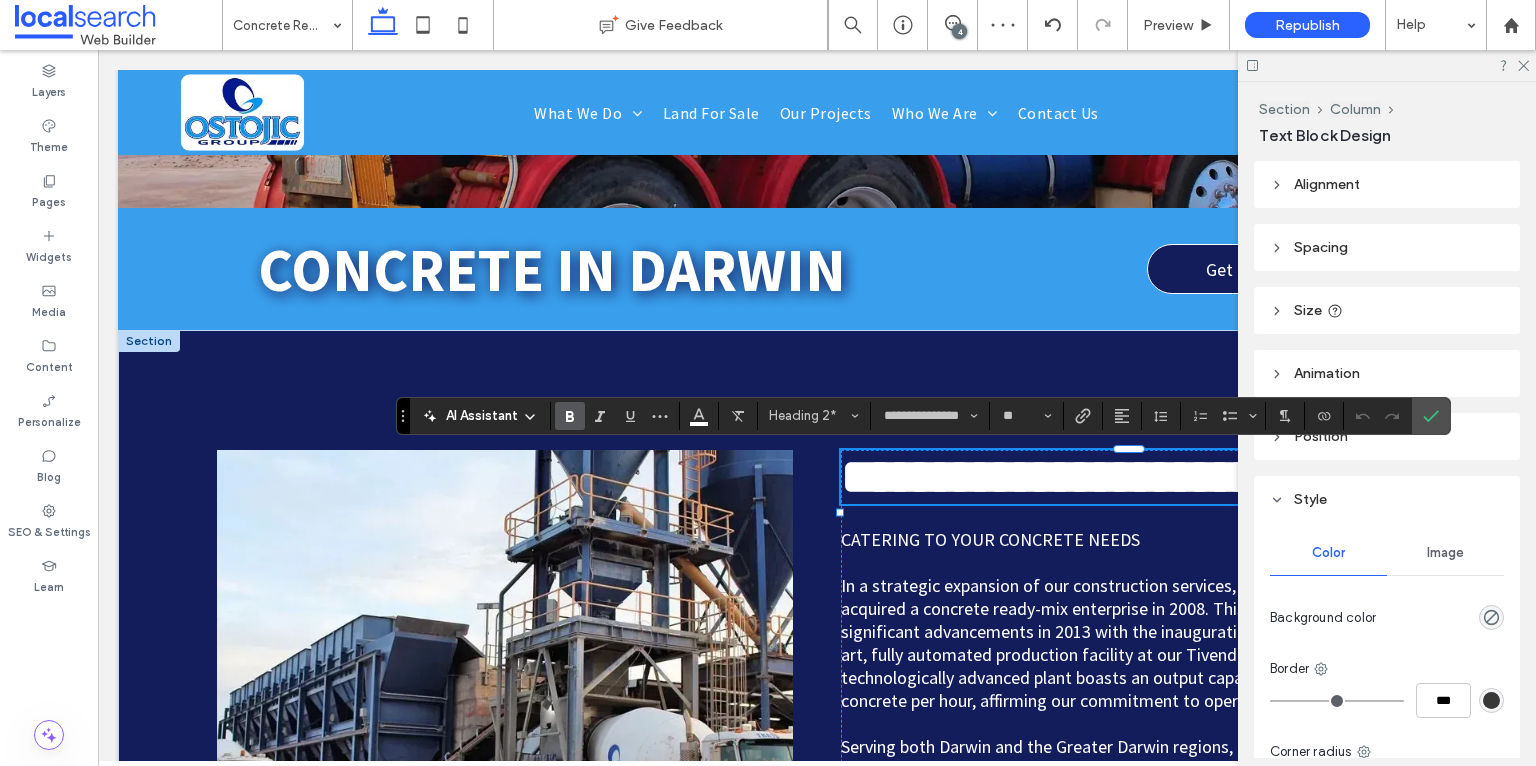 type on "**" 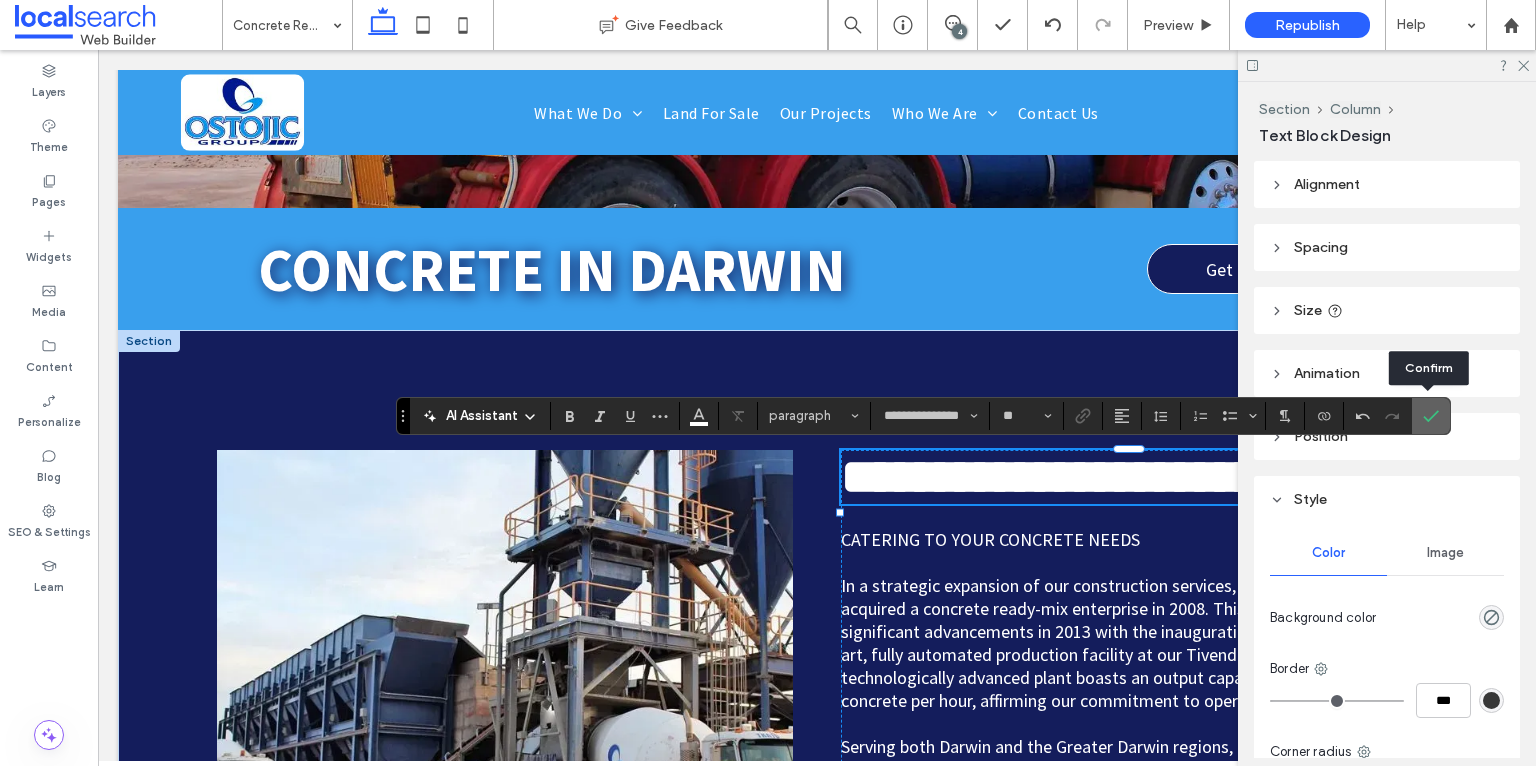 click 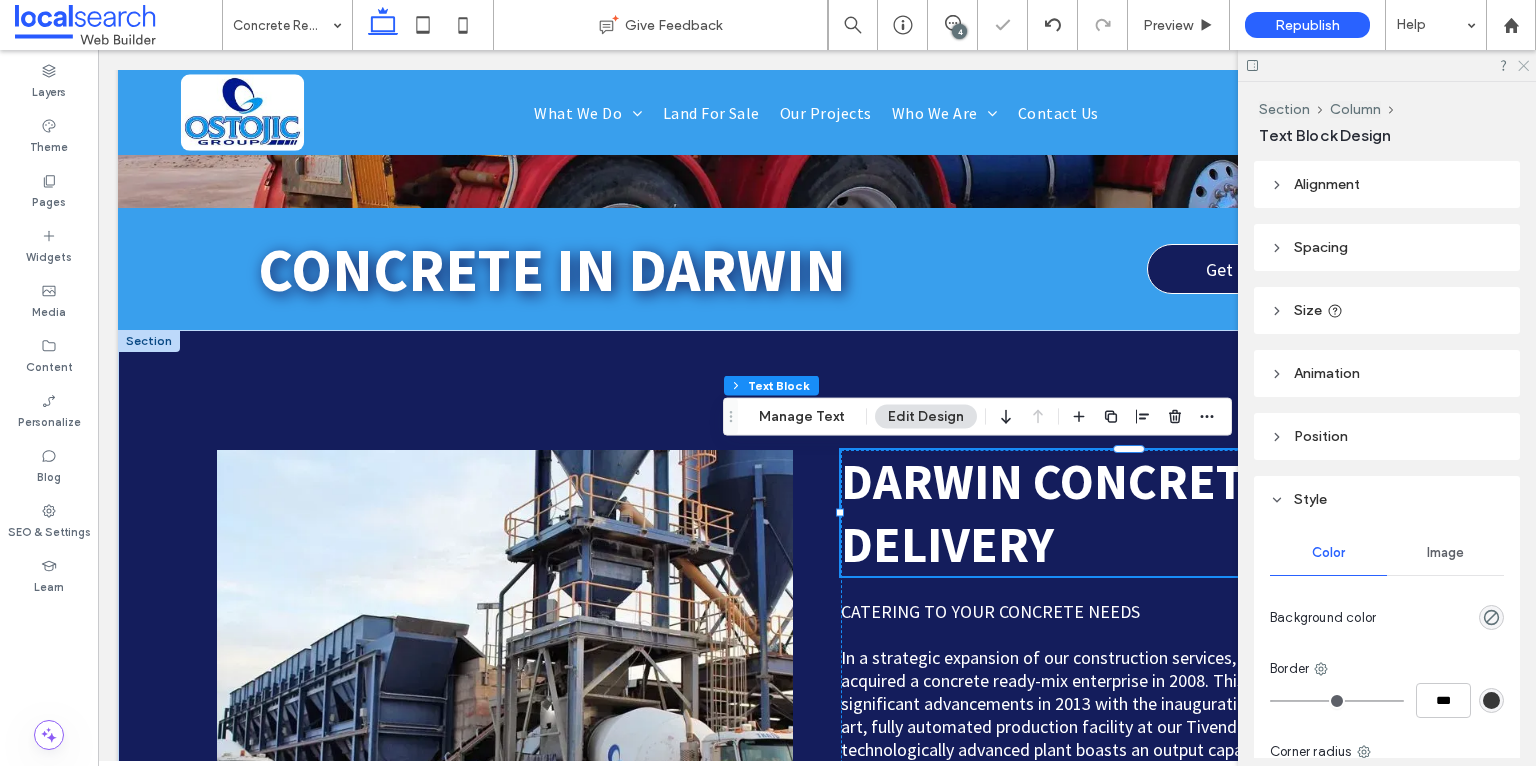 click 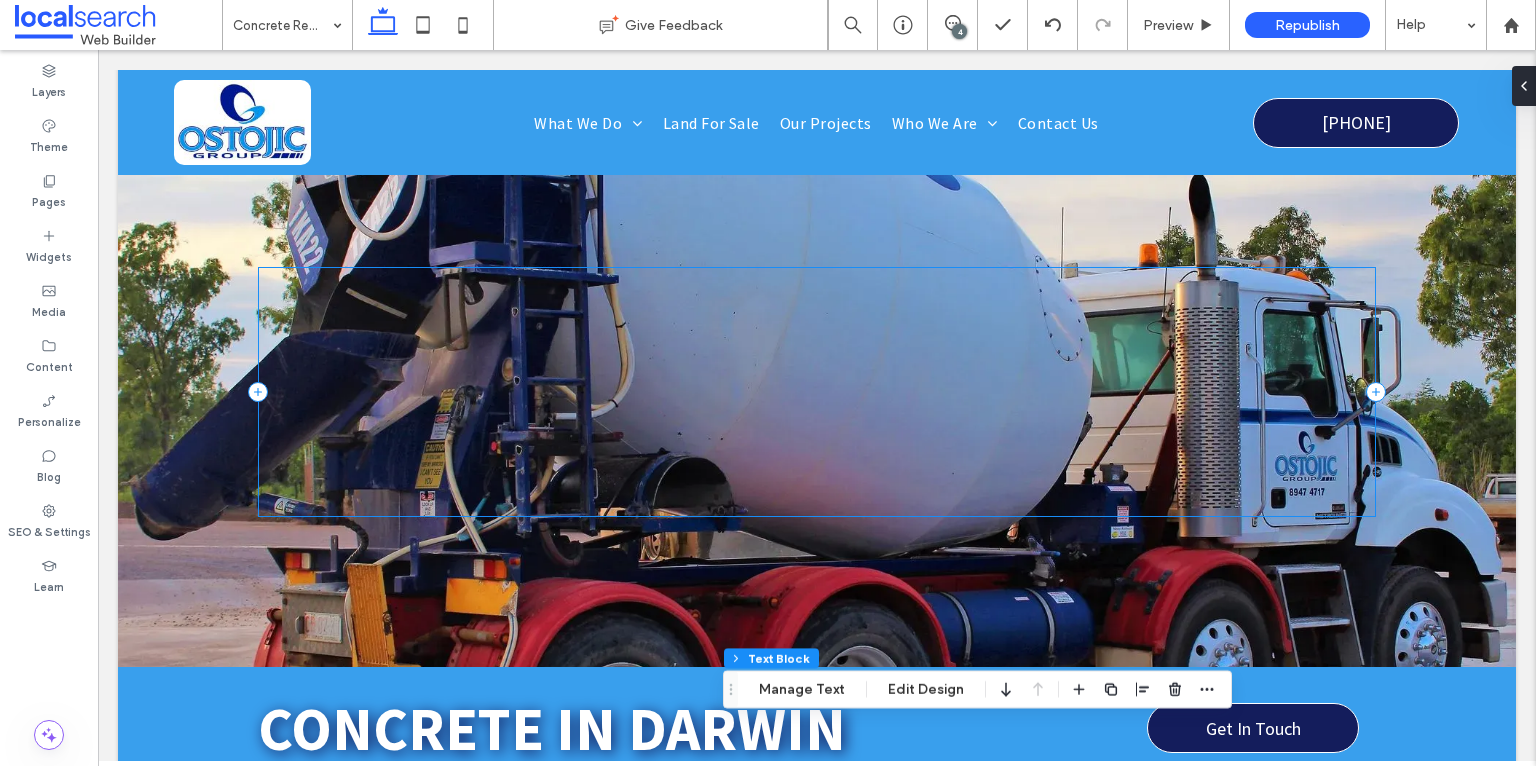 scroll, scrollTop: 0, scrollLeft: 0, axis: both 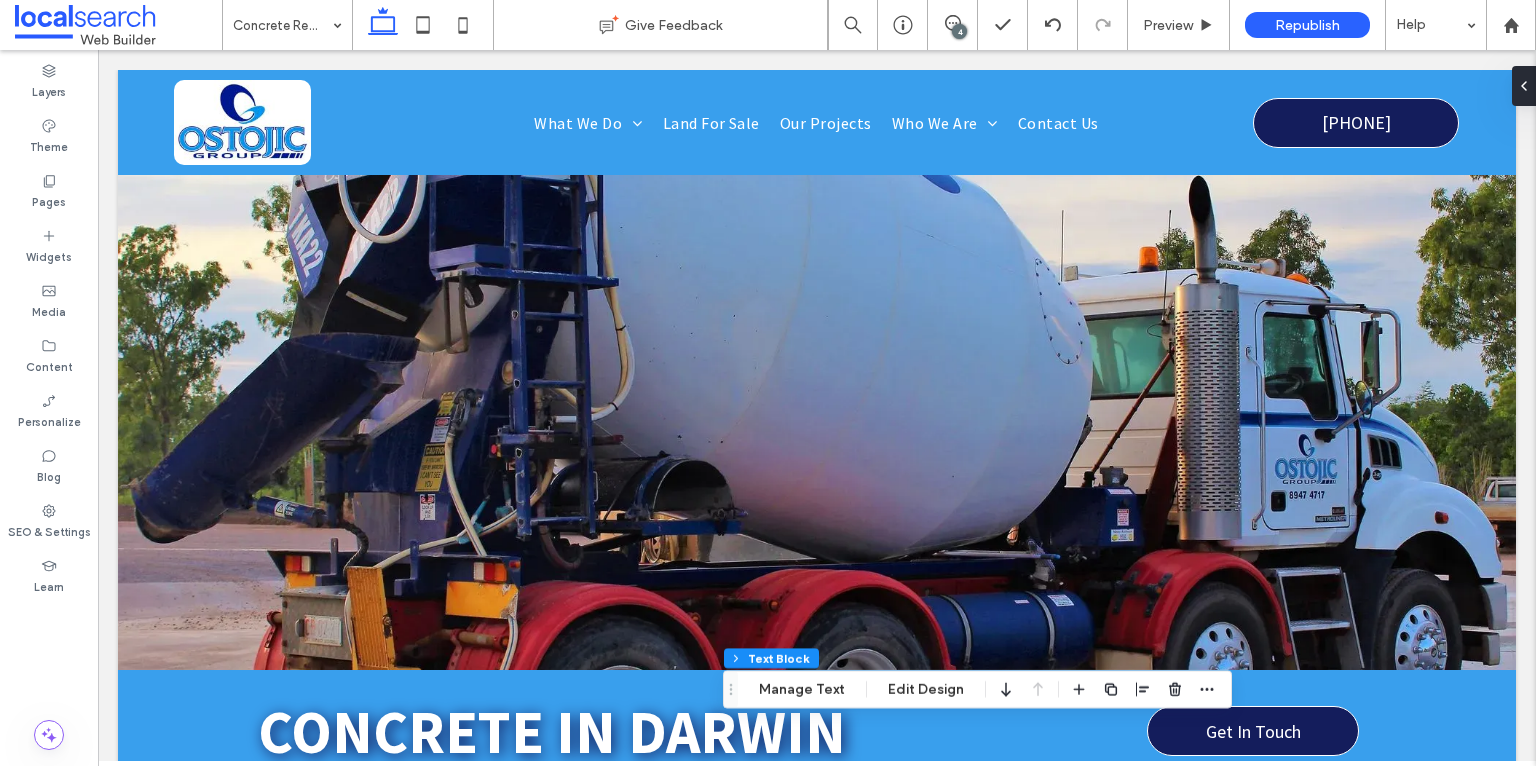 click on "4" at bounding box center (959, 31) 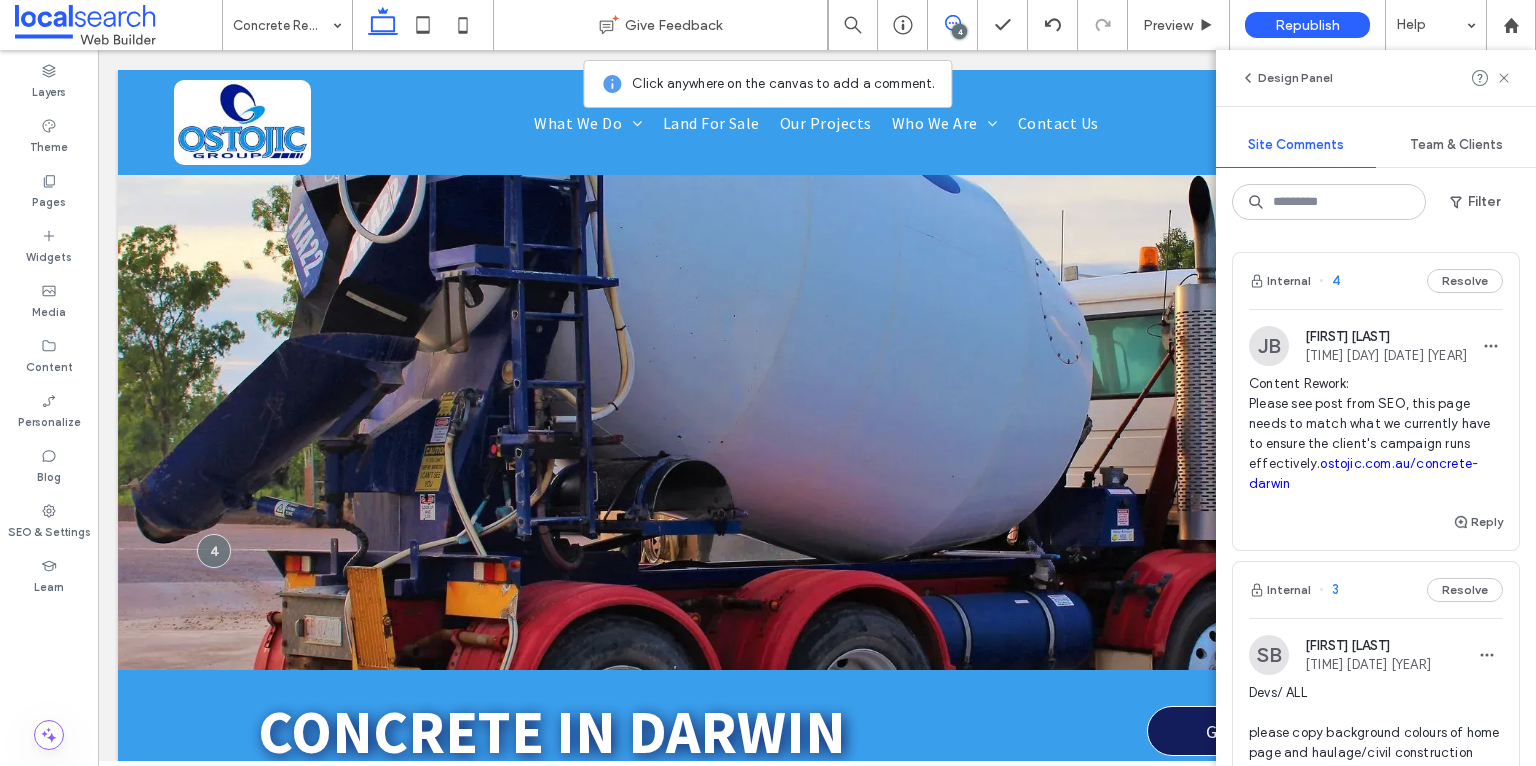 click on "Content Rework:
Please see post from SEO, this page needs to match what we currently have to ensure the client's campaign runs effectively.  ostojic.com.au/concrete-darwin" at bounding box center [1376, 434] 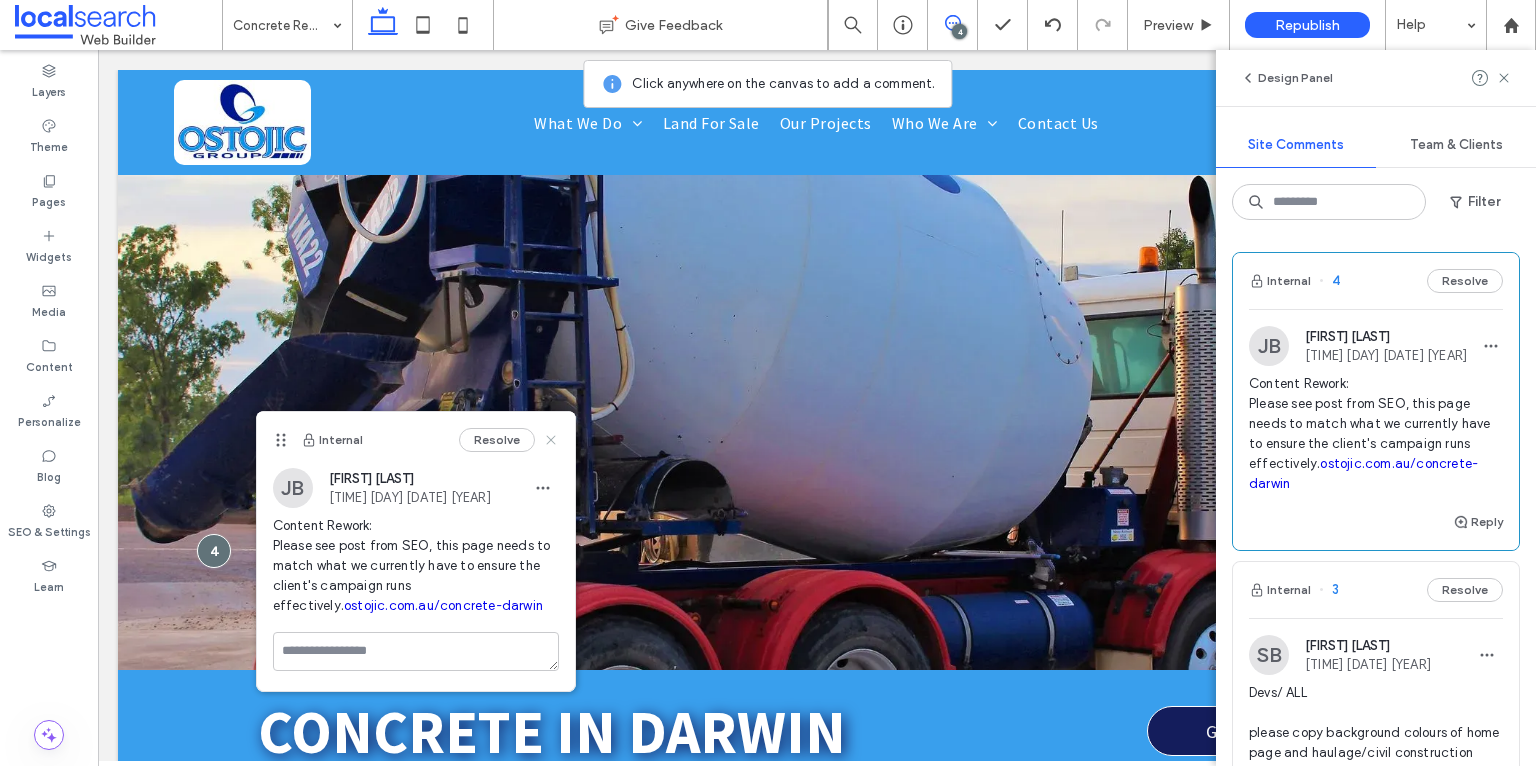 click 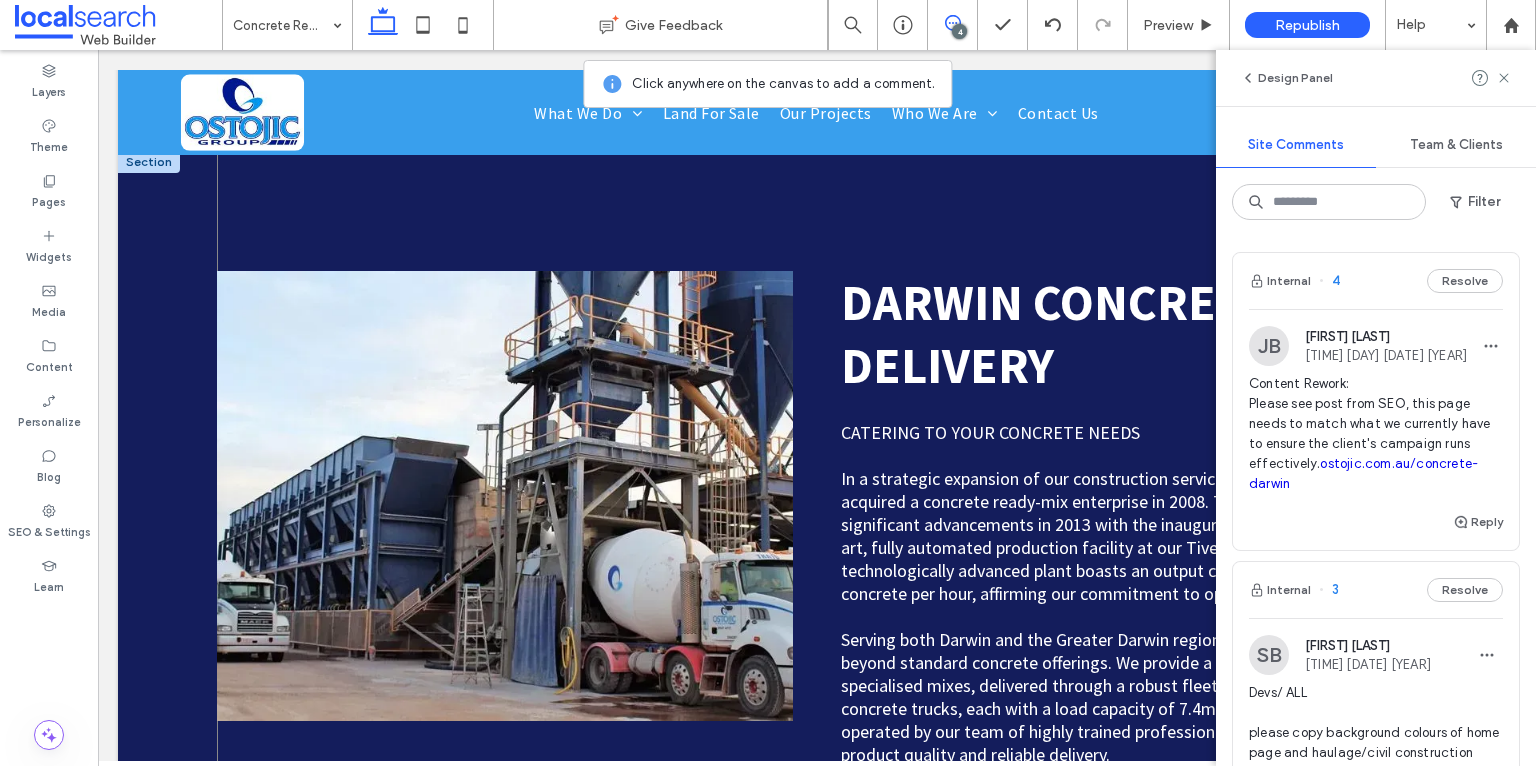 scroll, scrollTop: 658, scrollLeft: 0, axis: vertical 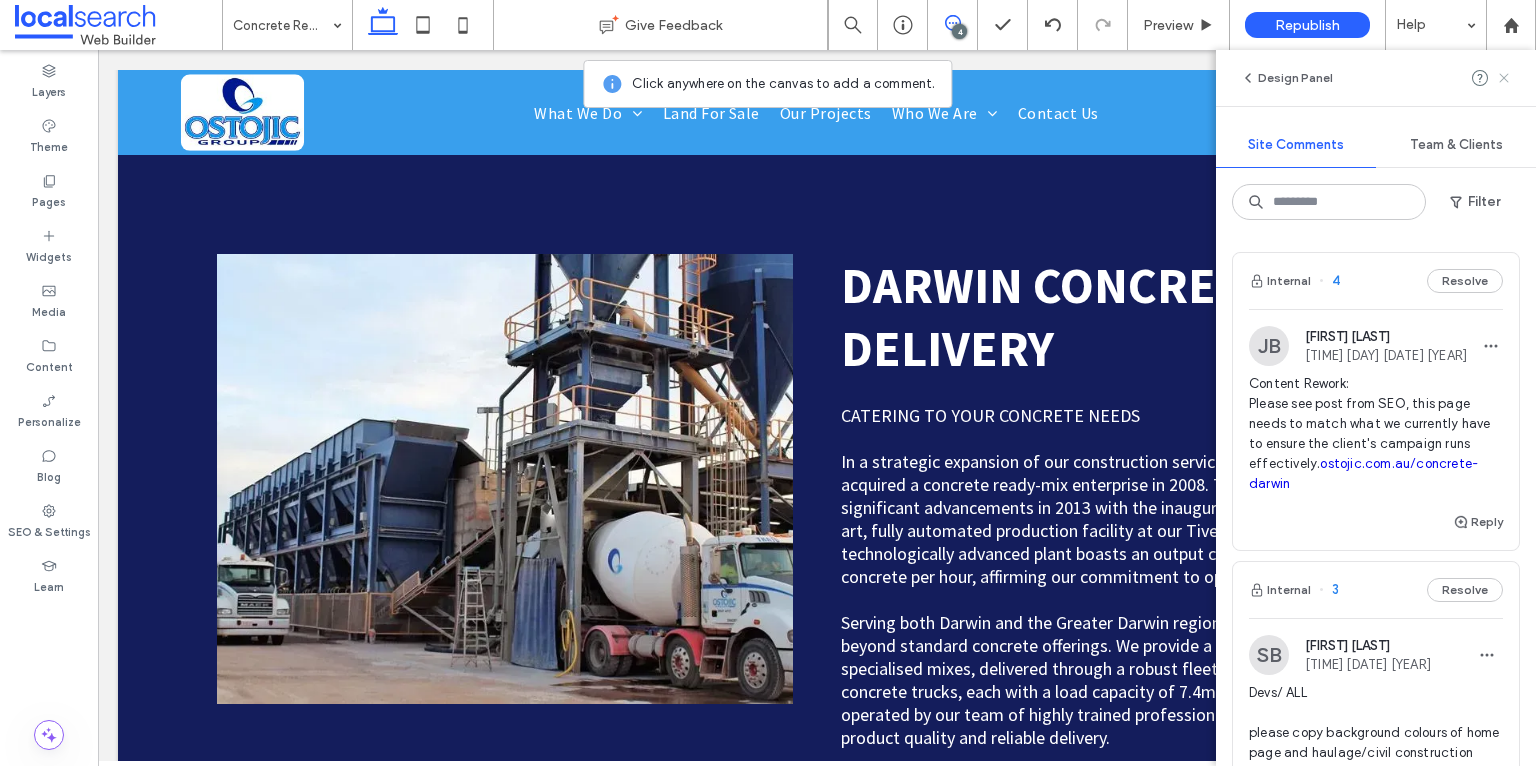 click 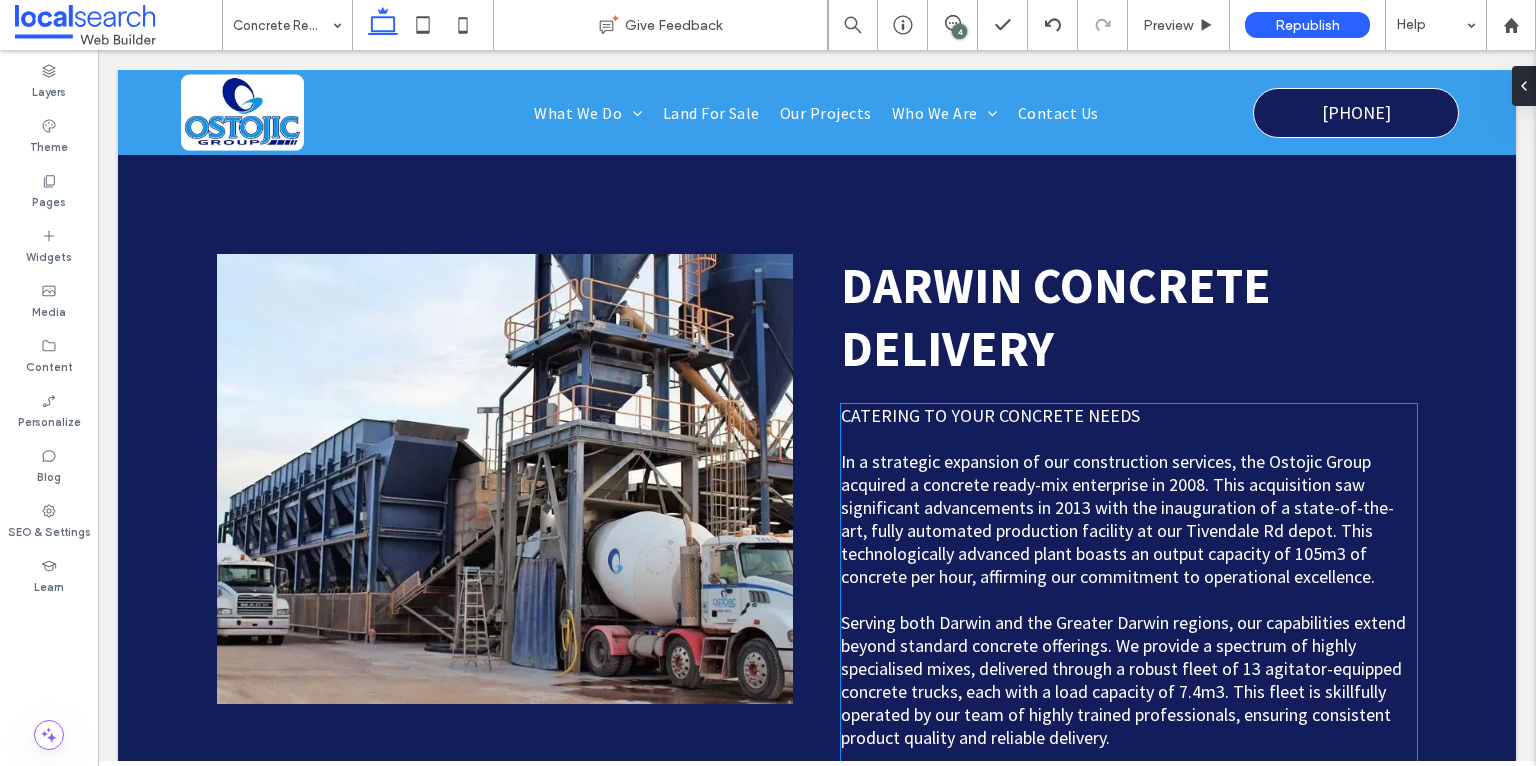 click on "In a strategic expansion of our construction services, the Ostojic Group acquired a concrete ready-mix enterprise in 2008. This acquisition saw significant advancements in 2013 with the inauguration of a state-of-the-art, fully automated production facility at our Tivendale Rd depot. This technologically advanced plant boasts an output capacity of 105m3 of concrete per hour, affirming our commitment to operational excellence." at bounding box center [1117, 519] 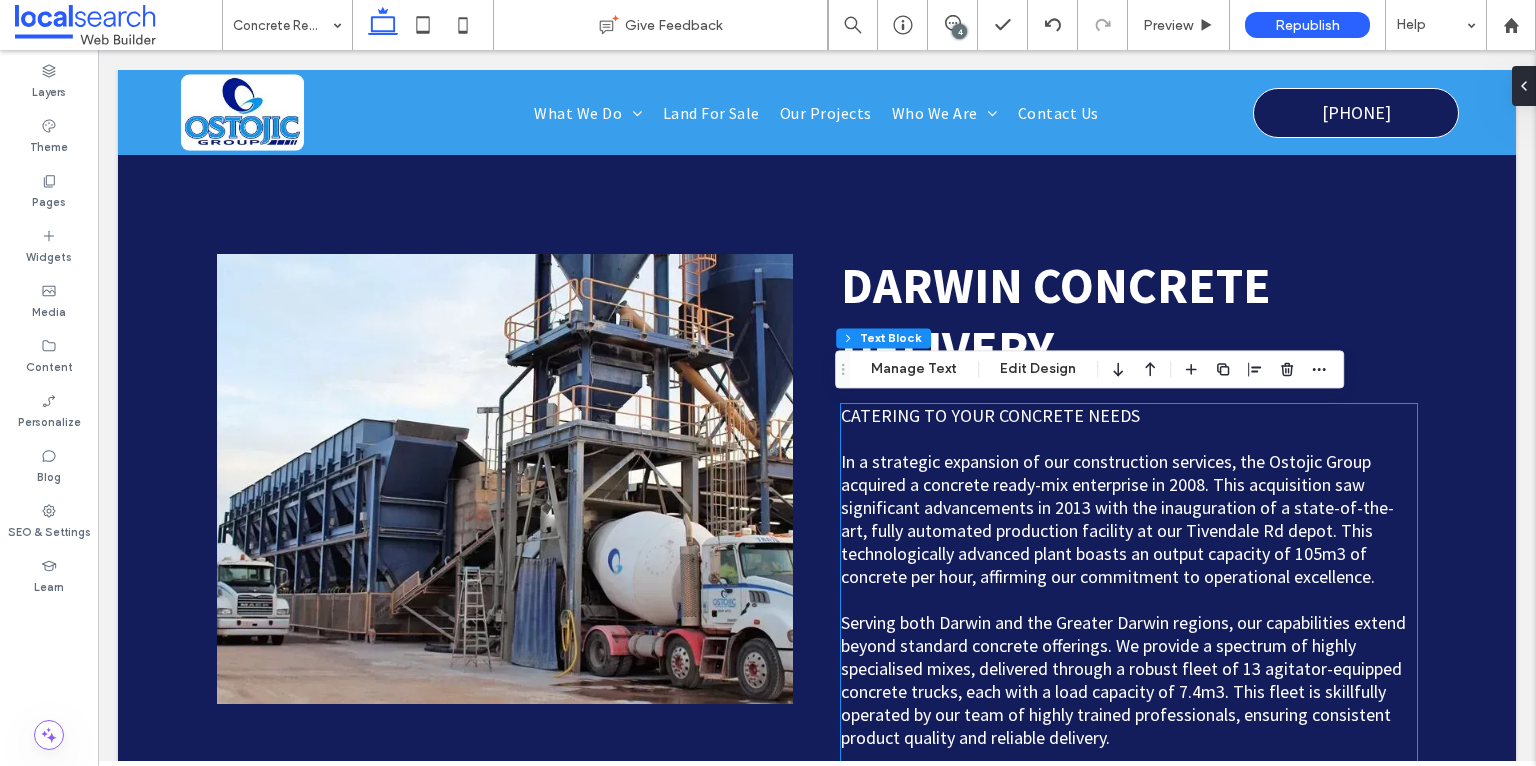 click on "In a strategic expansion of our construction services, the Ostojic Group acquired a concrete ready-mix enterprise in 2008. This acquisition saw significant advancements in 2013 with the inauguration of a state-of-the-art, fully automated production facility at our Tivendale Rd depot. This technologically advanced plant boasts an output capacity of 105m3 of concrete per hour, affirming our commitment to operational excellence." at bounding box center (1117, 519) 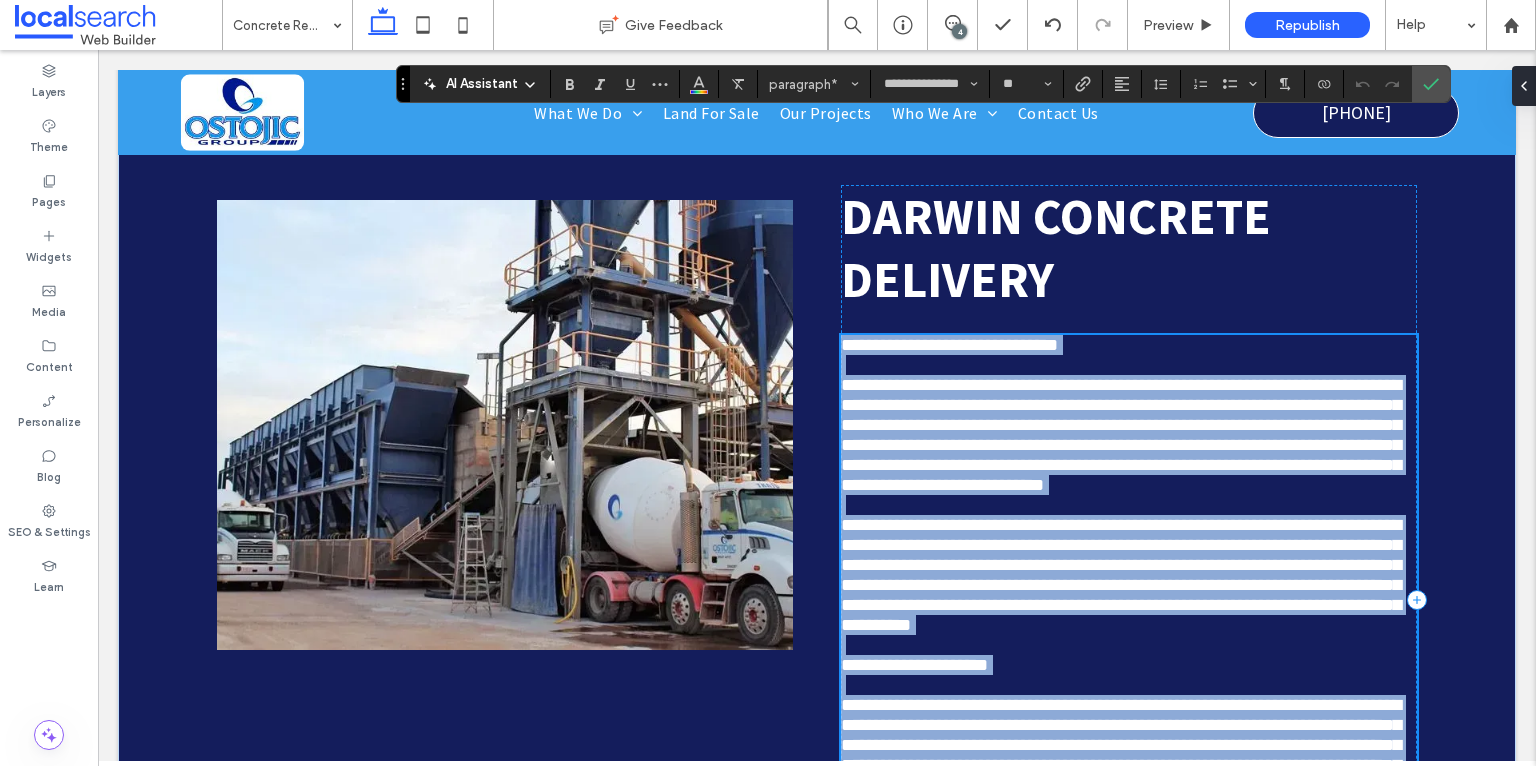 scroll, scrollTop: 724, scrollLeft: 0, axis: vertical 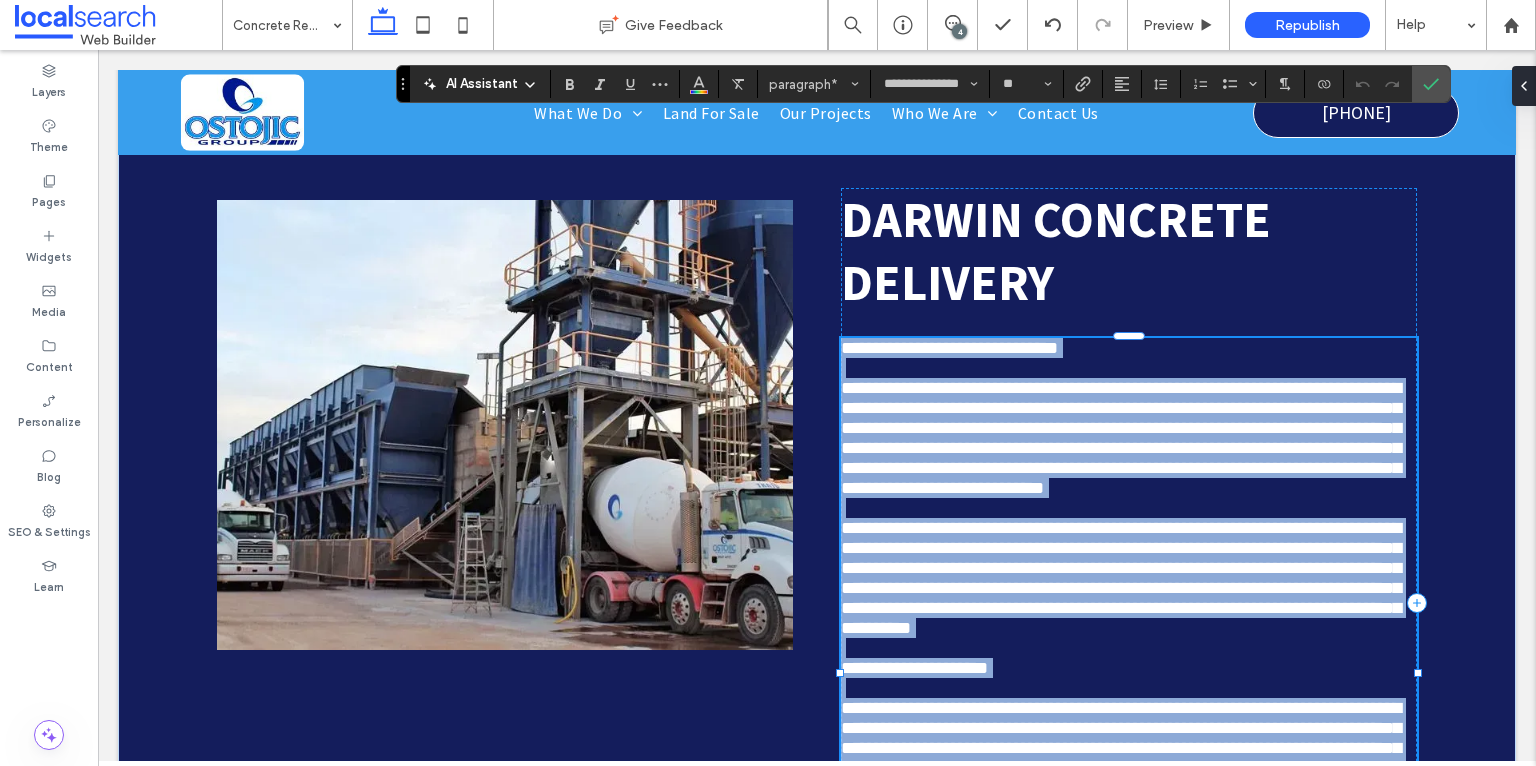 click on "**********" at bounding box center [1121, 438] 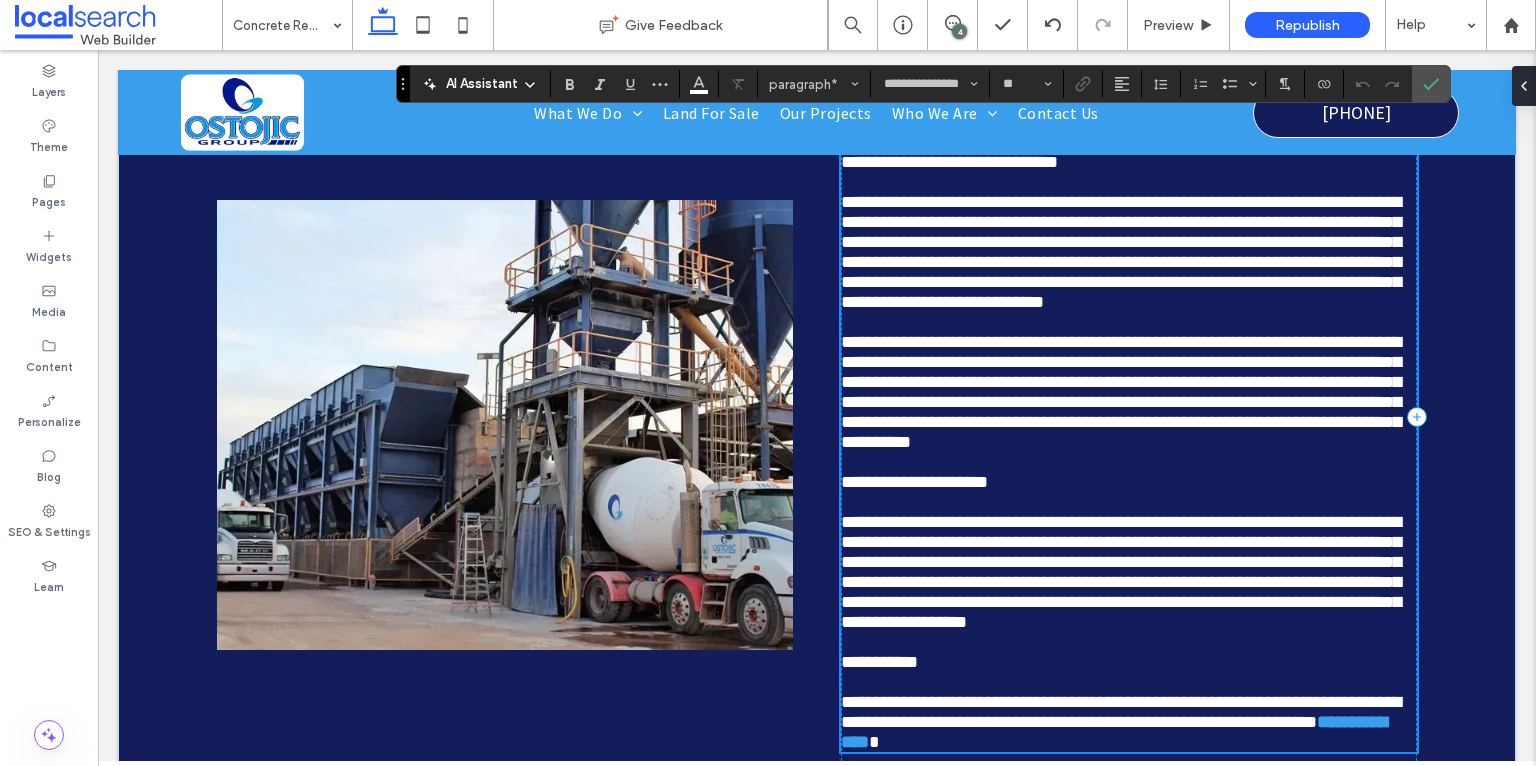 scroll, scrollTop: 897, scrollLeft: 0, axis: vertical 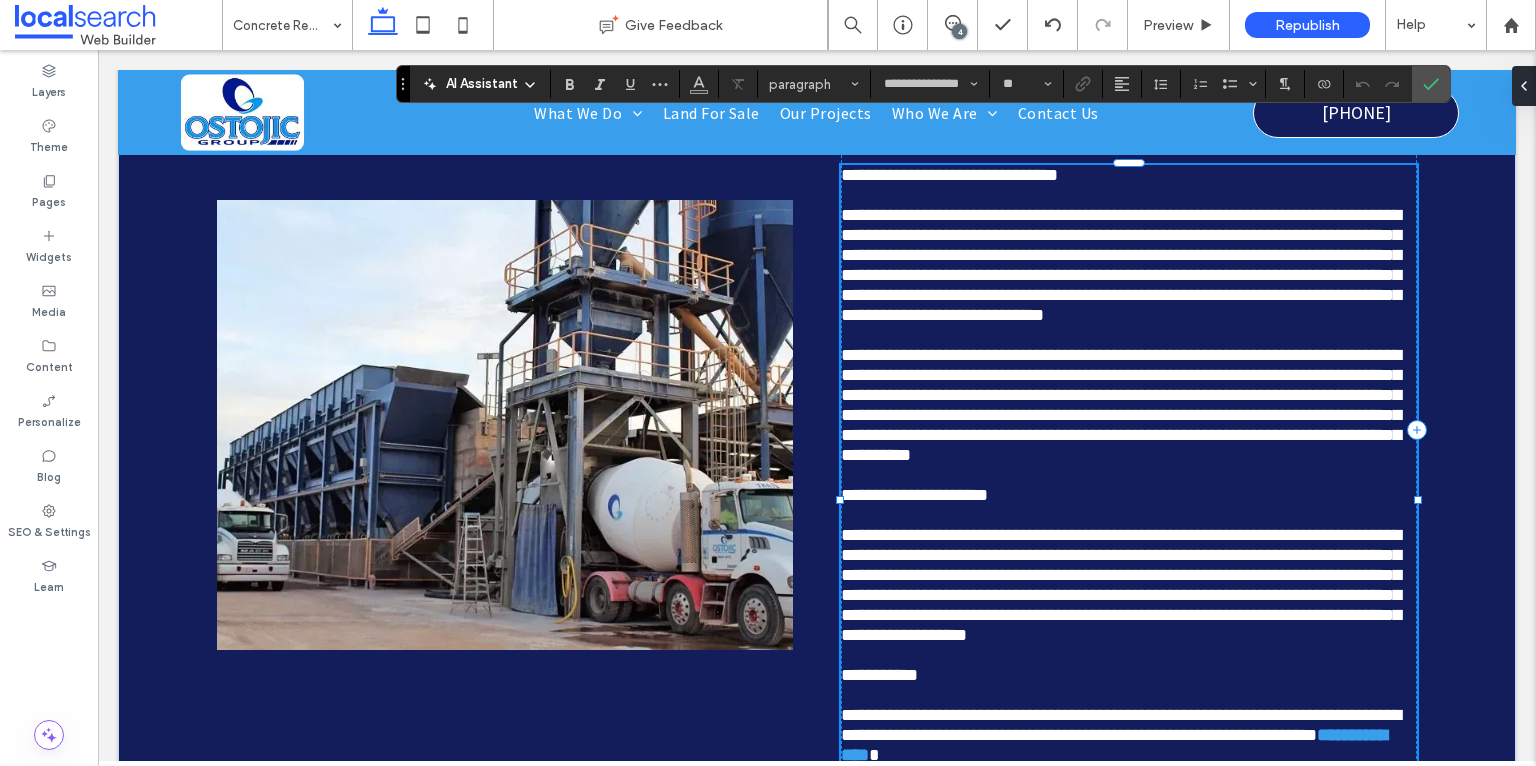 click at bounding box center (1129, 335) 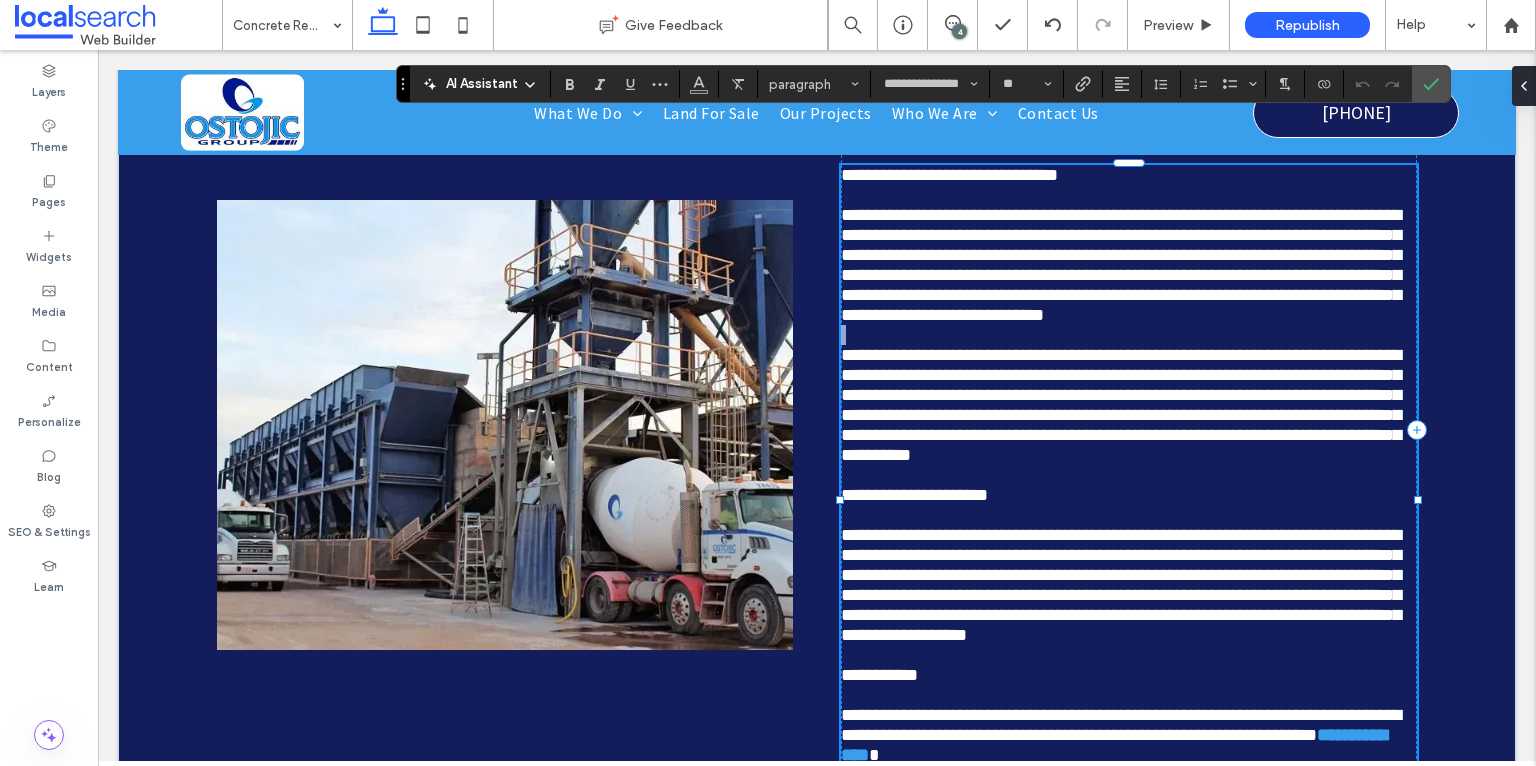 click at bounding box center (1129, 335) 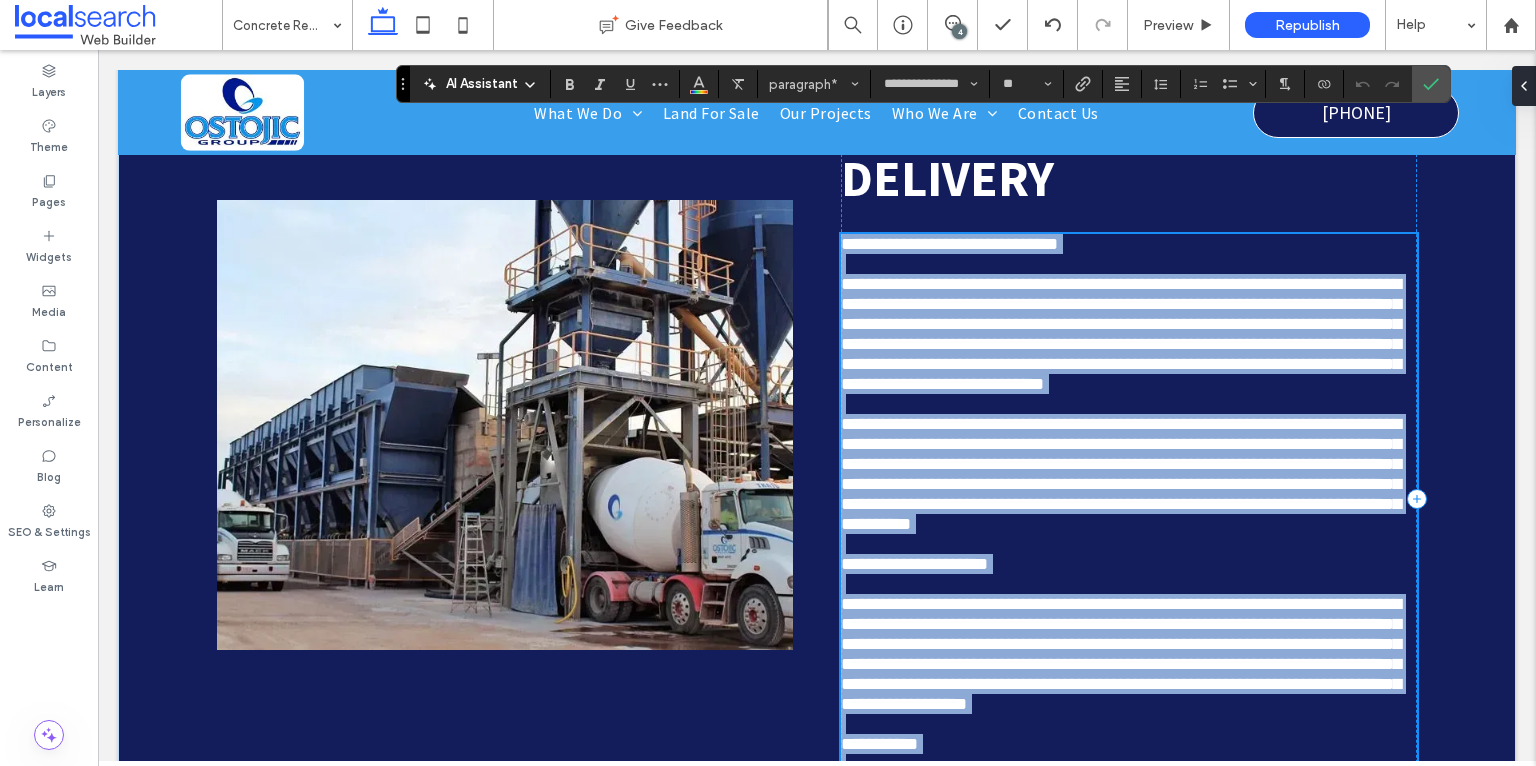 scroll, scrollTop: 608, scrollLeft: 0, axis: vertical 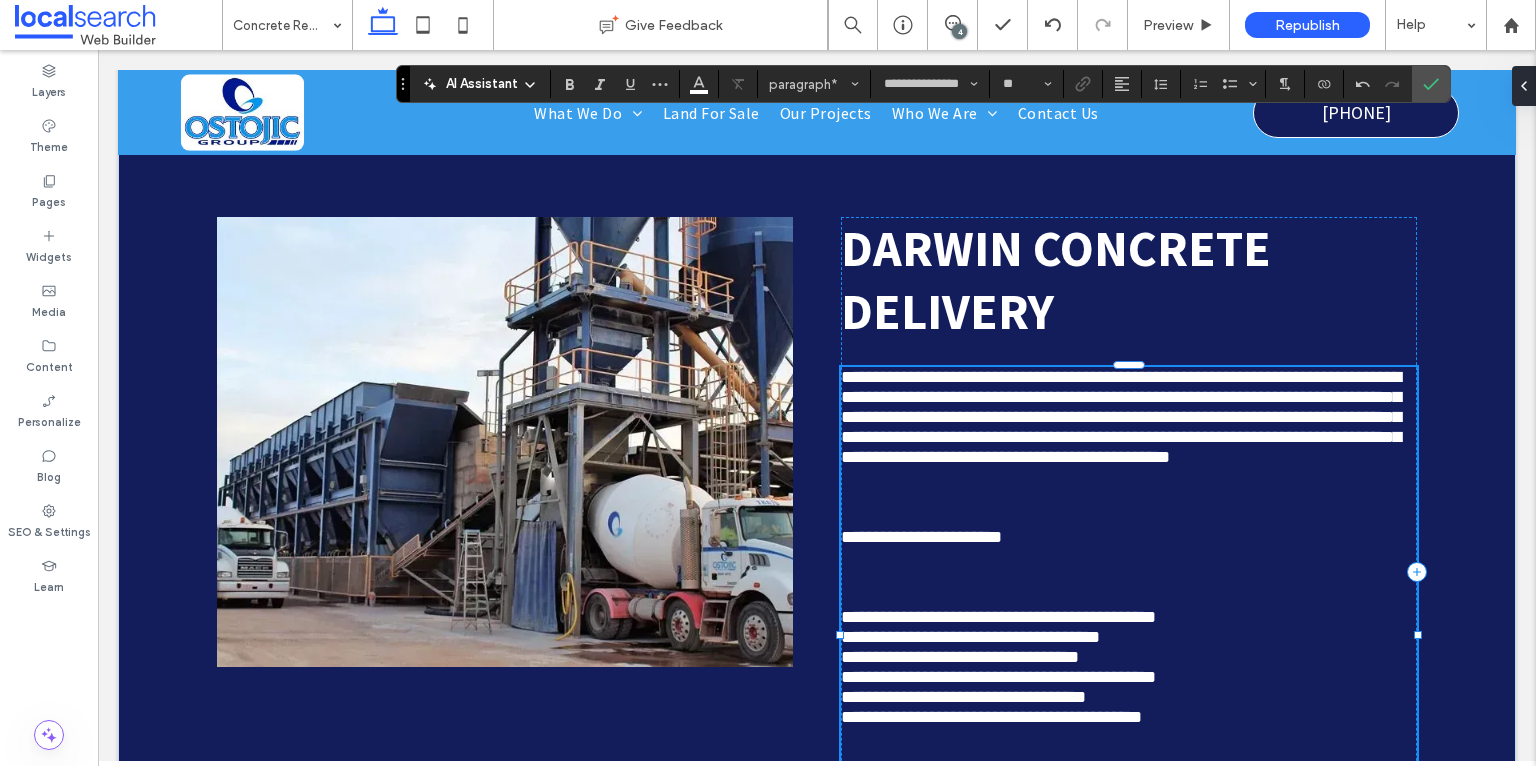 click on "﻿" at bounding box center [1129, 517] 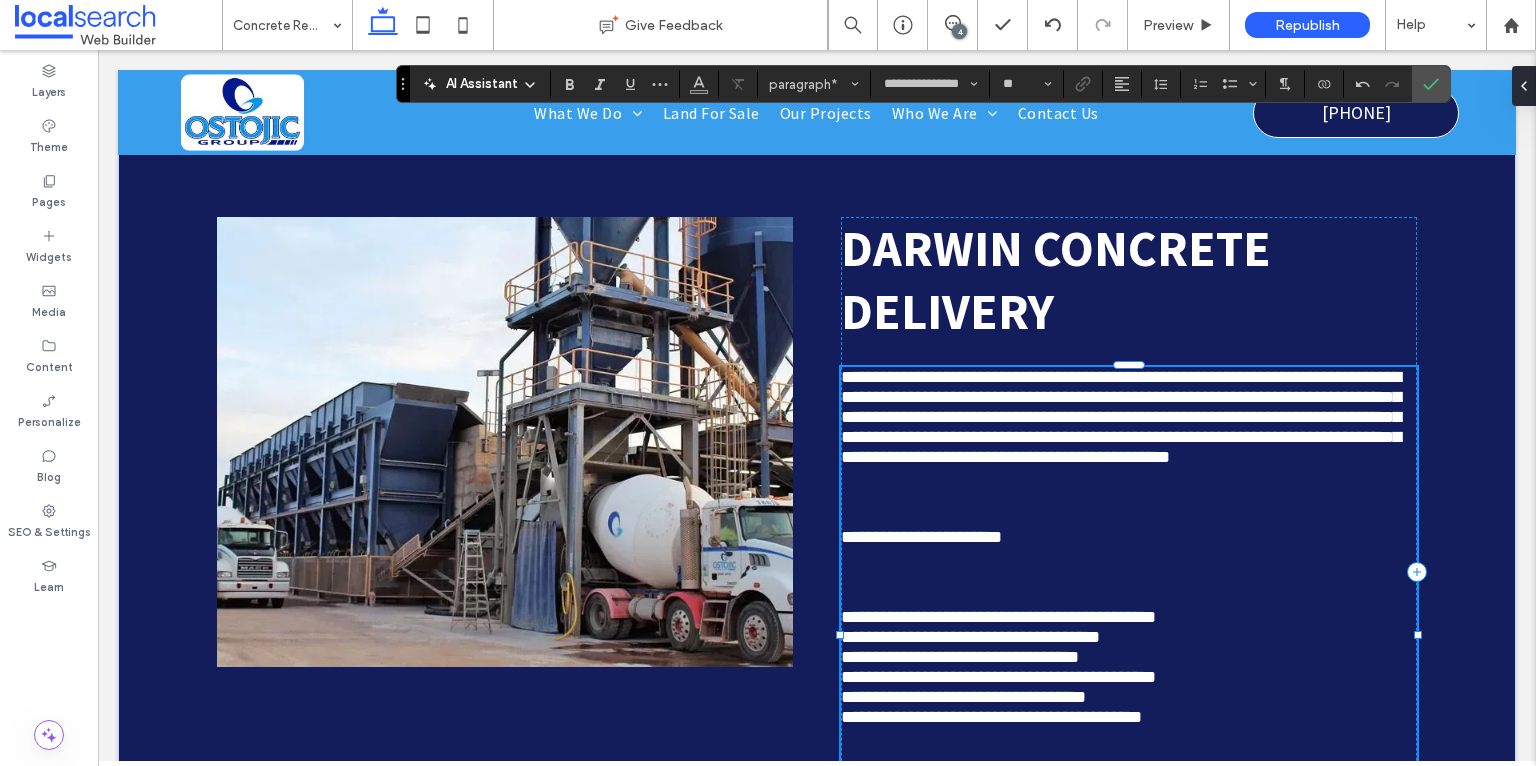 click on "﻿" at bounding box center (1129, 517) 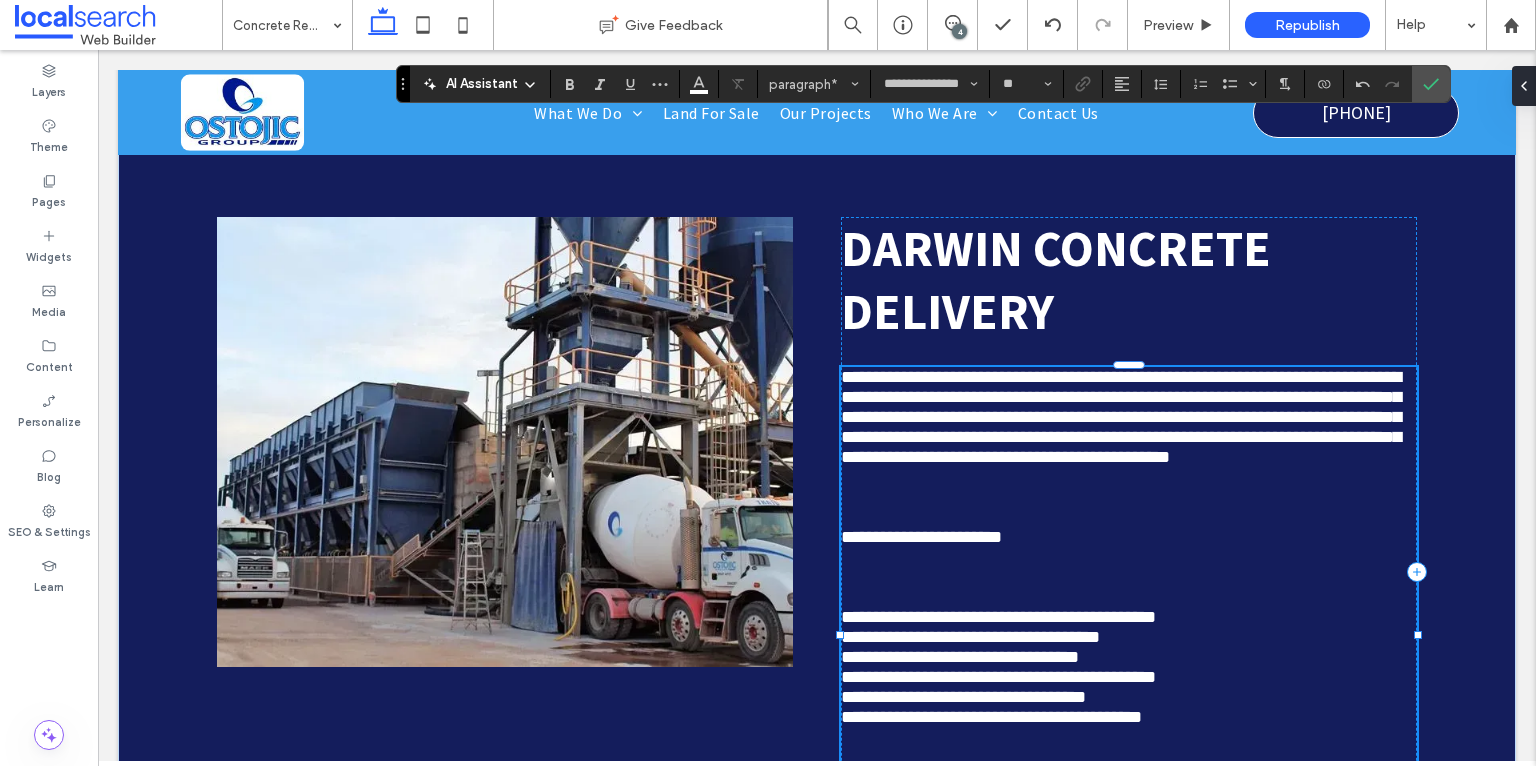 click on "**********" at bounding box center [1129, 417] 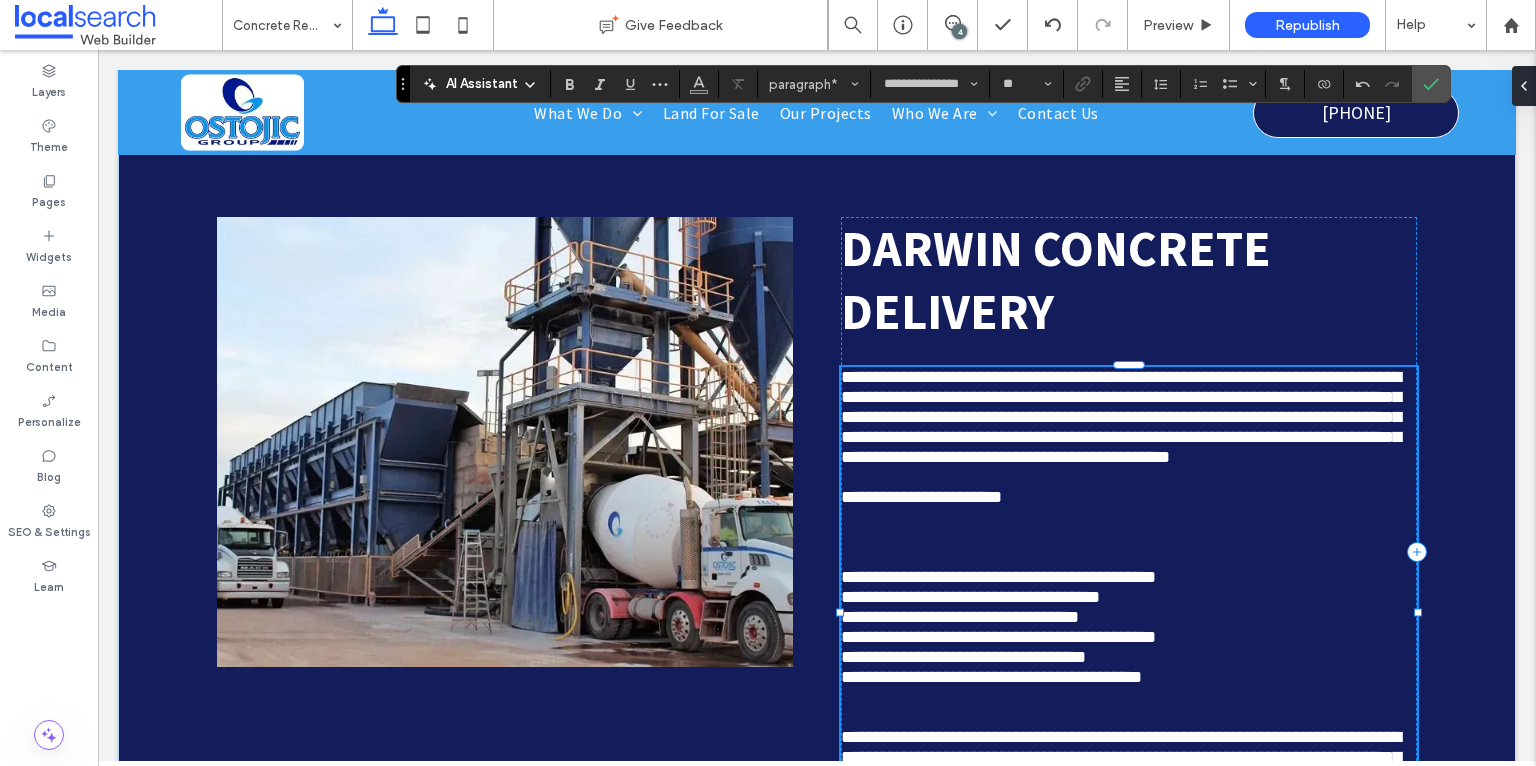 click on "﻿" at bounding box center (1129, 557) 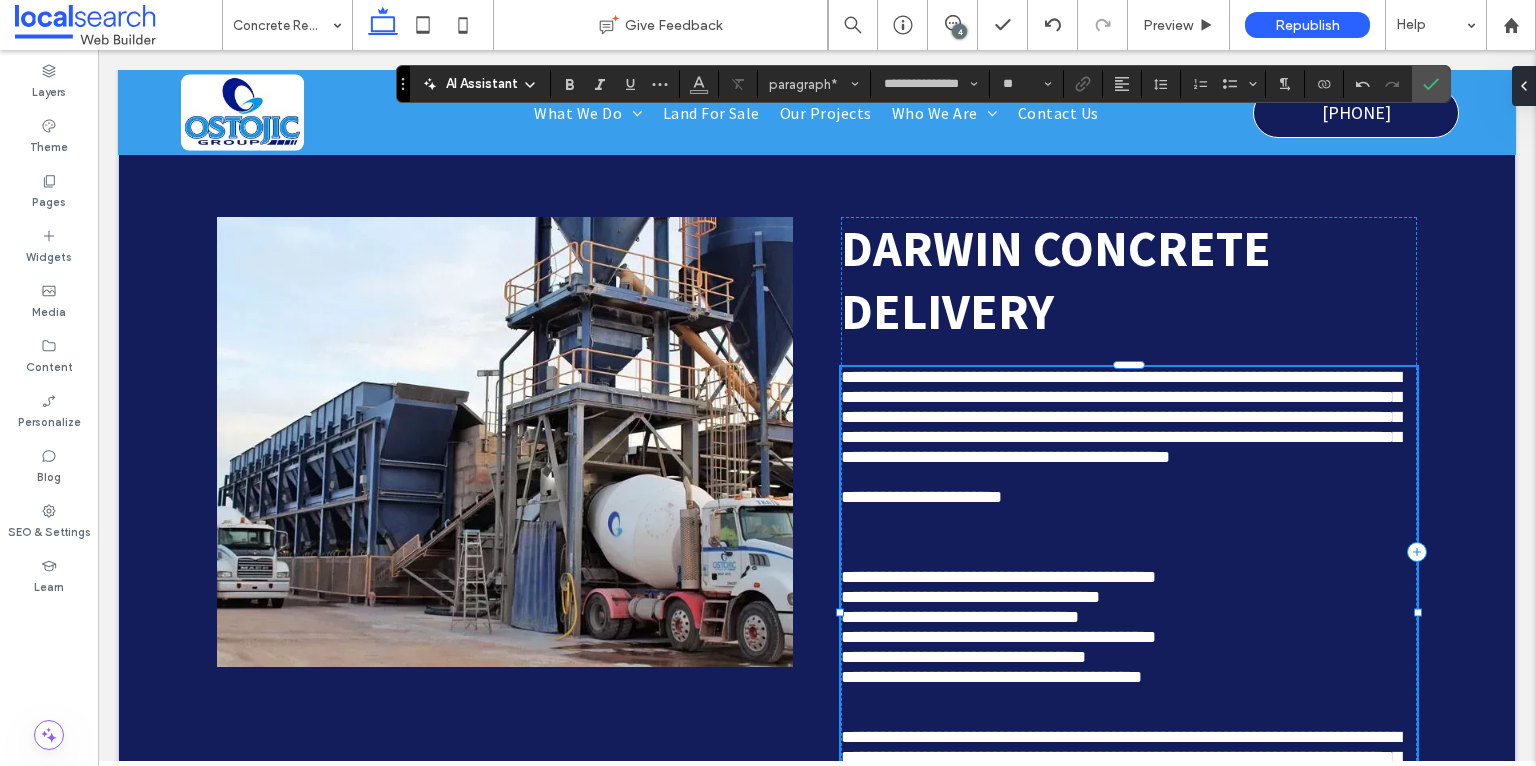 click on "**********" at bounding box center (1129, 497) 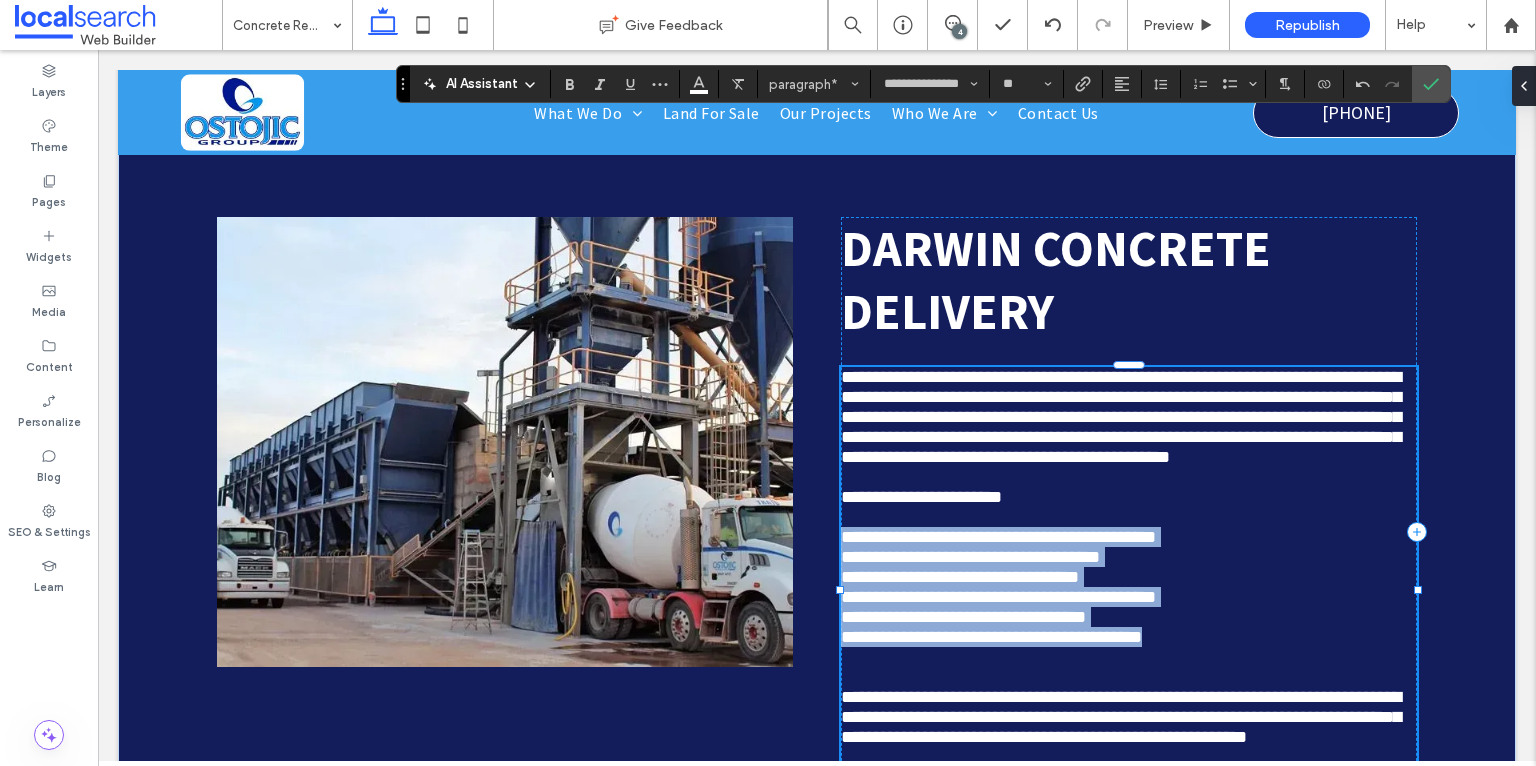 drag, startPoint x: 1199, startPoint y: 675, endPoint x: 837, endPoint y: 562, distance: 379.22684 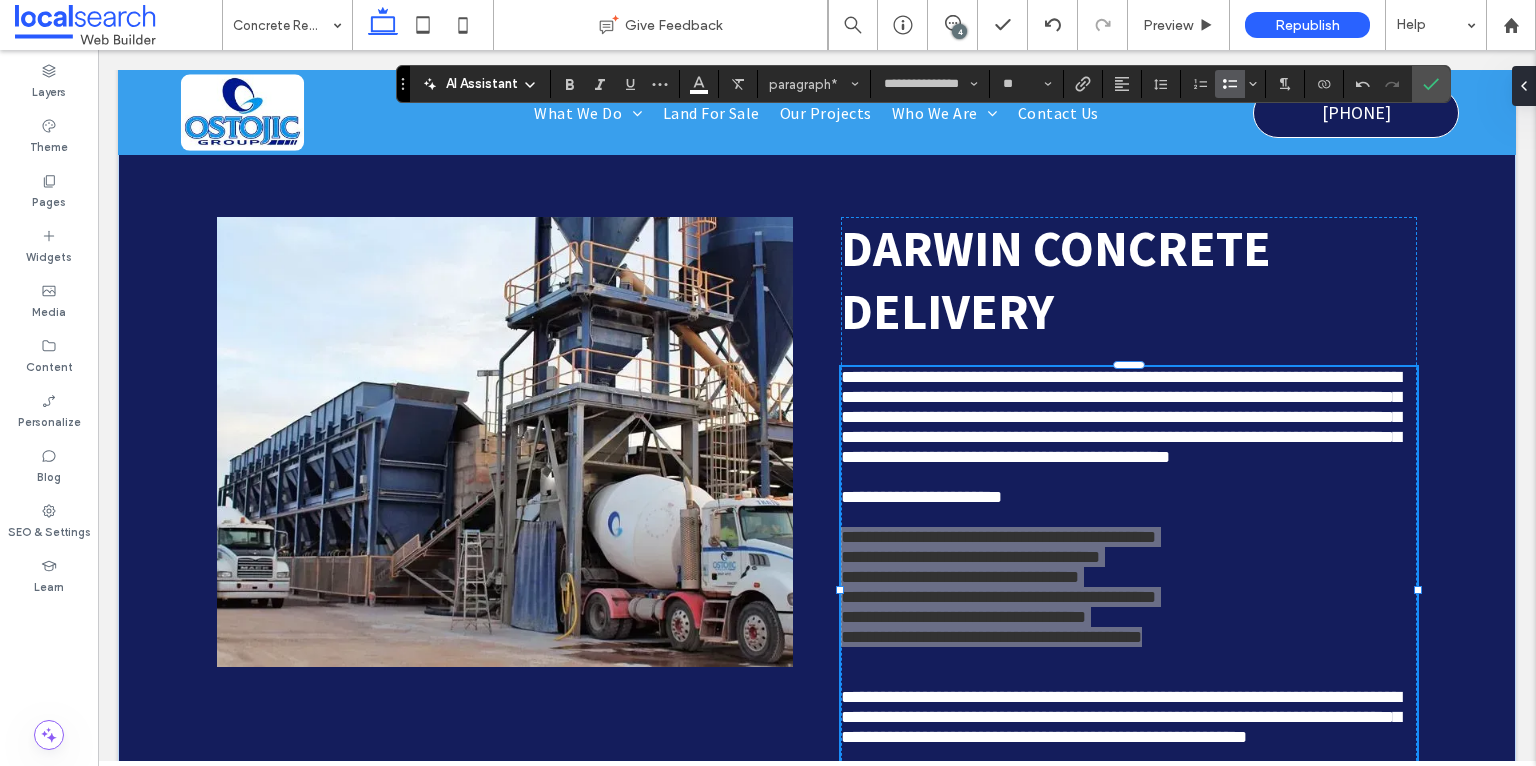 click 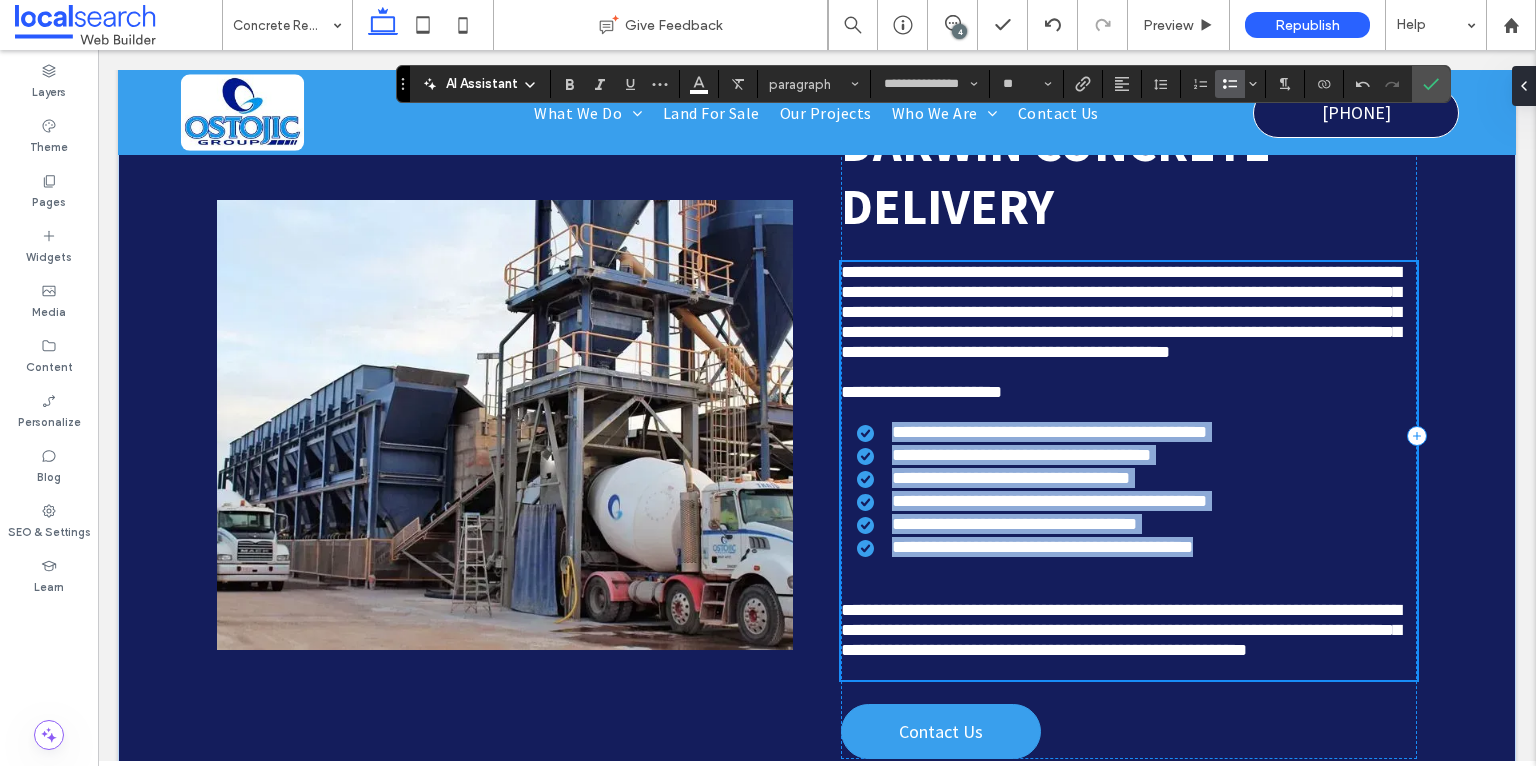 scroll, scrollTop: 831, scrollLeft: 0, axis: vertical 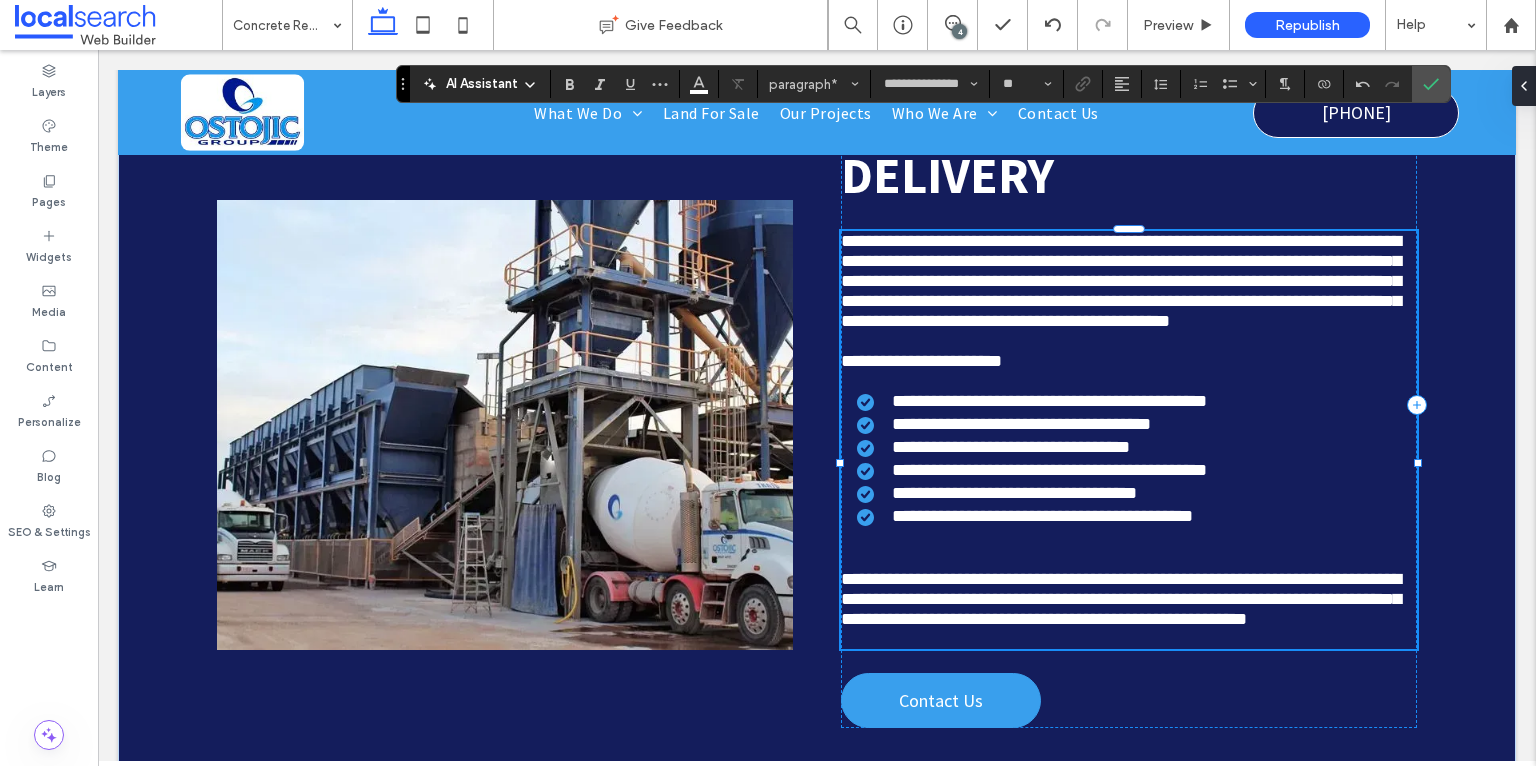click on "**********" at bounding box center (1121, 599) 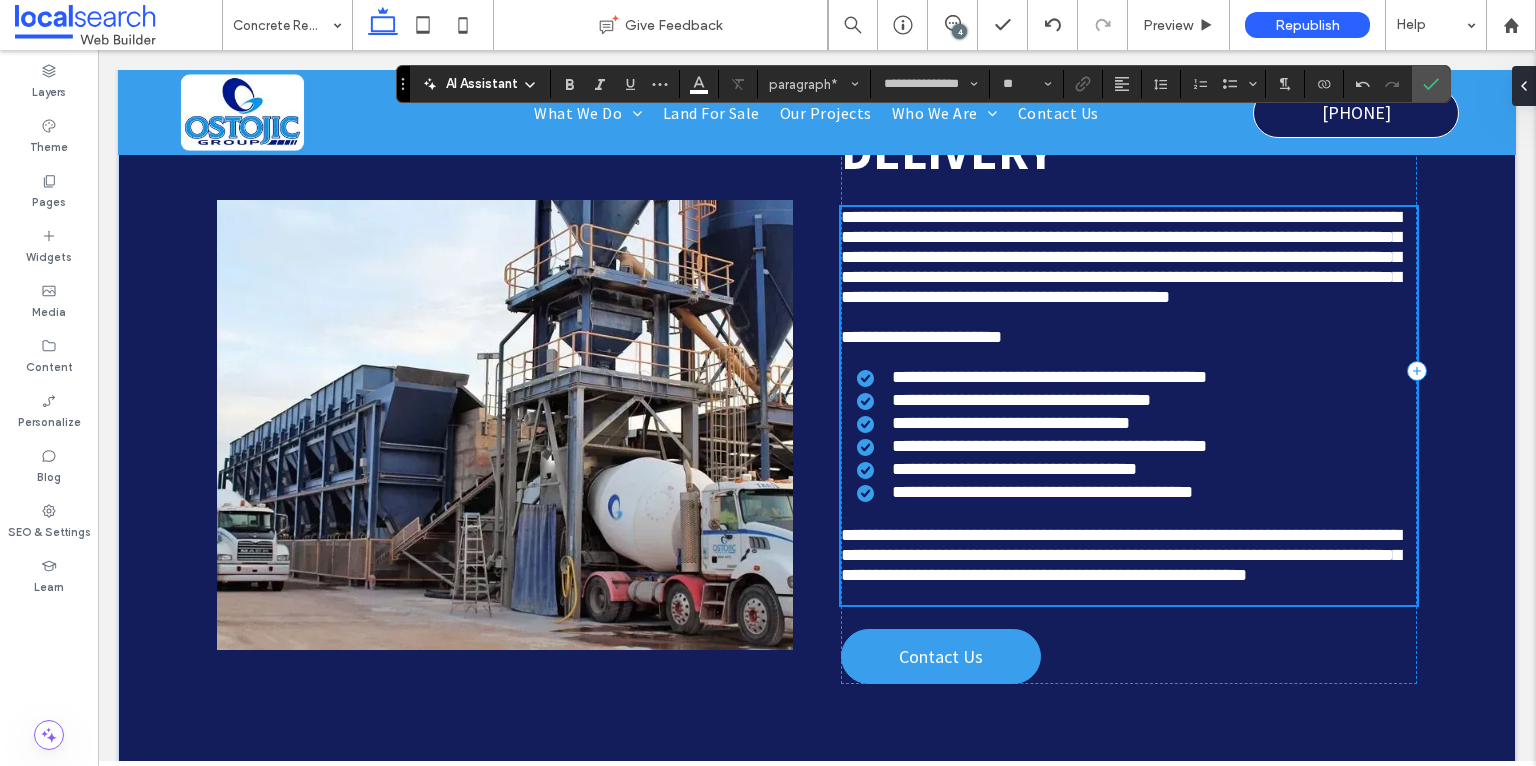 scroll, scrollTop: 858, scrollLeft: 0, axis: vertical 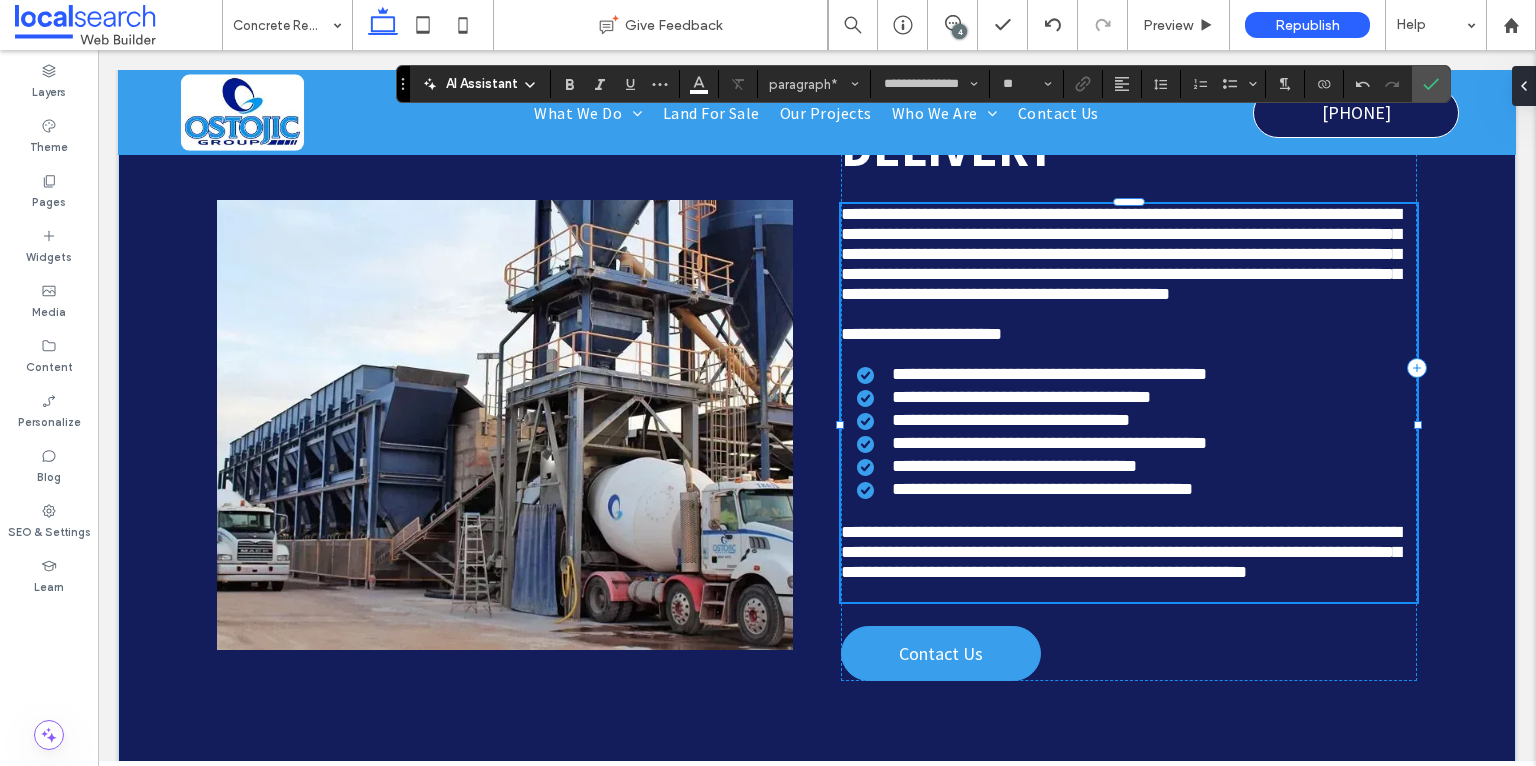 click on "**********" at bounding box center (1121, 552) 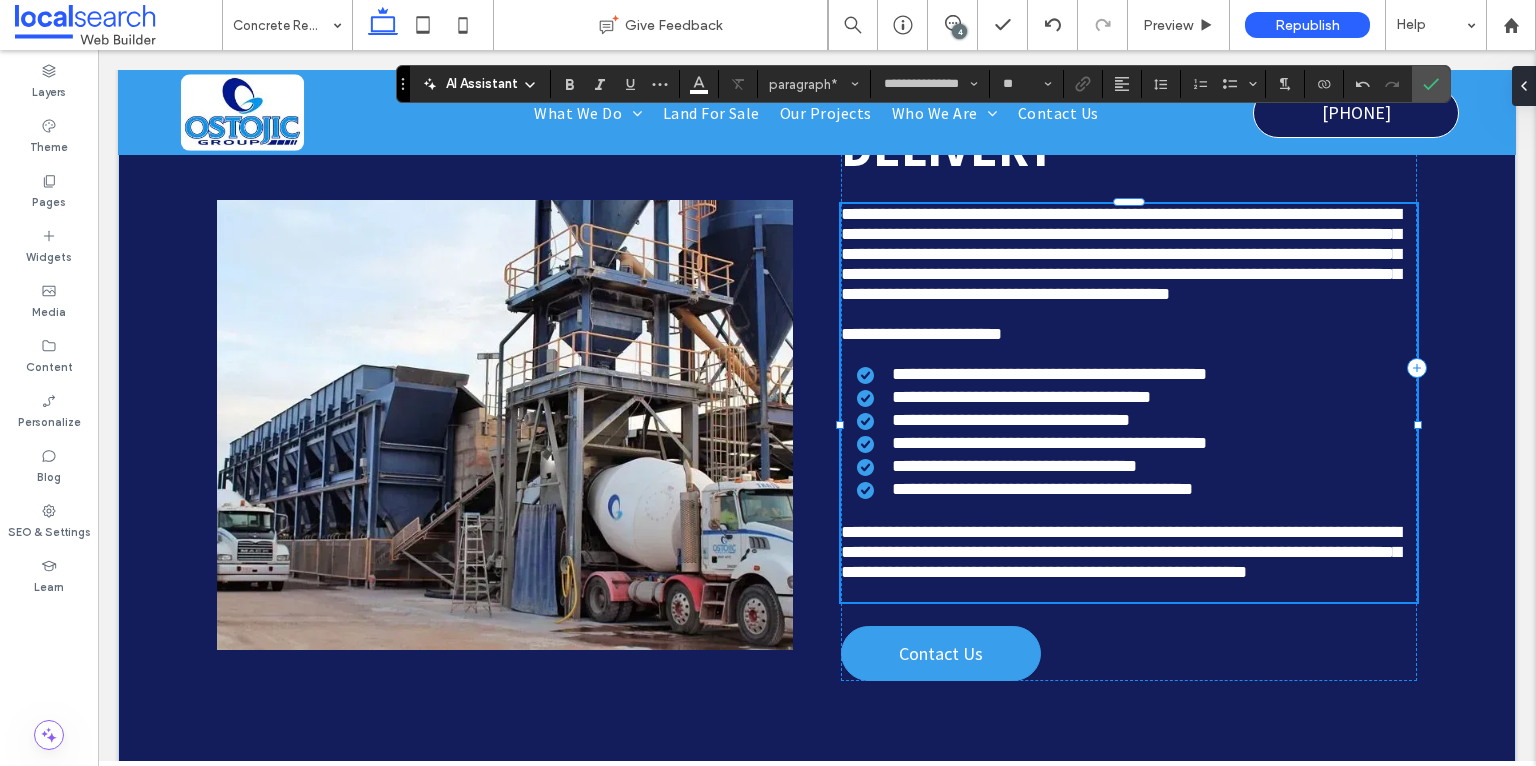 type 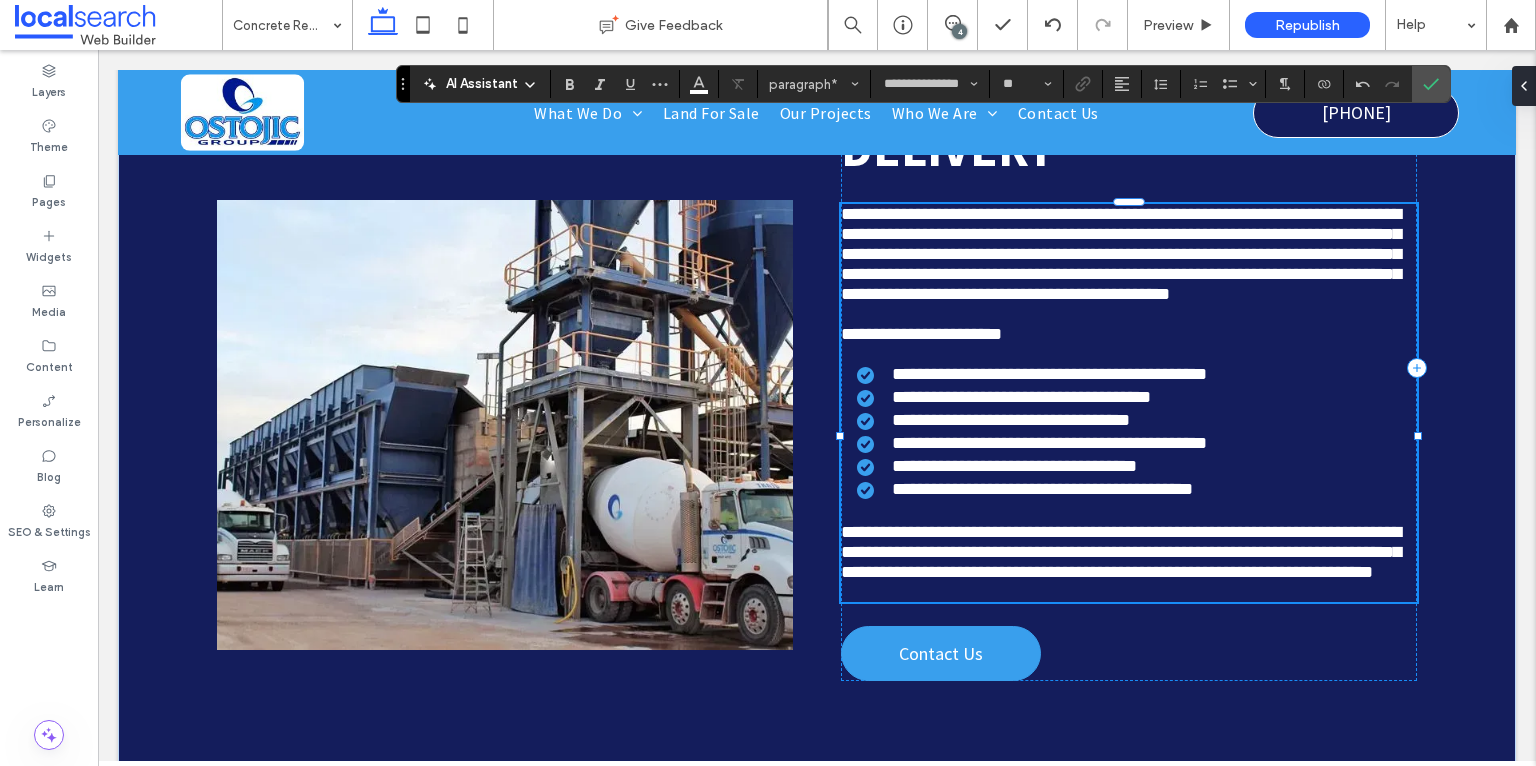 click on "**********" at bounding box center [1129, 552] 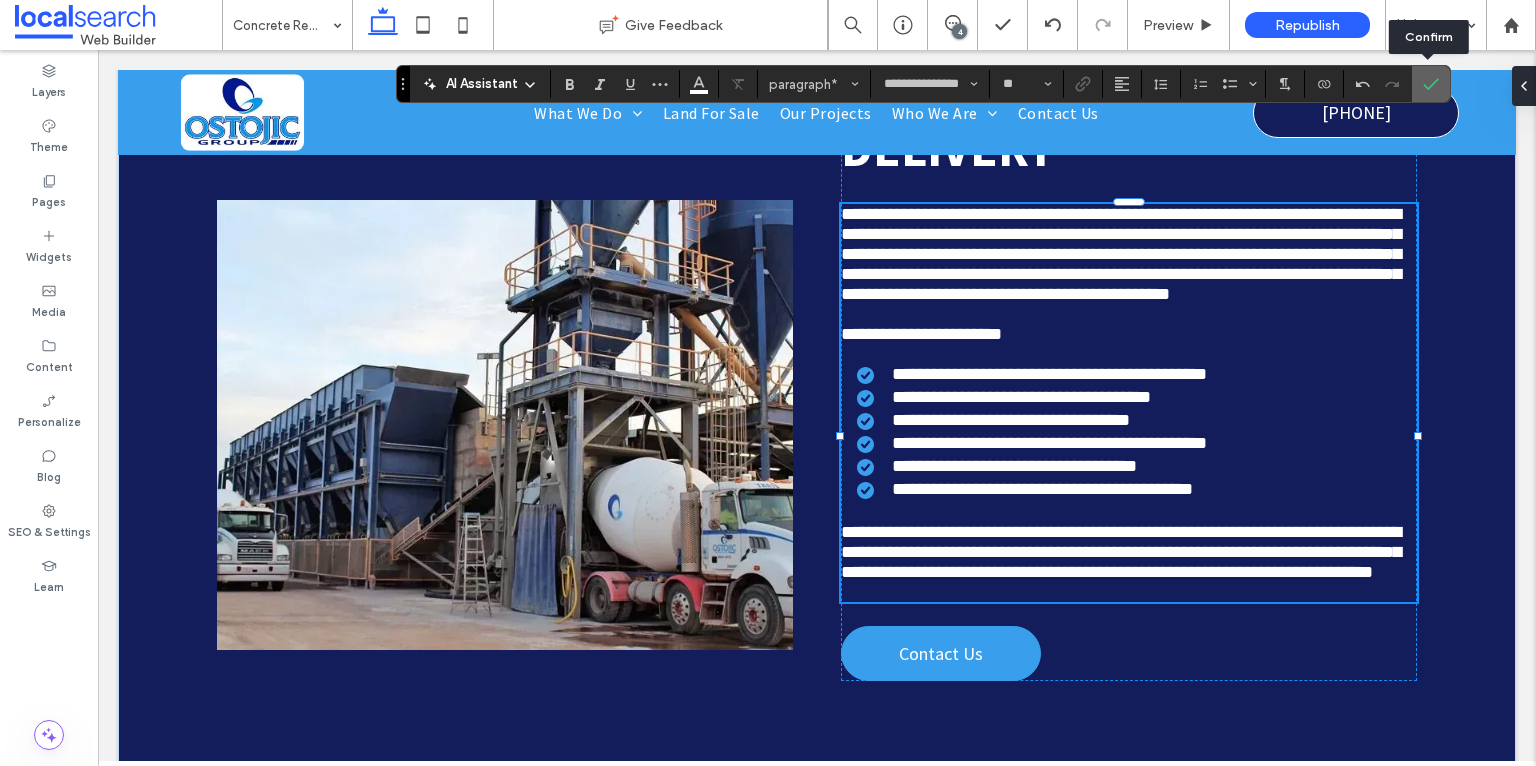 click 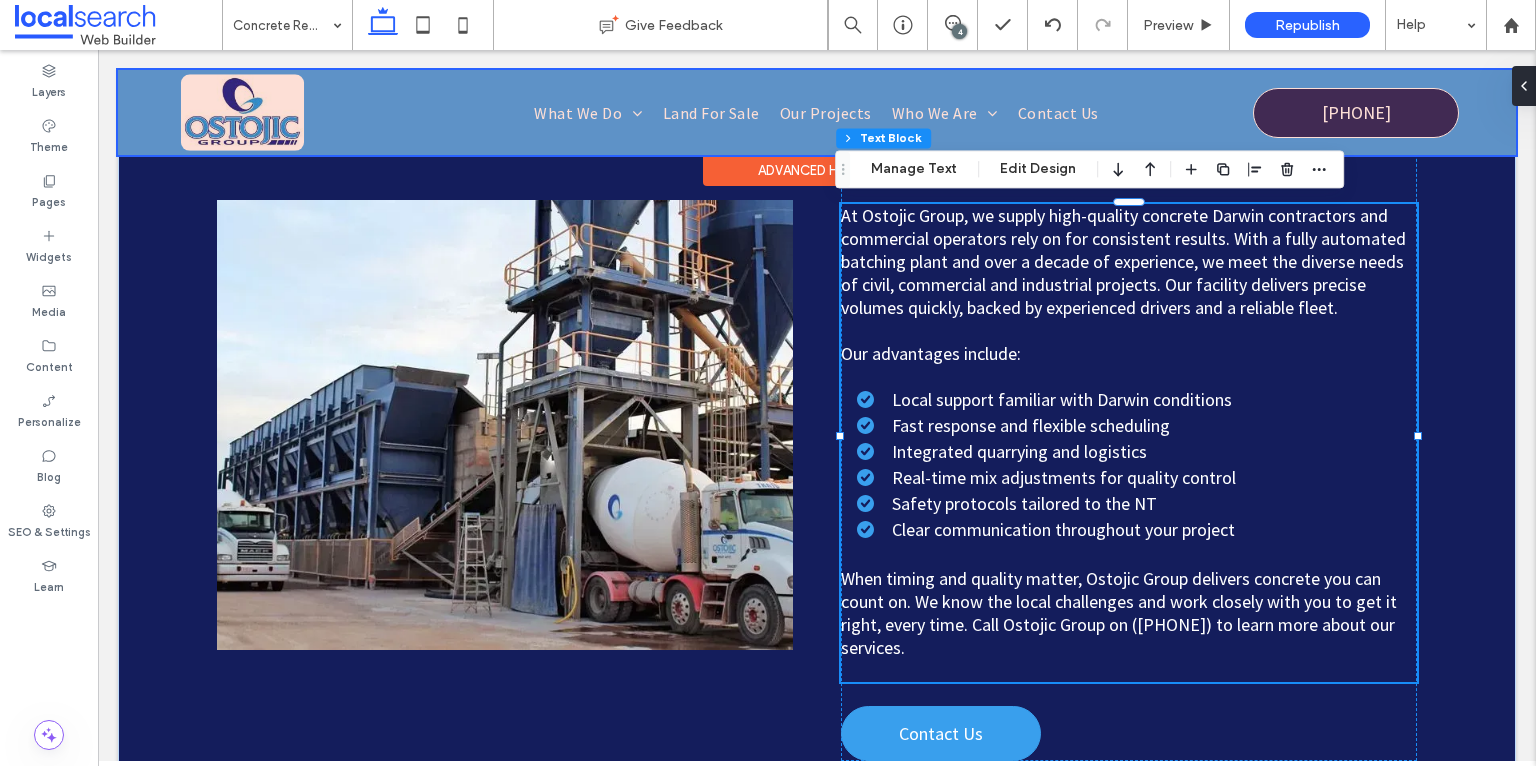 click at bounding box center [817, 112] 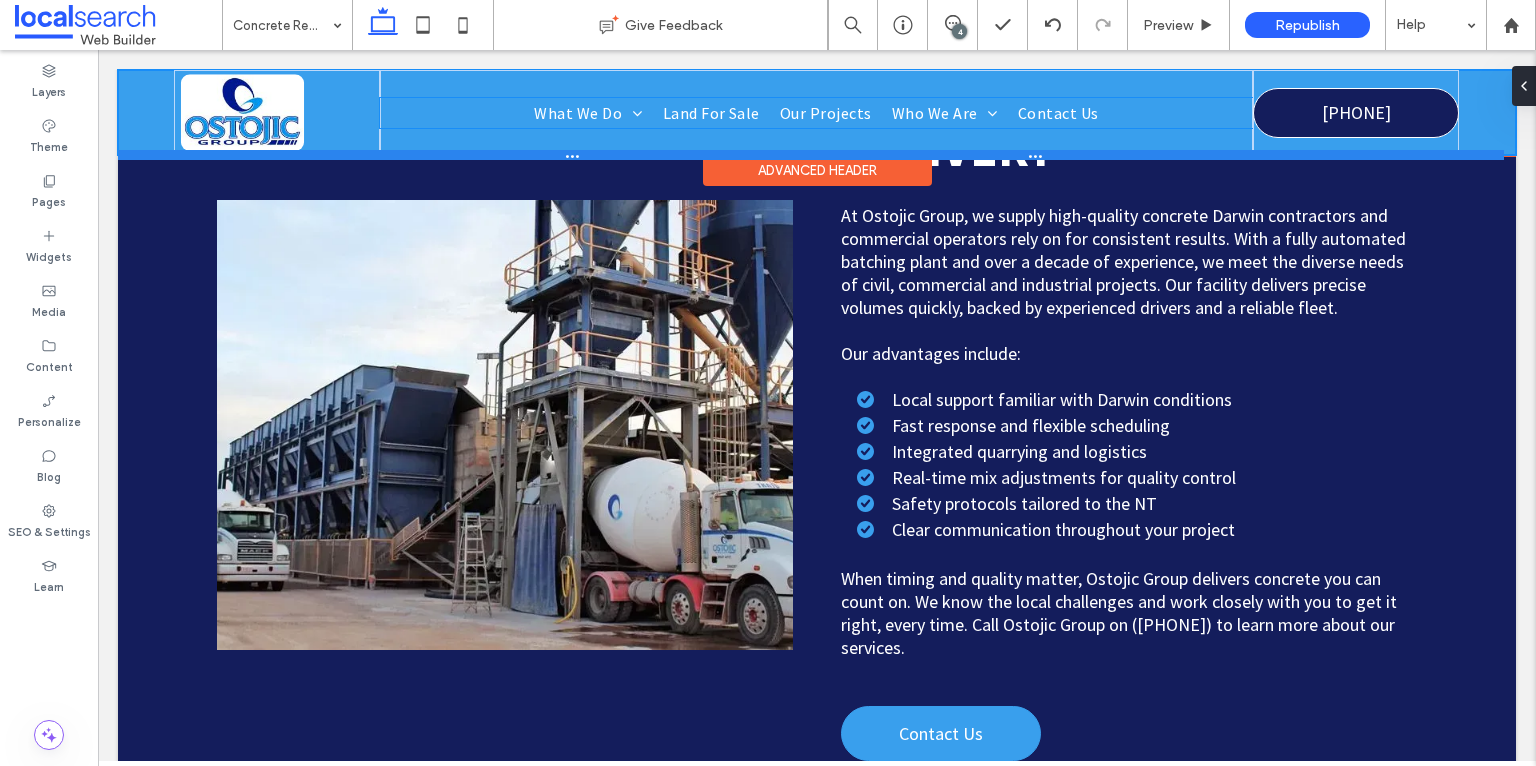 click at bounding box center (811, 155) 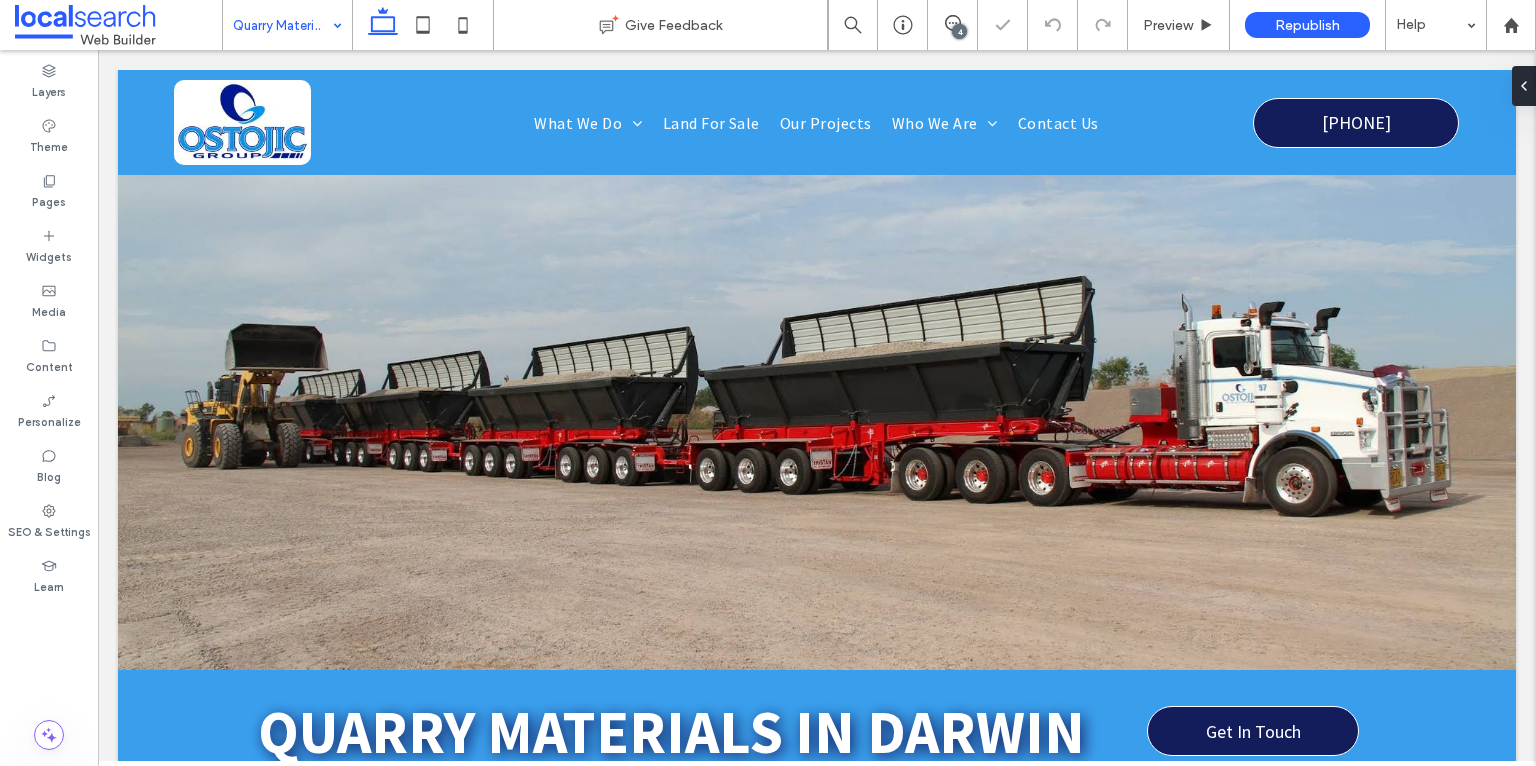 scroll, scrollTop: 0, scrollLeft: 0, axis: both 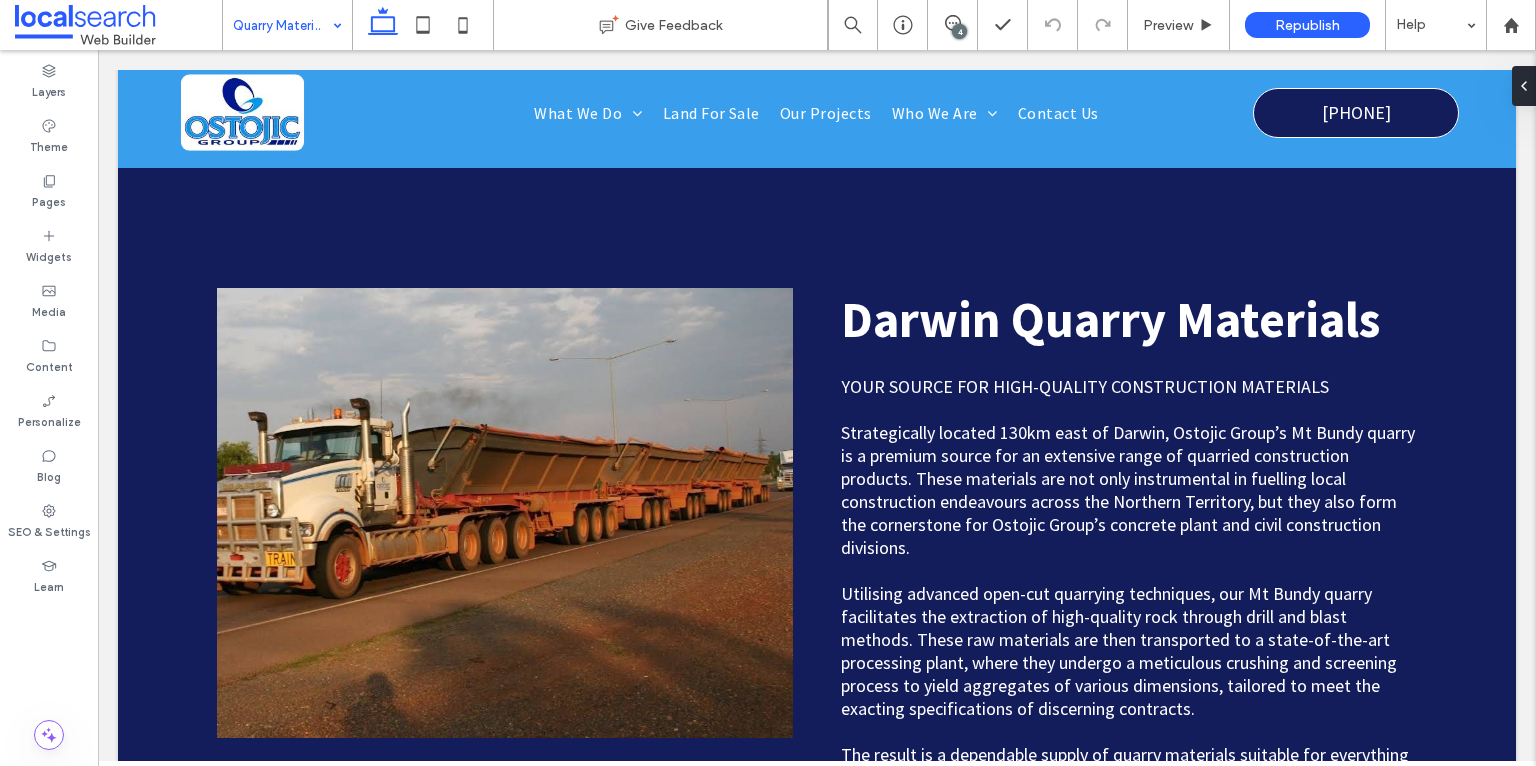 click on "Quarry Materials" at bounding box center (287, 25) 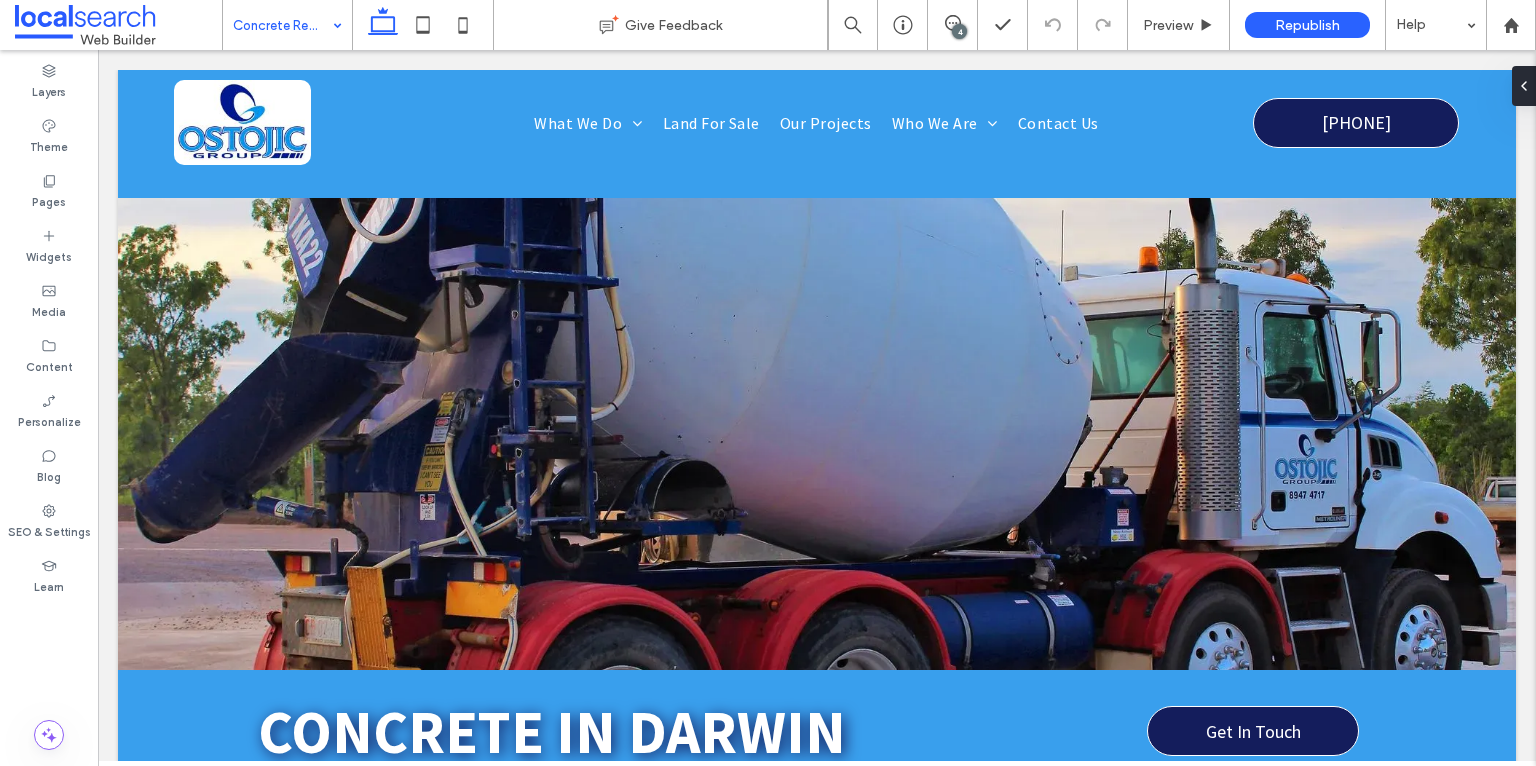 scroll, scrollTop: 0, scrollLeft: 0, axis: both 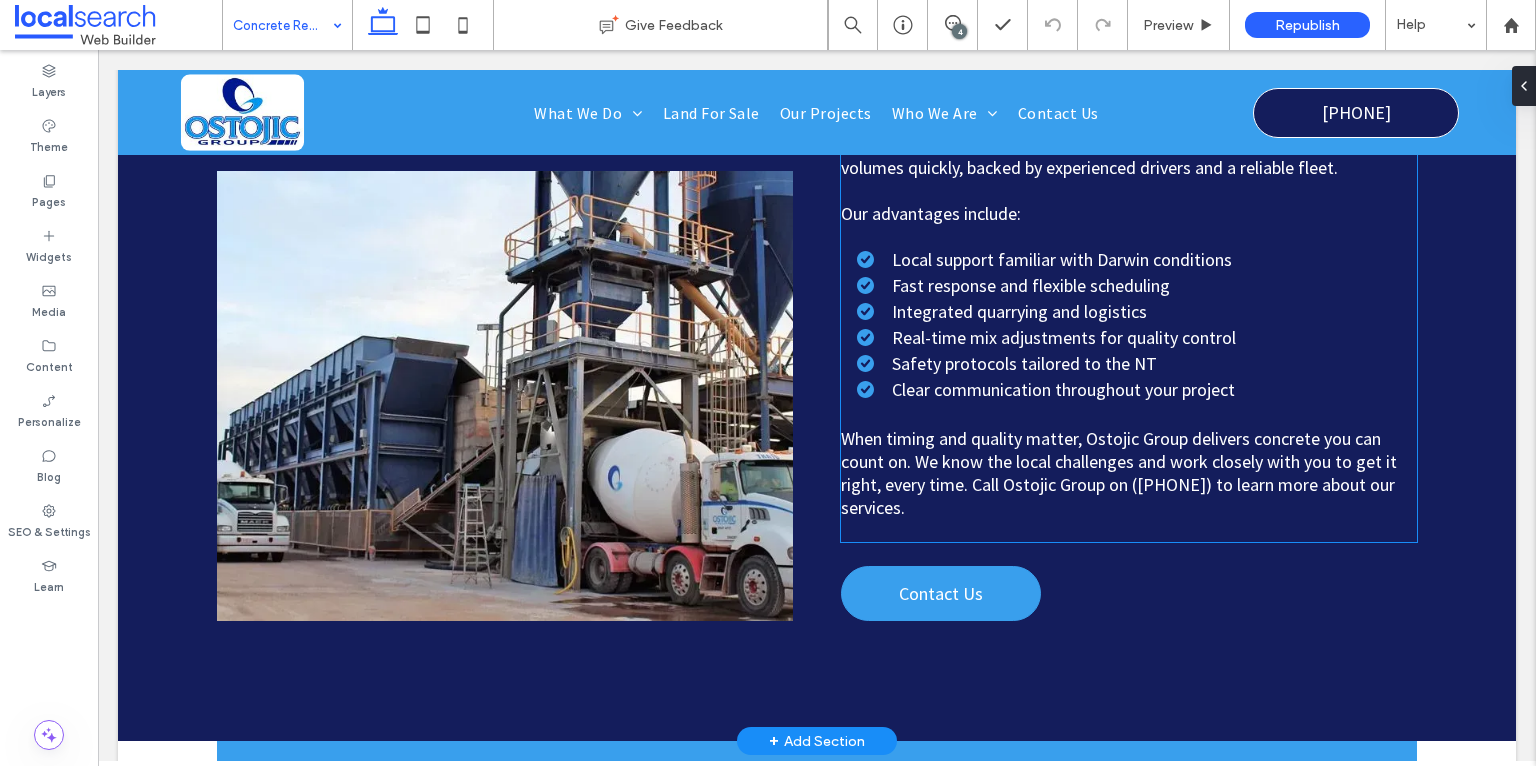 click on "When timing and quality matter, Ostojic Group delivers concrete you can count on. We know the local challenges and work closely with you to get it right, every time. Call Ostojic Group on (08) 8999 9999 to learn more about our services." at bounding box center (1129, 473) 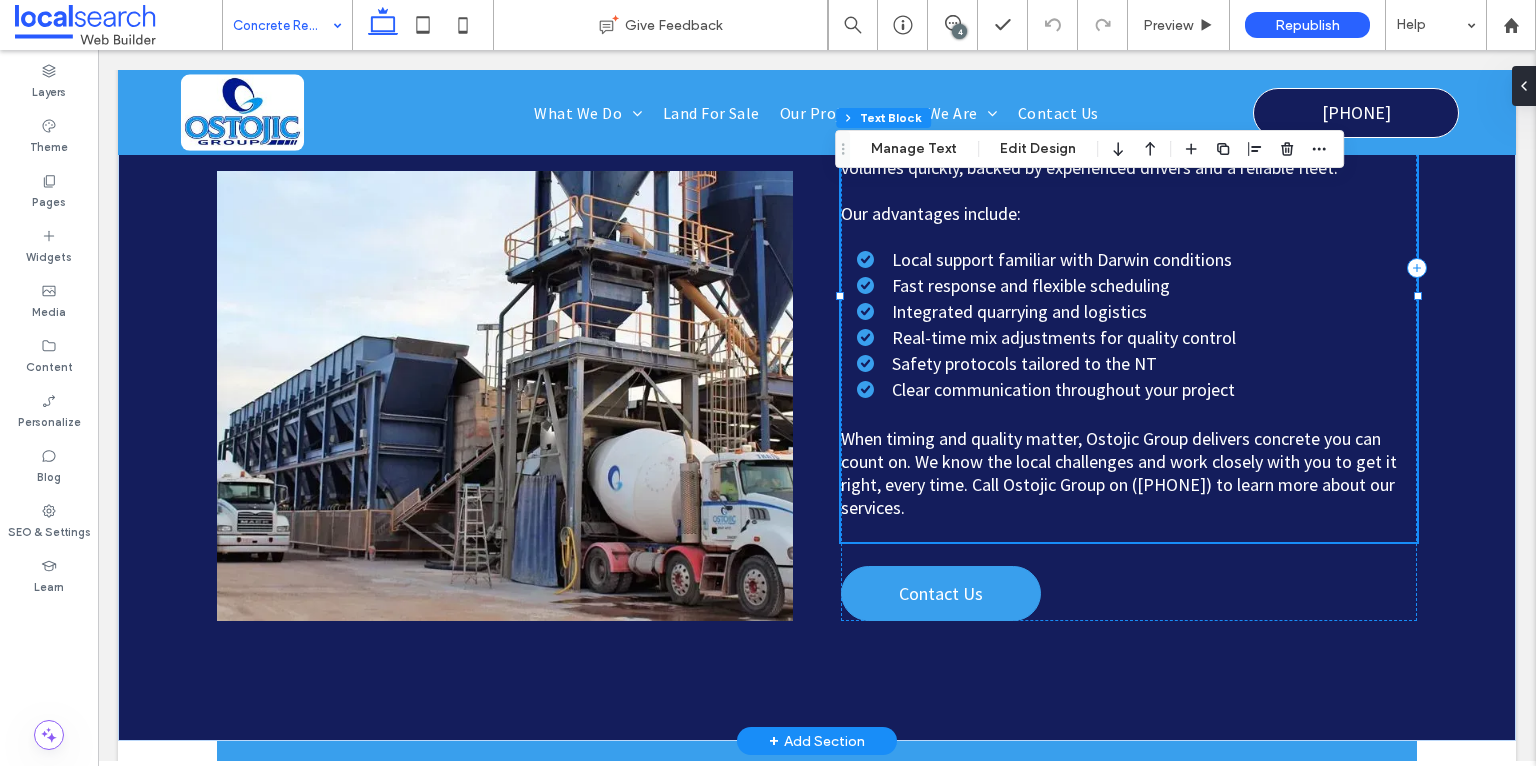 click on "When timing and quality matter, Ostojic Group delivers concrete you can count on. We know the local challenges and work closely with you to get it right, every time. Call Ostojic Group on (08) 8999 9999 to learn more about our services." at bounding box center [1129, 473] 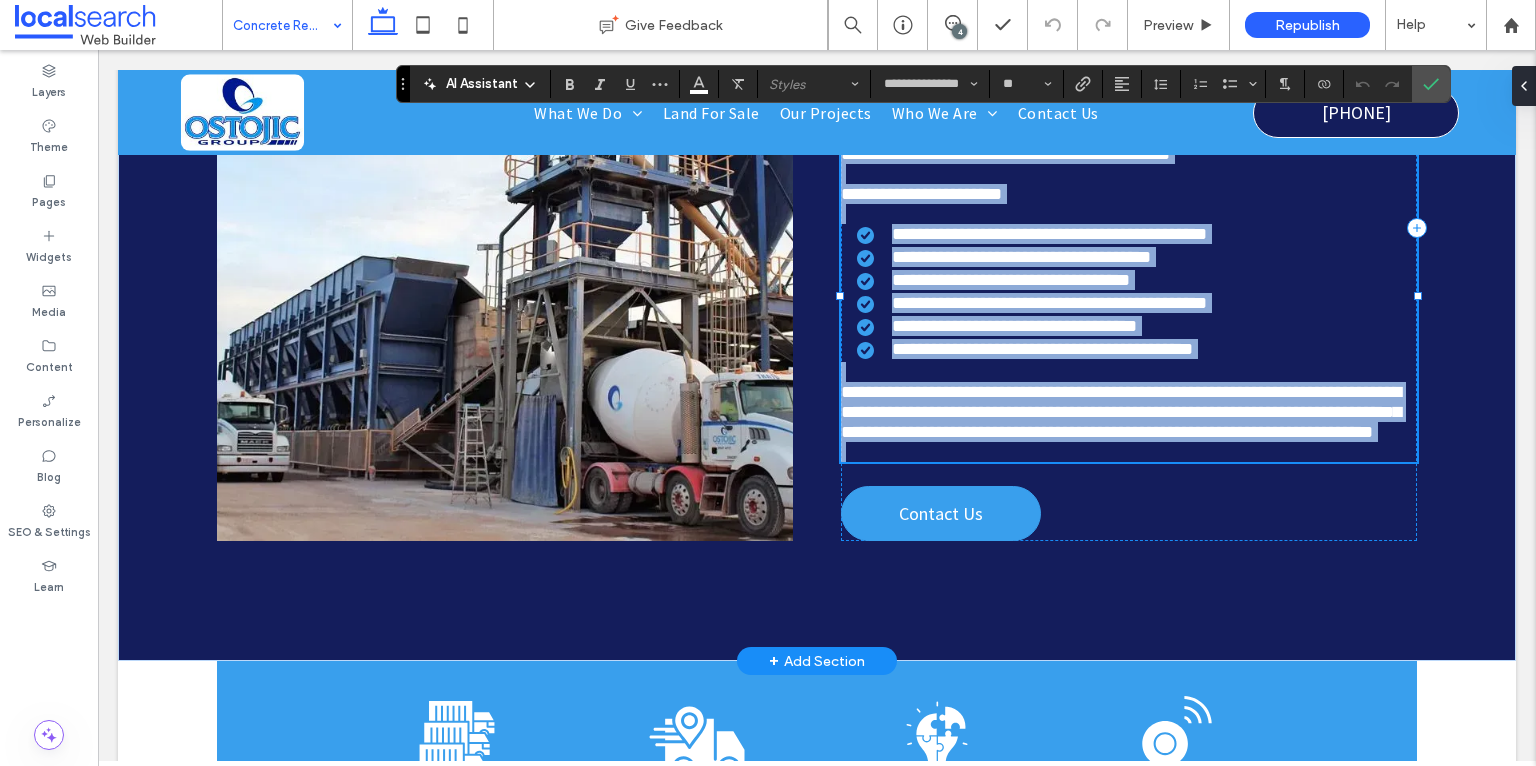 click on "**********" at bounding box center [1121, 412] 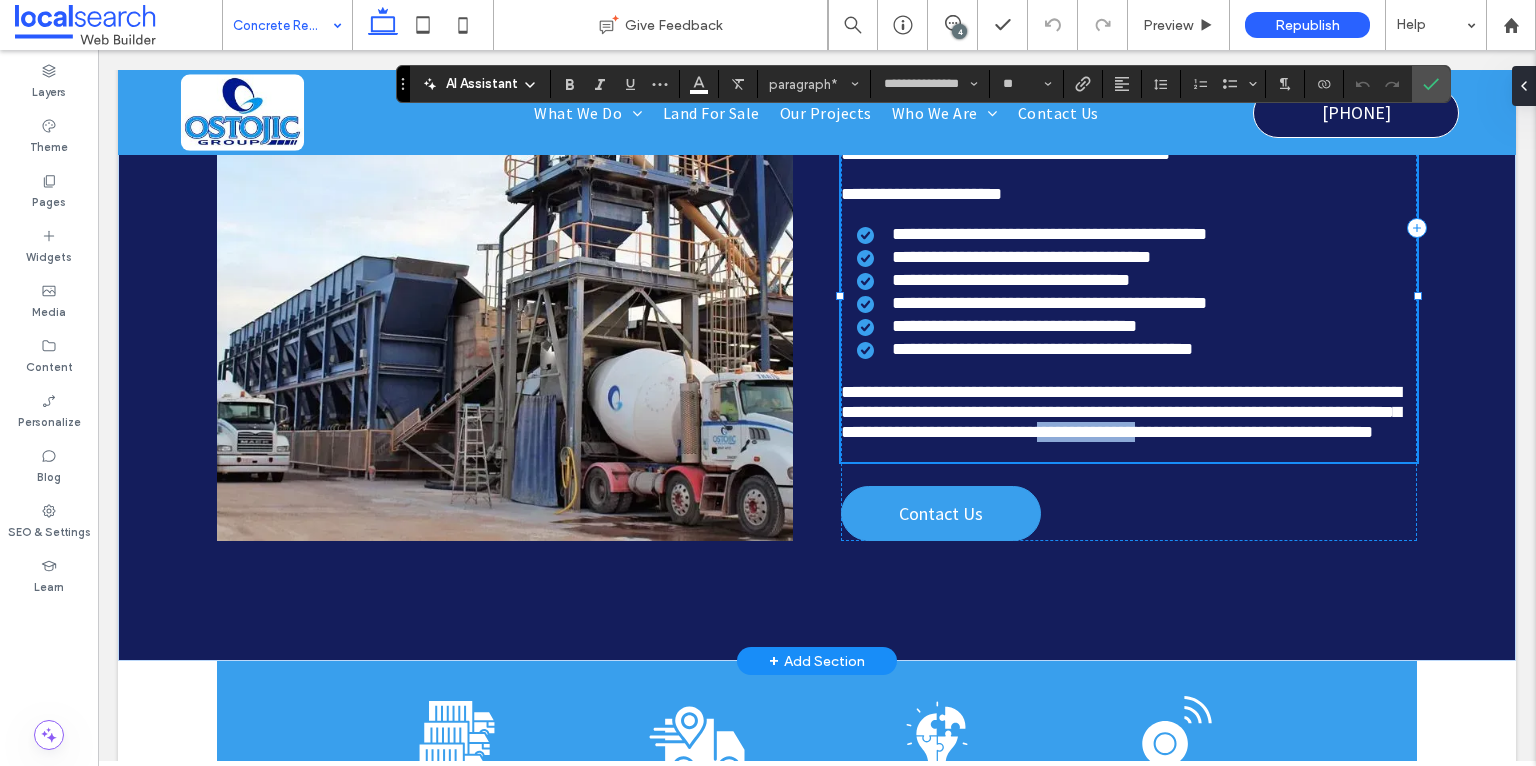 drag, startPoint x: 1236, startPoint y: 472, endPoint x: 1129, endPoint y: 475, distance: 107.042046 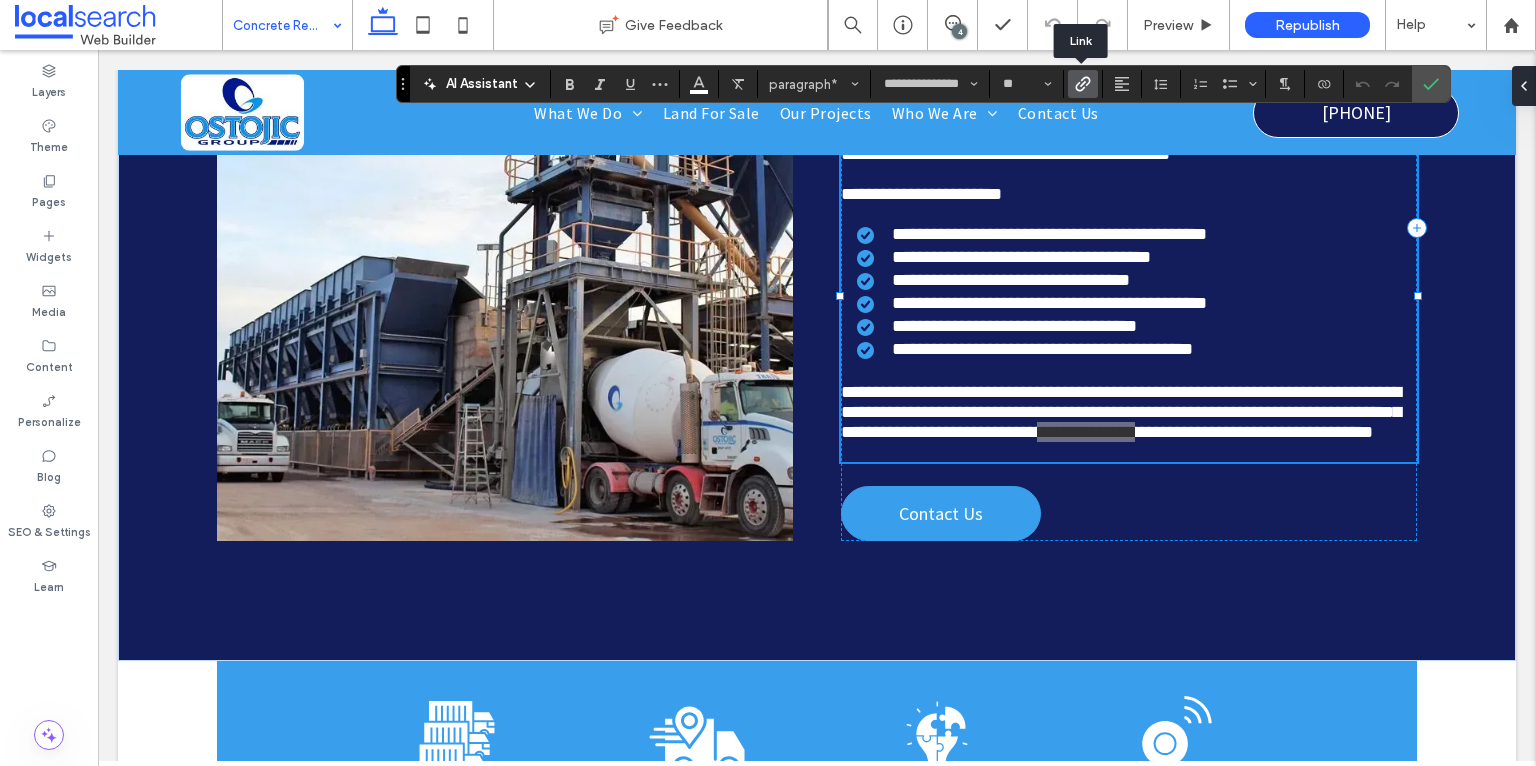 click 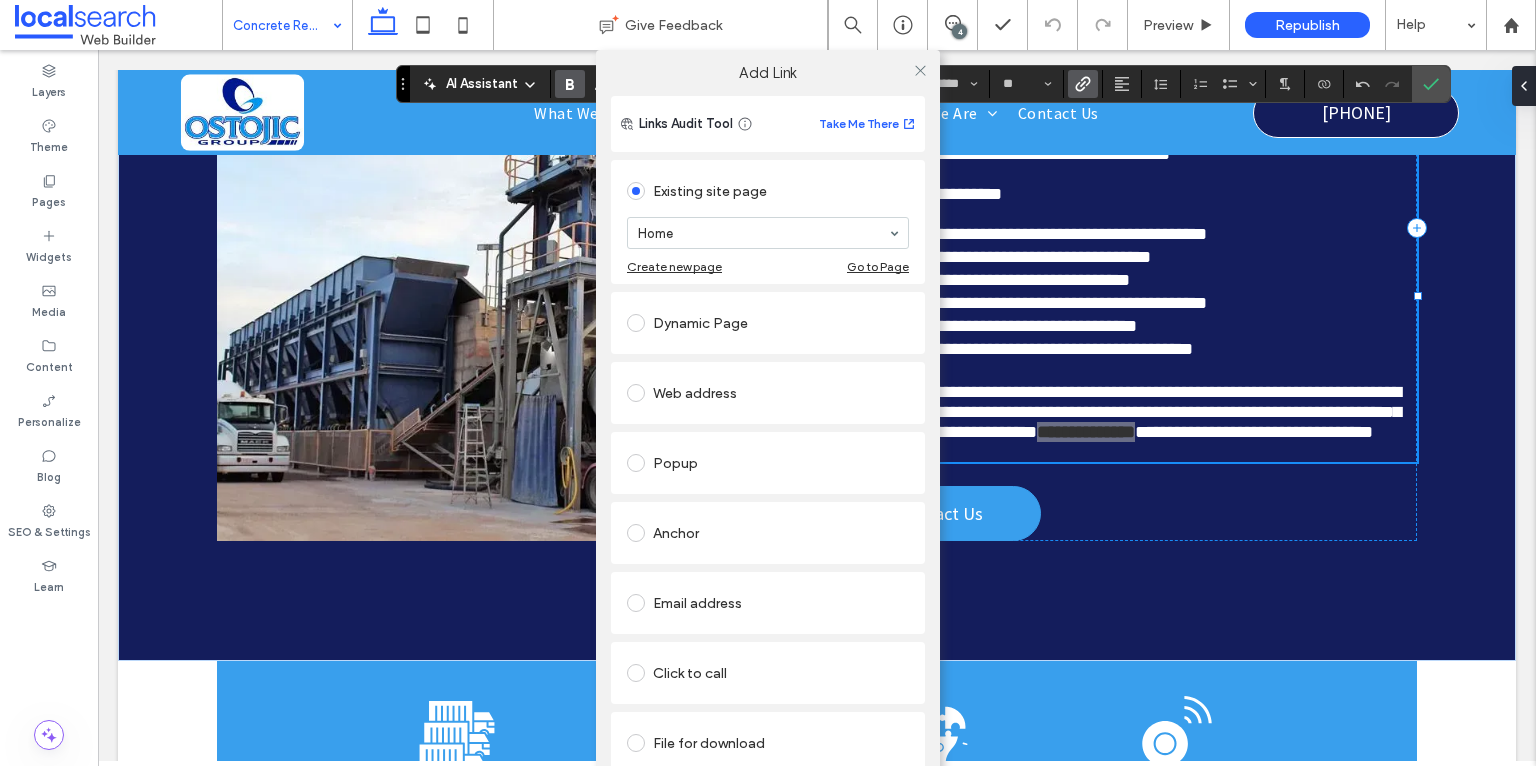 click at bounding box center (636, 673) 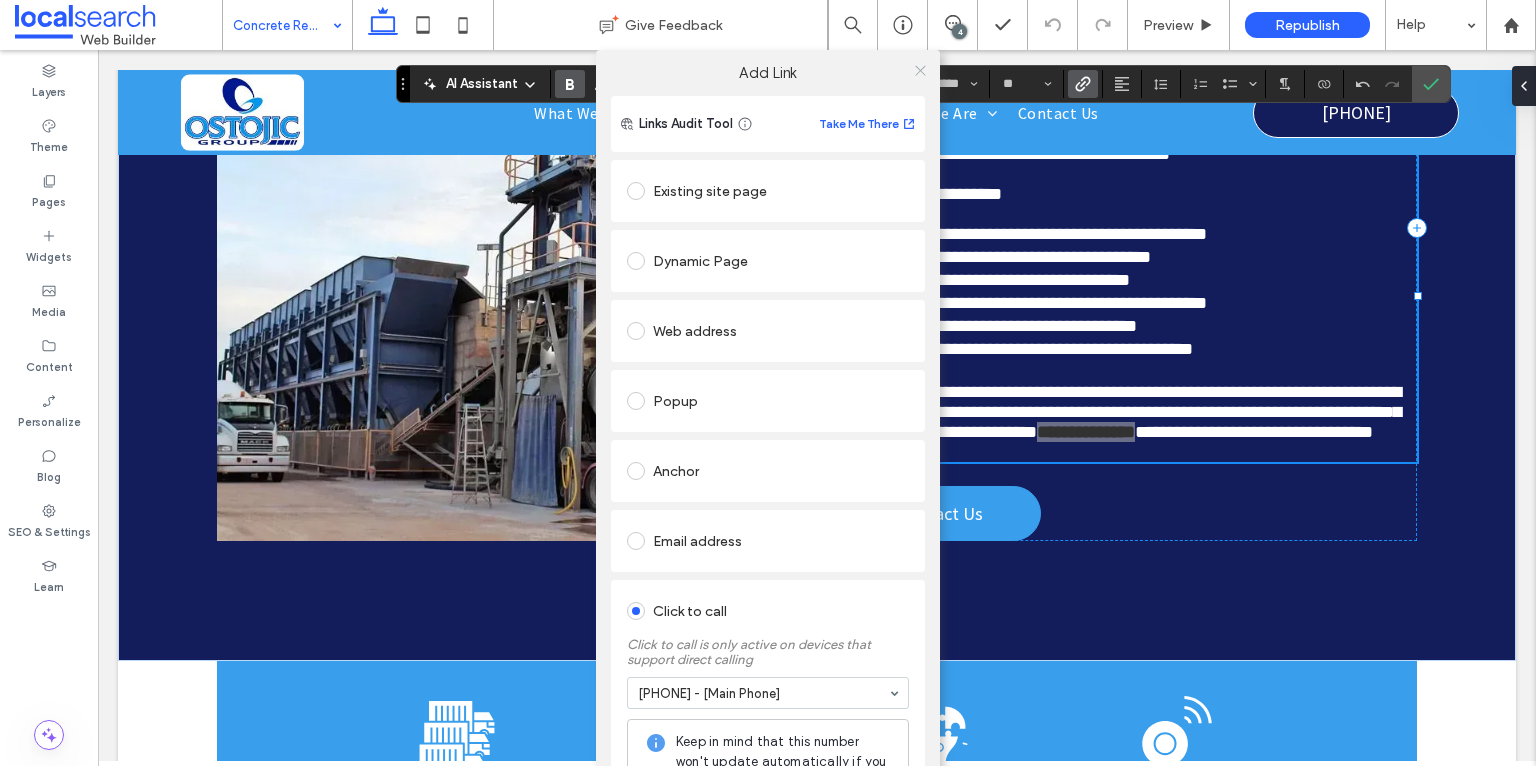 click 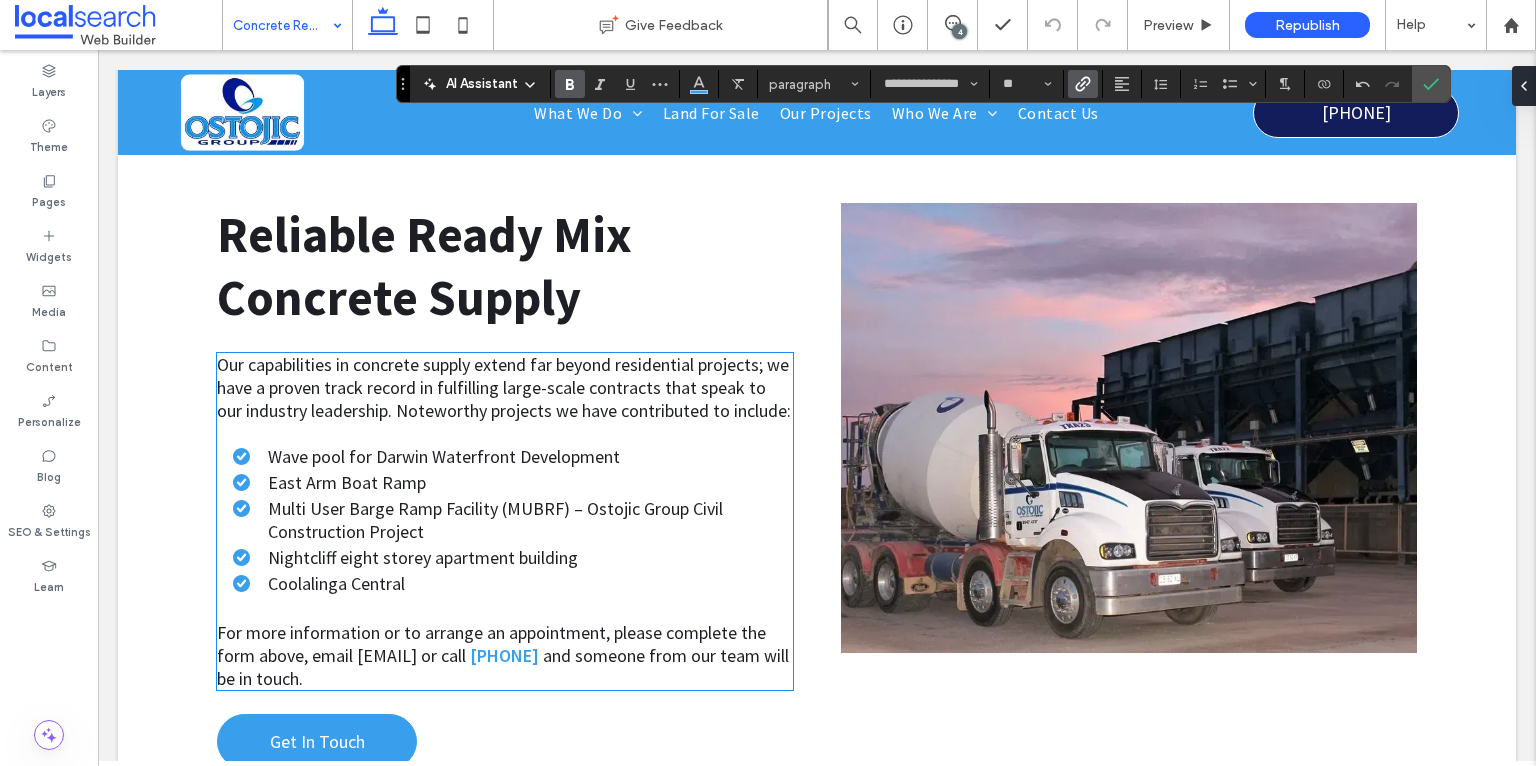 scroll, scrollTop: 1762, scrollLeft: 0, axis: vertical 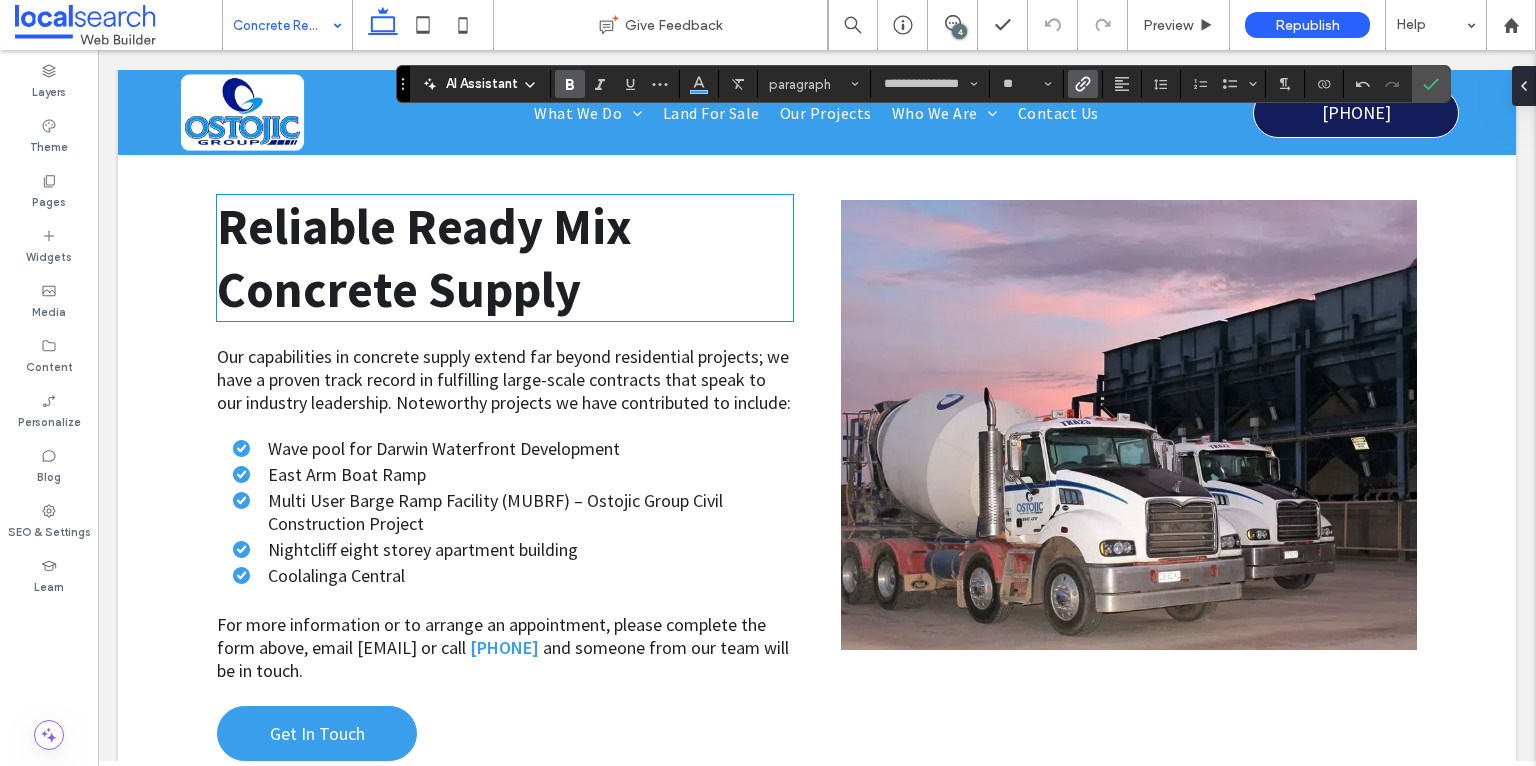 click on "Reliable Ready Mix Concrete Supply" at bounding box center [424, 258] 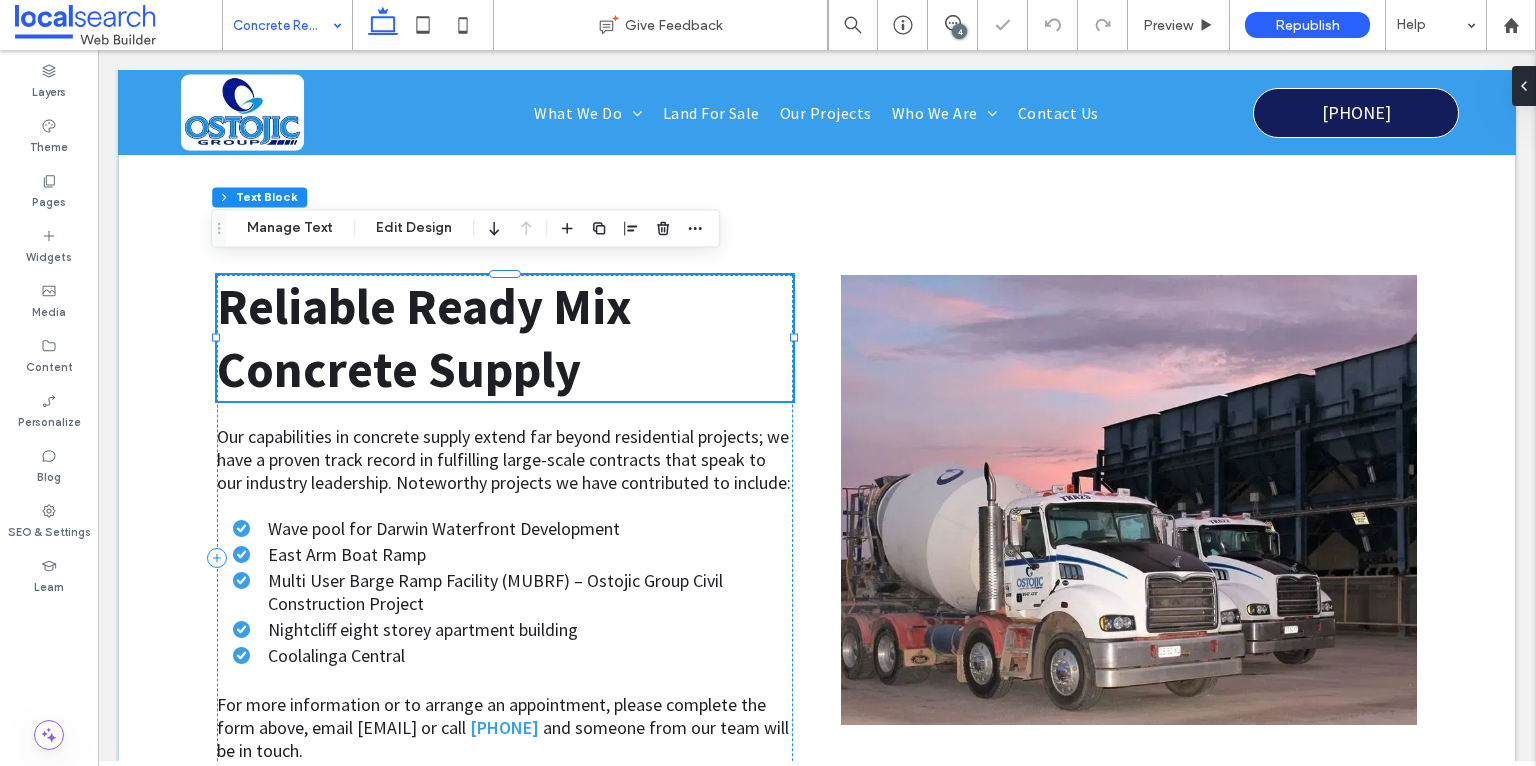 click on "Reliable Ready Mix Concrete Supply" at bounding box center (424, 338) 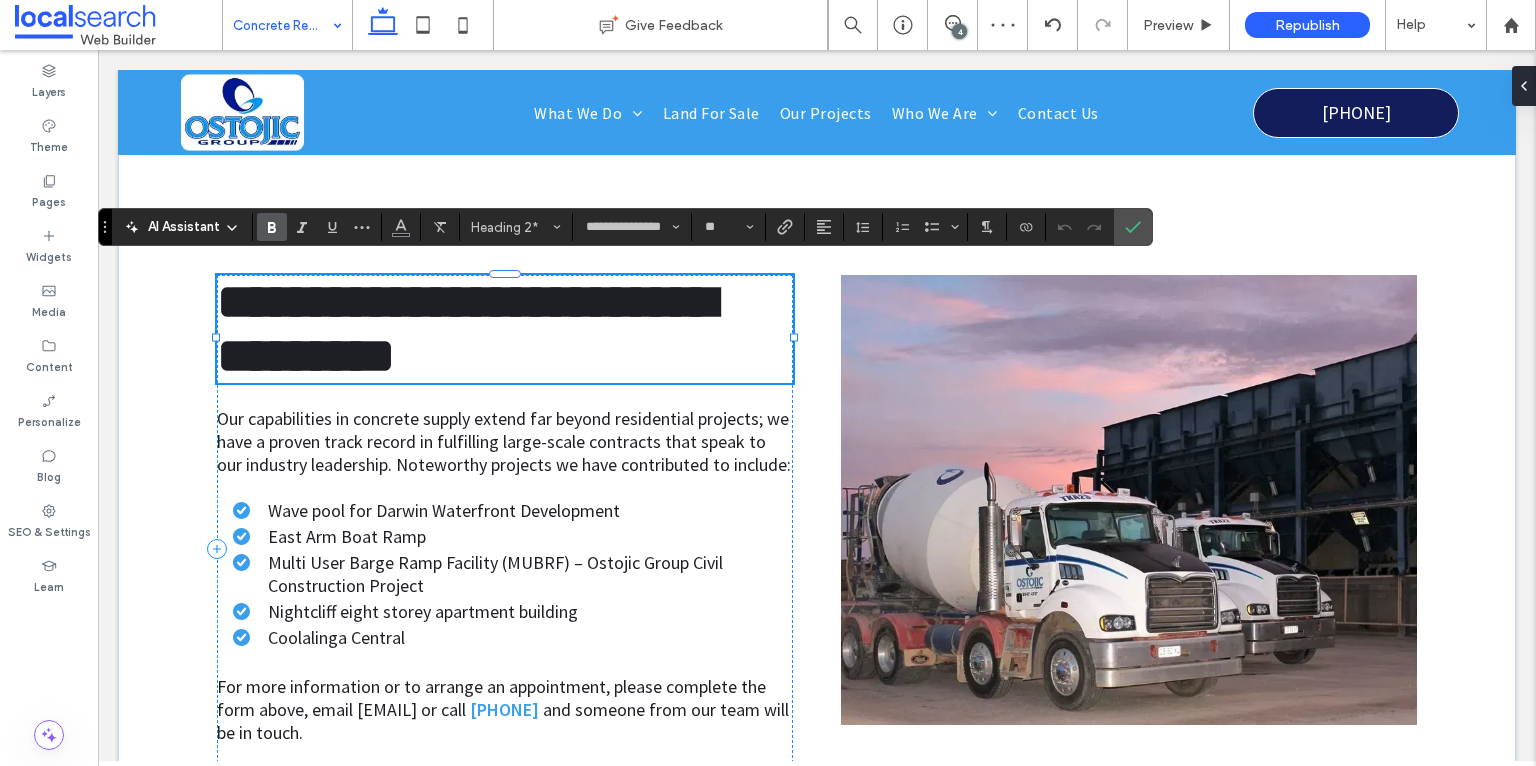 type on "**" 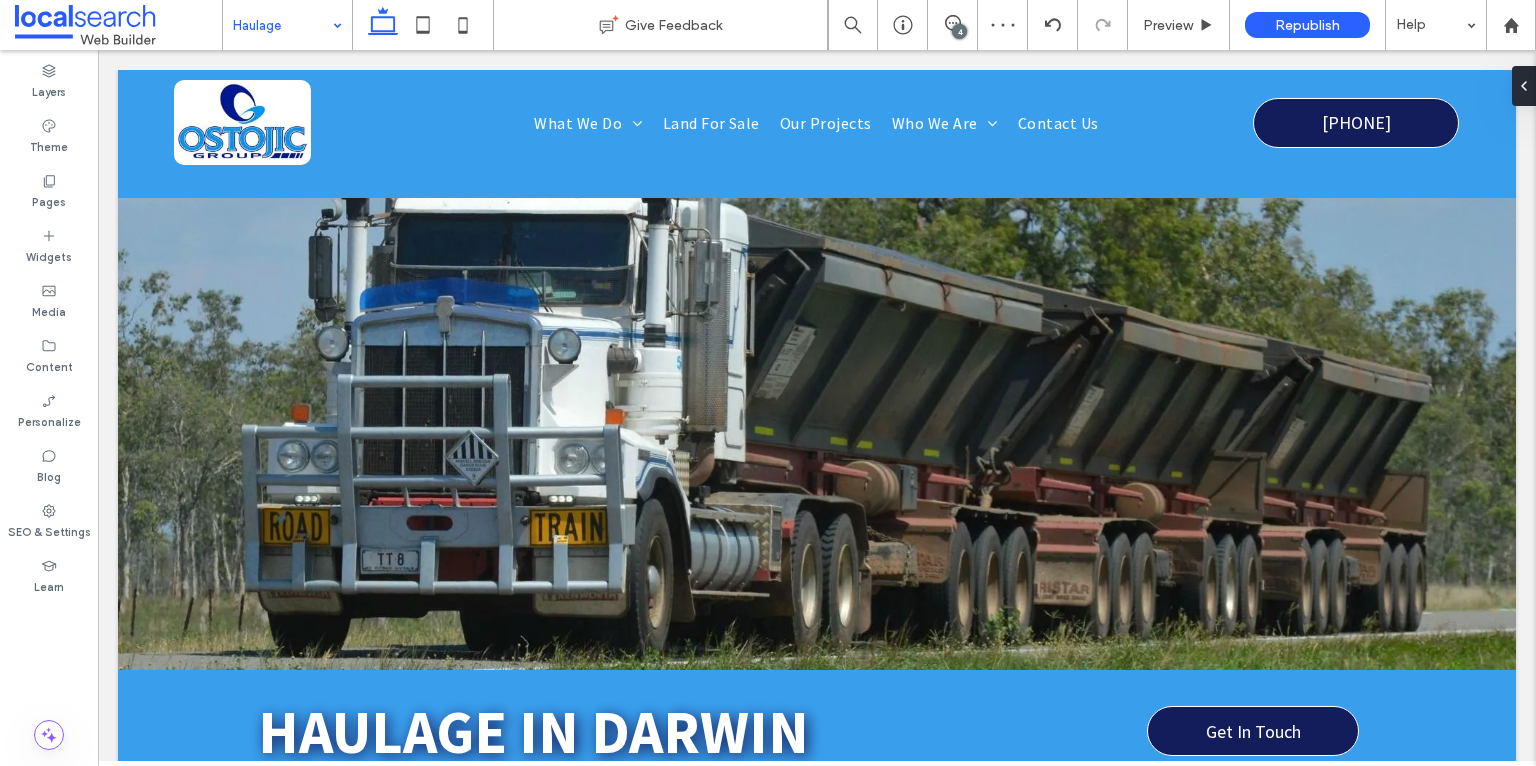 scroll, scrollTop: 0, scrollLeft: 0, axis: both 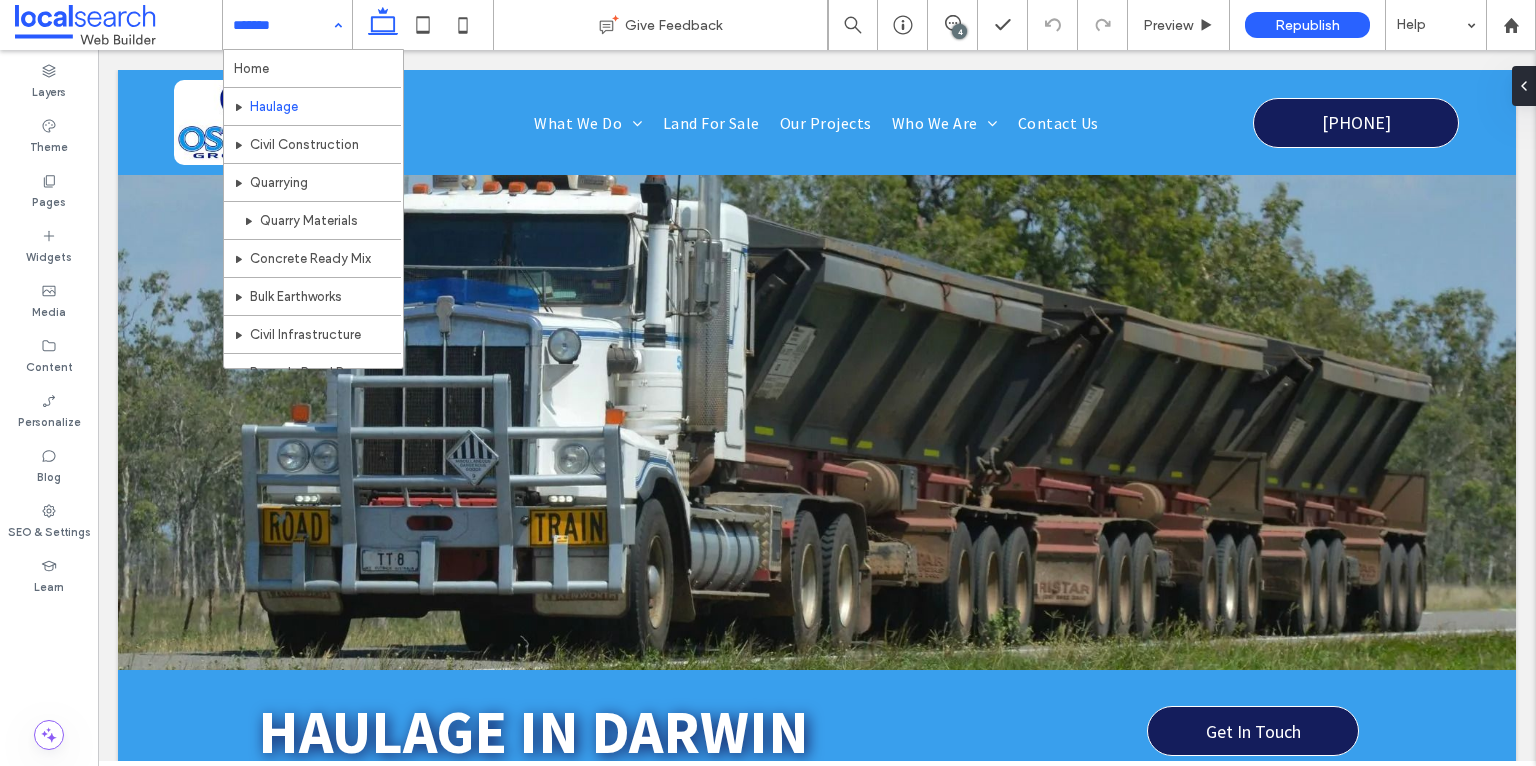 click on "Home Haulage Civil Construction Quarrying Quarry Materials Concrete Ready Mix Bulk Earthworks Civil Infrastructure Recycle Road Base Land For Sale Our Projects Our Projects About Us Careers Contact Us" at bounding box center (287, 25) 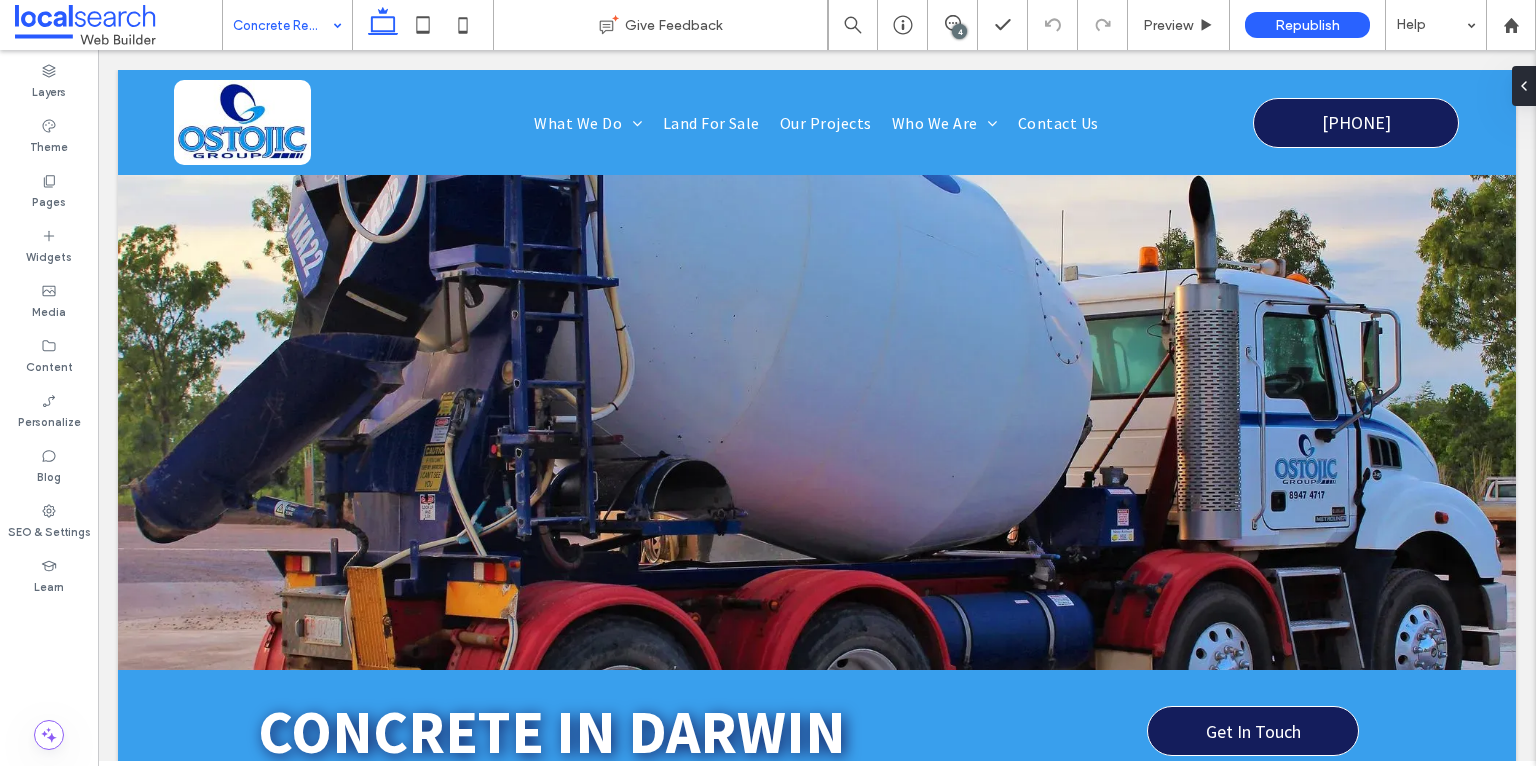 scroll, scrollTop: 0, scrollLeft: 0, axis: both 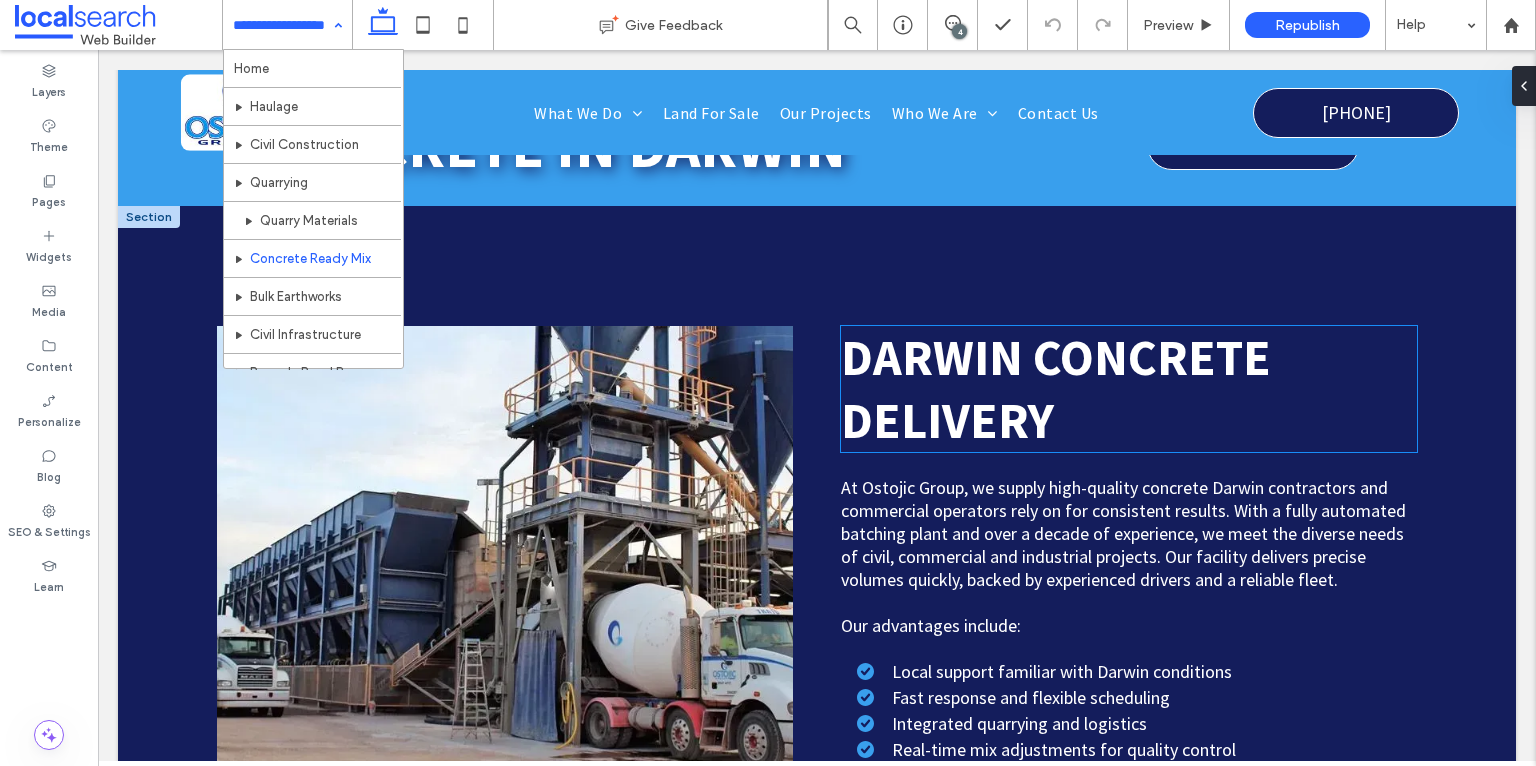 click on "DARWIN CONCRETE DELIVERY" at bounding box center [1056, 389] 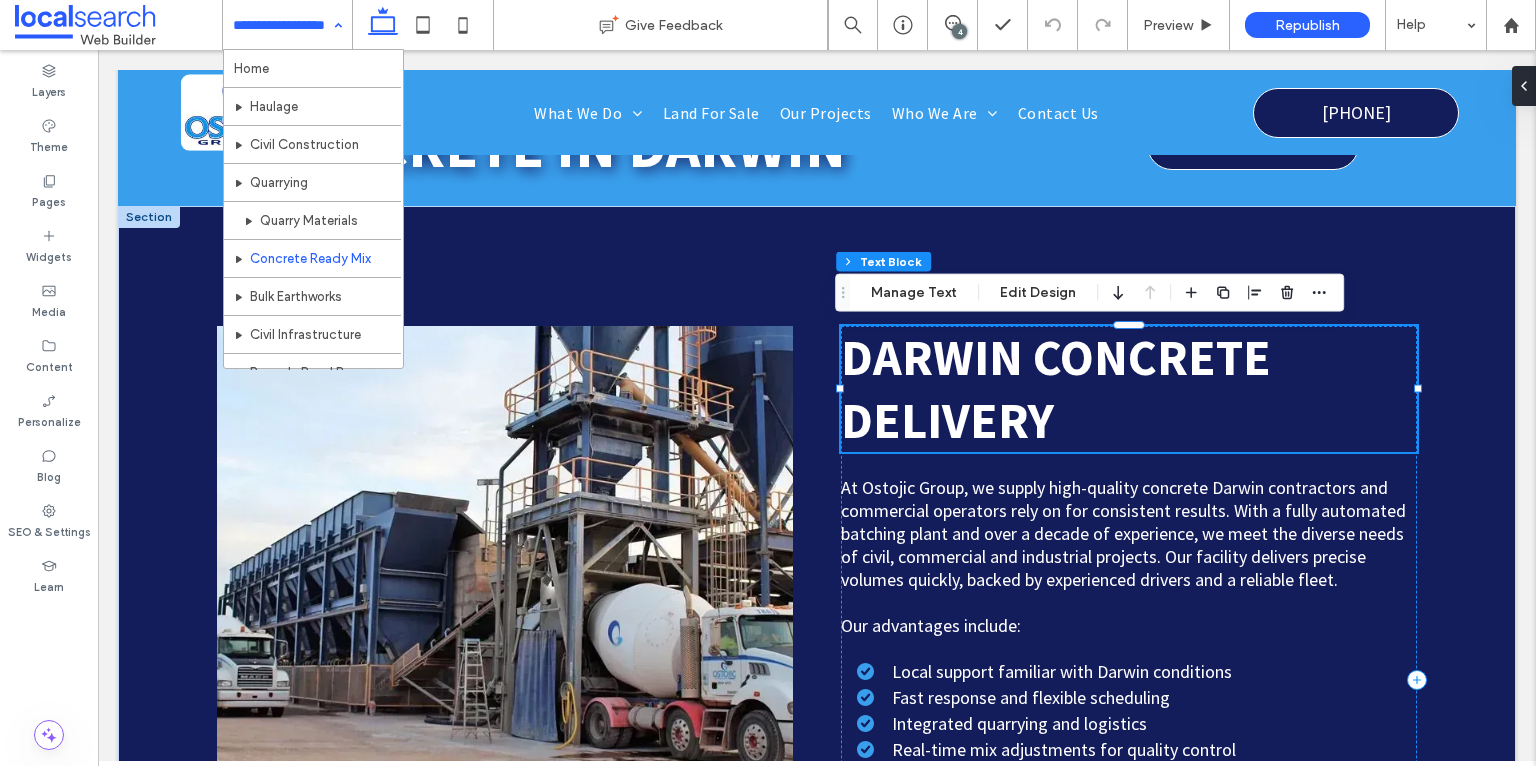 click on "DARWIN CONCRETE DELIVERY" at bounding box center (1056, 389) 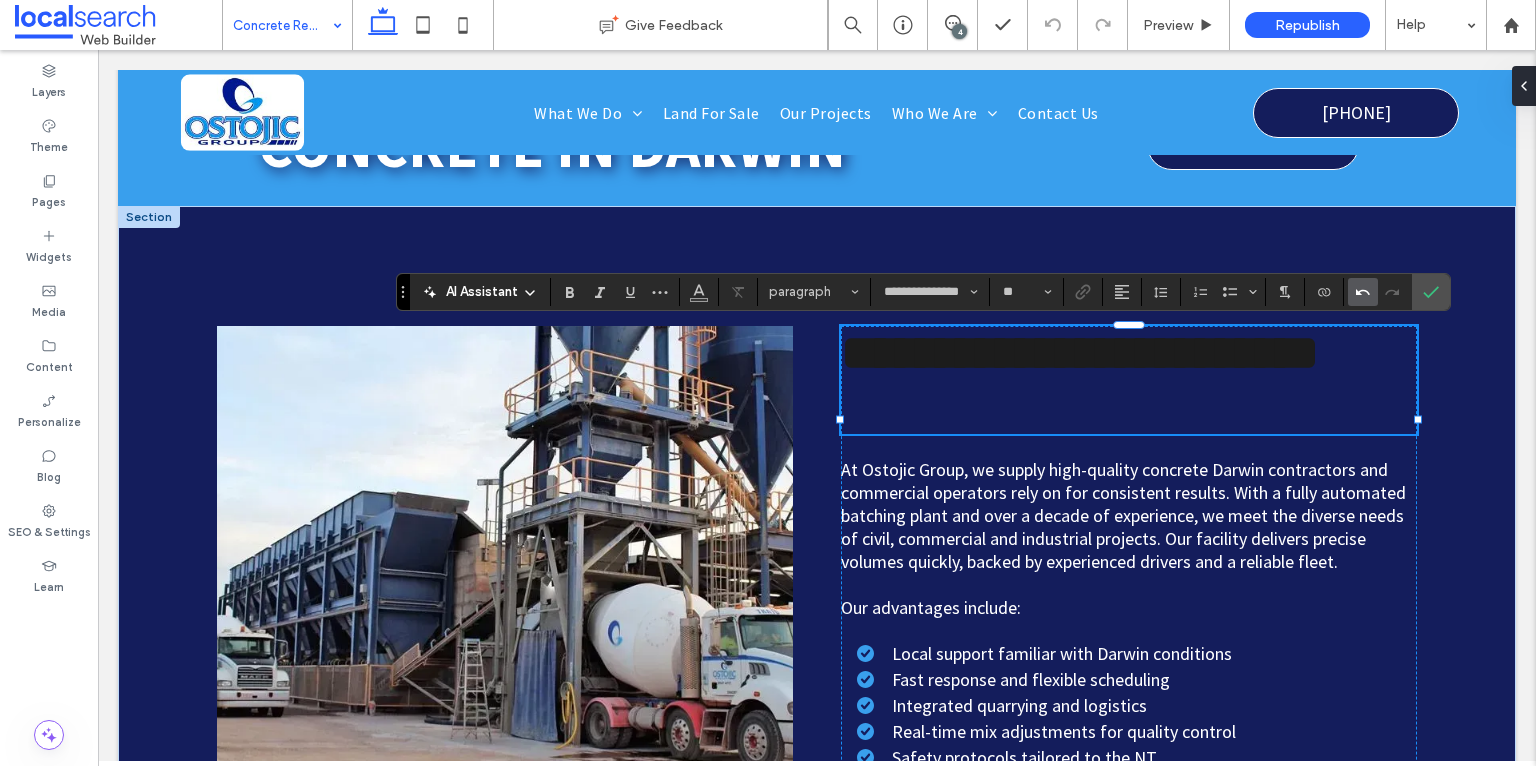 click 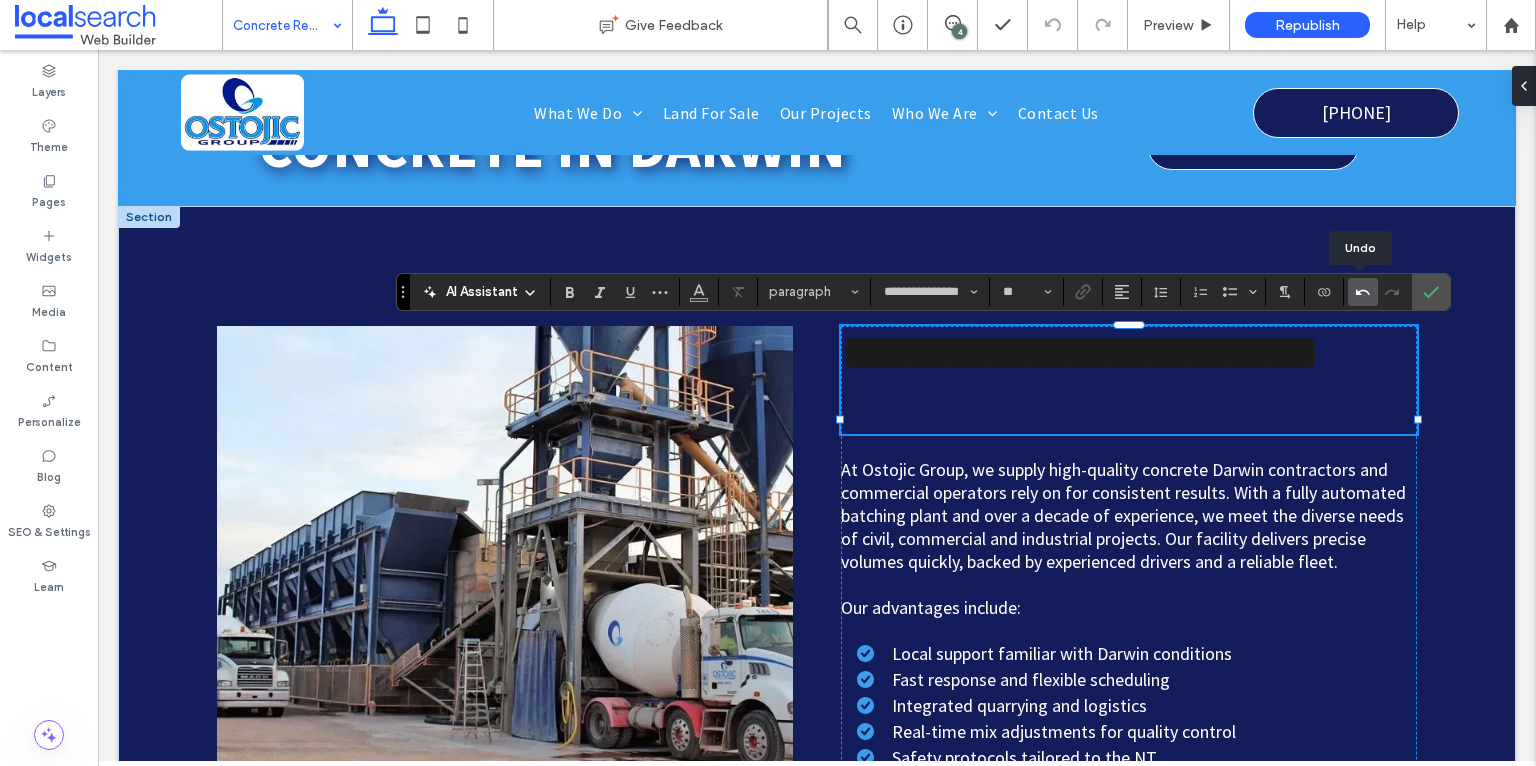 type on "**" 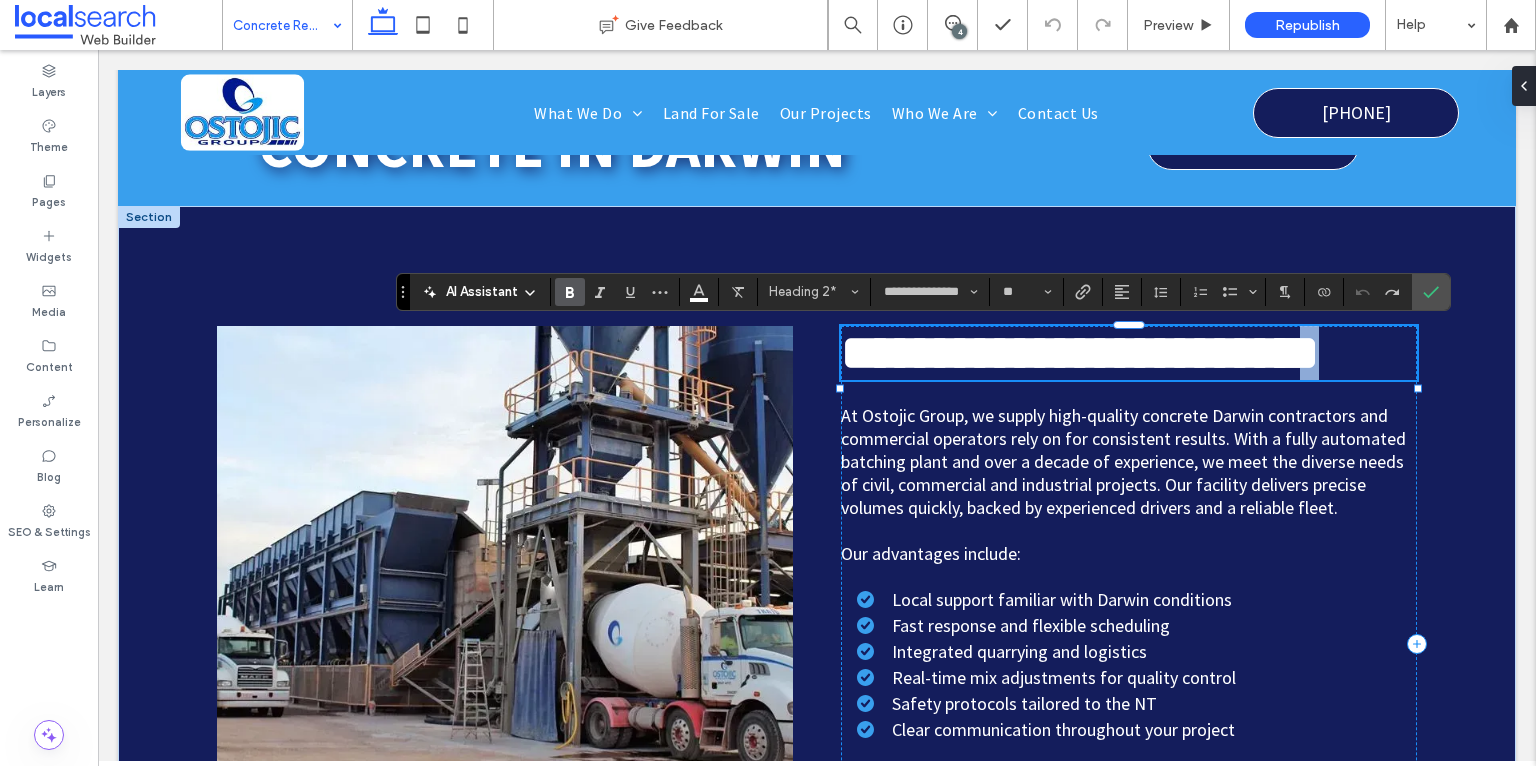 drag, startPoint x: 1059, startPoint y: 418, endPoint x: 1013, endPoint y: 414, distance: 46.173584 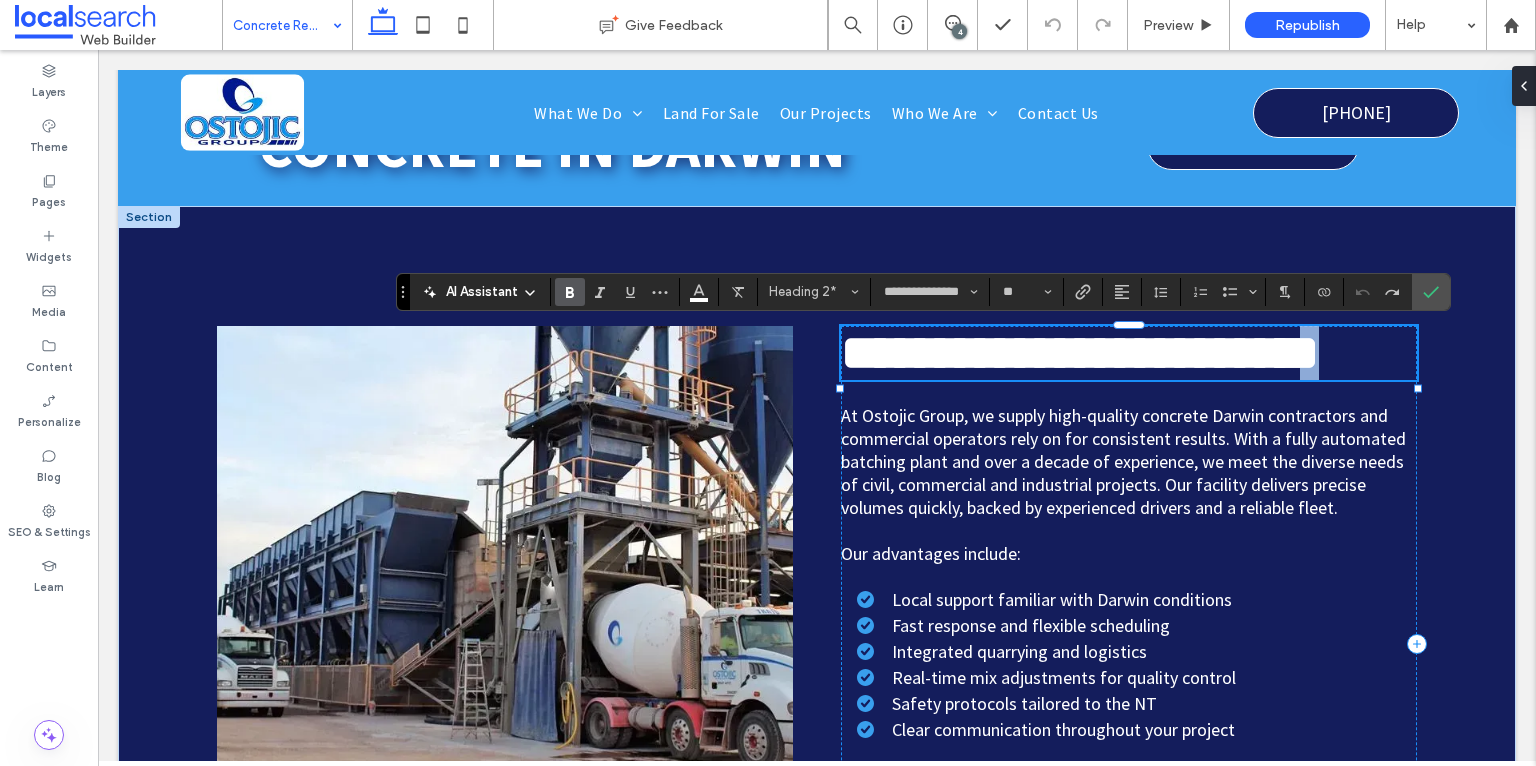 click on "**********" at bounding box center (1129, 353) 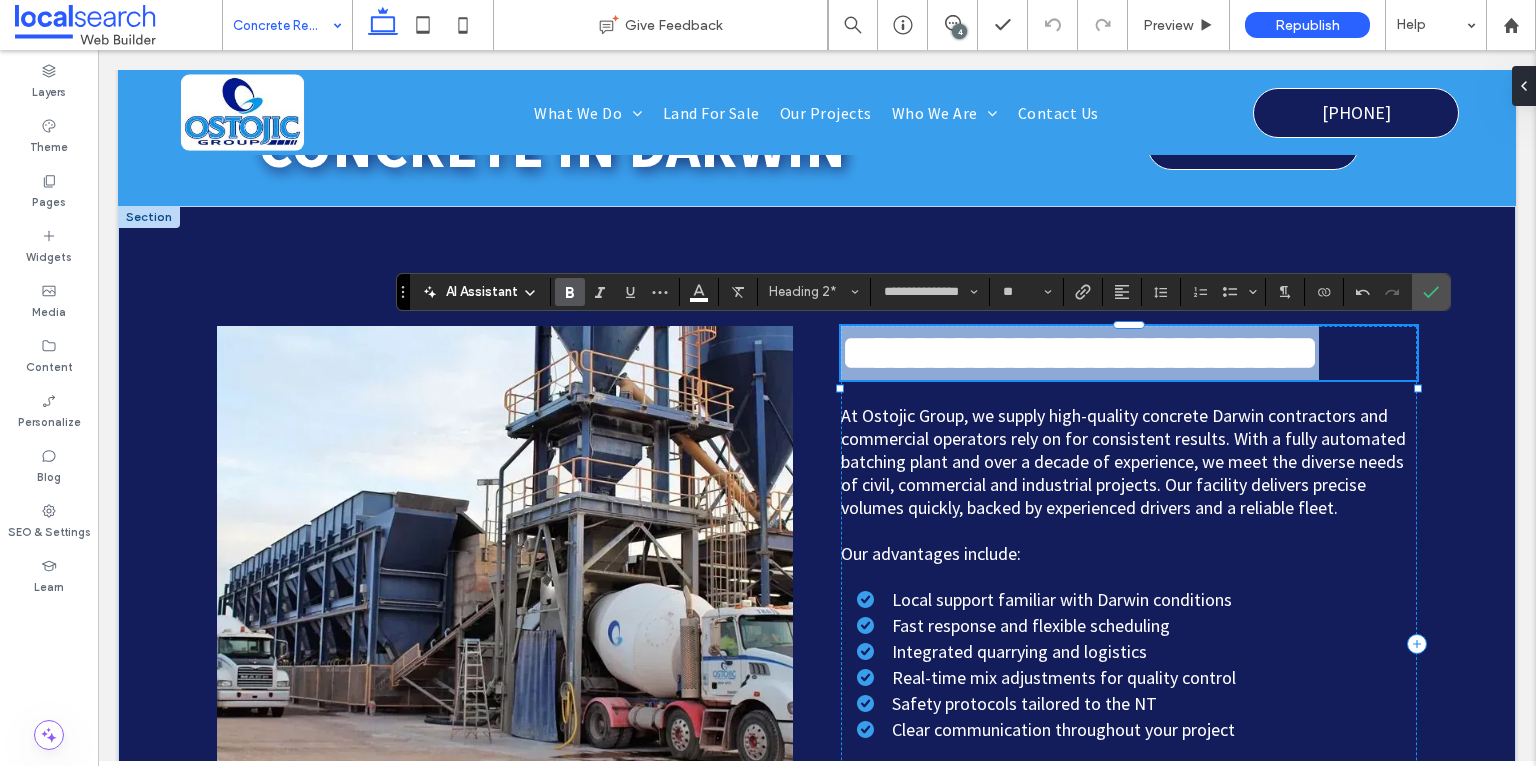 drag, startPoint x: 1057, startPoint y: 422, endPoint x: 842, endPoint y: 363, distance: 222.94843 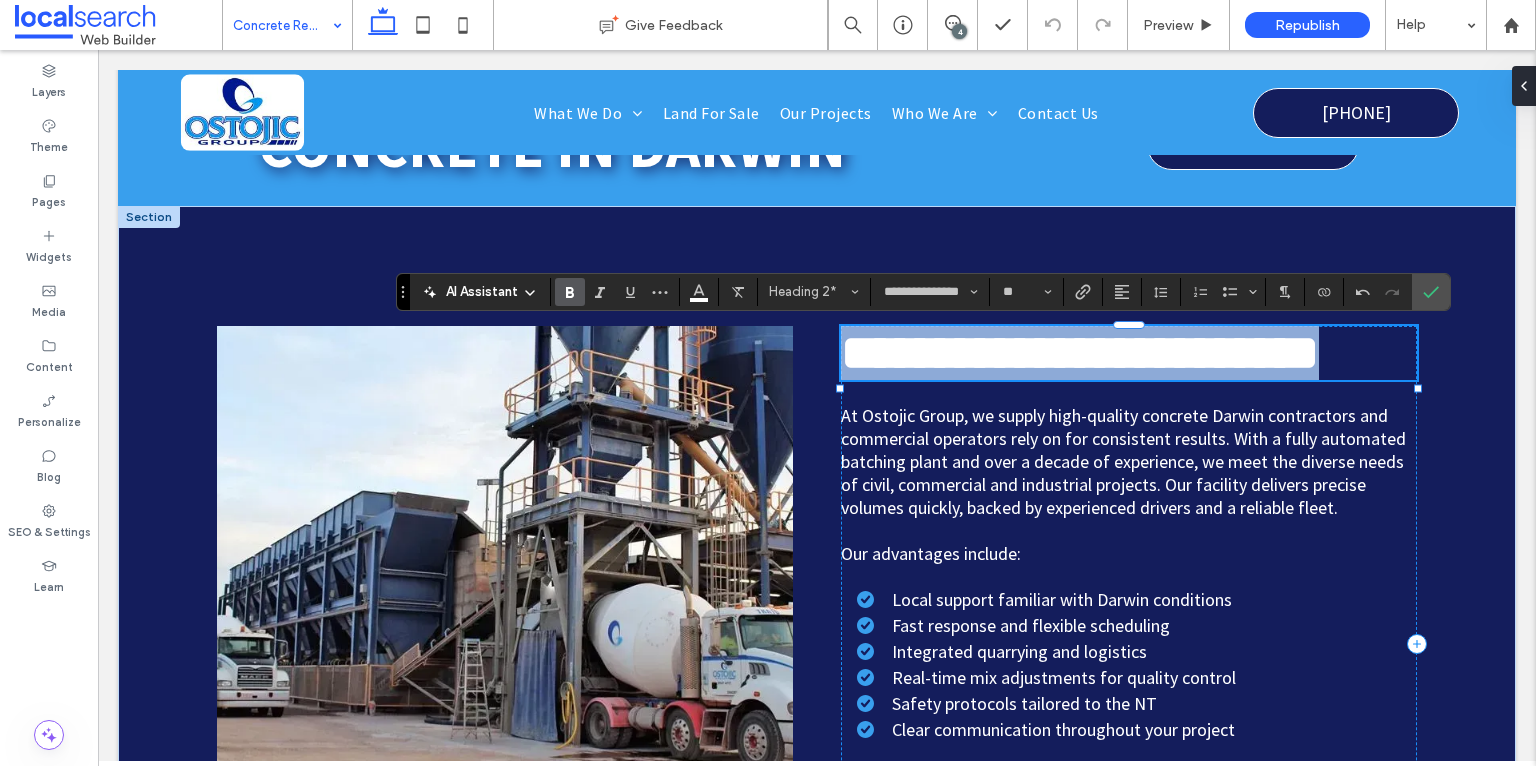 click on "**********" at bounding box center [1080, 352] 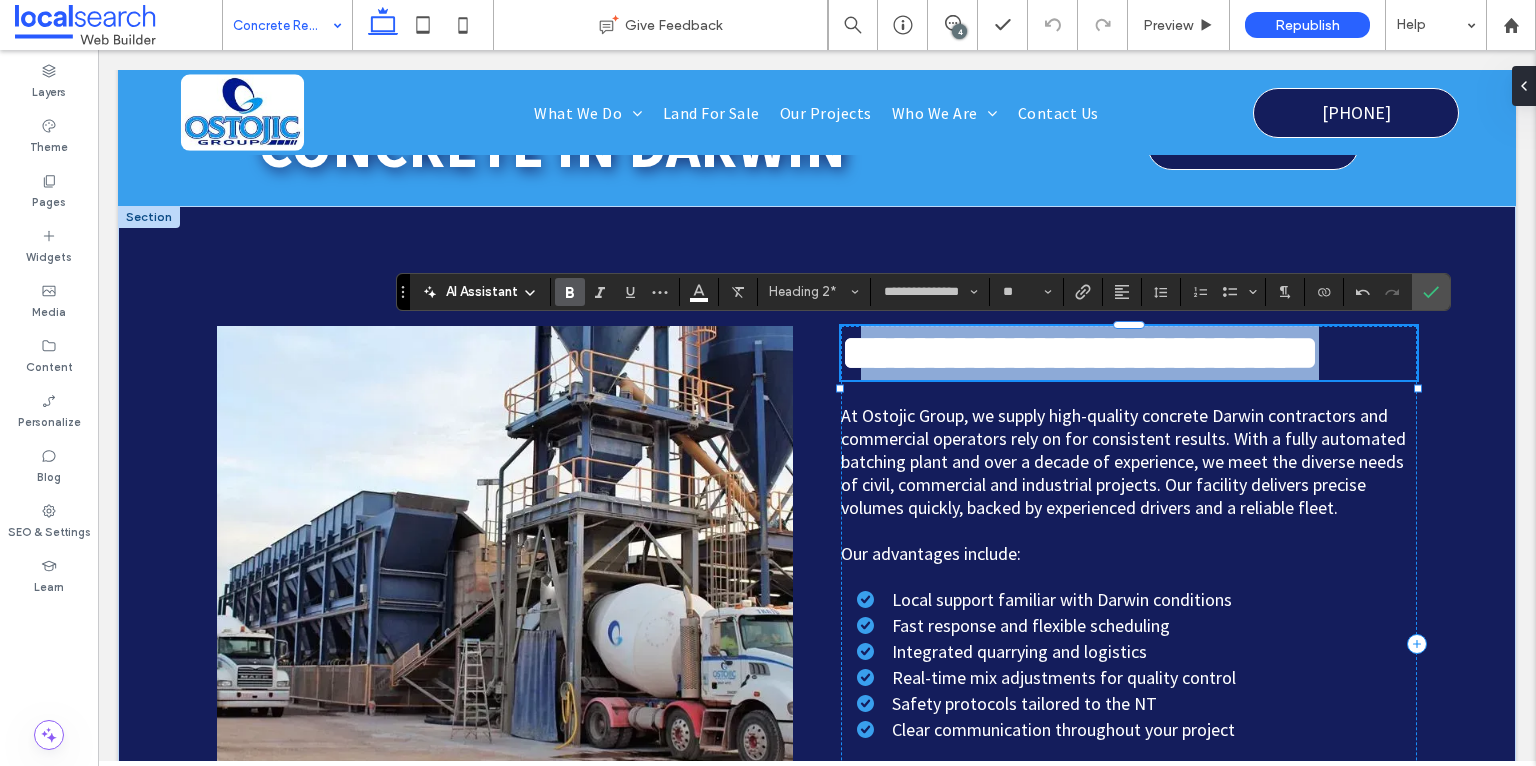 drag, startPoint x: 1058, startPoint y: 424, endPoint x: 879, endPoint y: 374, distance: 185.8521 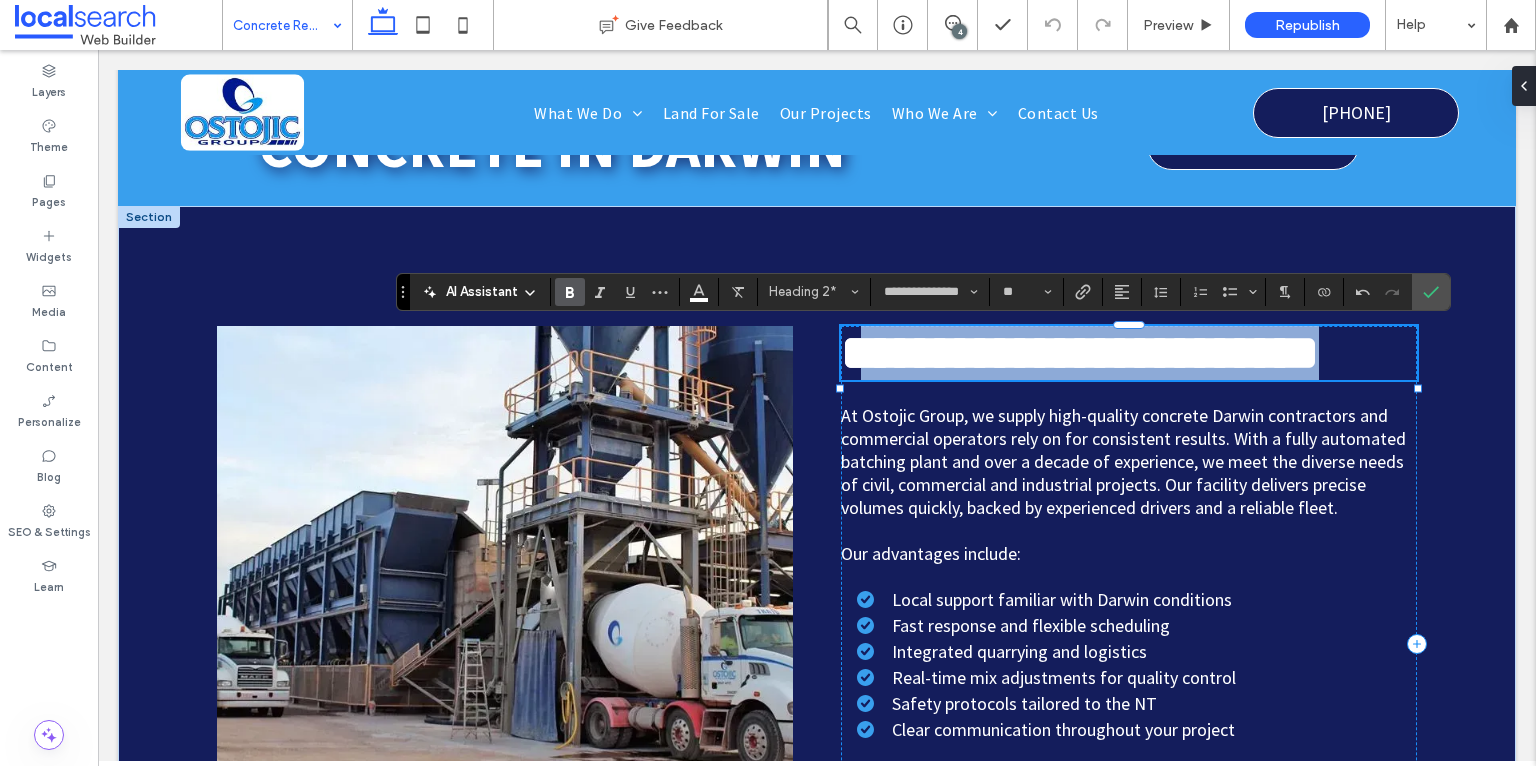 click on "**********" at bounding box center (1129, 353) 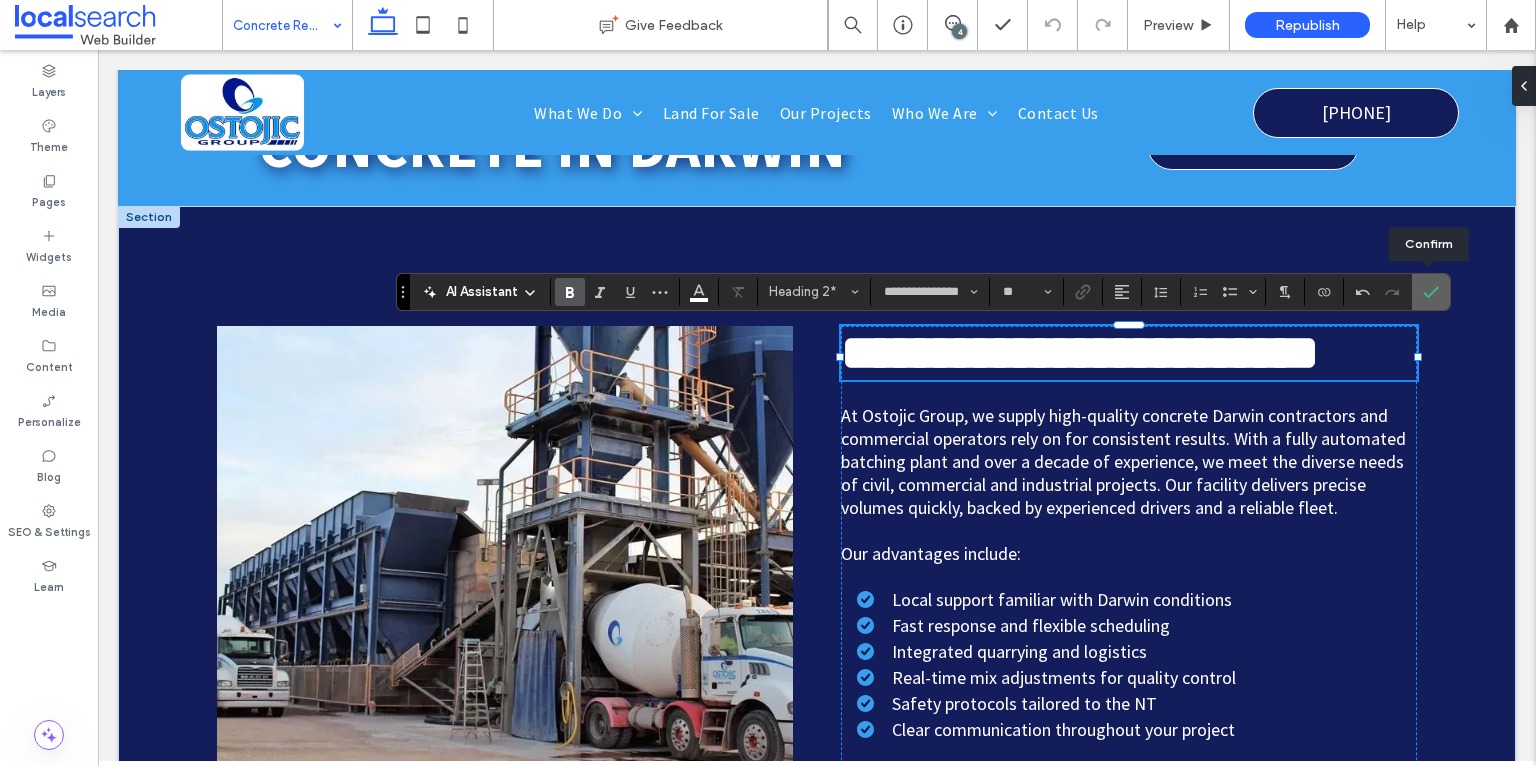 click 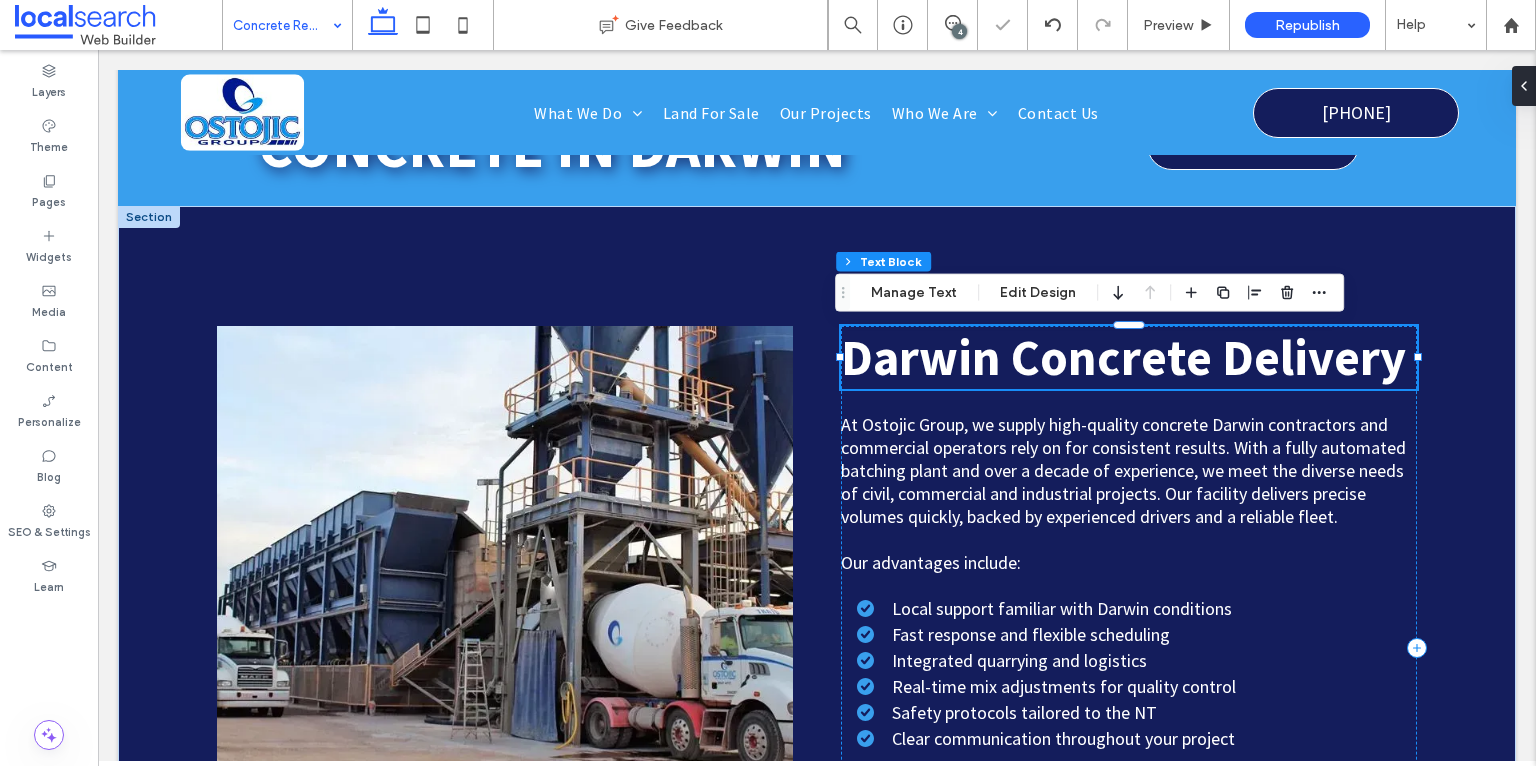 click on "Darwin Concrete Delivery" at bounding box center (1123, 357) 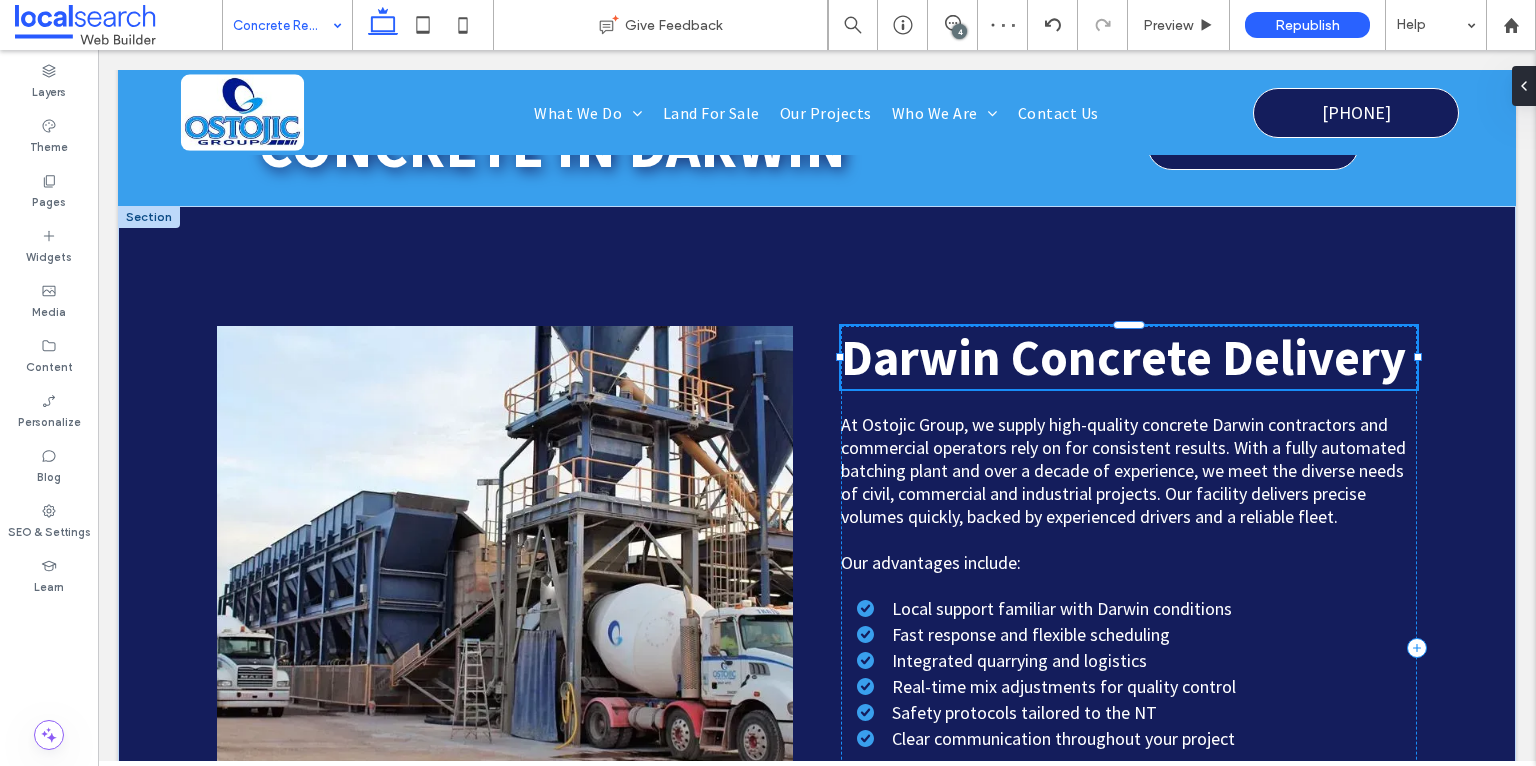 type on "**********" 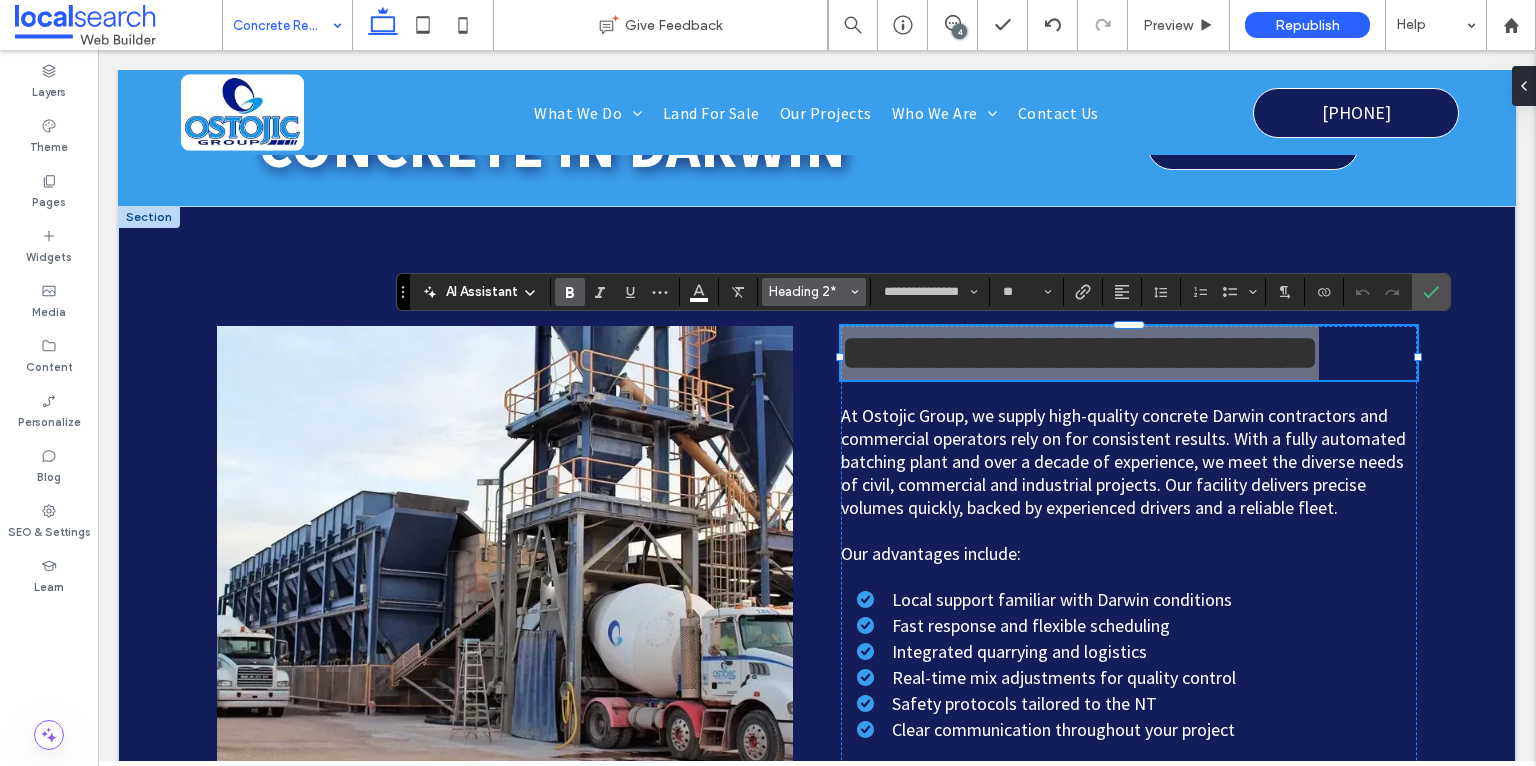 click 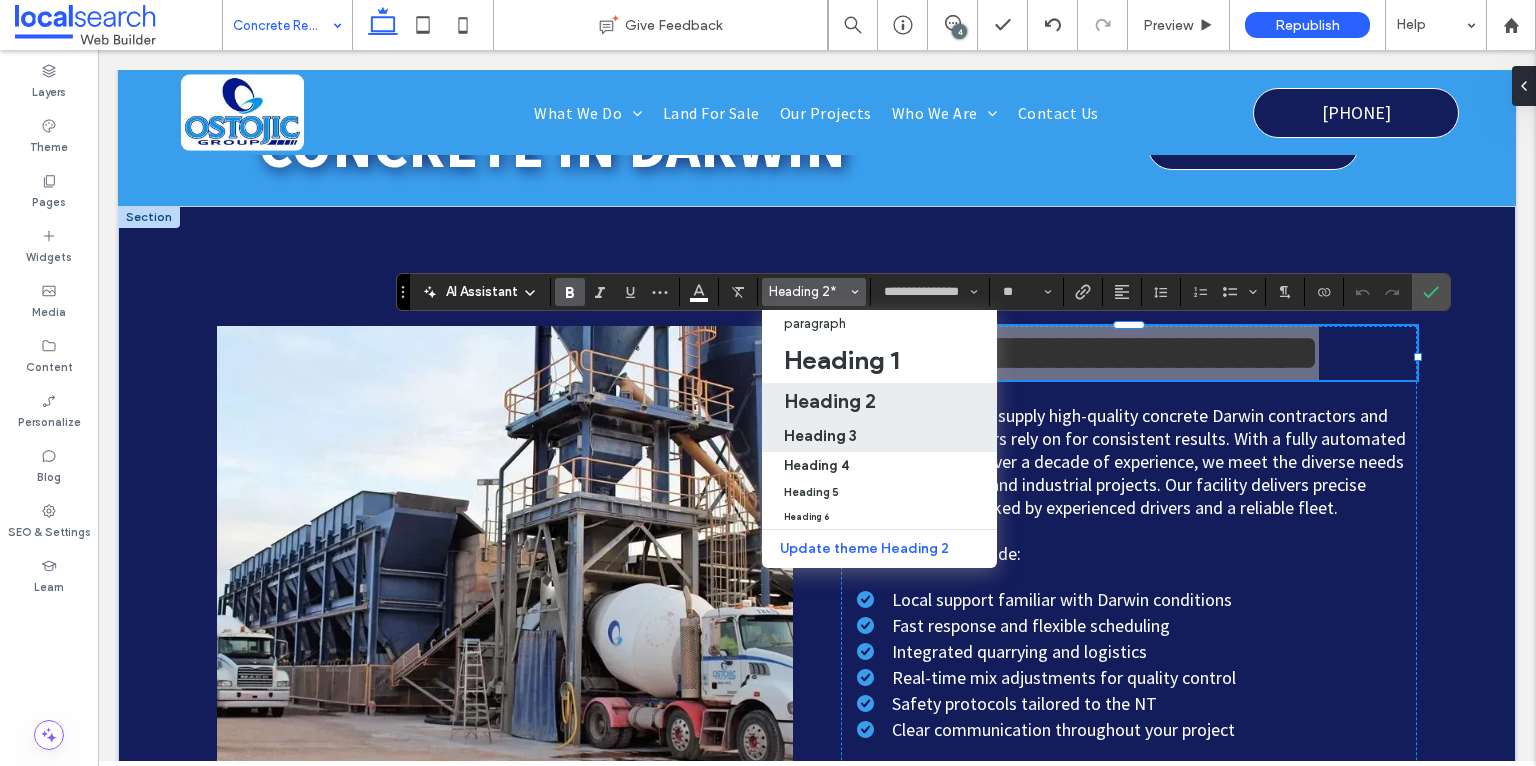click on "Heading 3" at bounding box center (879, 435) 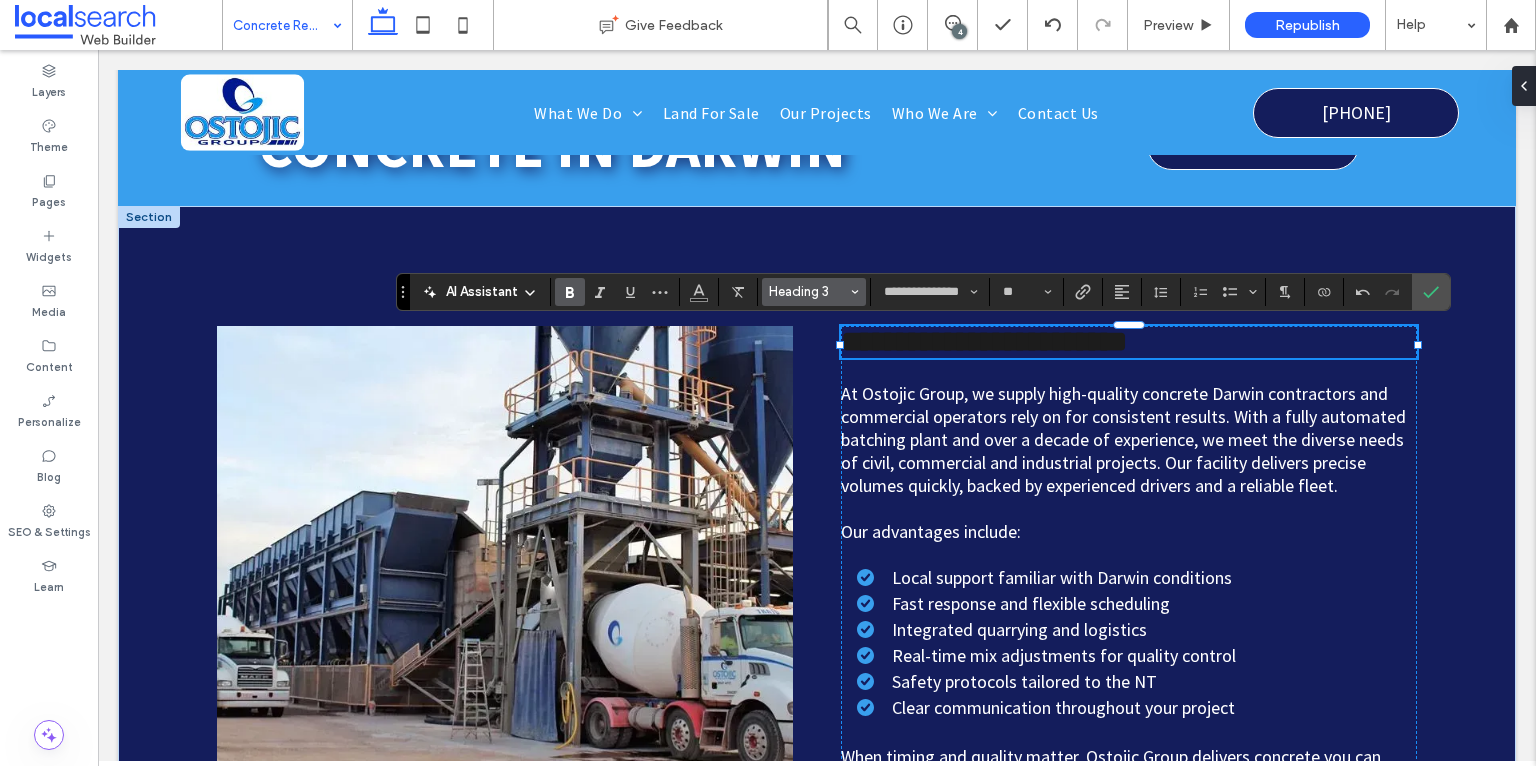 click 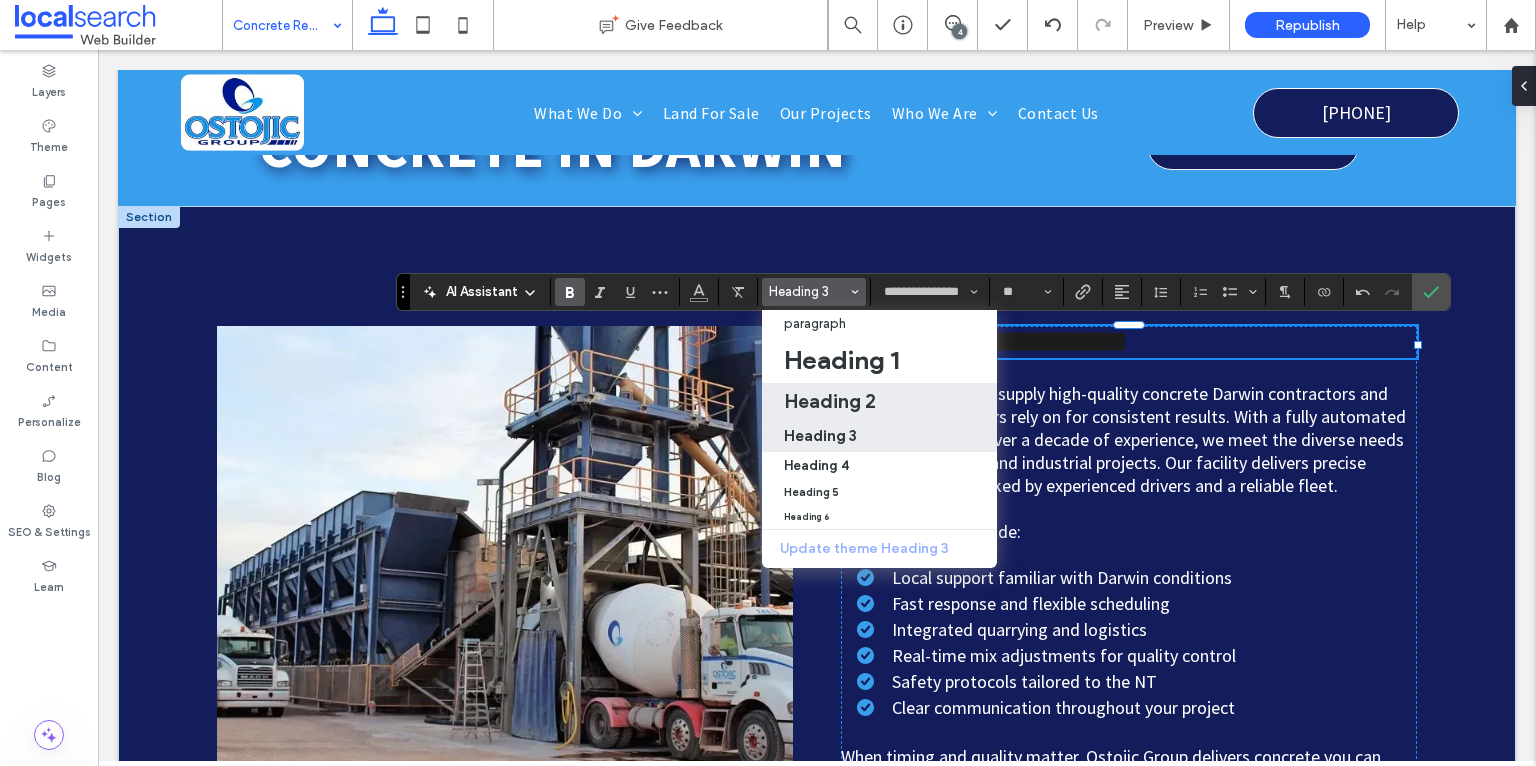 click on "Heading 2" at bounding box center (830, 401) 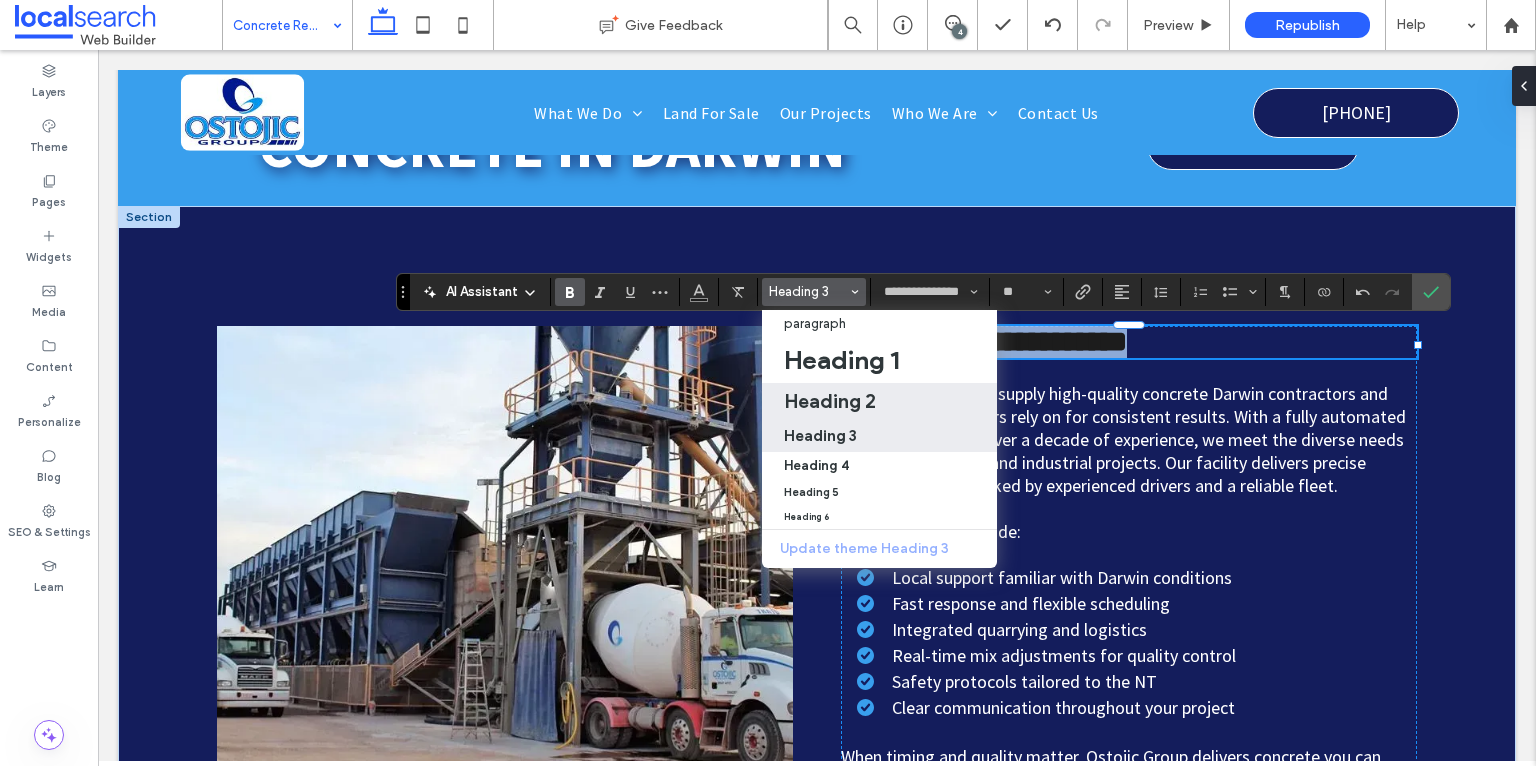 type on "**" 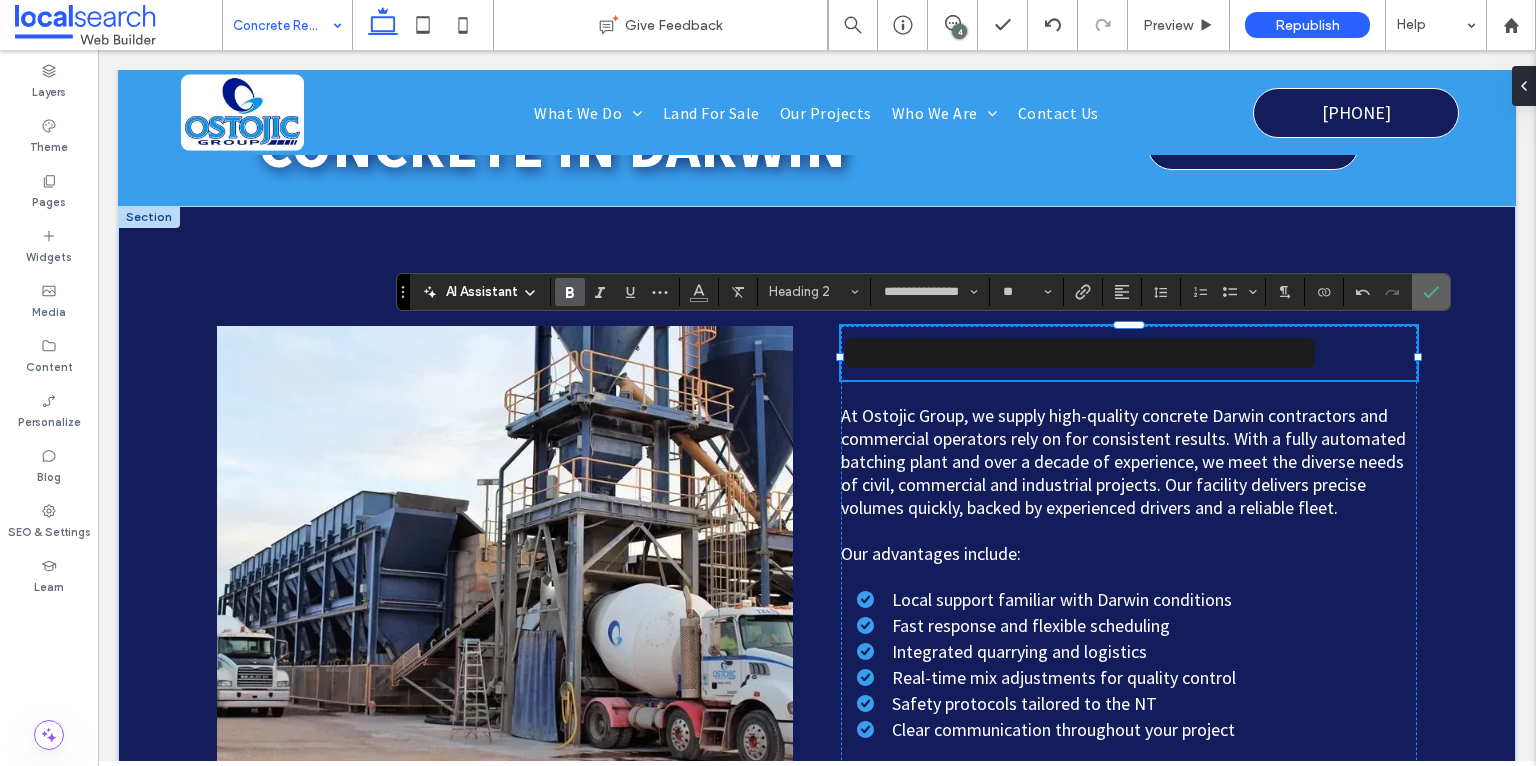 click 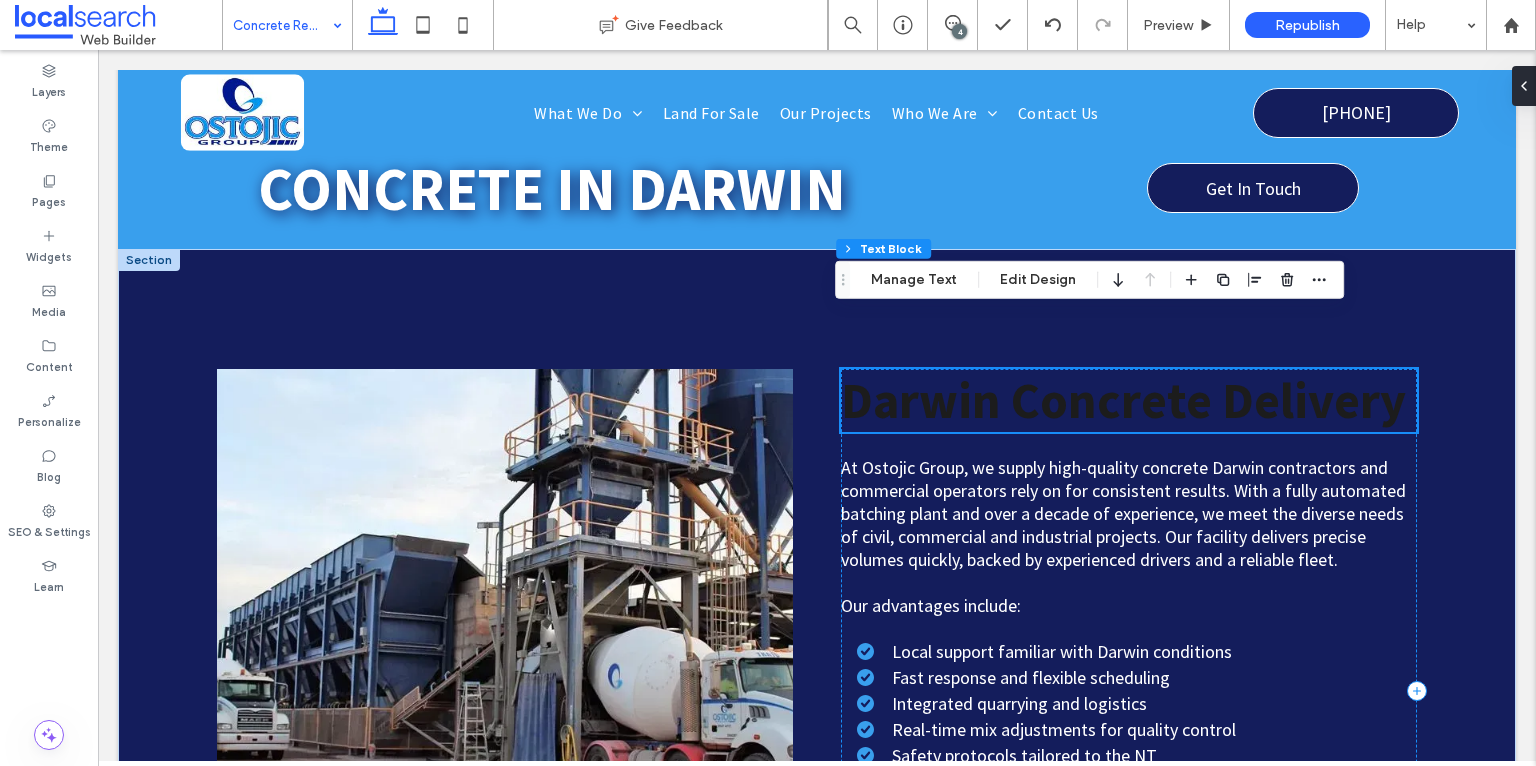 scroll, scrollTop: 475, scrollLeft: 0, axis: vertical 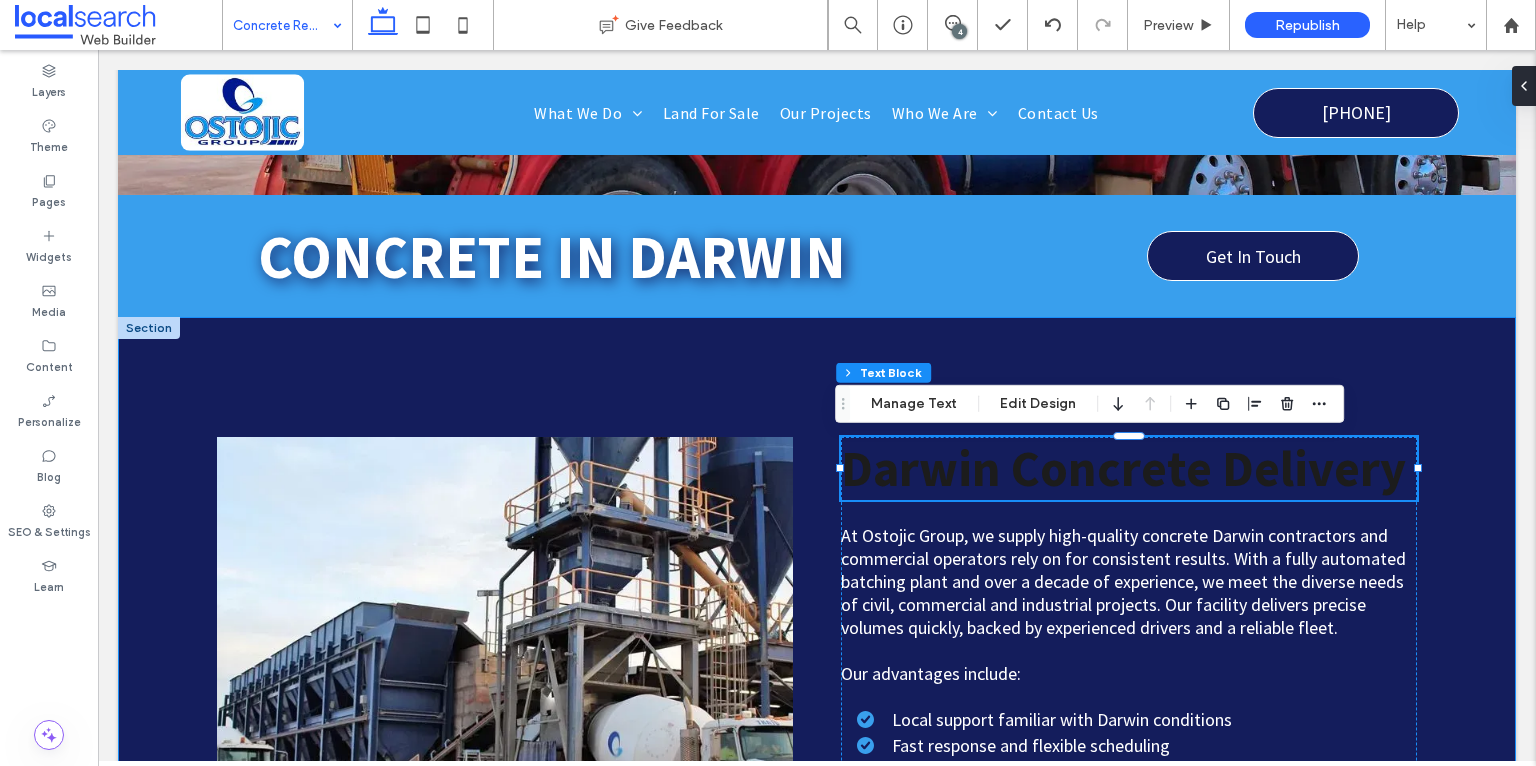 click on "Darwin Concrete Delivery
At Ostojic Group, we supply high-quality concrete Darwin contractors and commercial operators rely on for consistent results. With a fully automated batching plant and over a decade of experience, we meet the diverse needs of civil, commercial and industrial projects. Our facility delivers precise volumes quickly, backed by experienced drivers and a reliable fleet. Our advantages include:   Local support familiar with Darwin conditions Fast response and flexible scheduling Integrated quarrying and logistics Real-time mix adjustments for quality control Safety protocols tailored to the NT Clear communication throughout your project
When timing and quality matter, Ostojic Group delivers concrete you can count on. We know the local challenges and work closely with you to get it right, every time. Call Ostojic Group on
(08) 8999 9999   to learn more about our services." at bounding box center [817, 759] 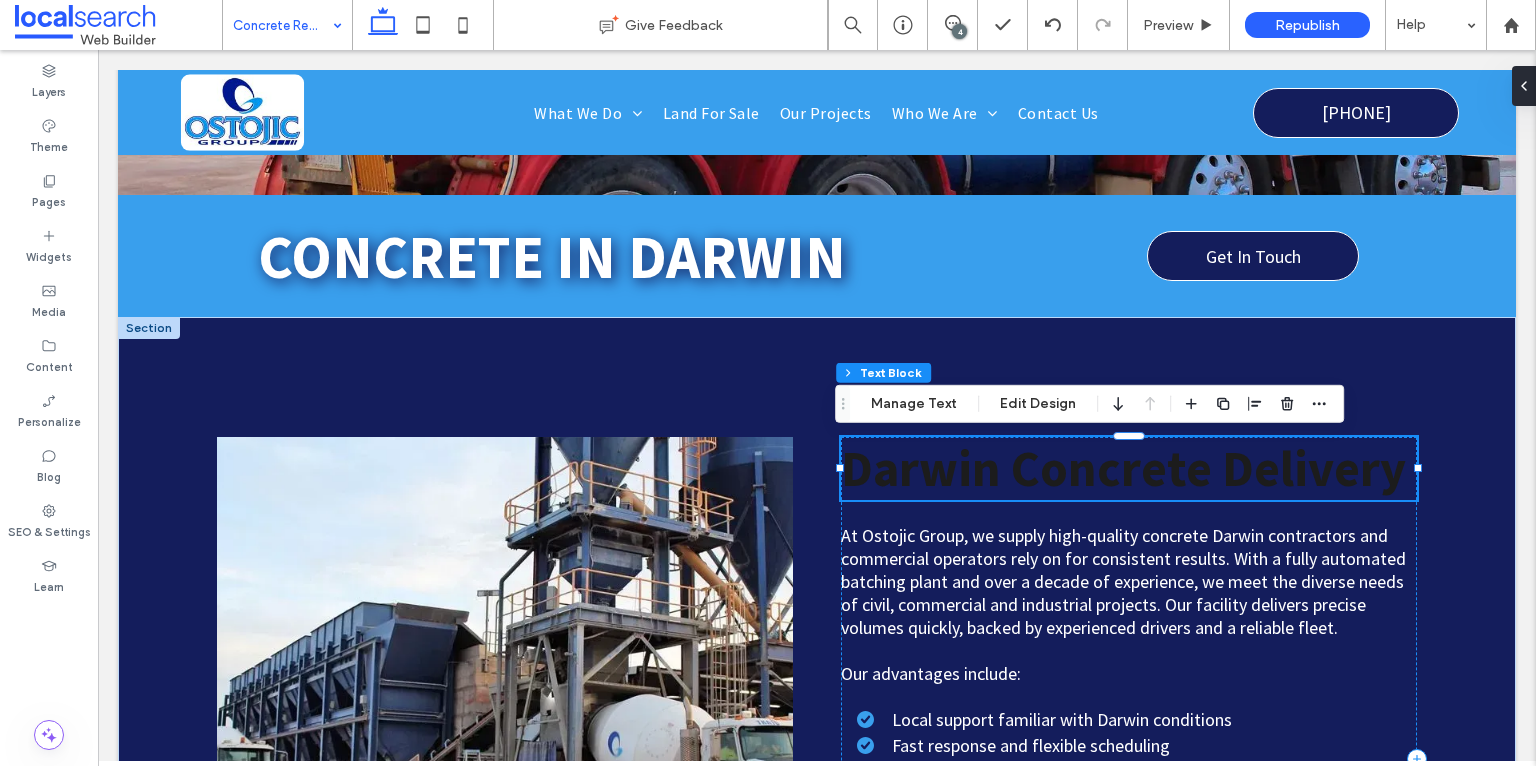 click on "Darwin Concrete Delivery" at bounding box center (1123, 468) 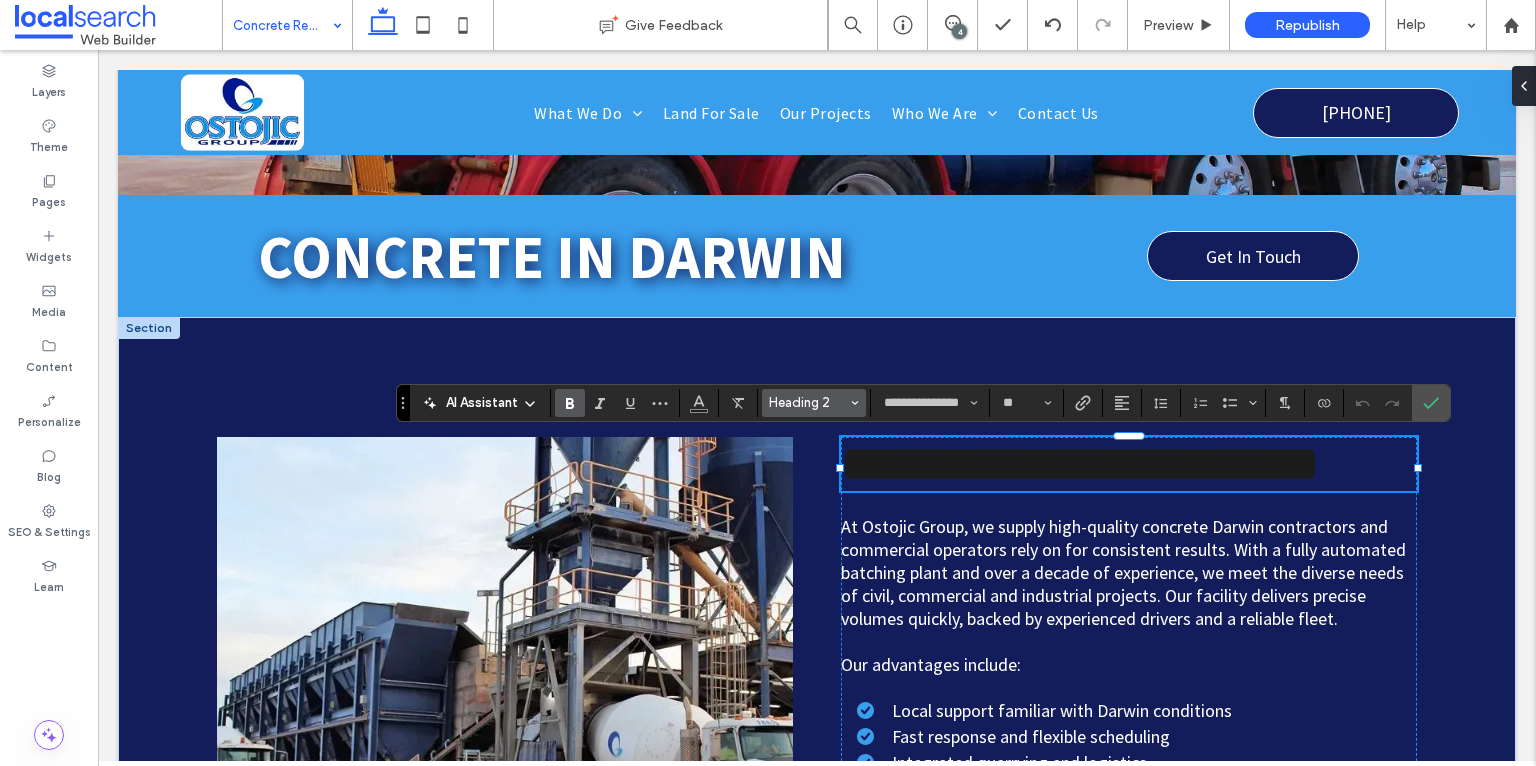 click 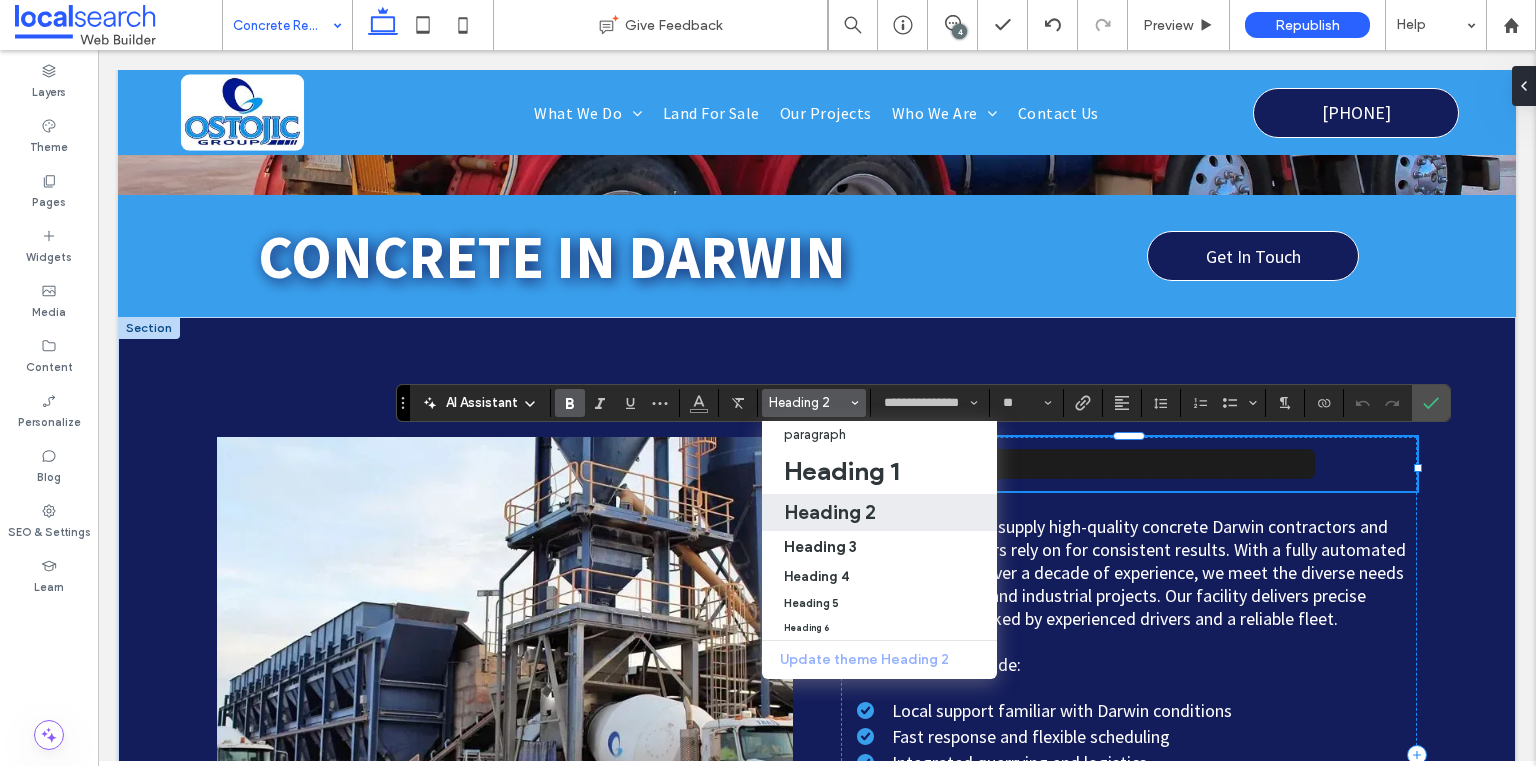 click on "Update theme Heading 2" at bounding box center (879, 660) 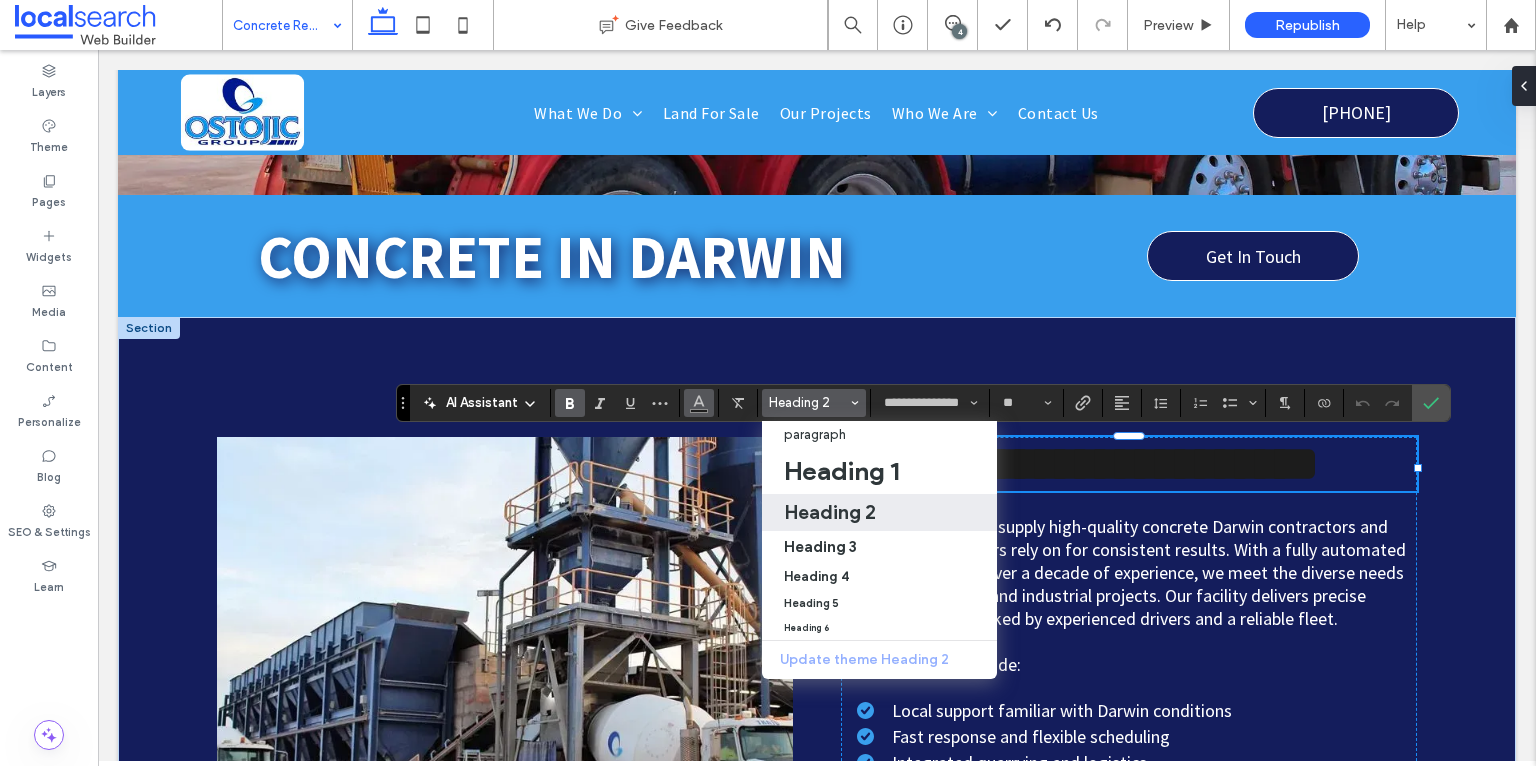 click 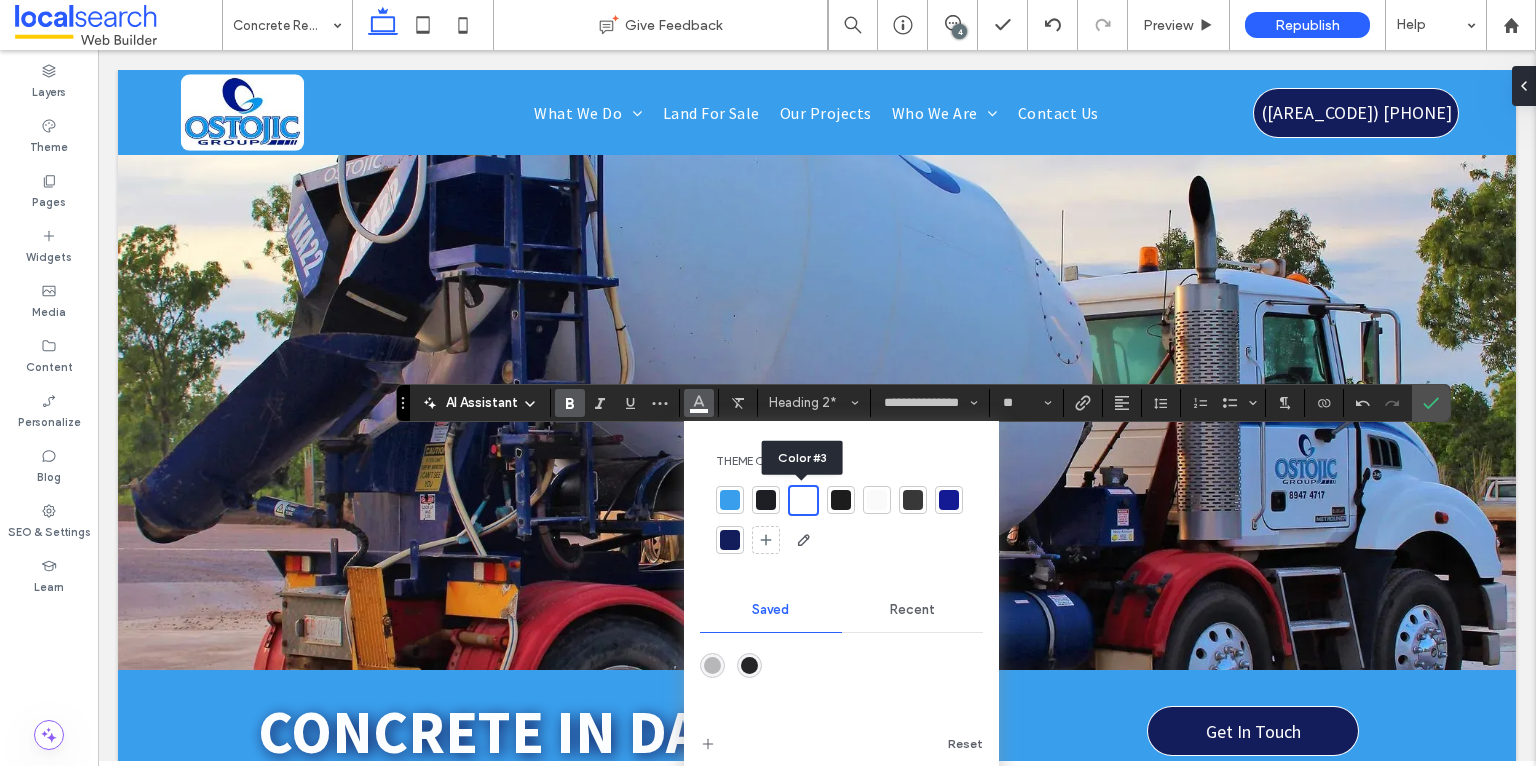 scroll, scrollTop: 475, scrollLeft: 0, axis: vertical 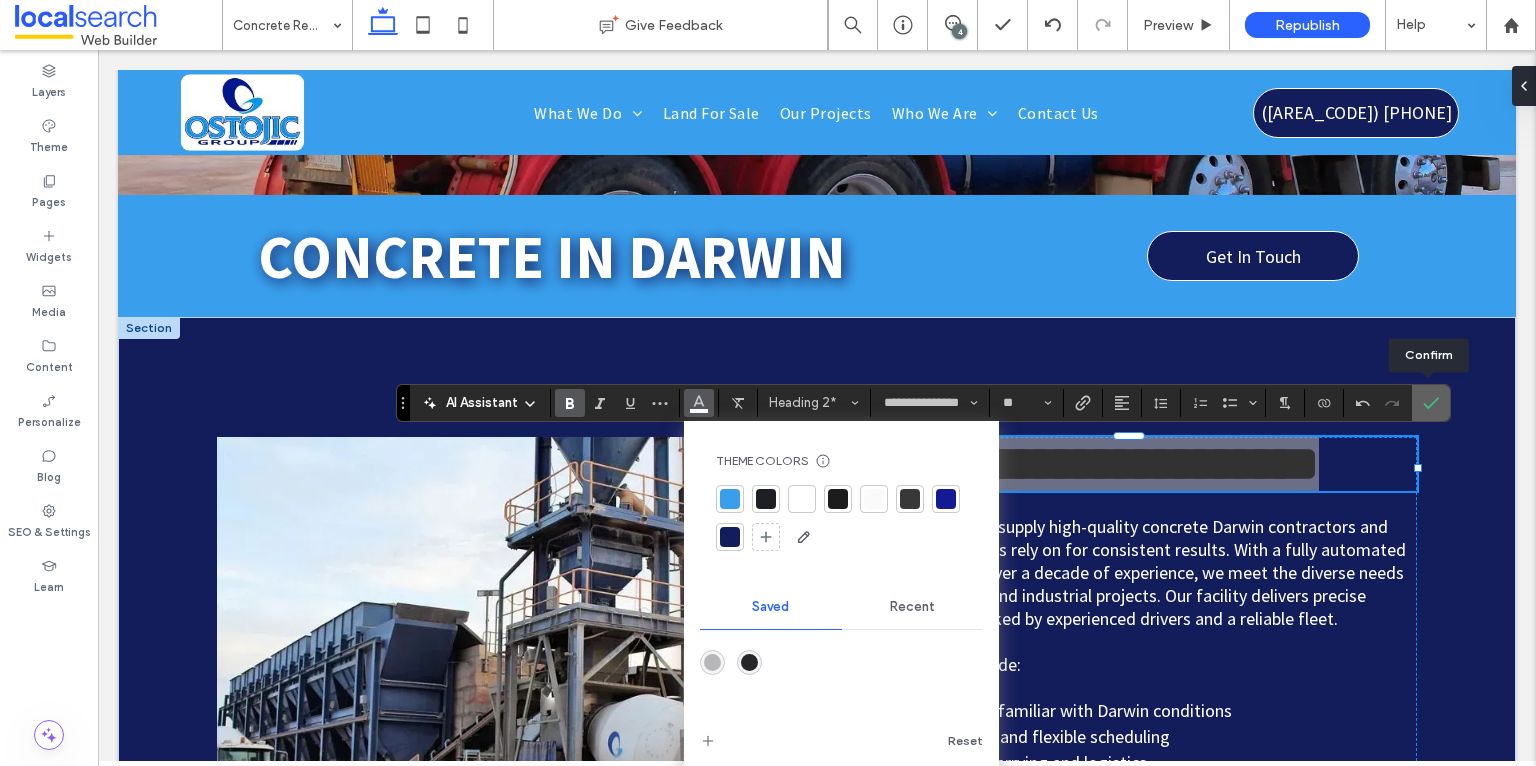 click 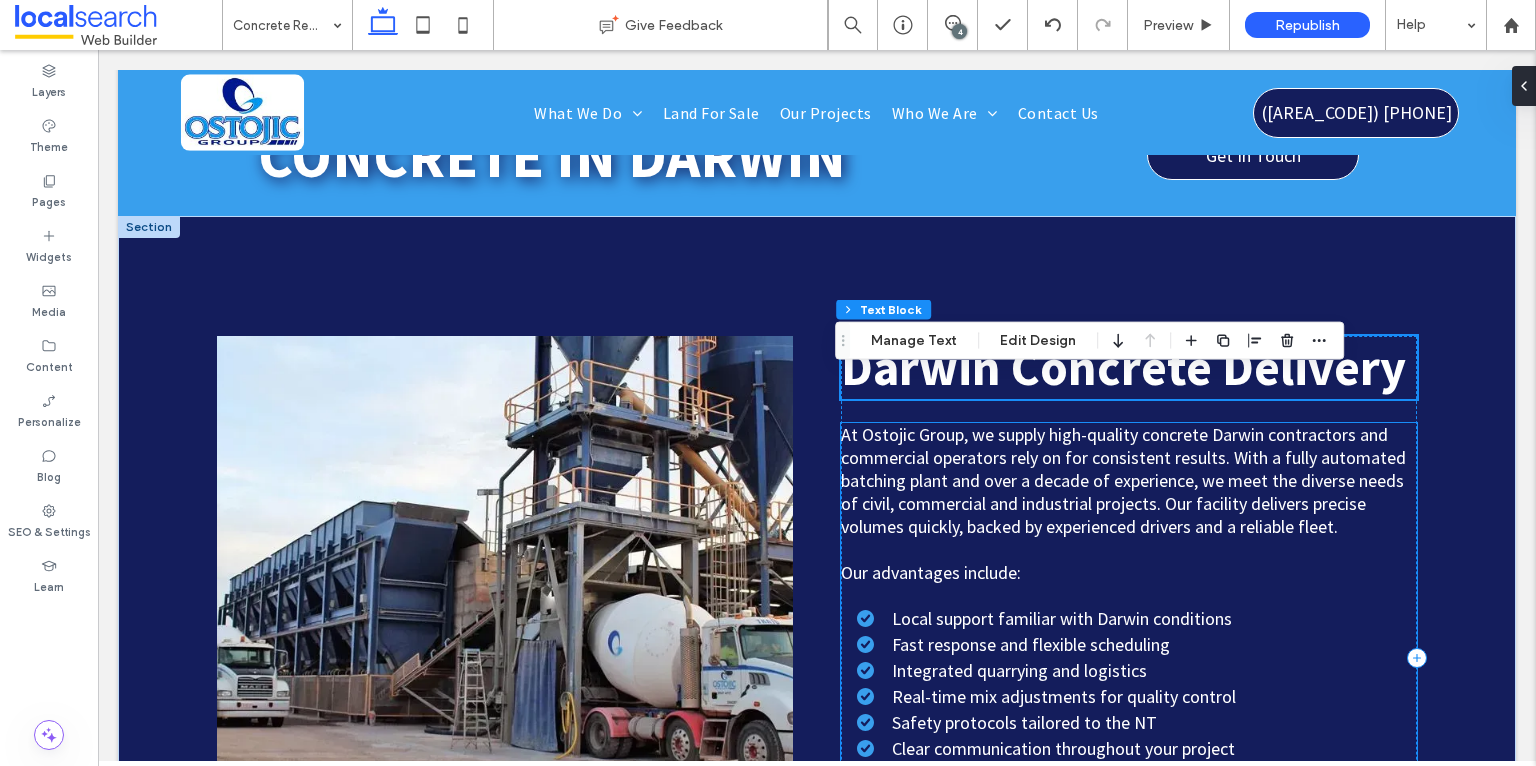 scroll, scrollTop: 383, scrollLeft: 0, axis: vertical 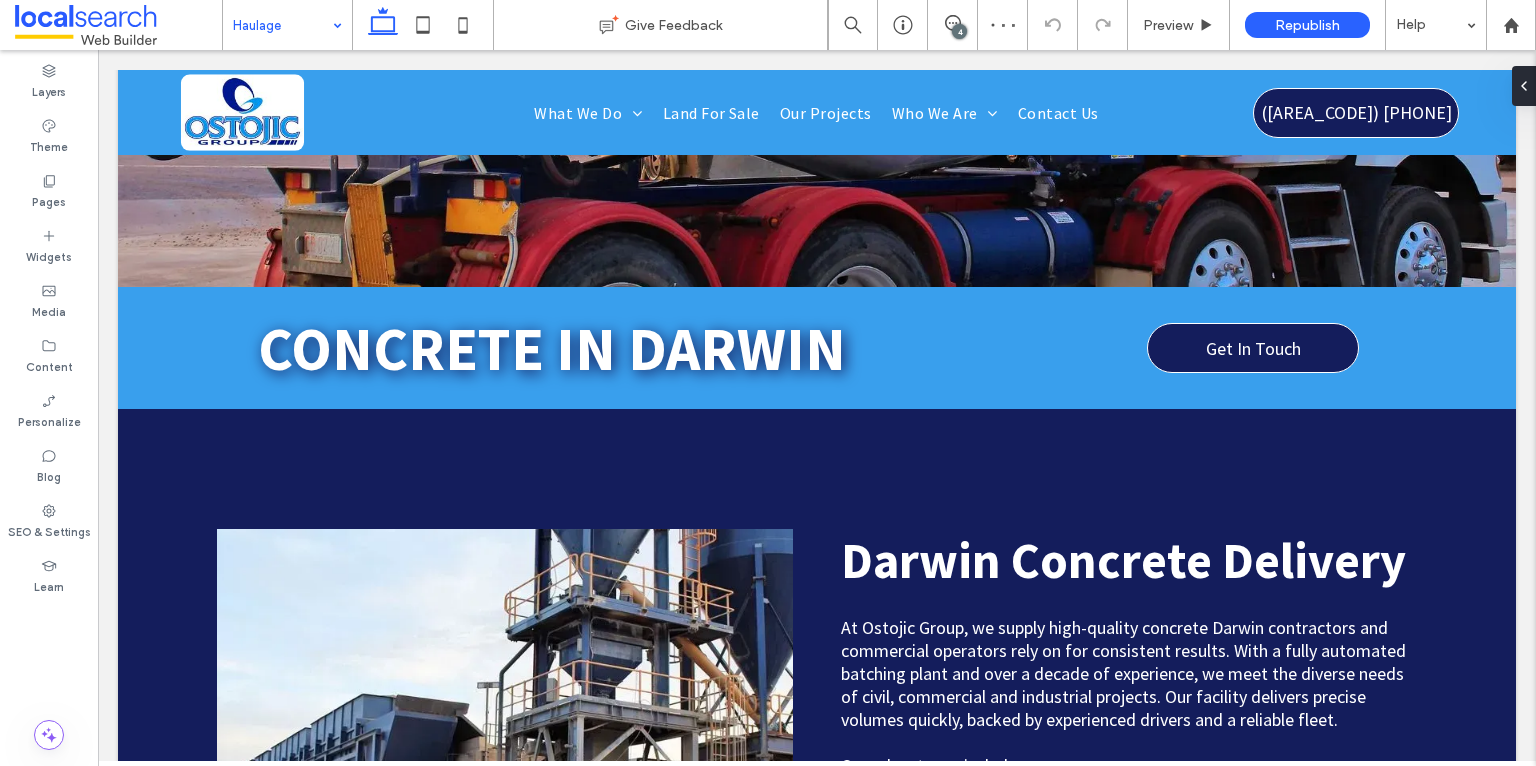type on "**********" 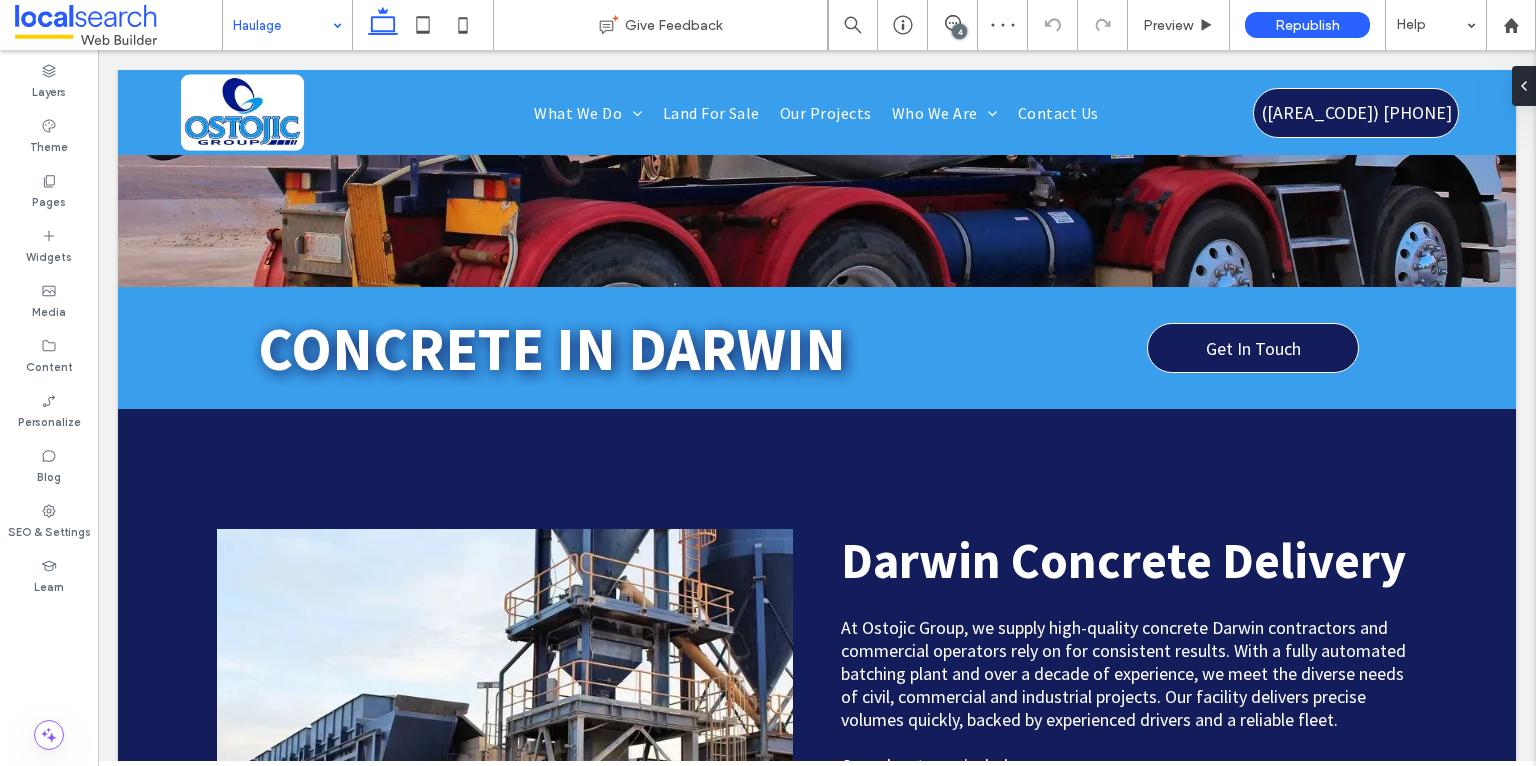 type on "**" 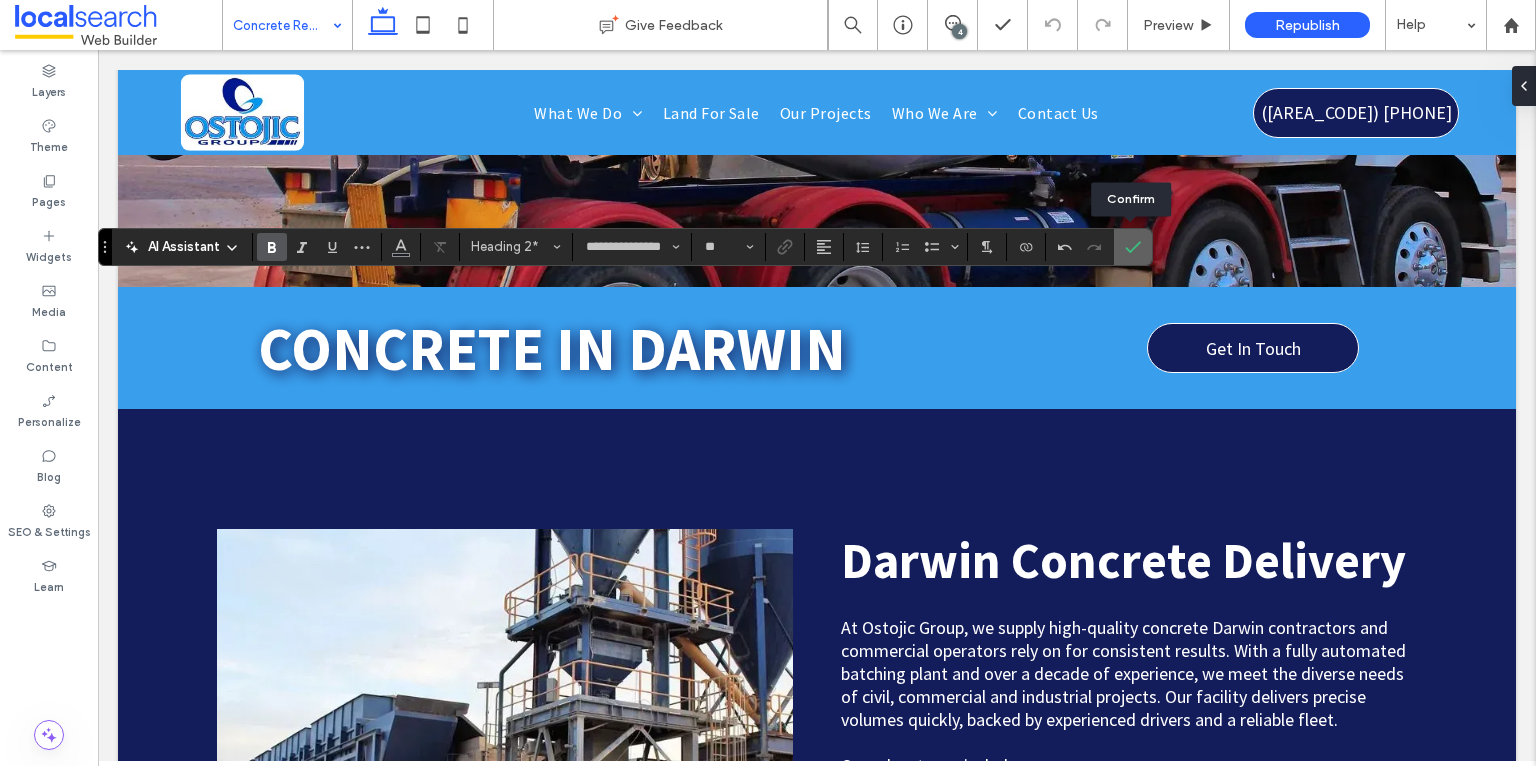 click 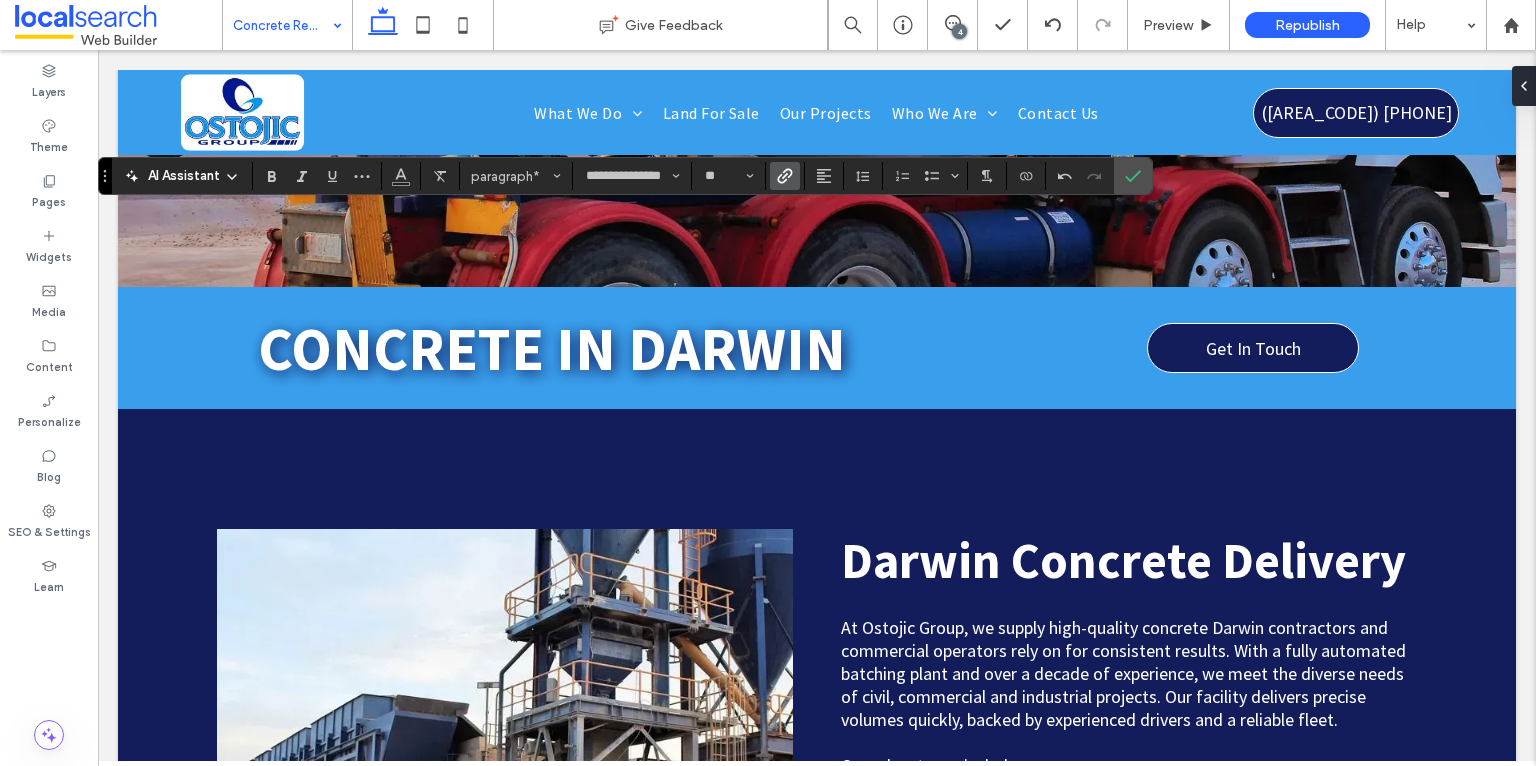 click 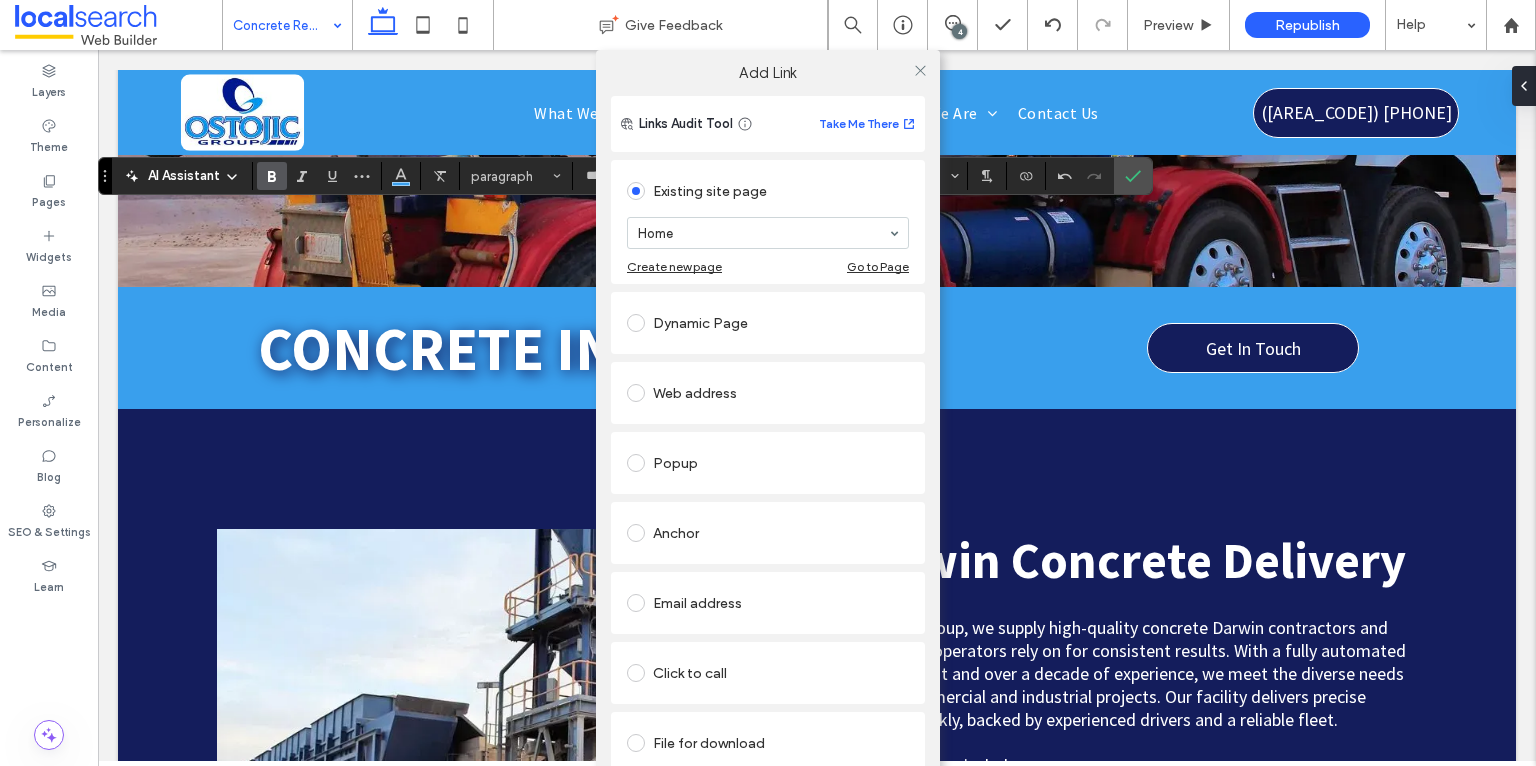 click at bounding box center [636, 673] 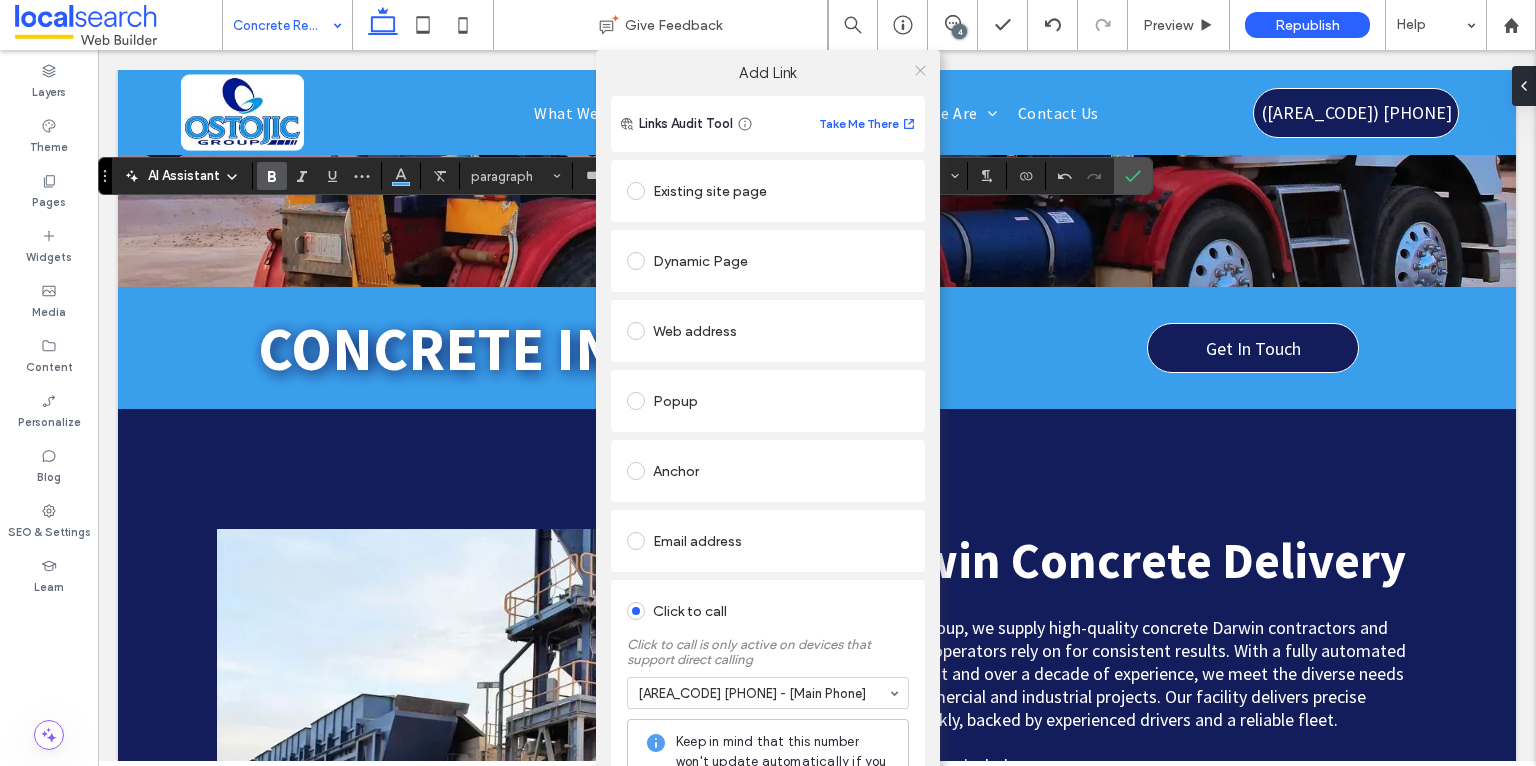 click 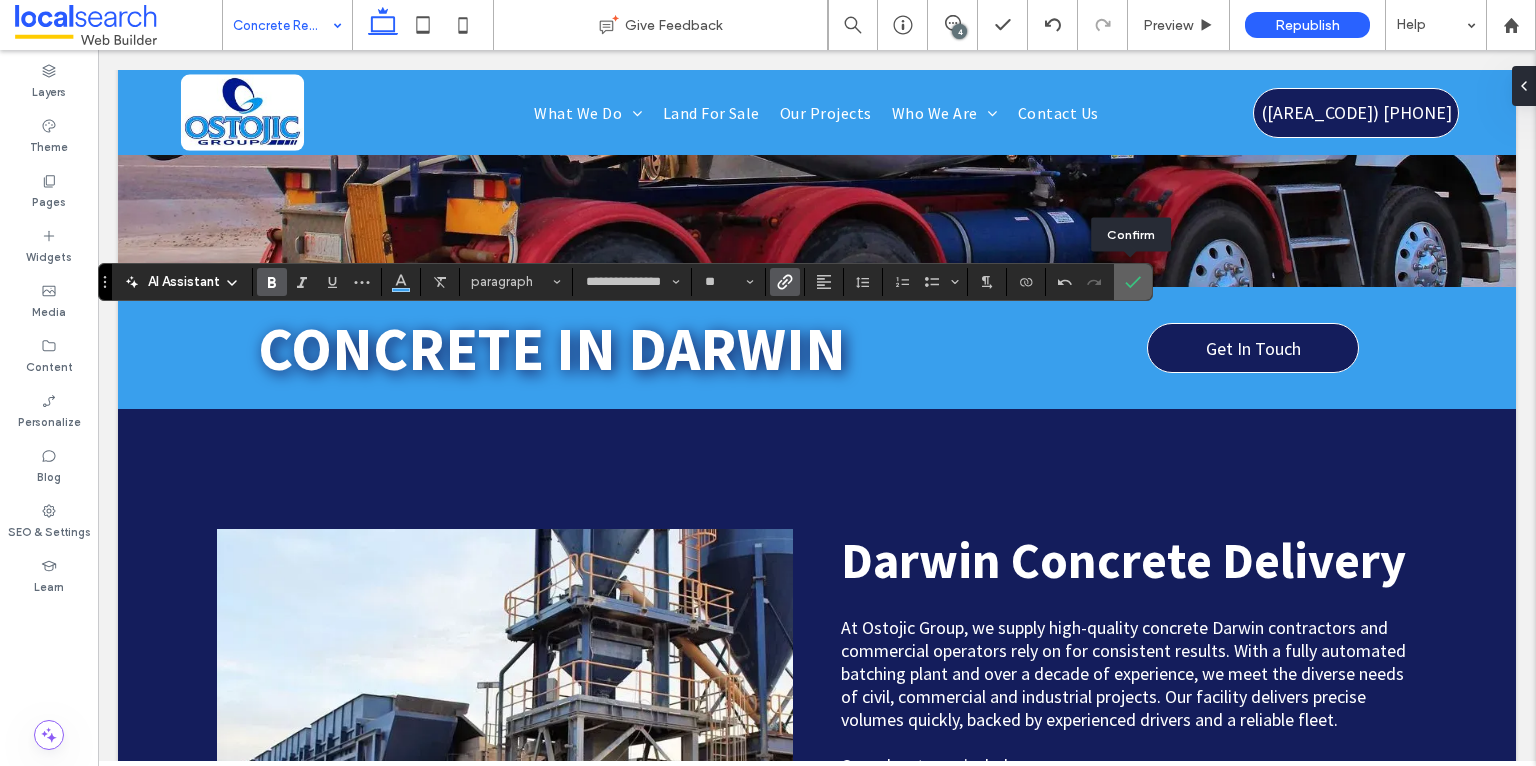 click 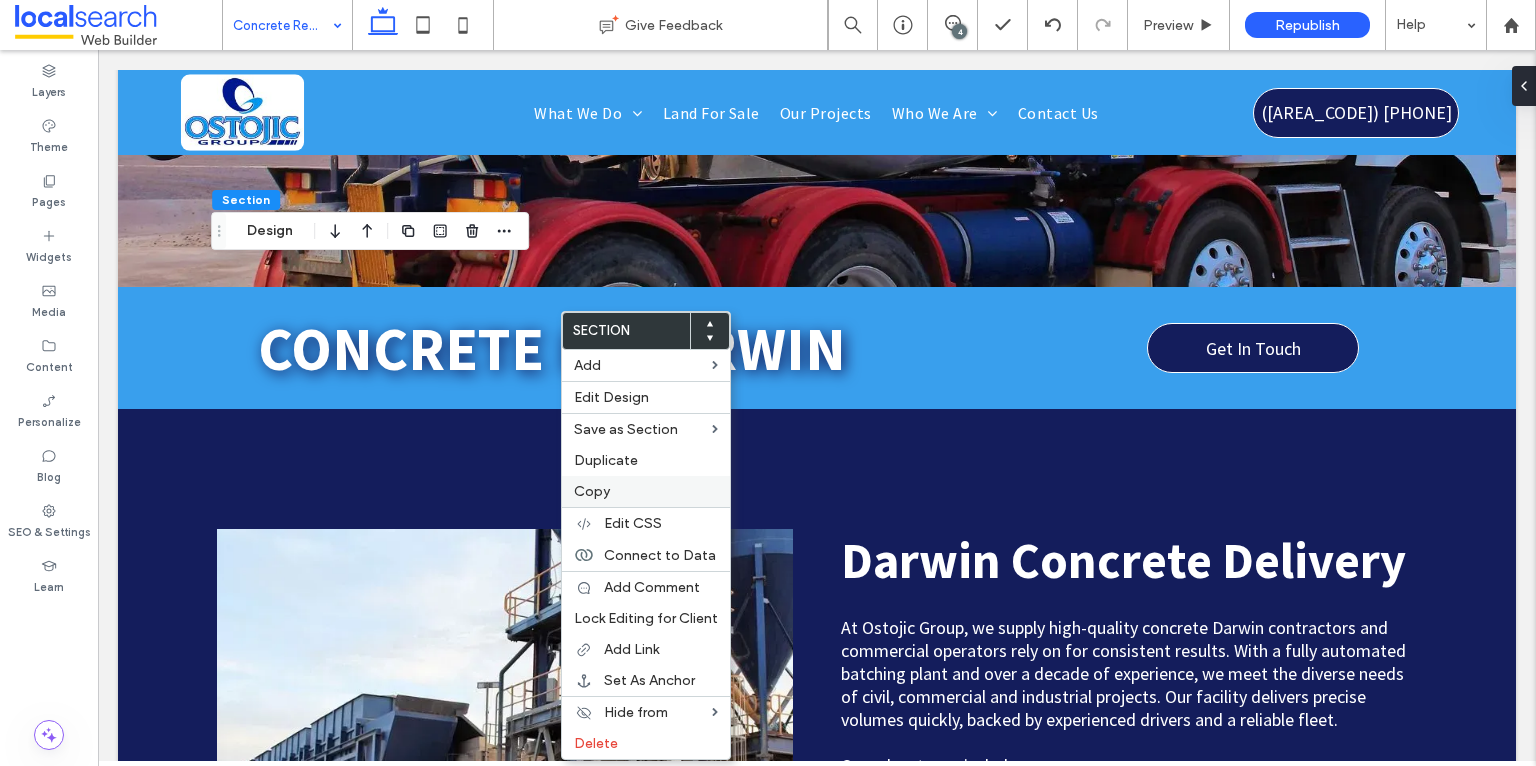 click on "Copy" at bounding box center (592, 491) 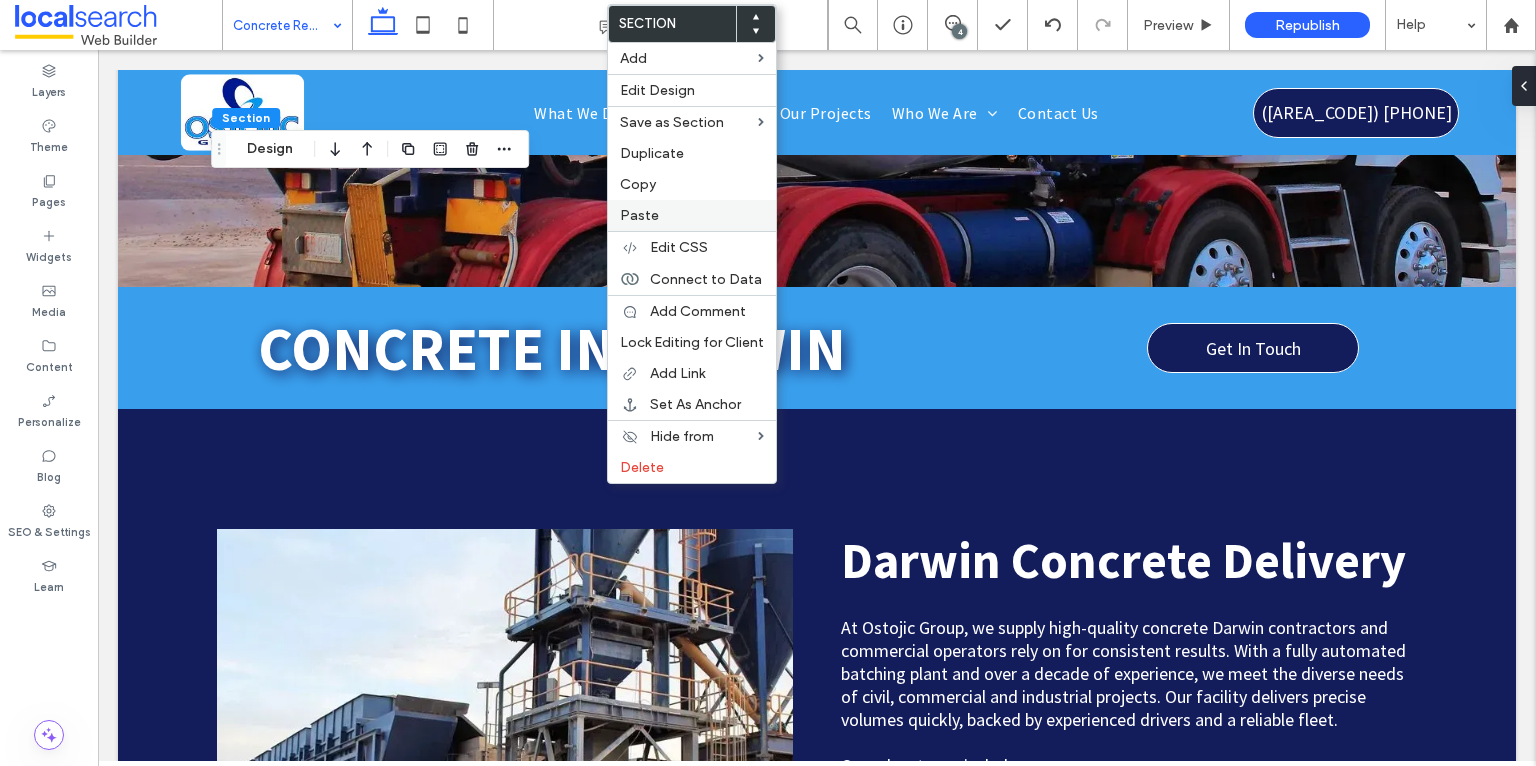 click on "Paste" at bounding box center [692, 215] 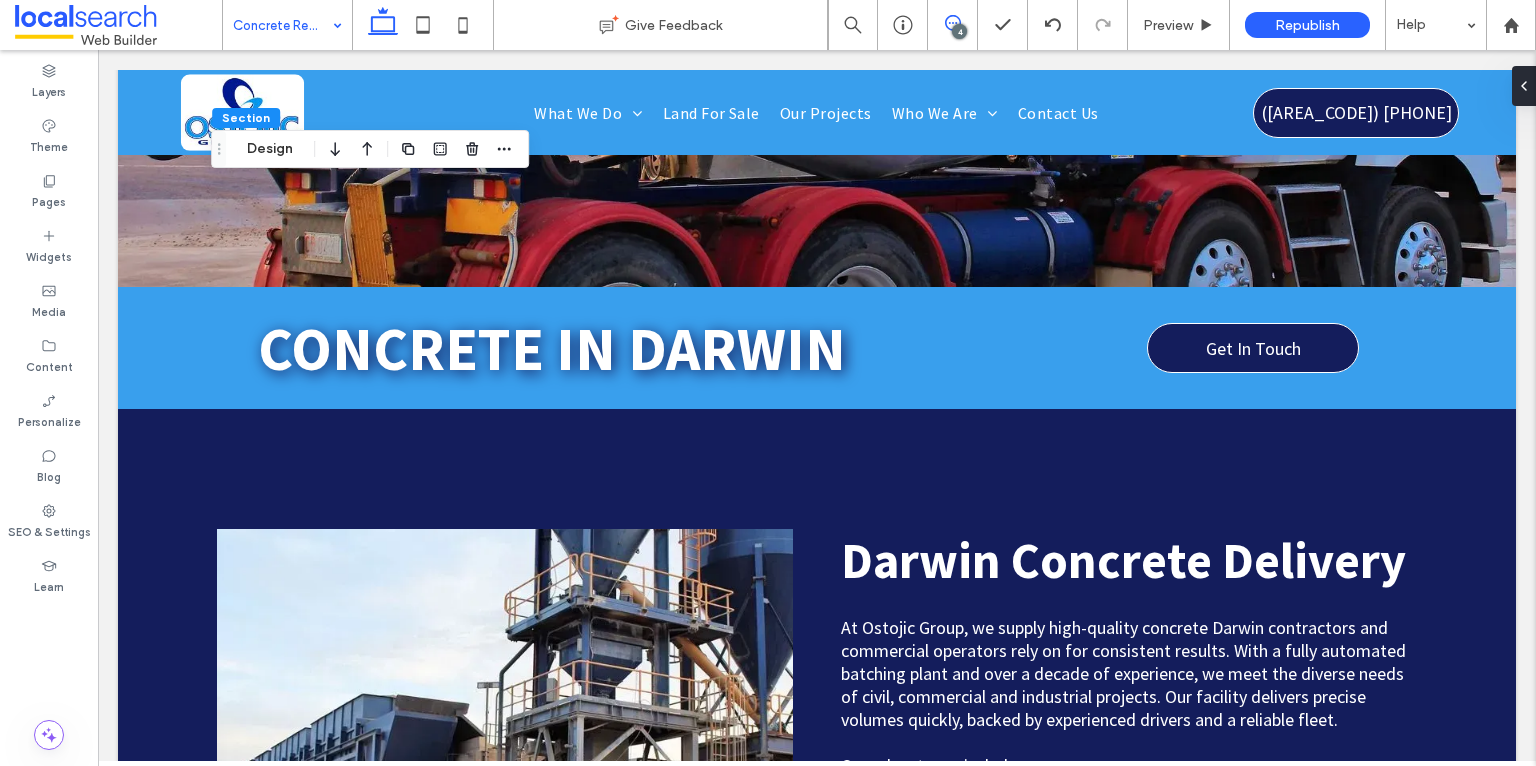 click 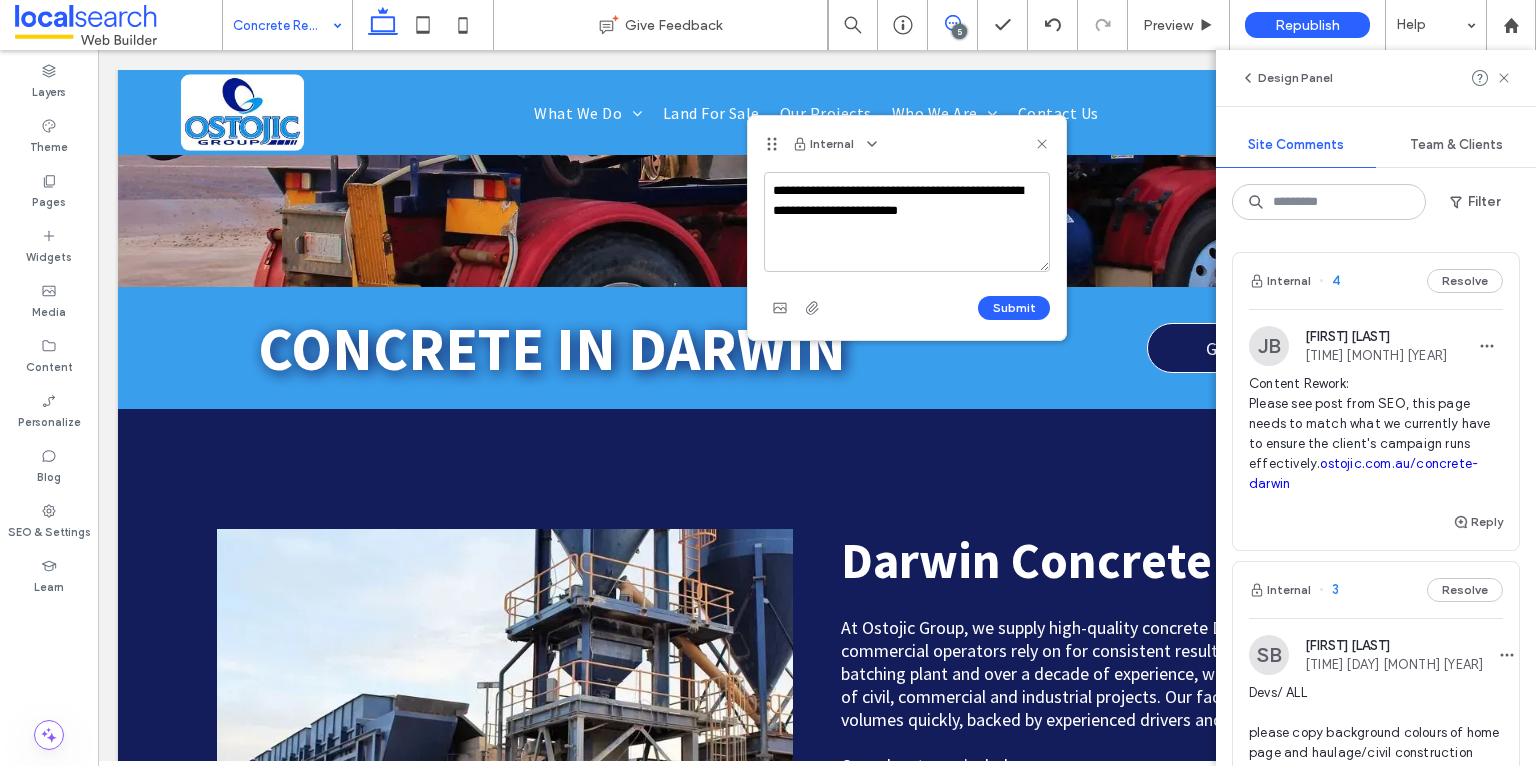 click on "**********" at bounding box center [907, 222] 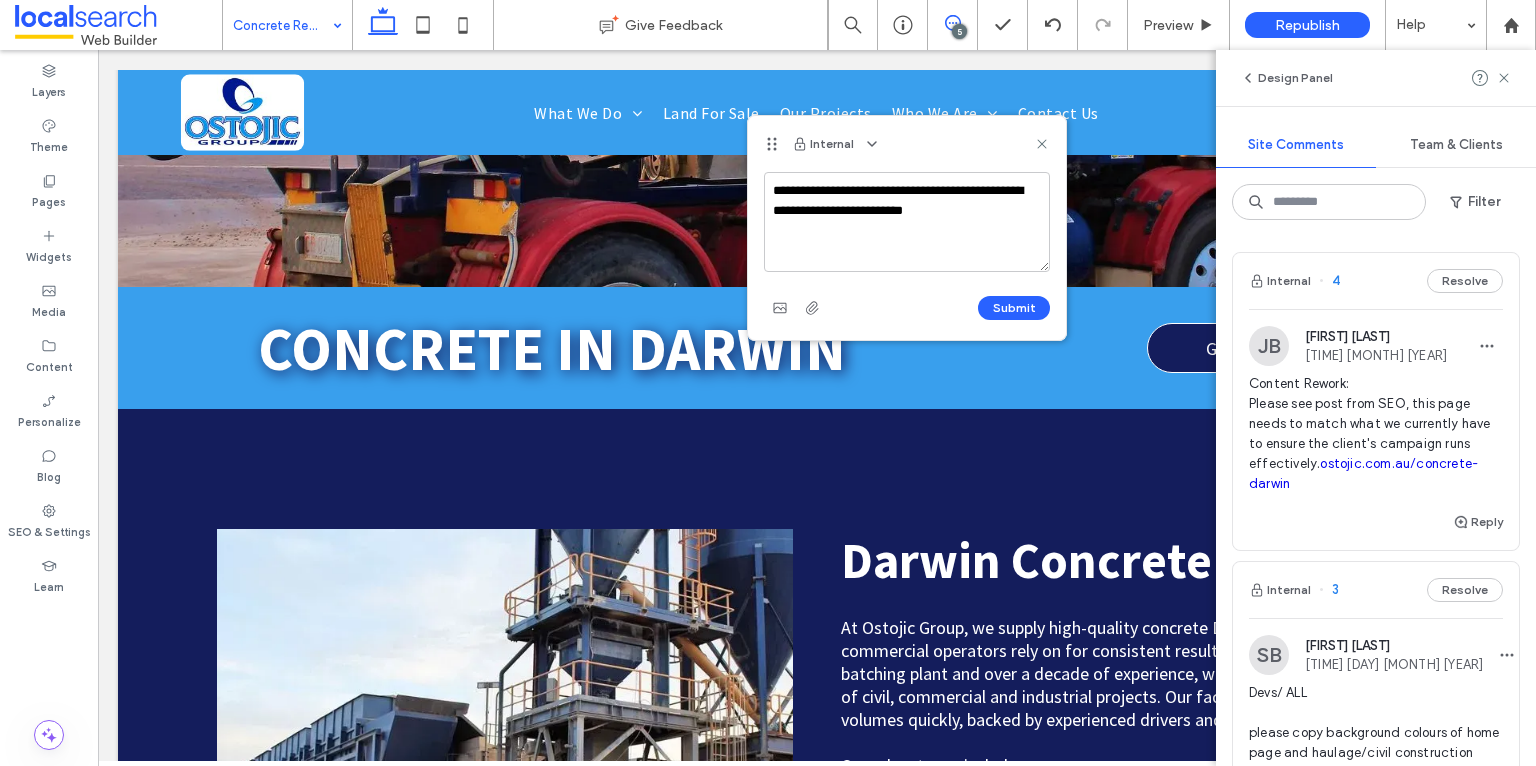 drag, startPoint x: 1024, startPoint y: 191, endPoint x: 977, endPoint y: 192, distance: 47.010635 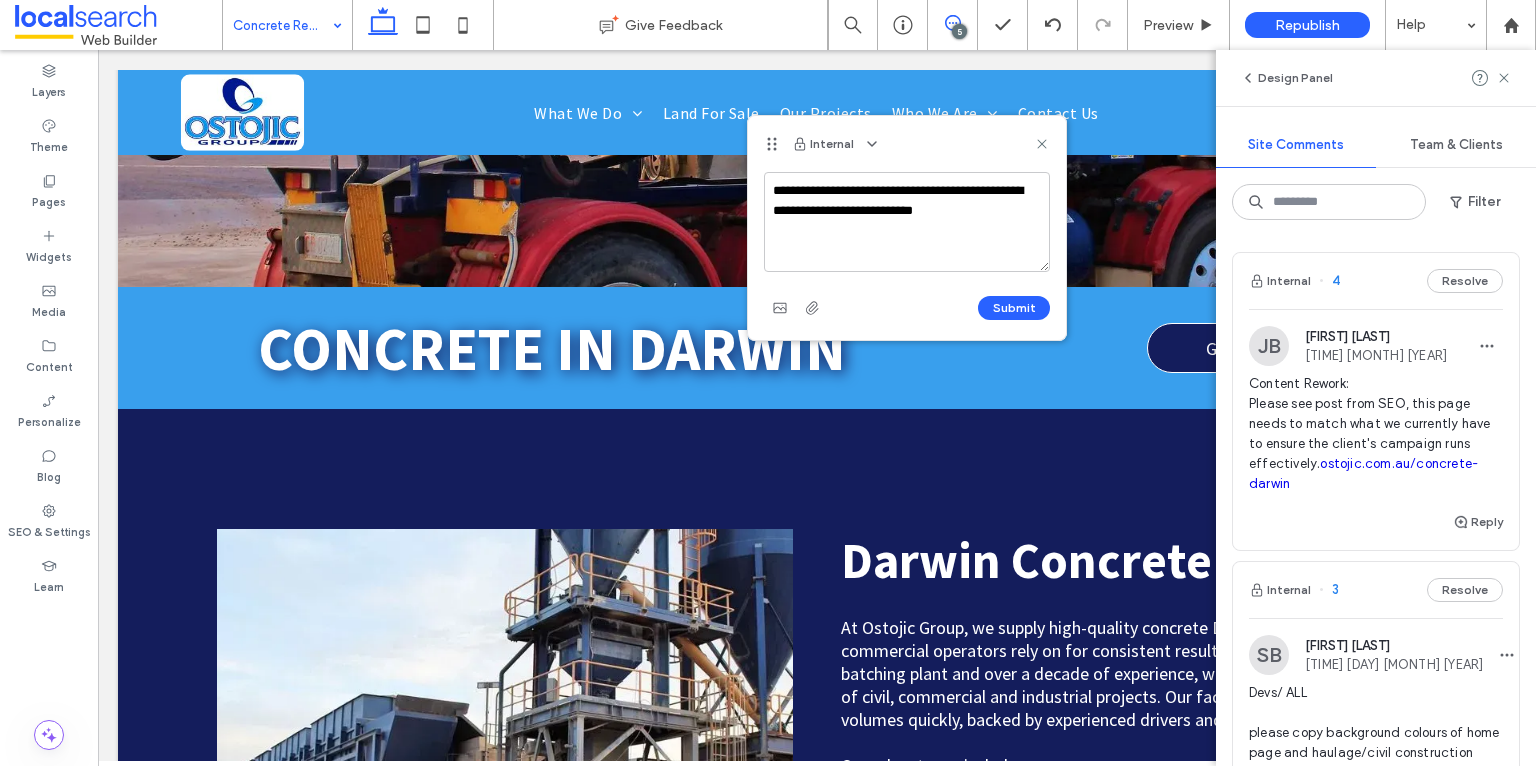 drag, startPoint x: 870, startPoint y: 209, endPoint x: 822, endPoint y: 211, distance: 48.04165 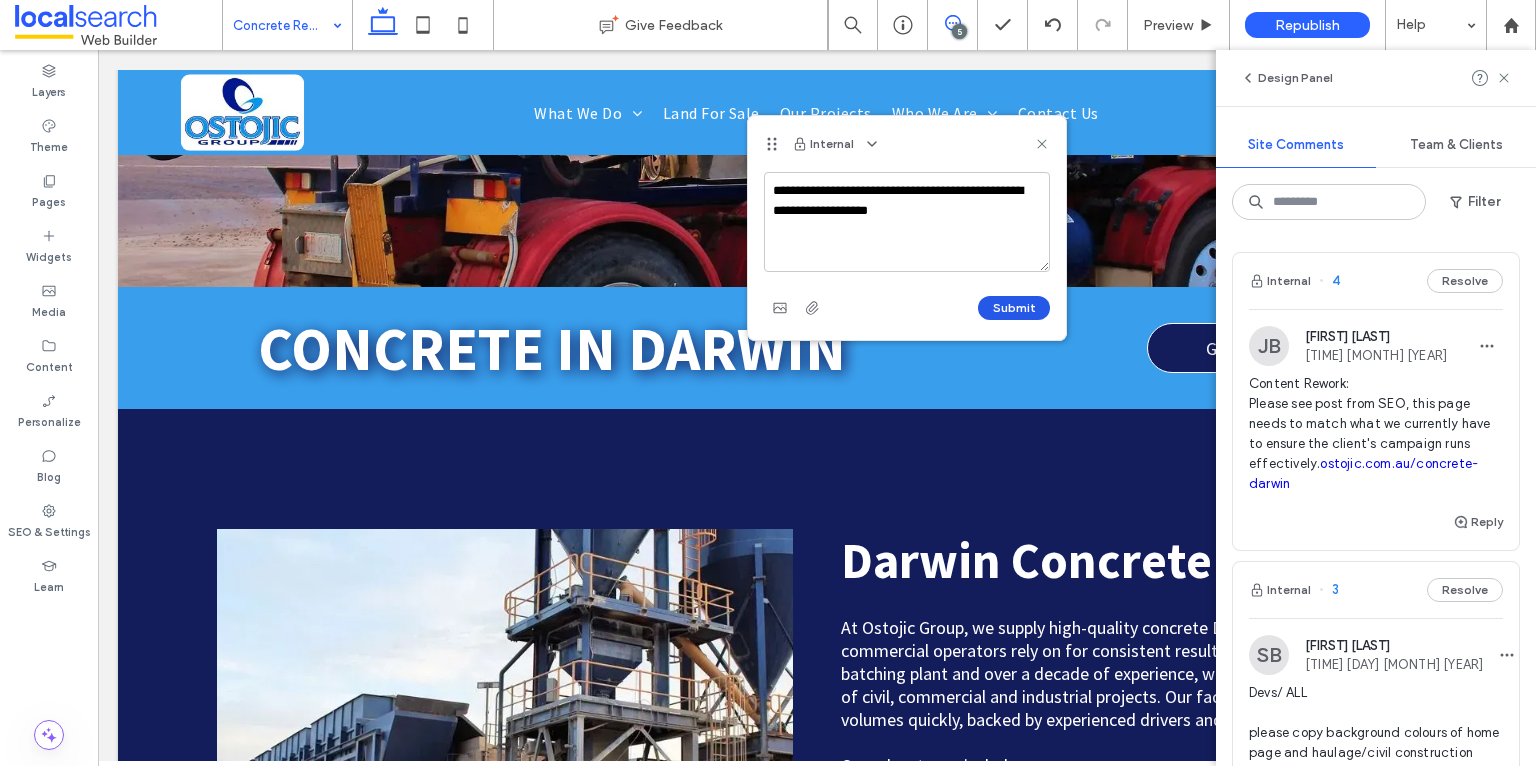 type on "**********" 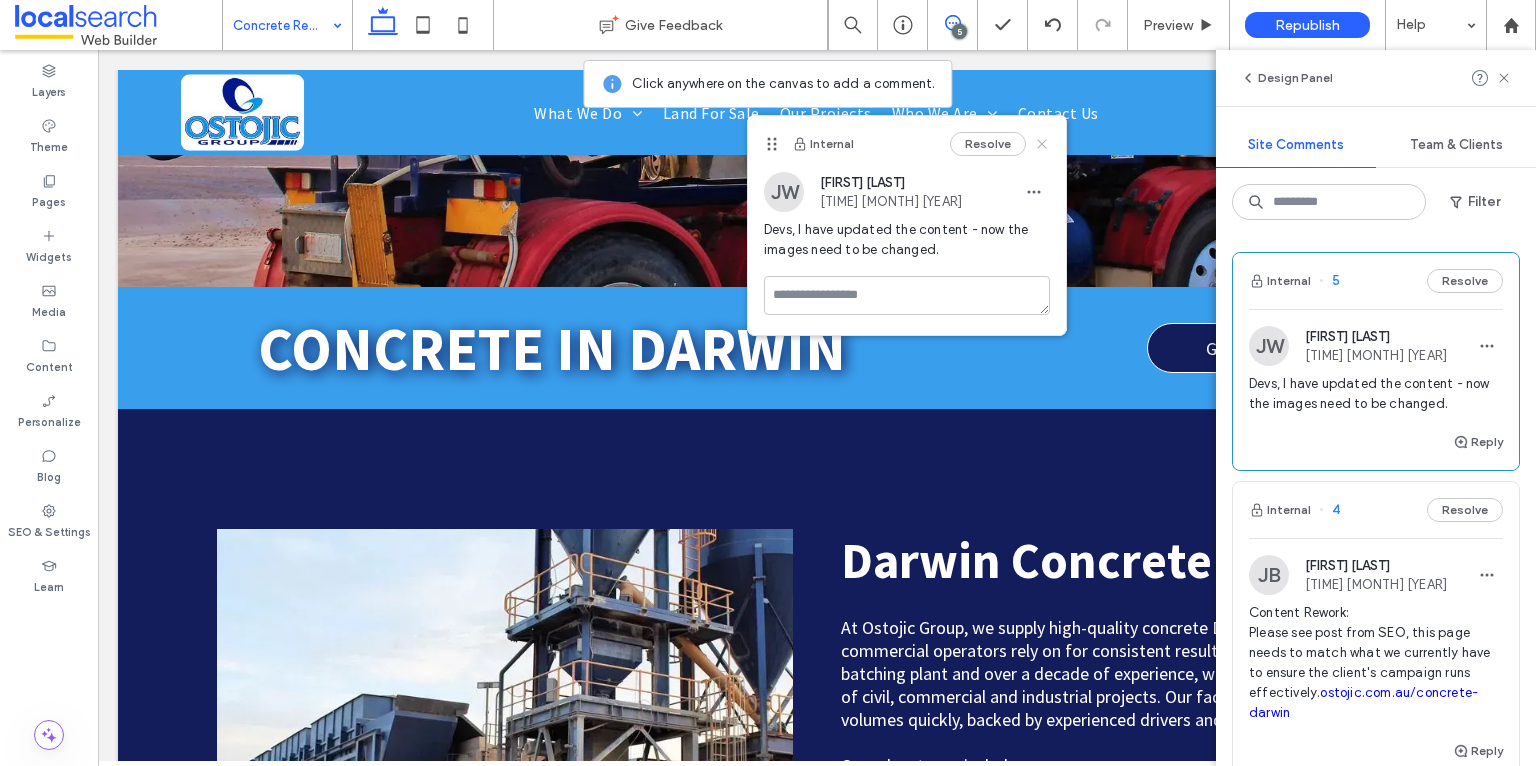click 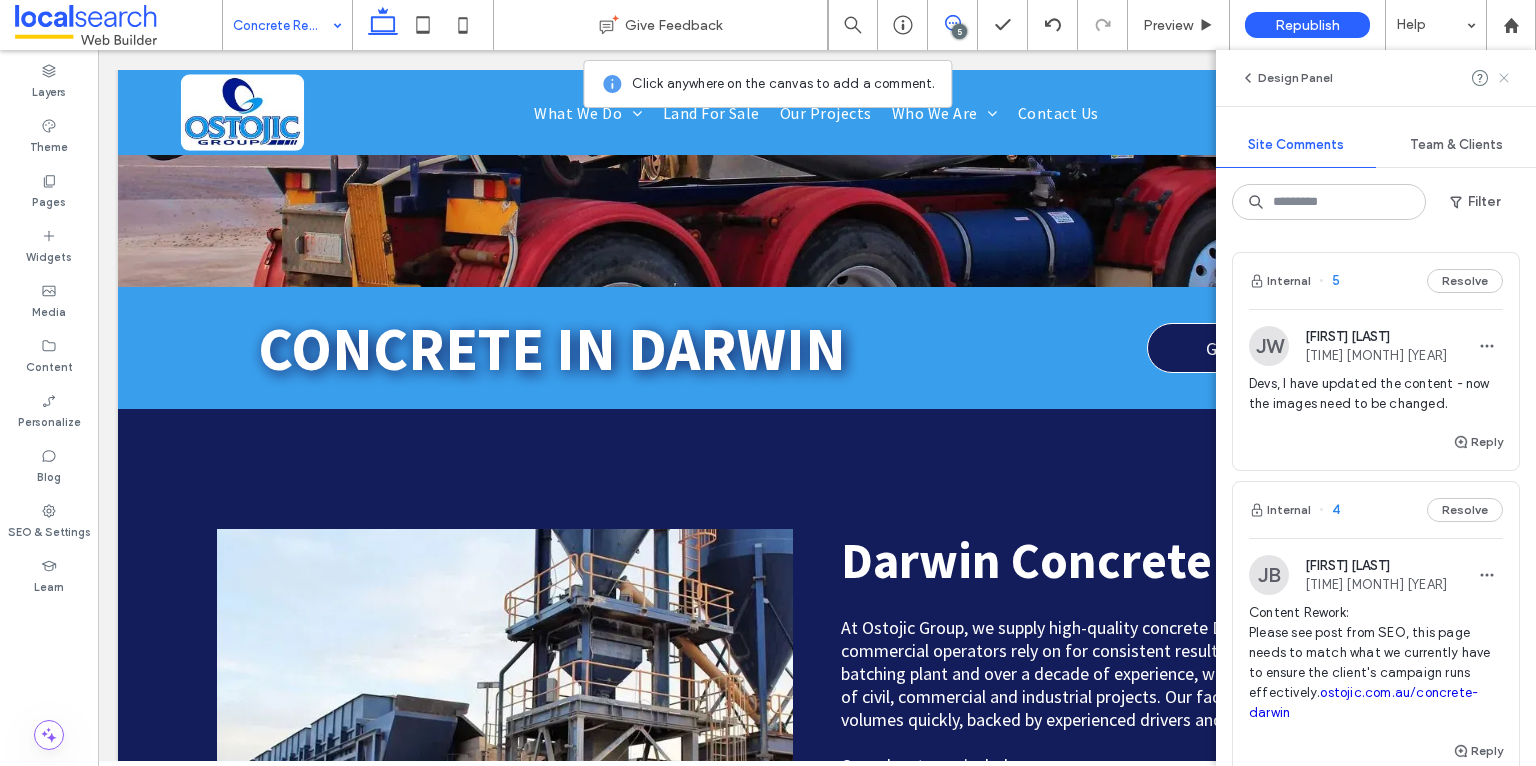 click 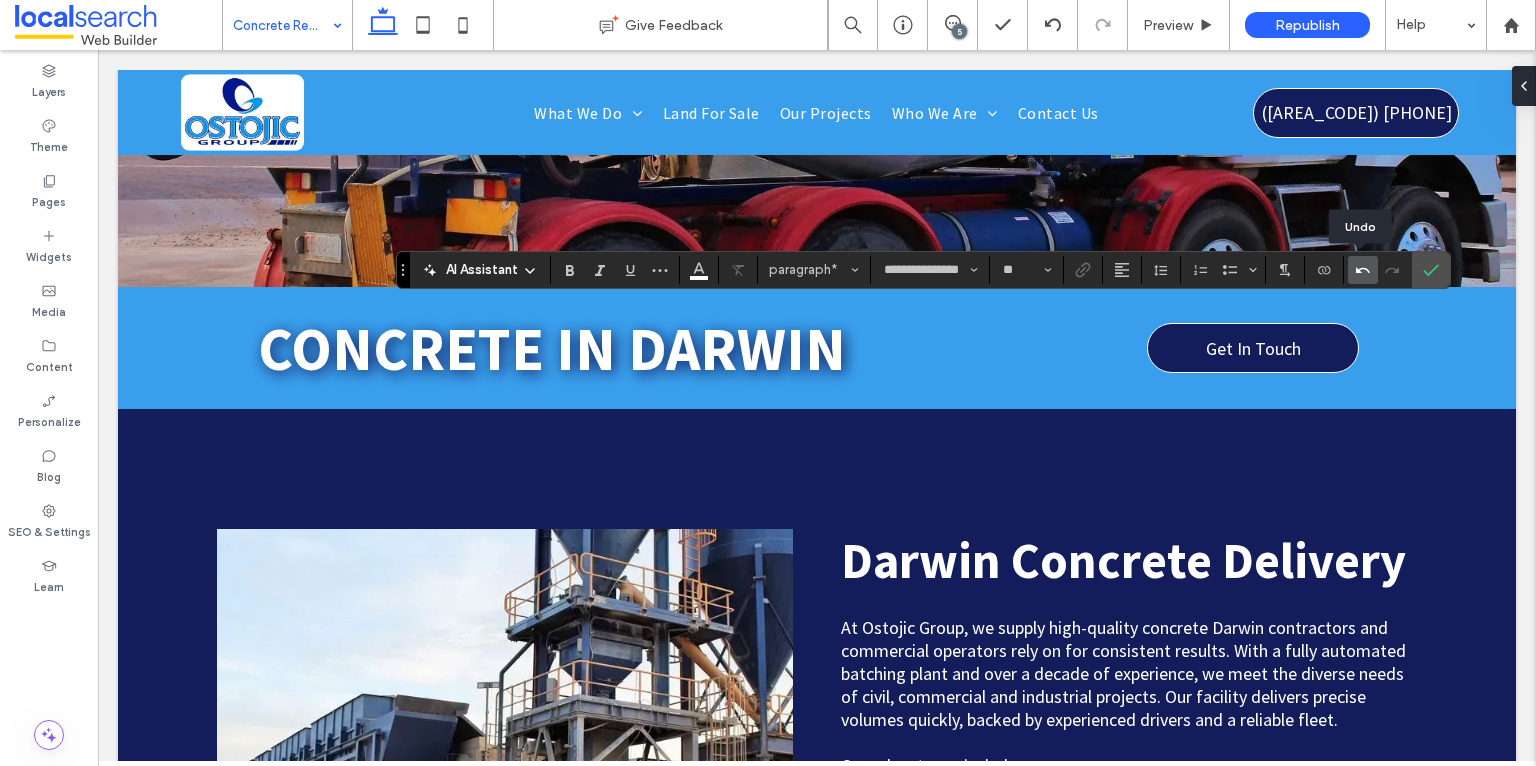 click 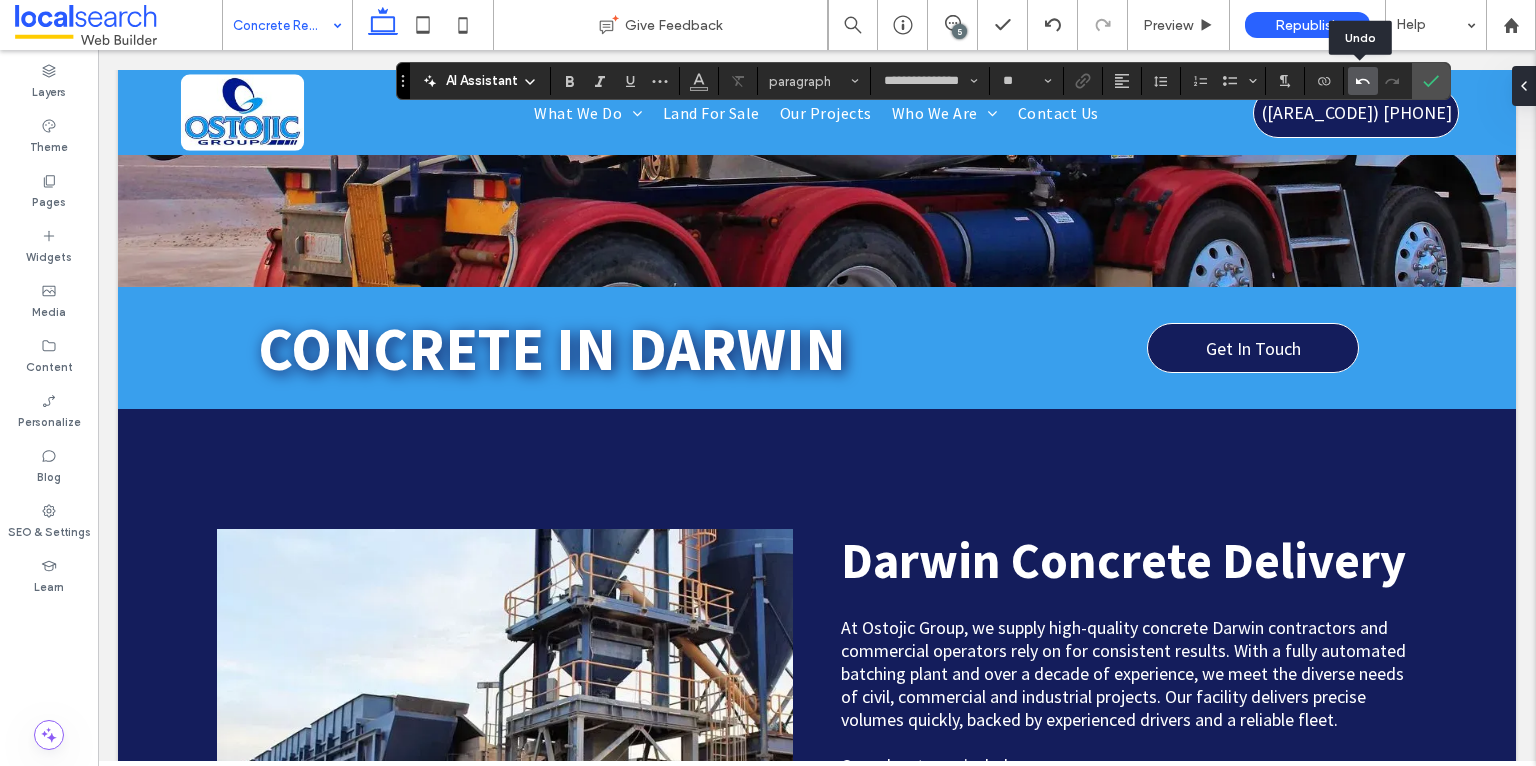 click 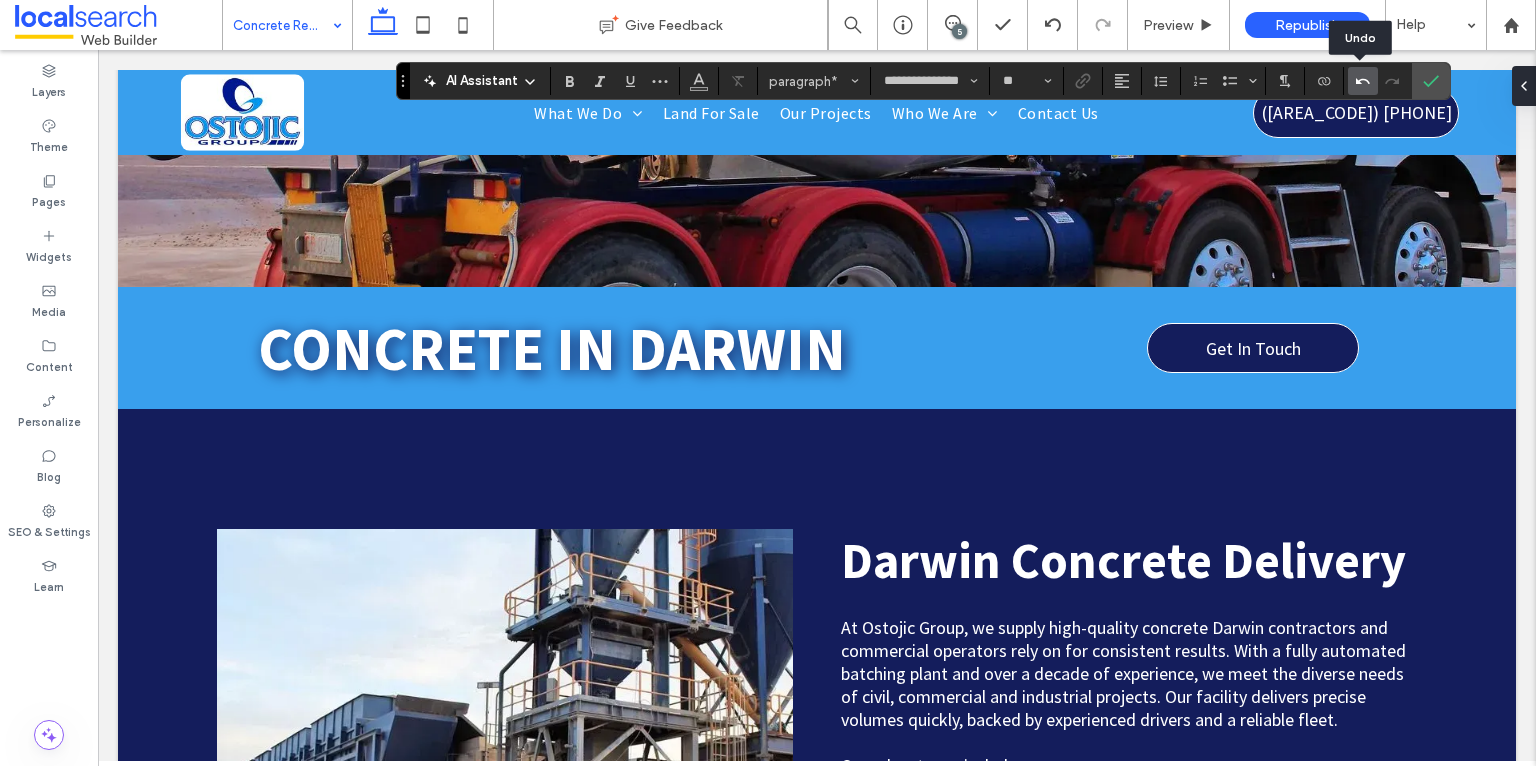 click 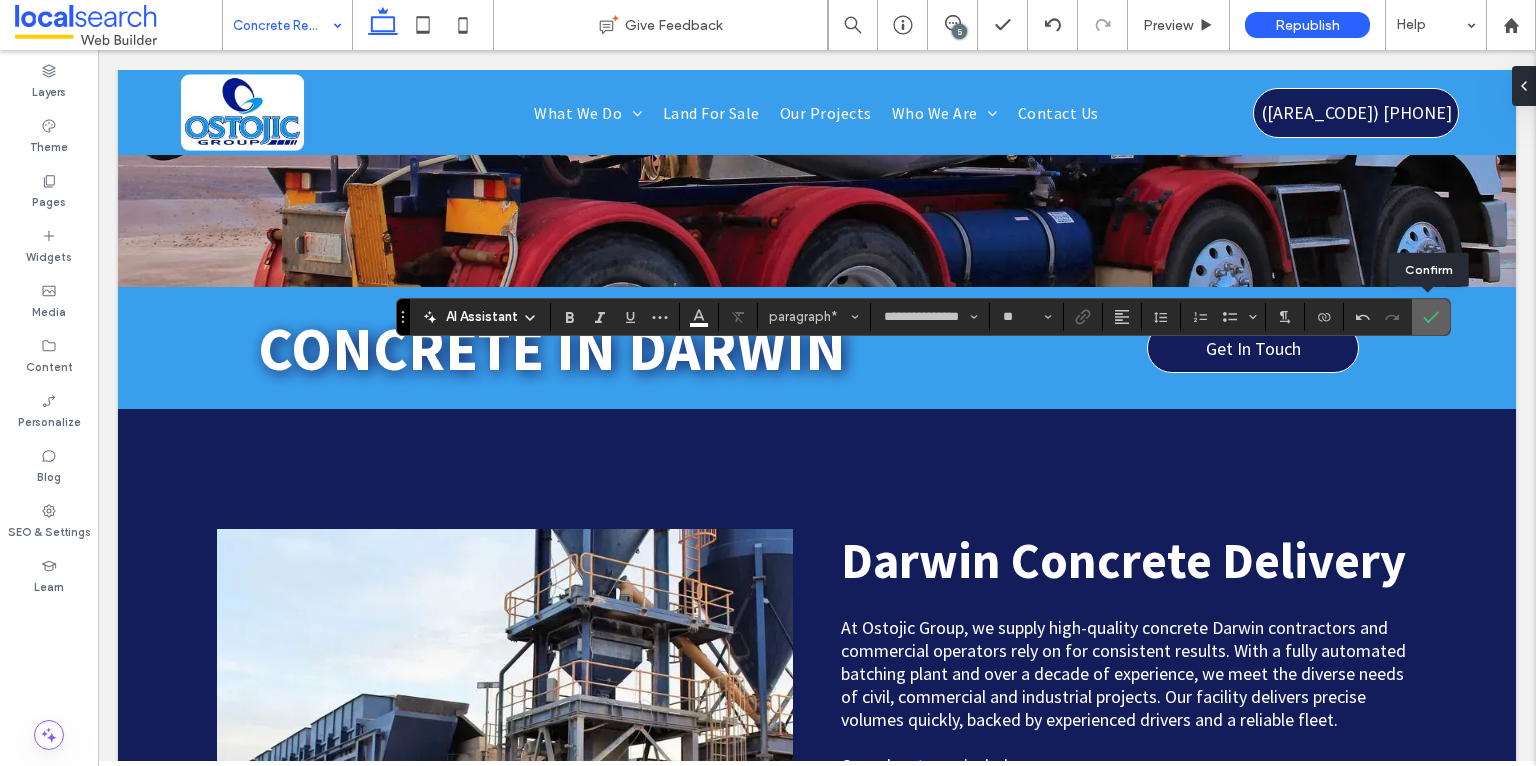 click 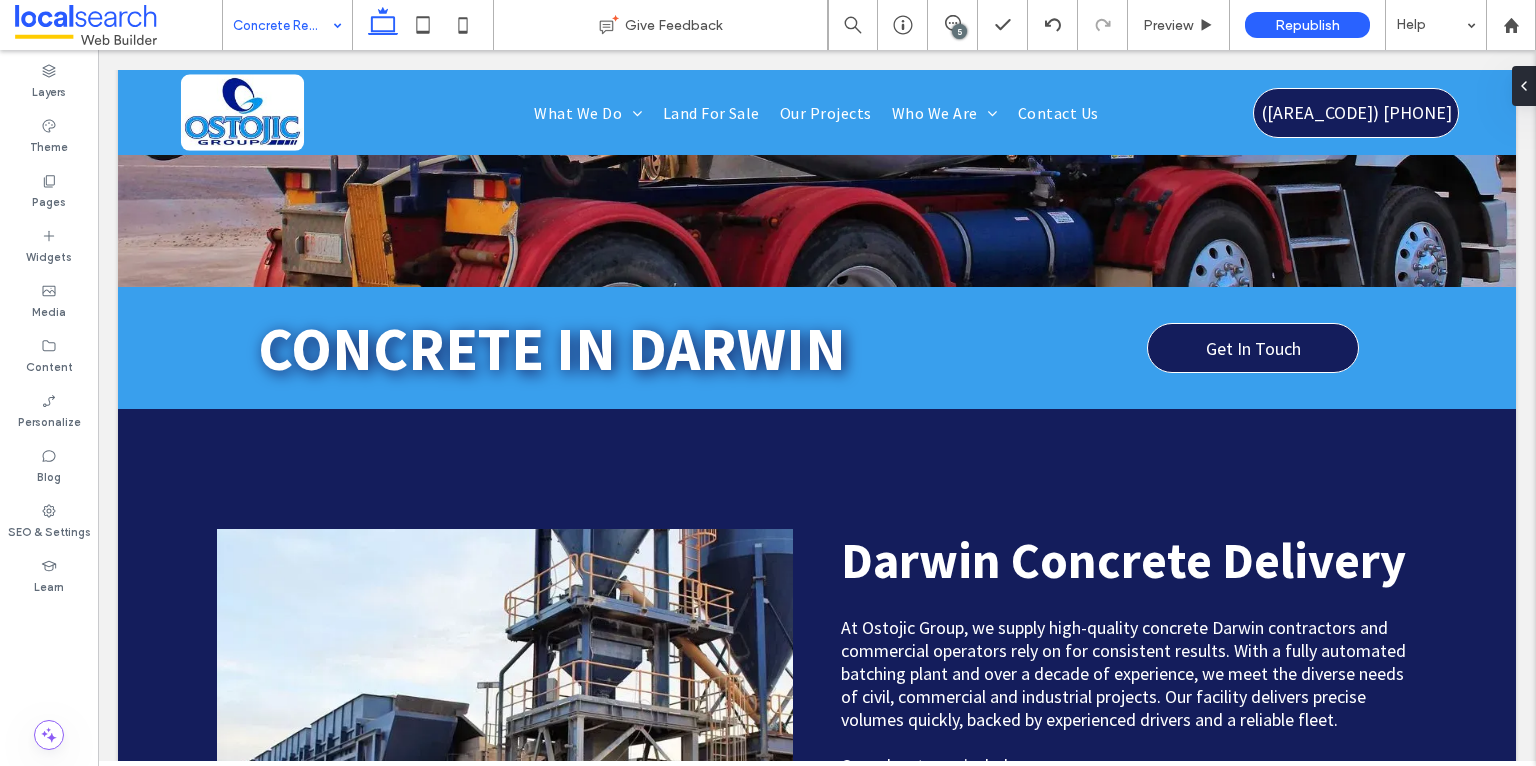 type on "**********" 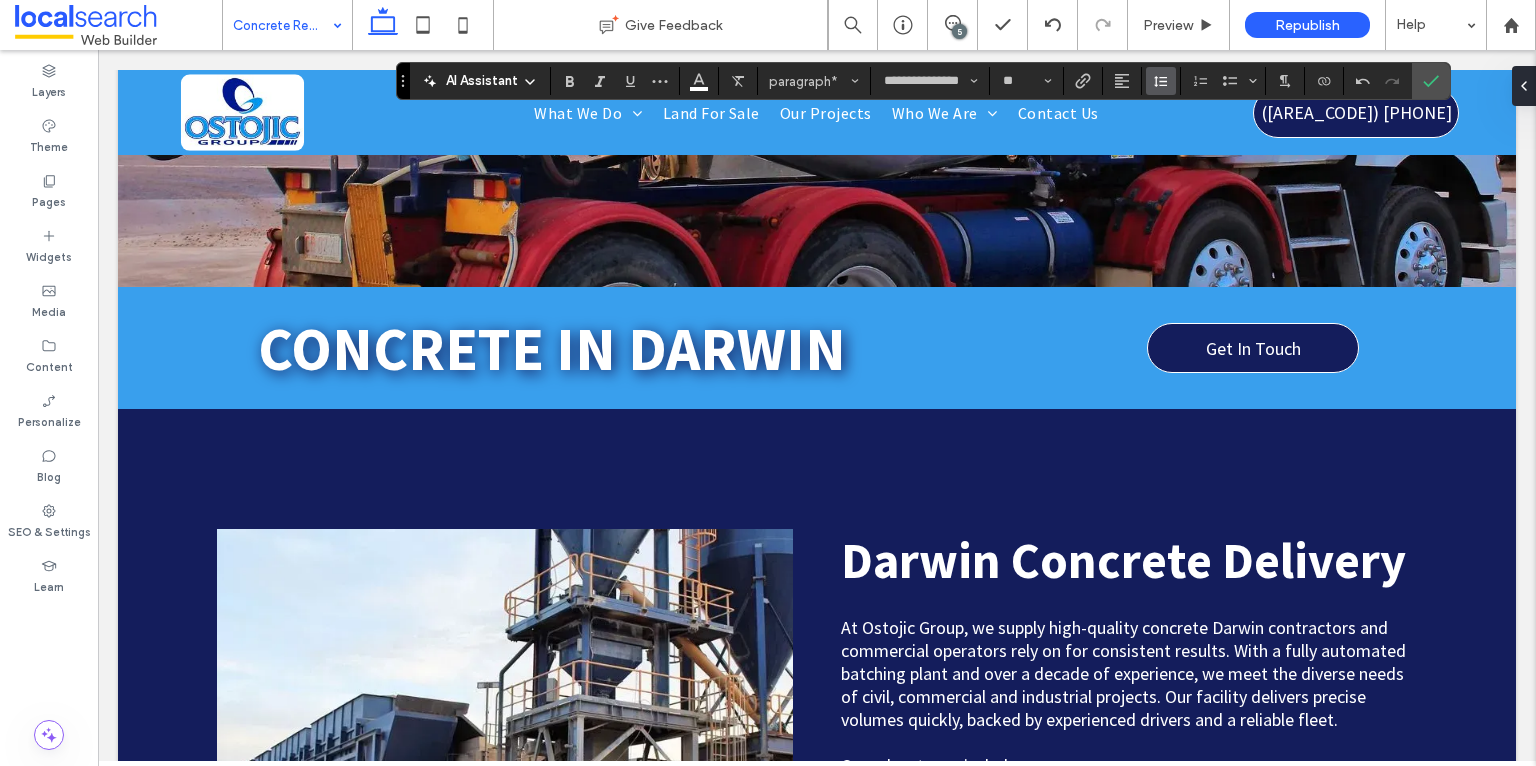 click 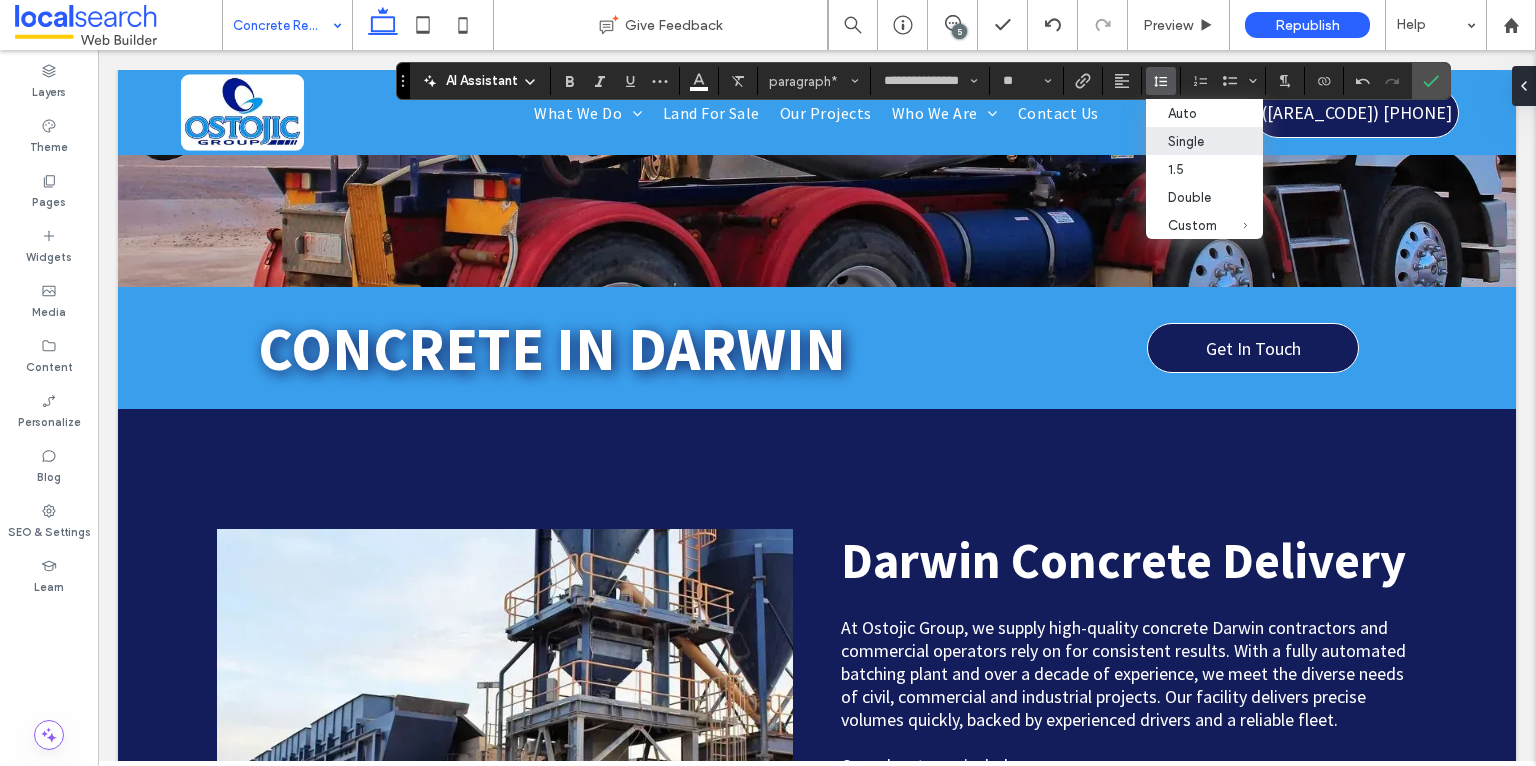 click on "Single" at bounding box center [1192, 141] 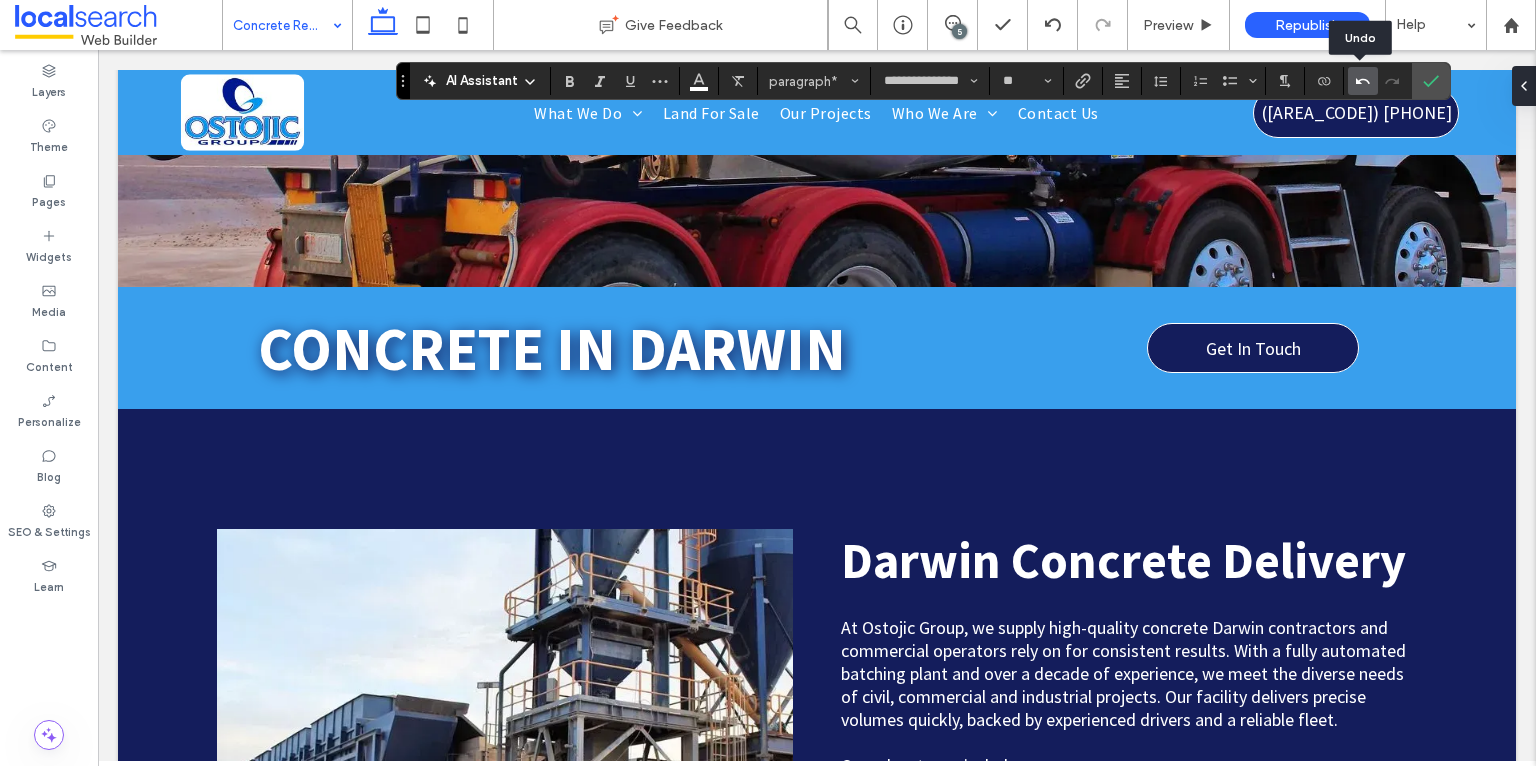 click 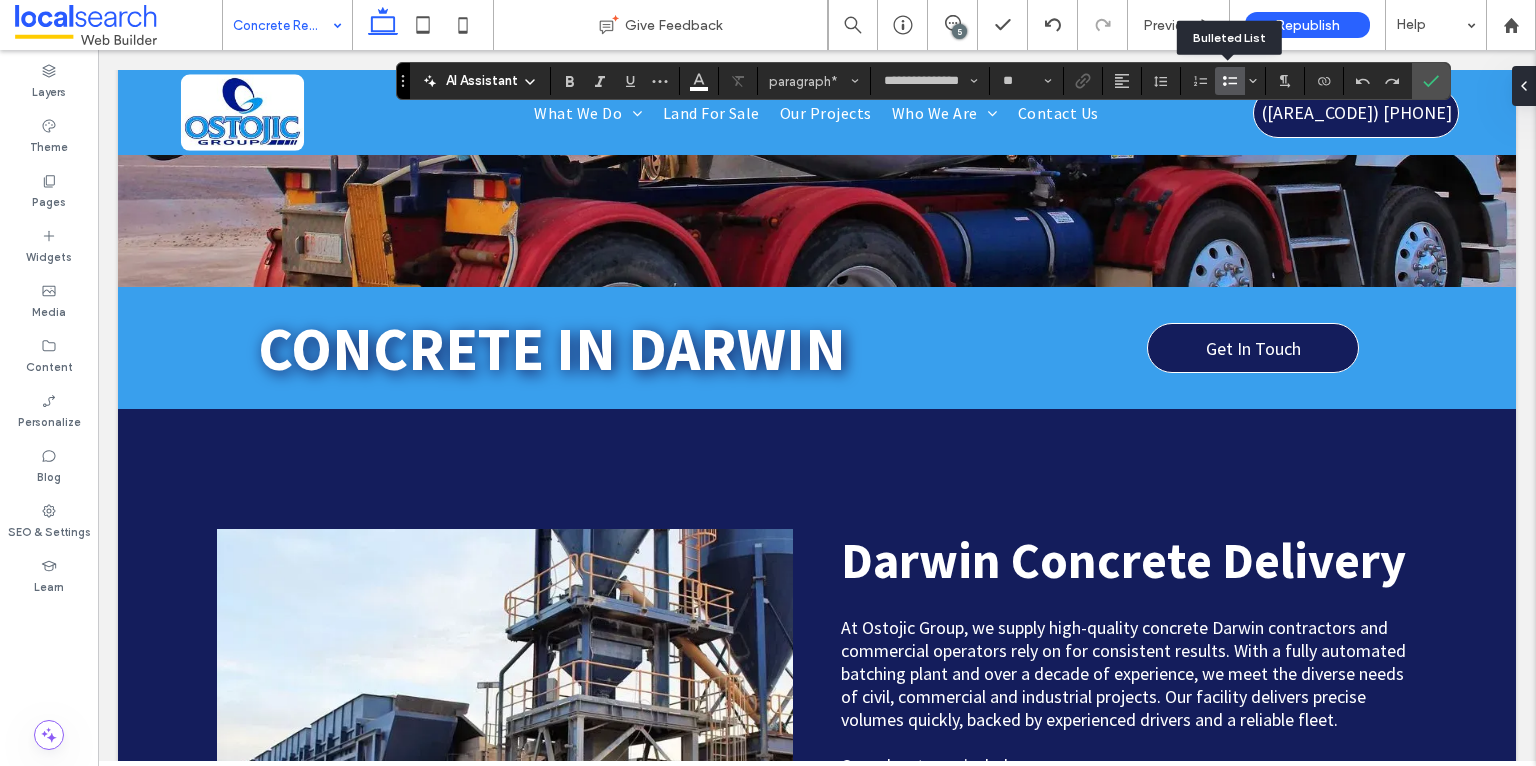 click 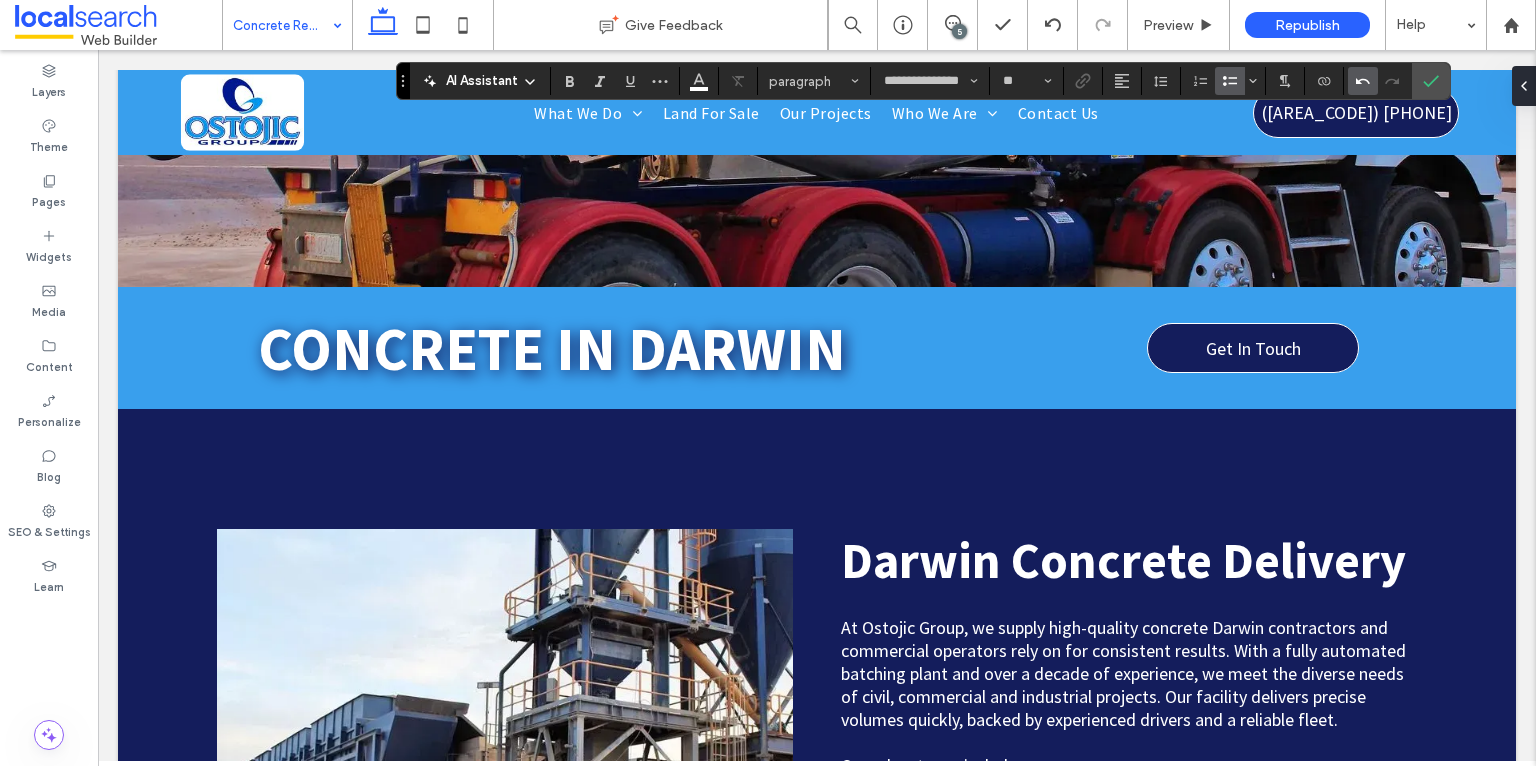click 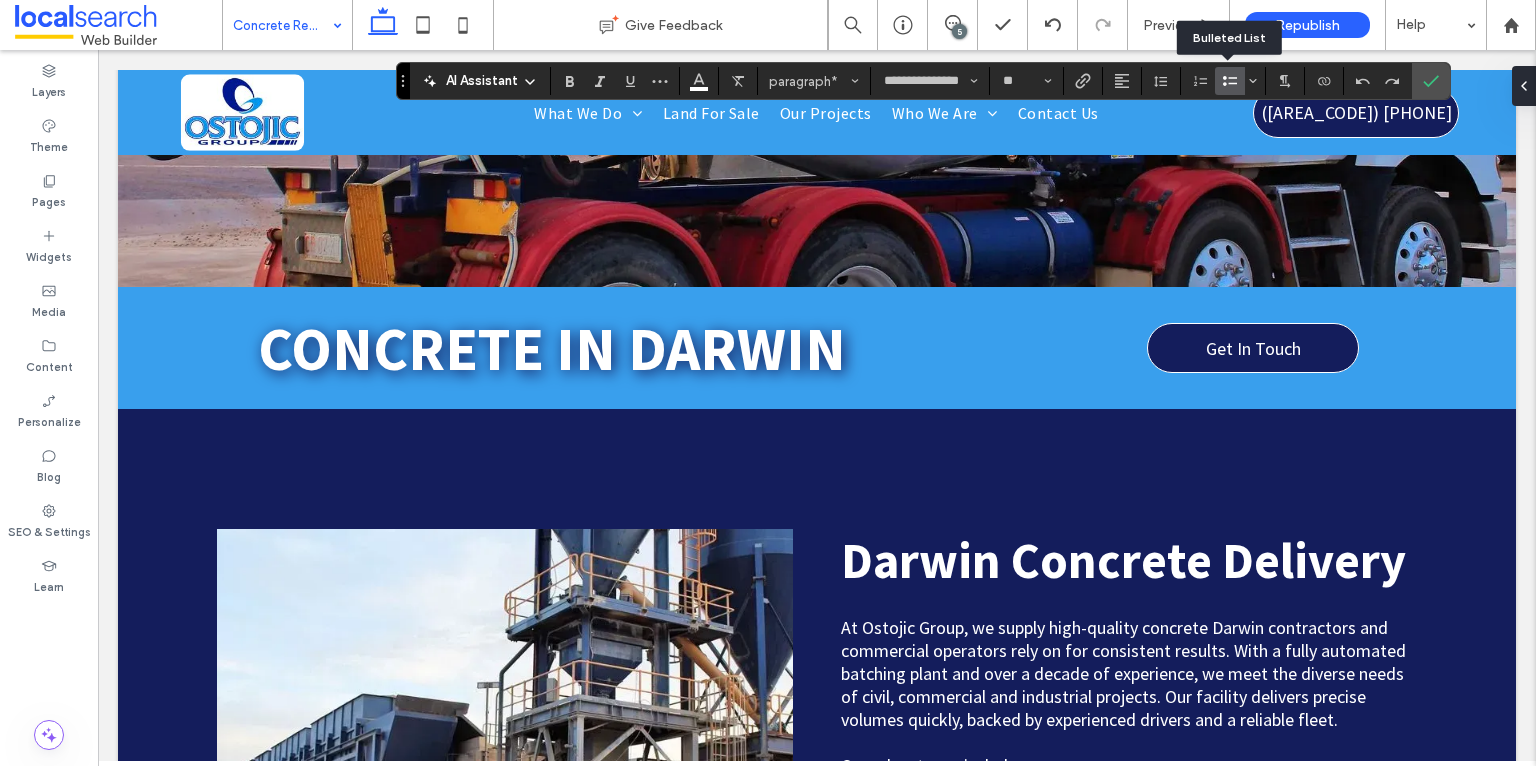 click 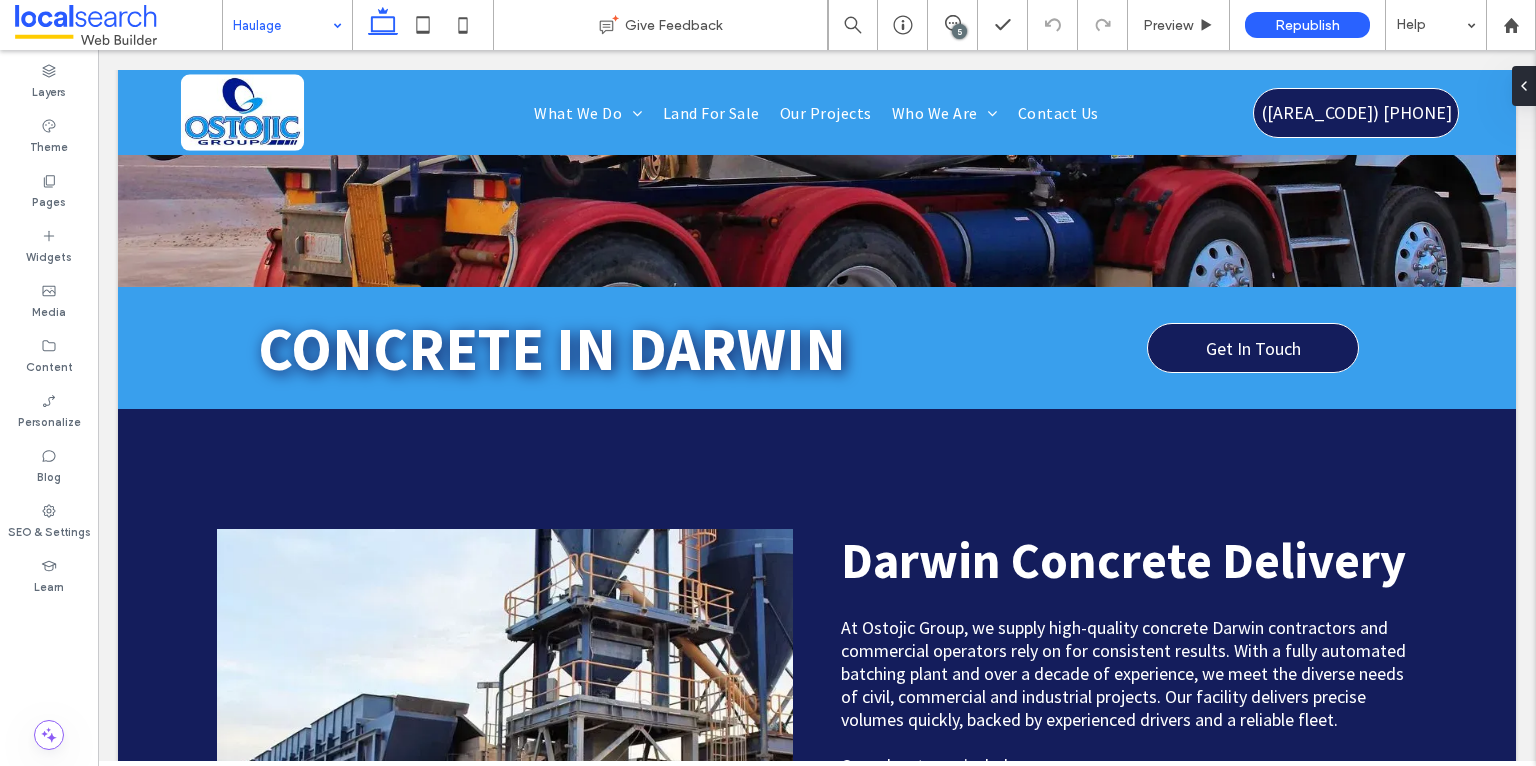 click at bounding box center (282, 25) 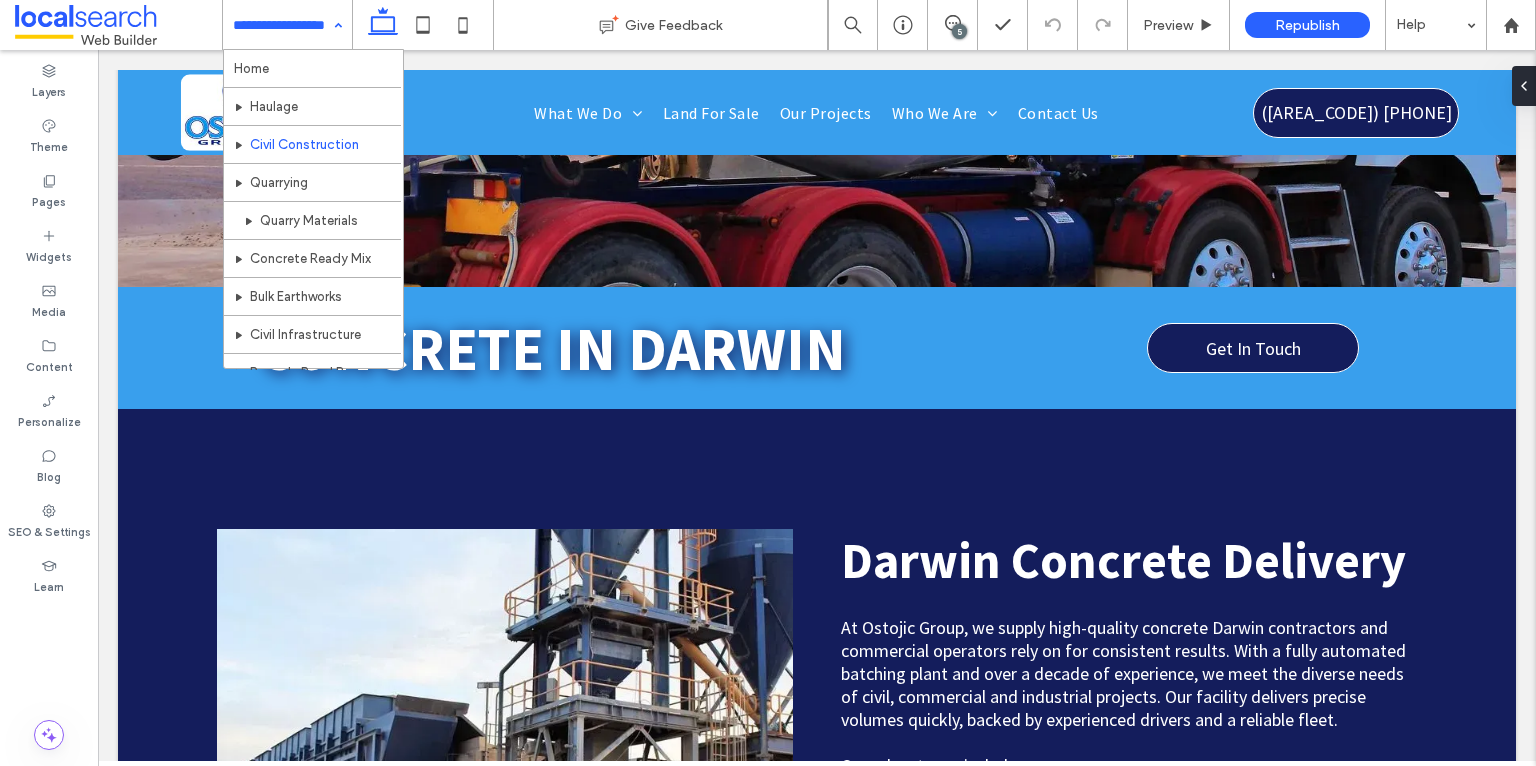click on "Home Haulage Civil Construction Quarrying Quarry Materials Concrete Ready Mix Bulk Earthworks Civil Infrastructure Recycle Road Base Land For Sale Our Projects Our Projects About Us Careers Contact Us" at bounding box center [287, 25] 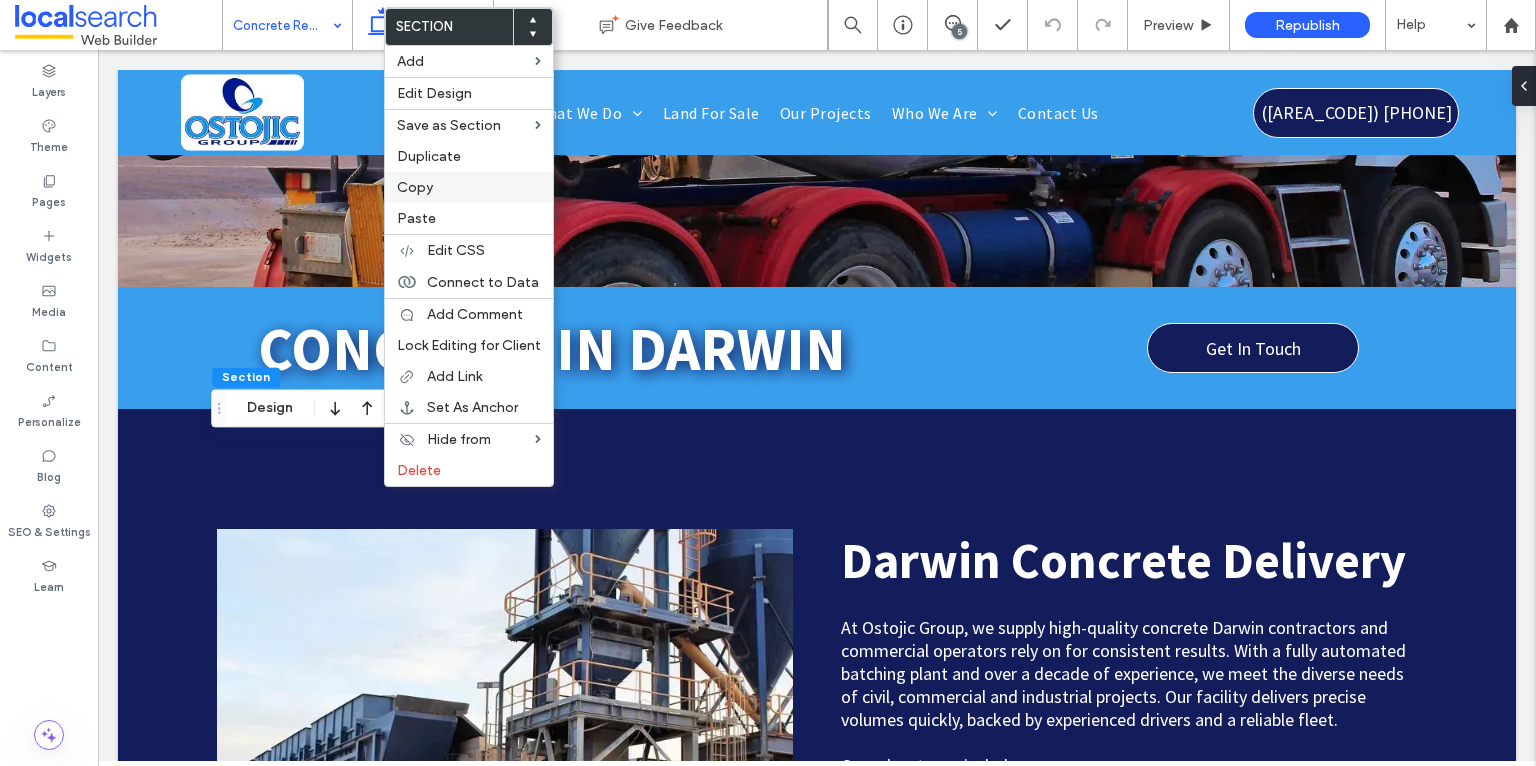 click on "Copy" at bounding box center (469, 187) 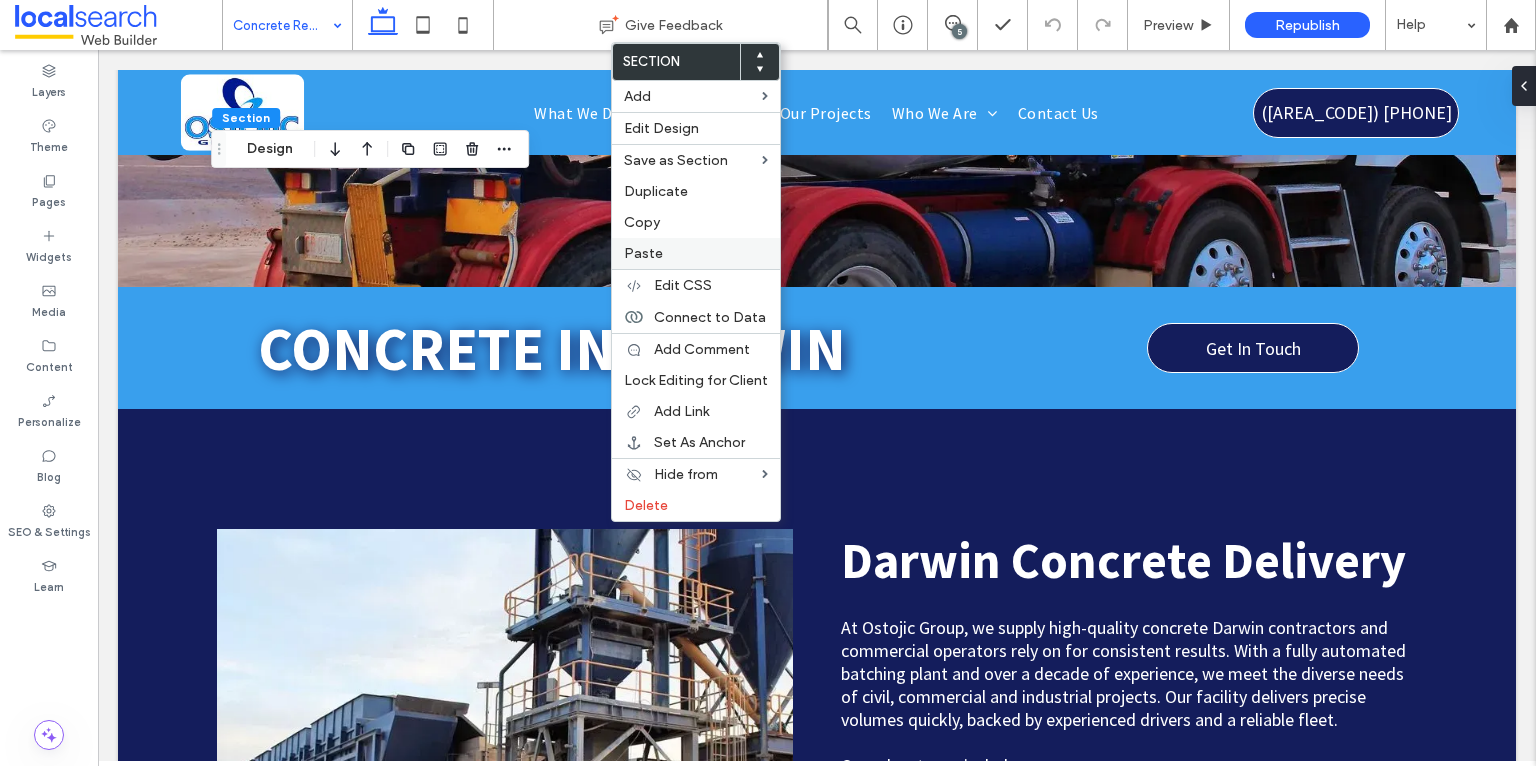 click on "Paste" at bounding box center [643, 253] 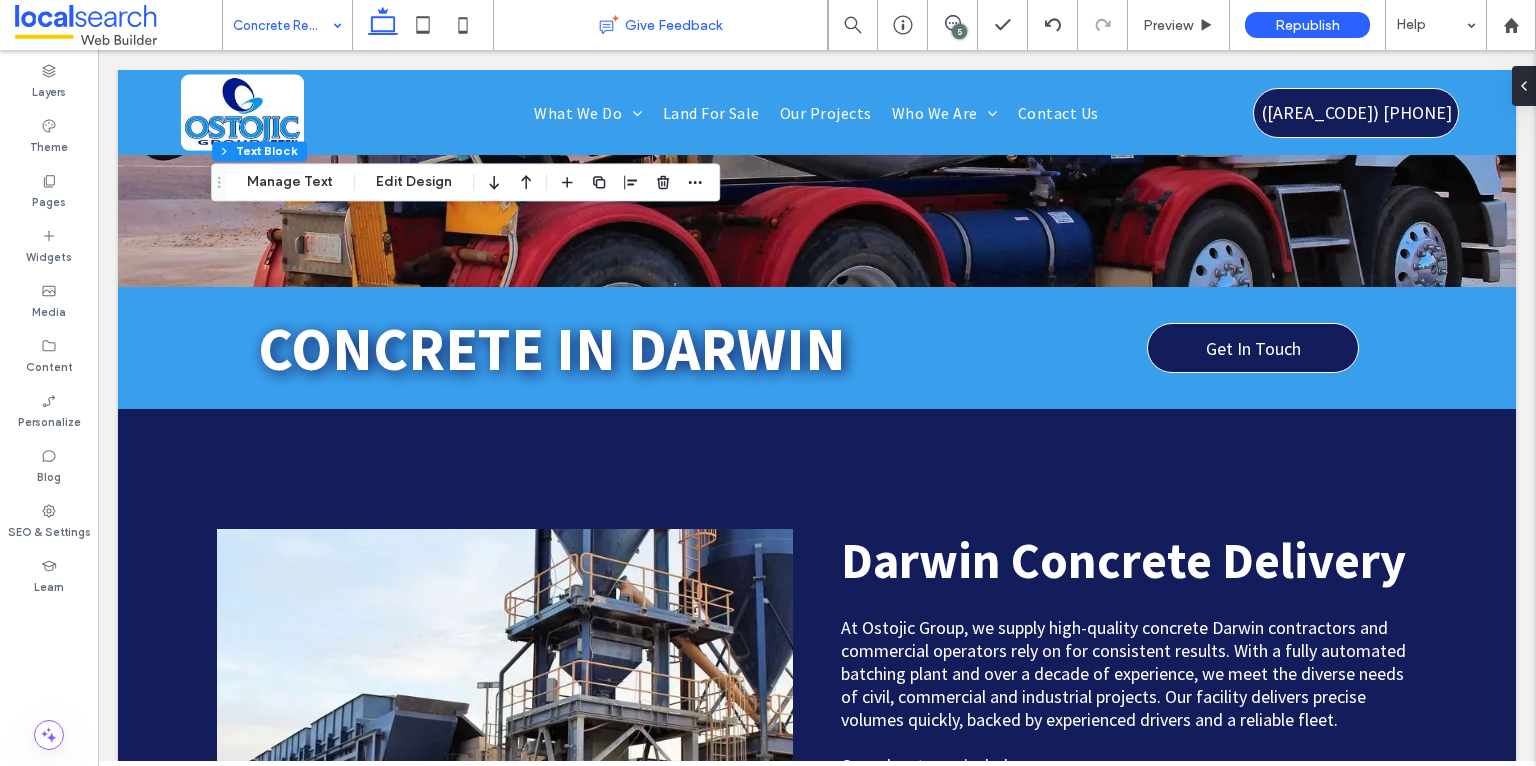type on "**********" 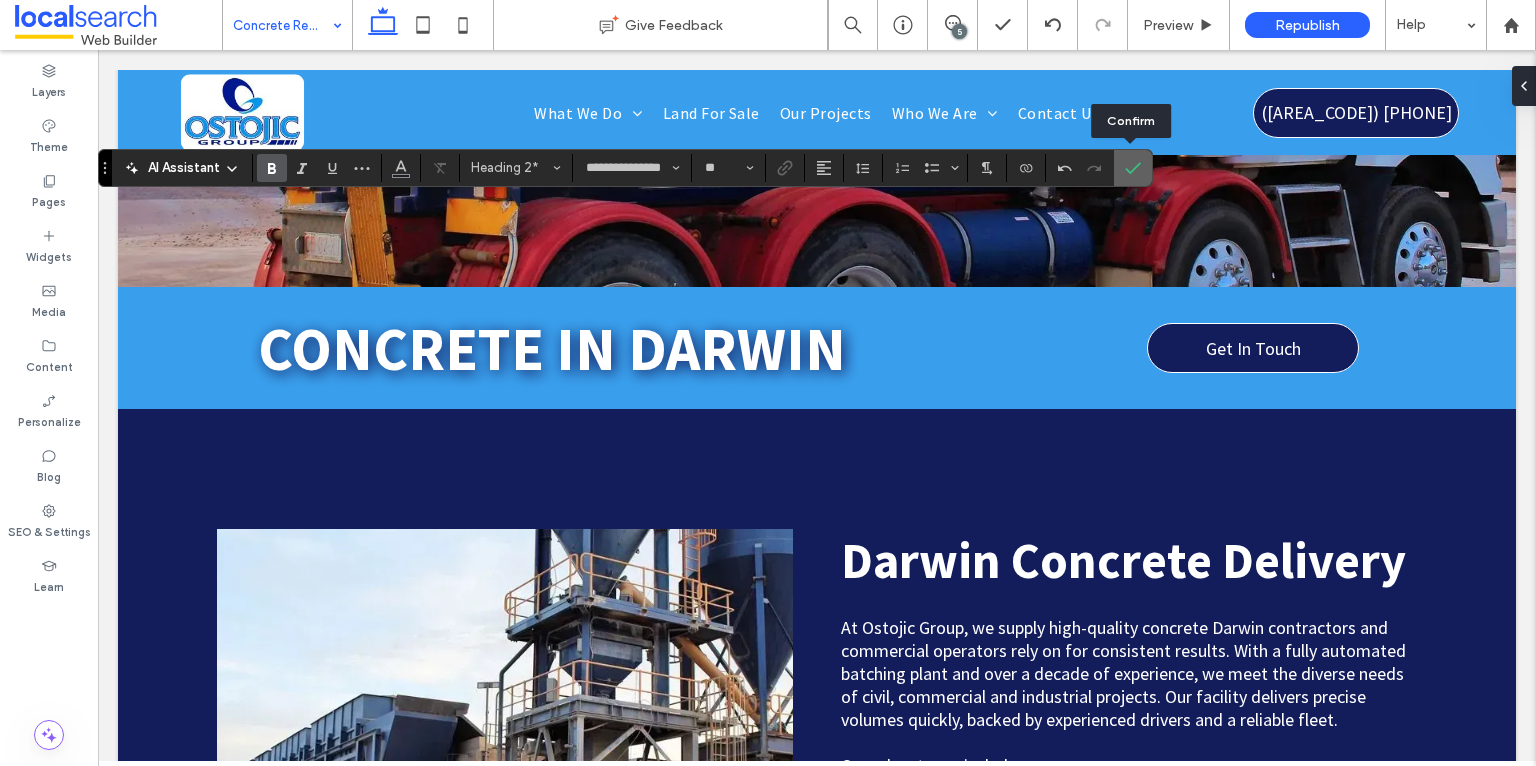 click 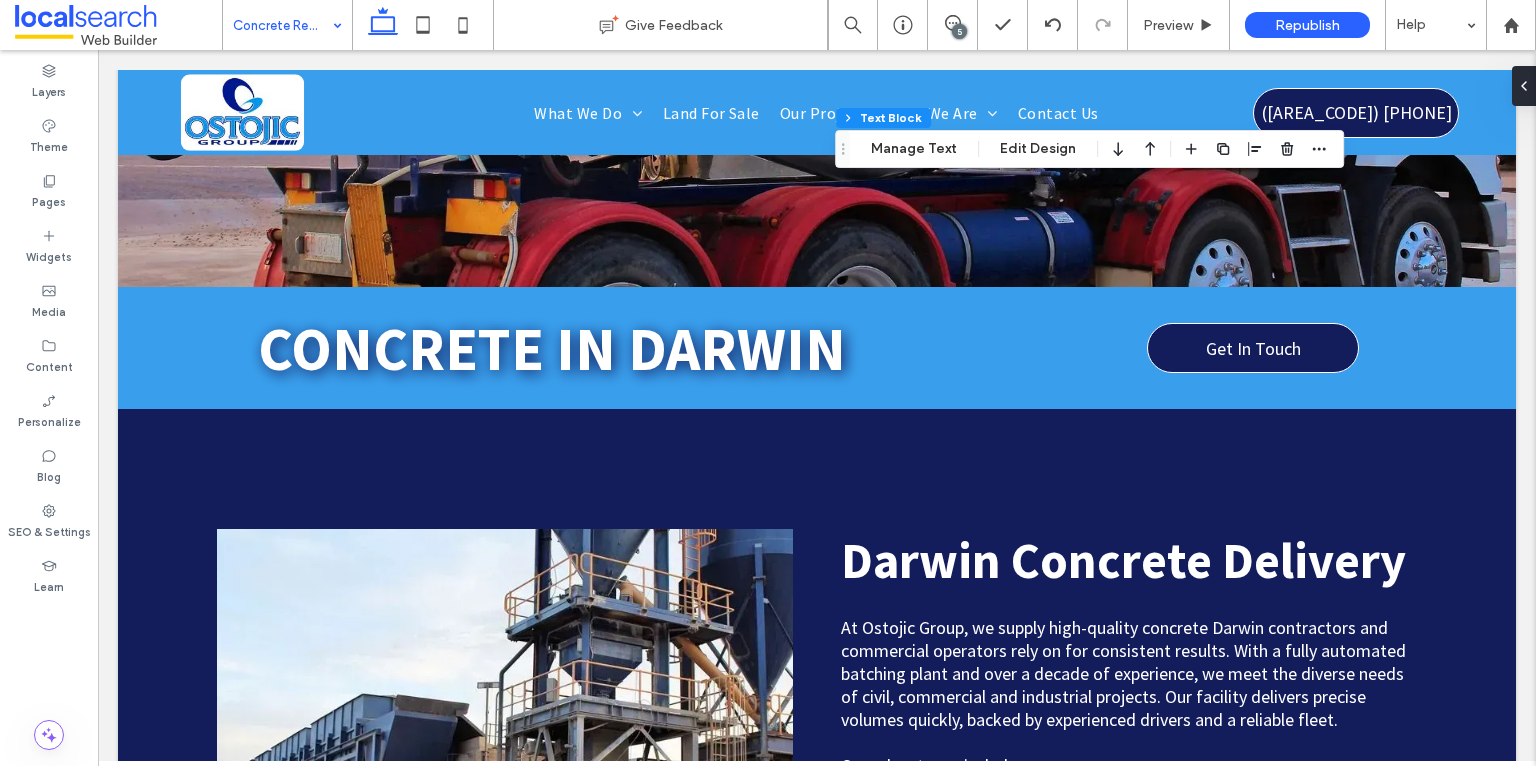 type on "**********" 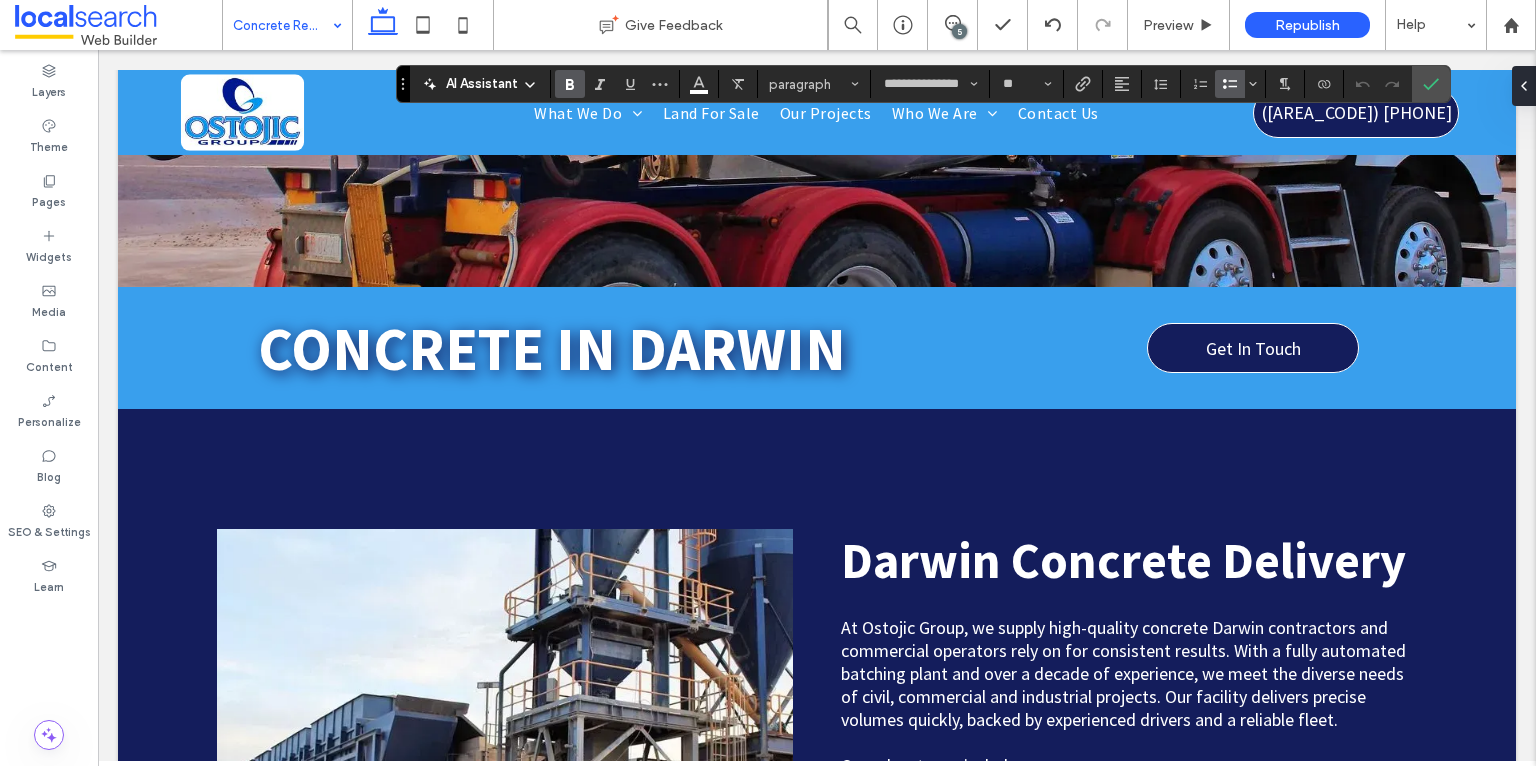 click 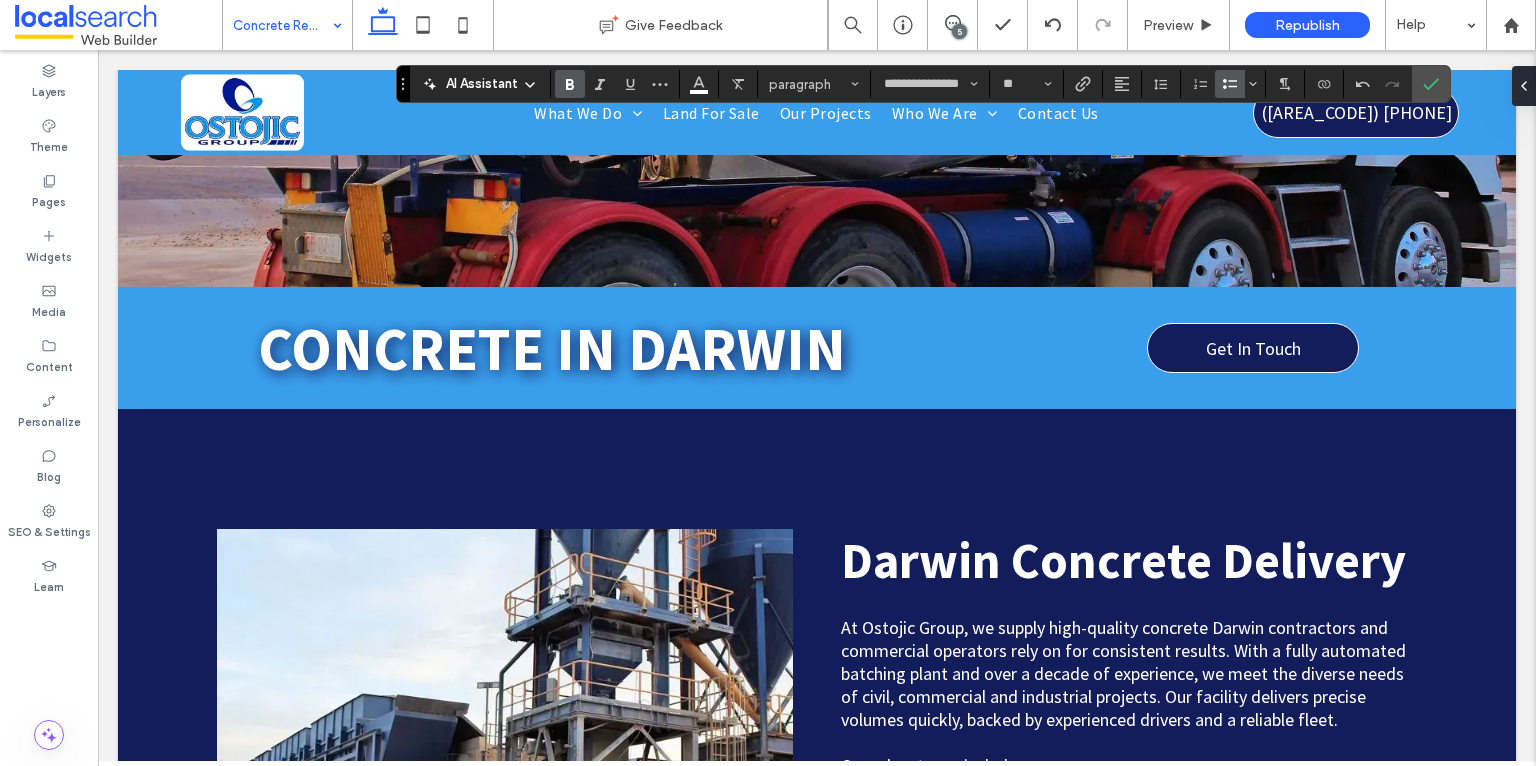 click 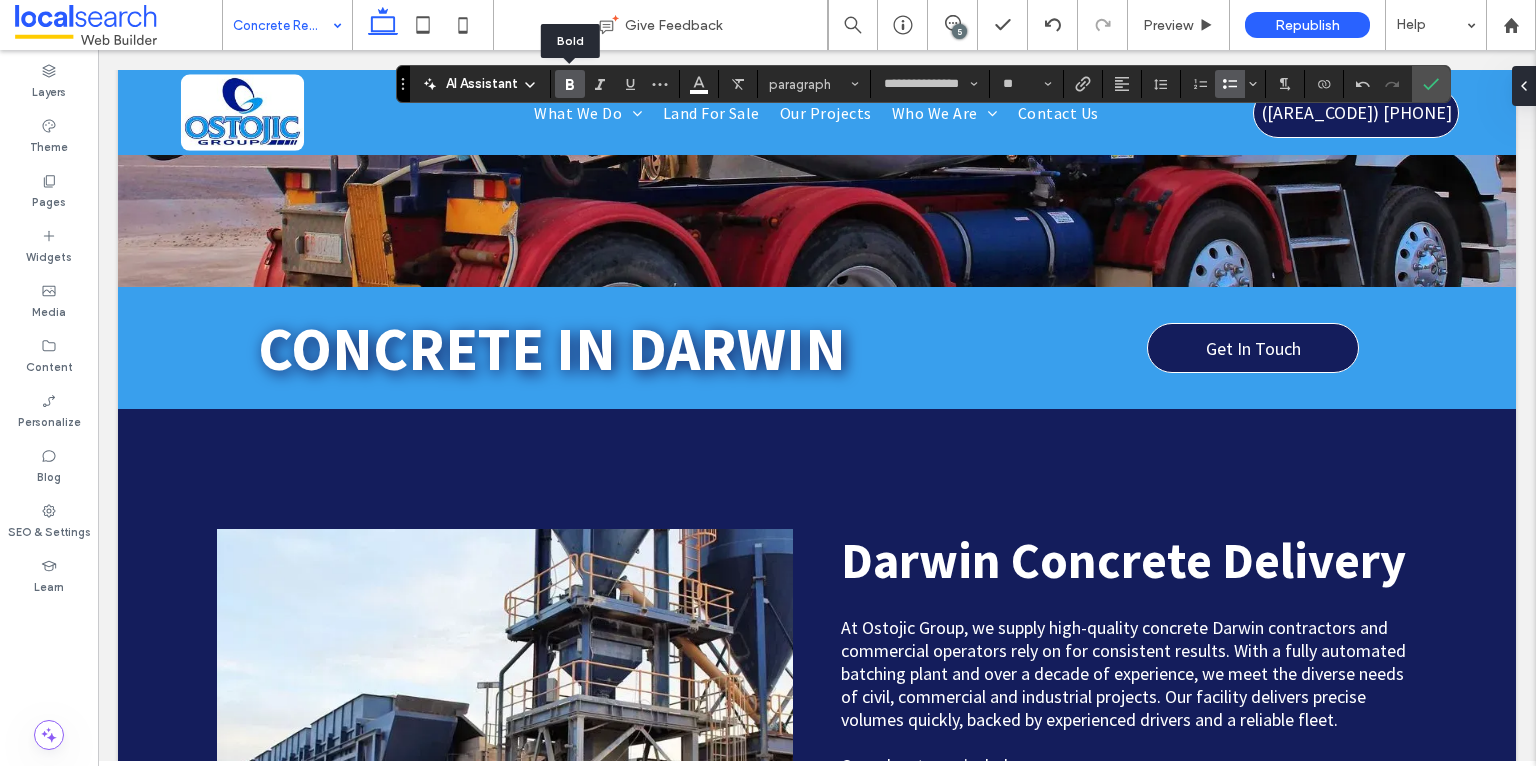click 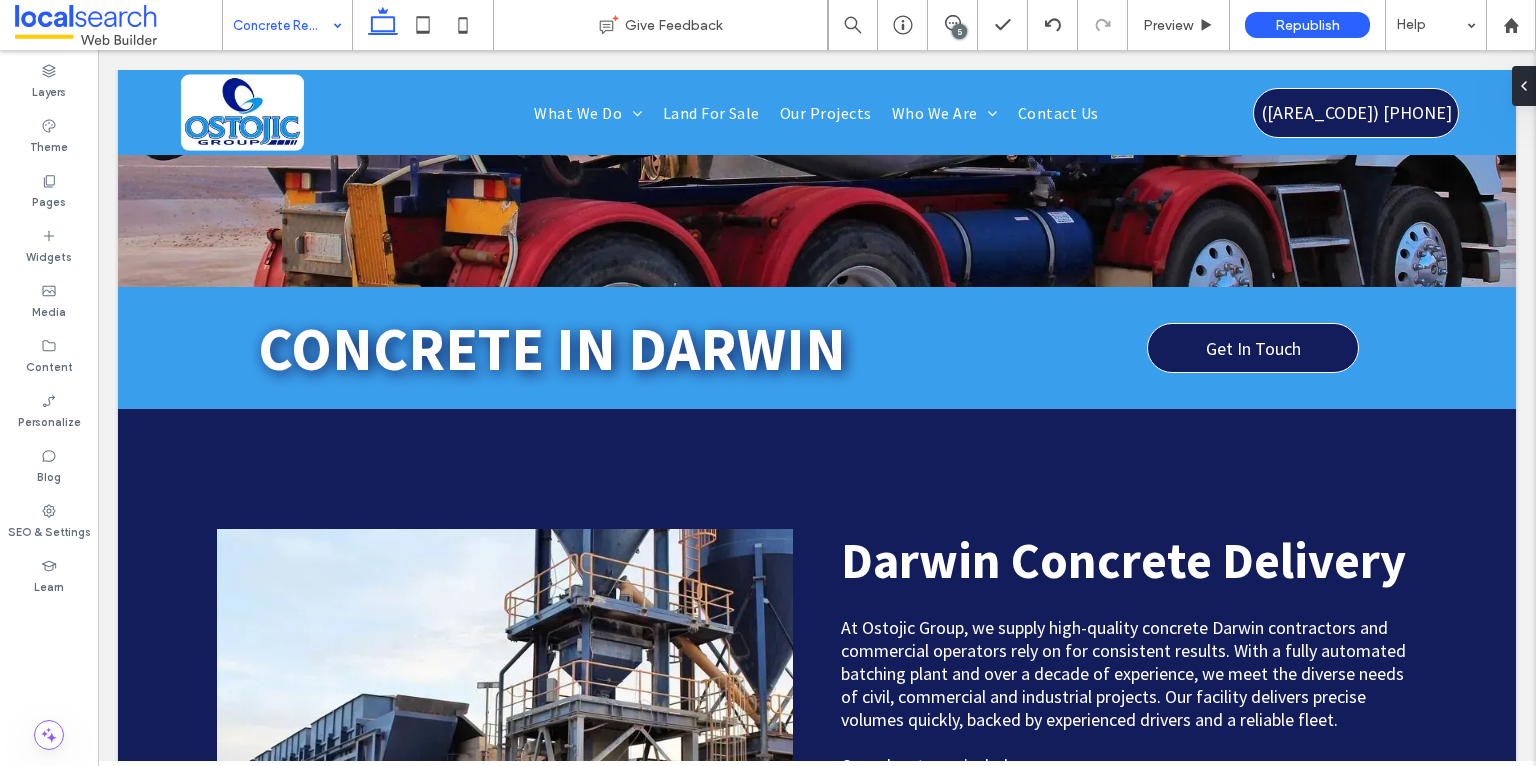 type on "**********" 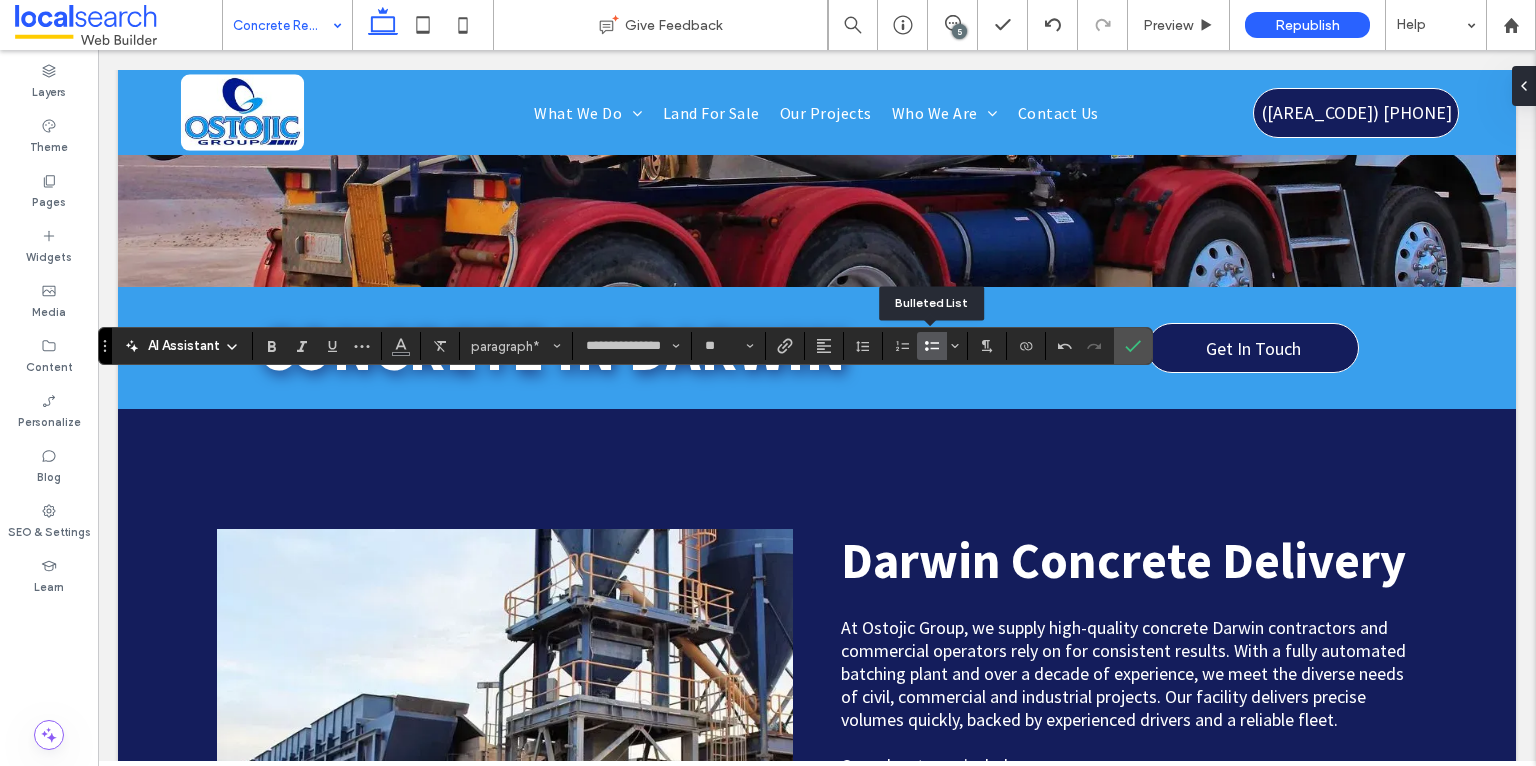 click 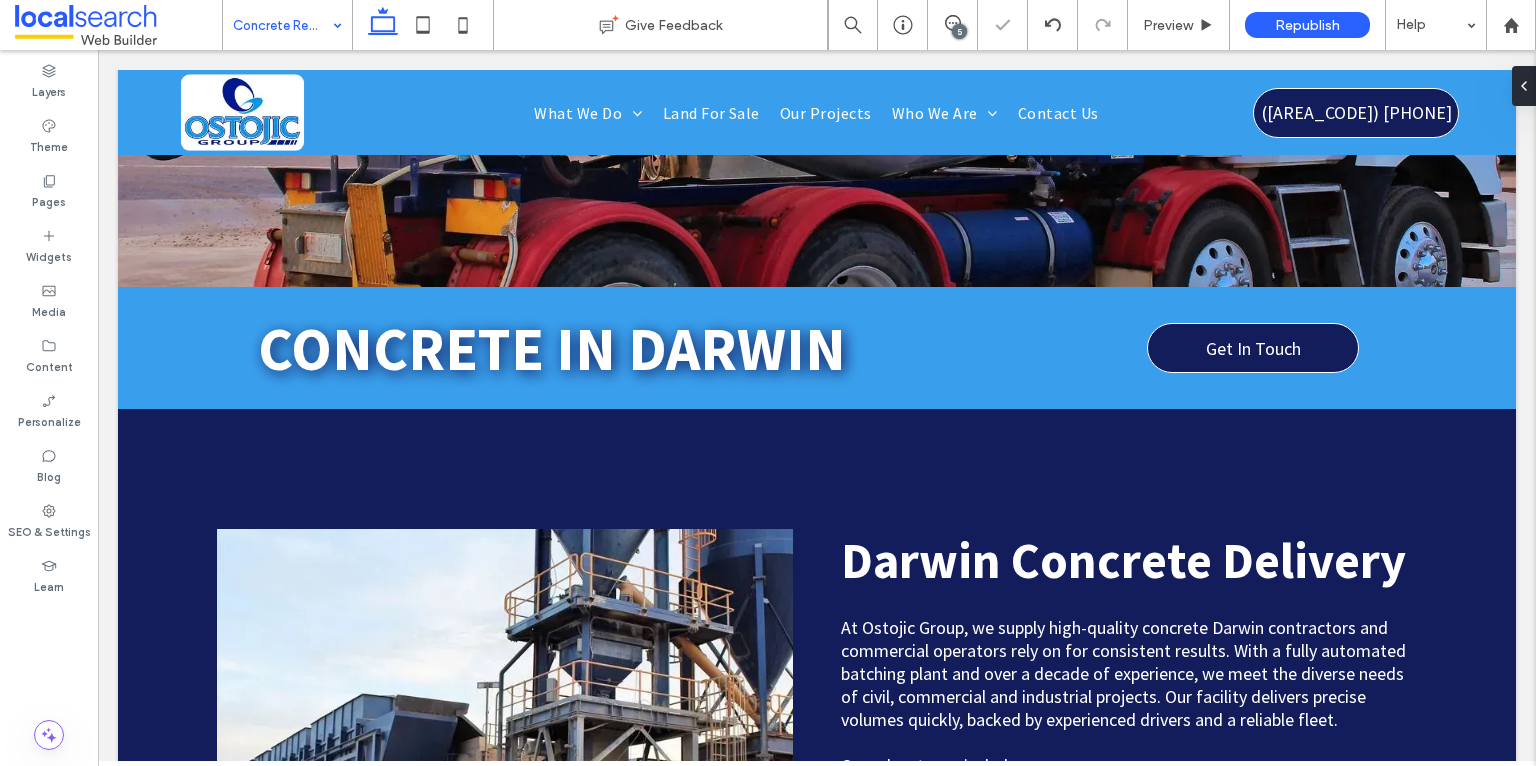 type on "**********" 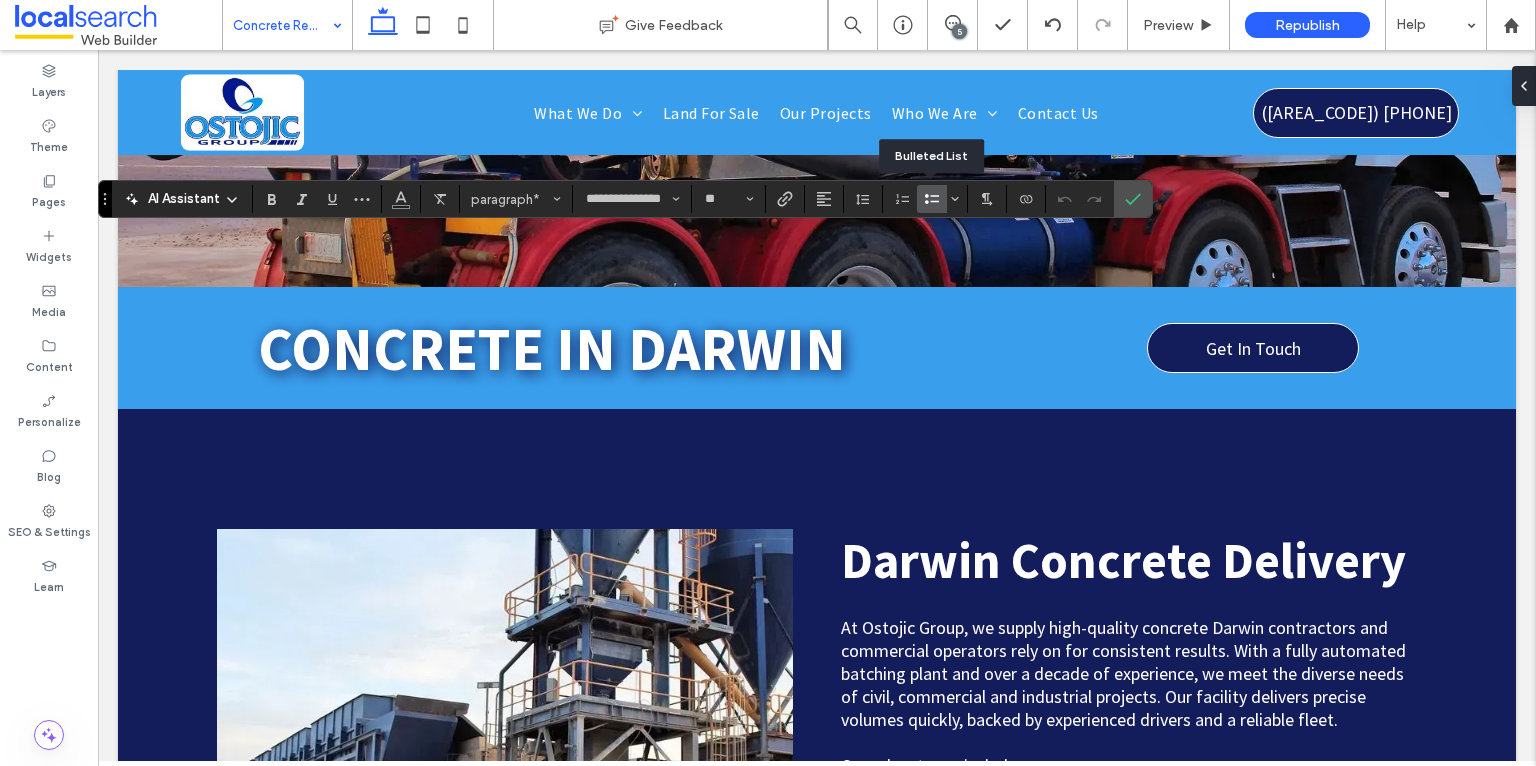 click 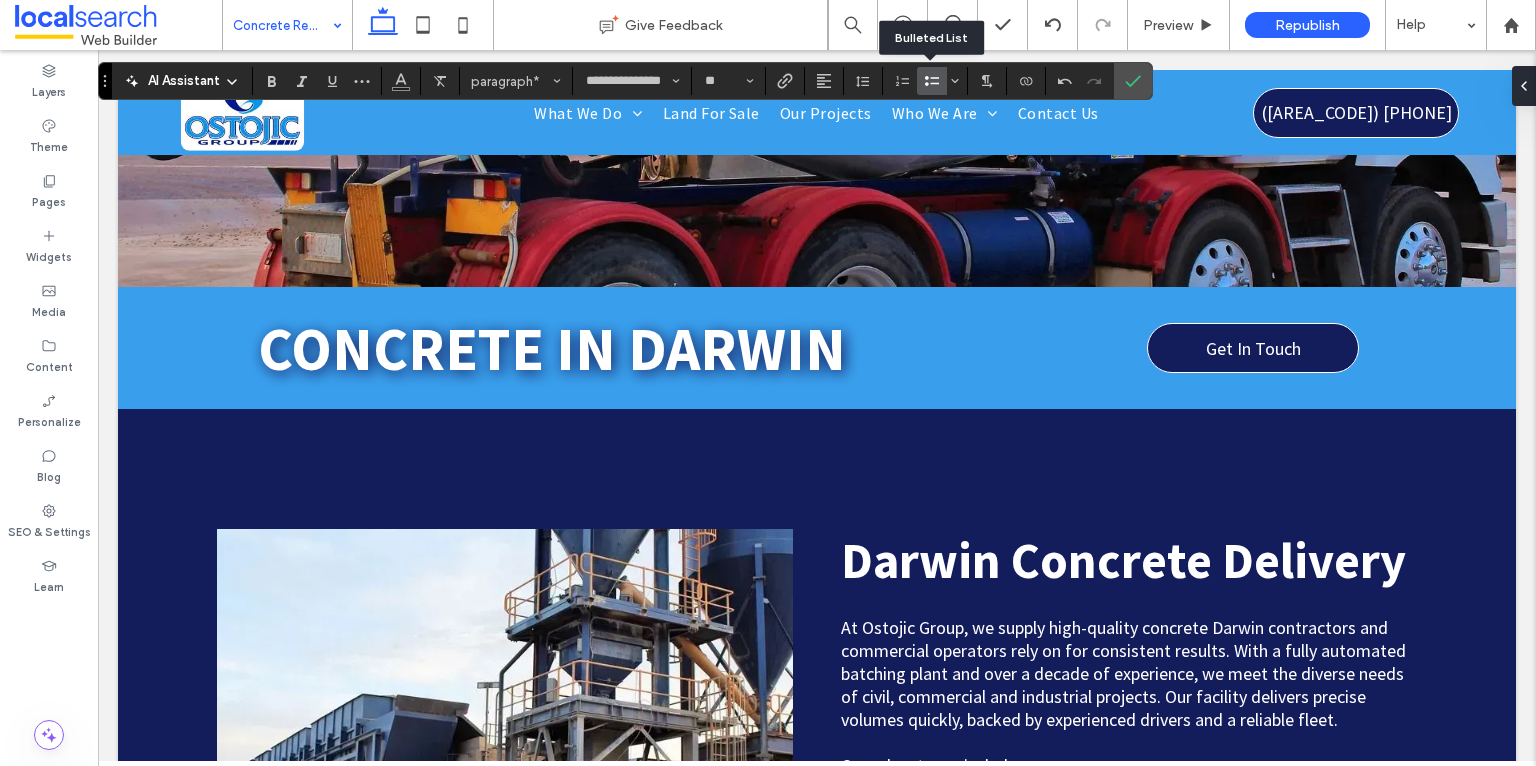 click 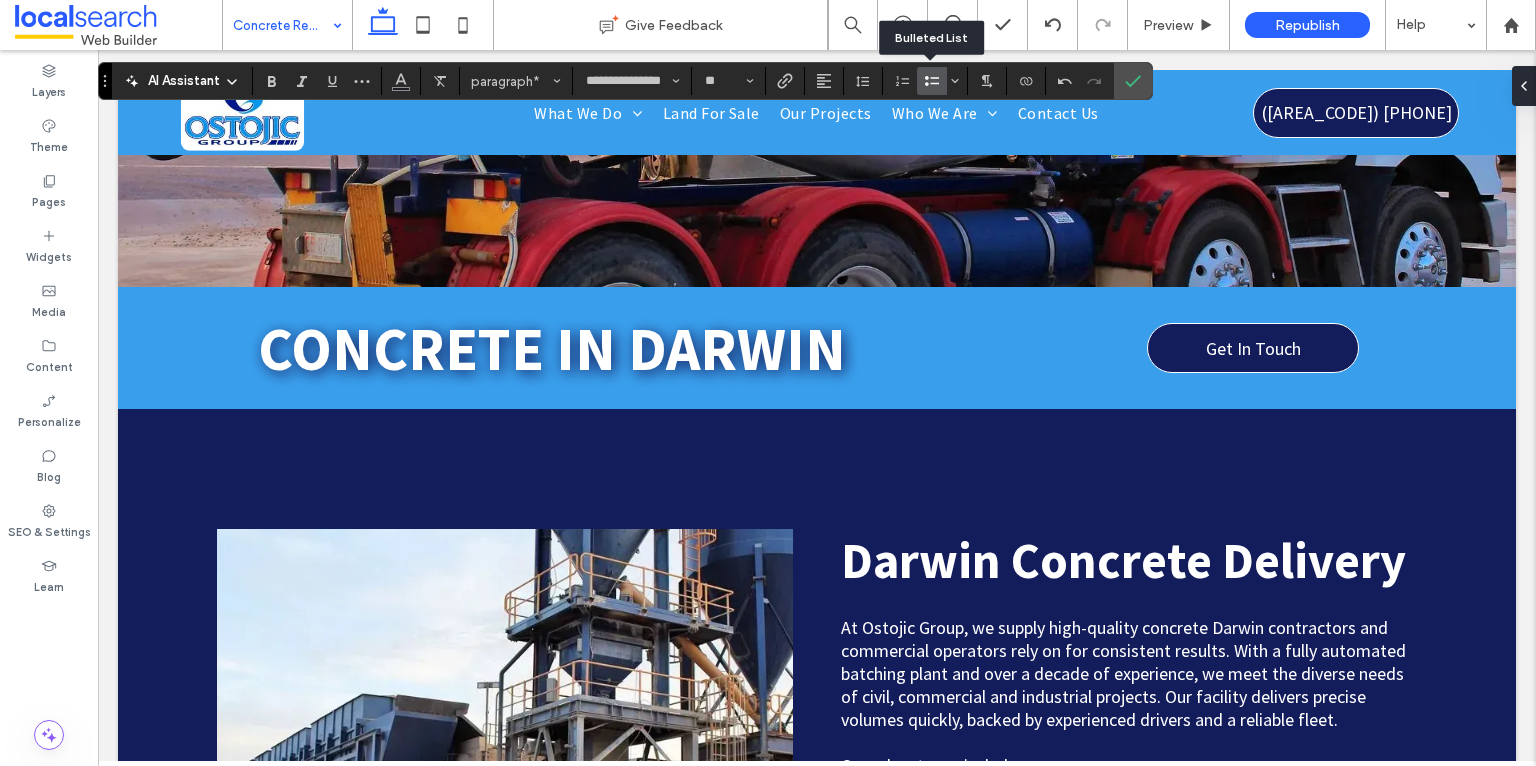 click 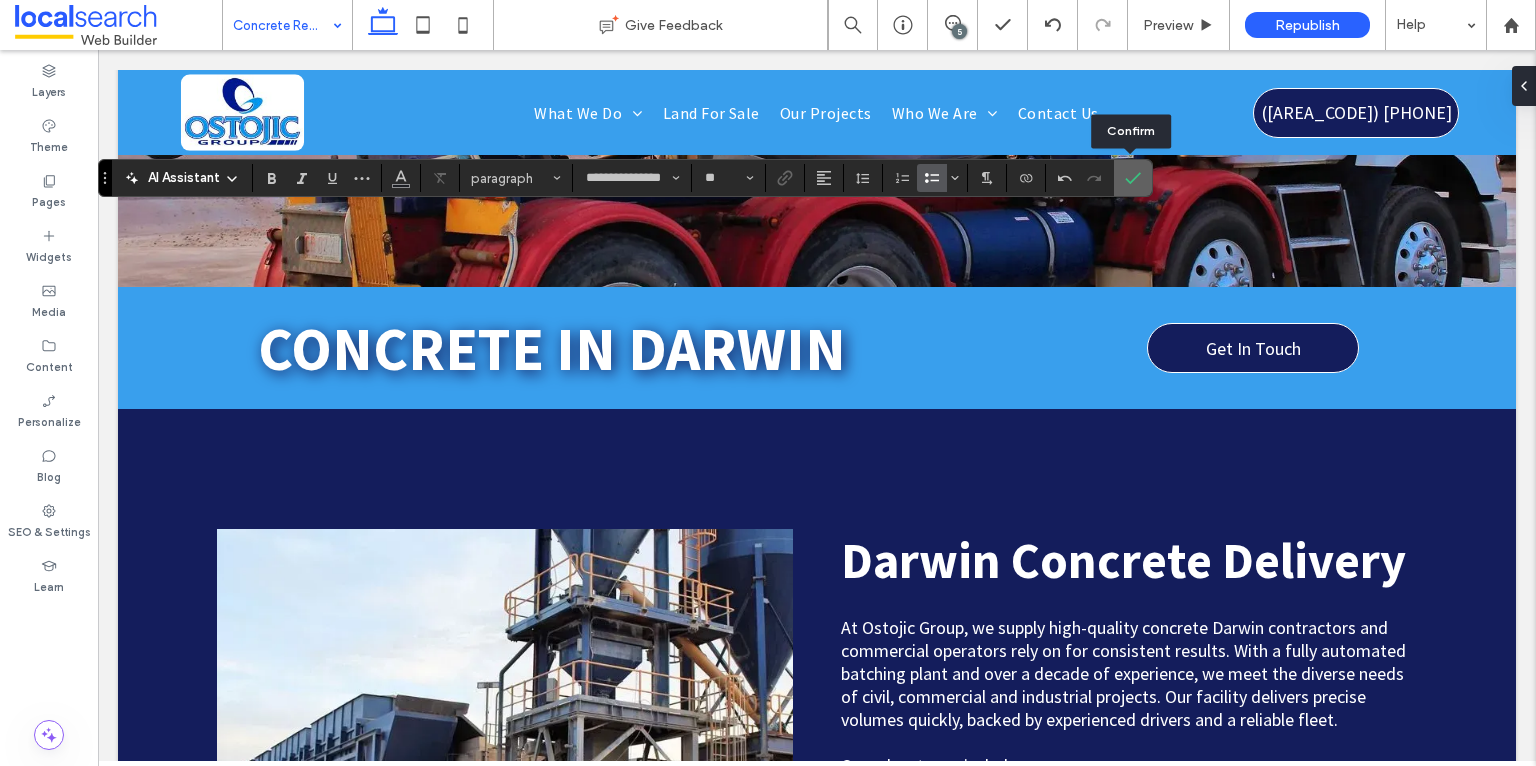 click 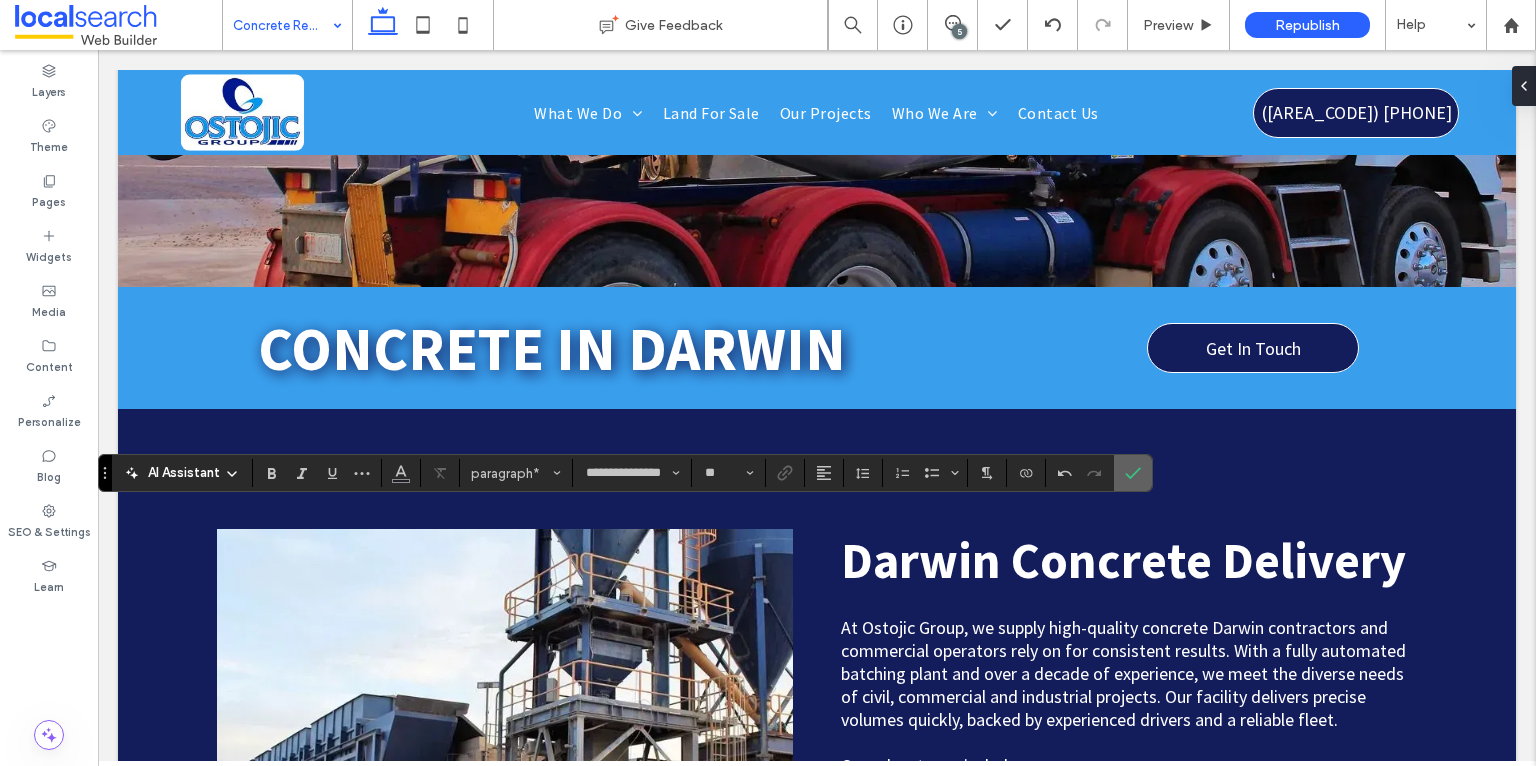 click 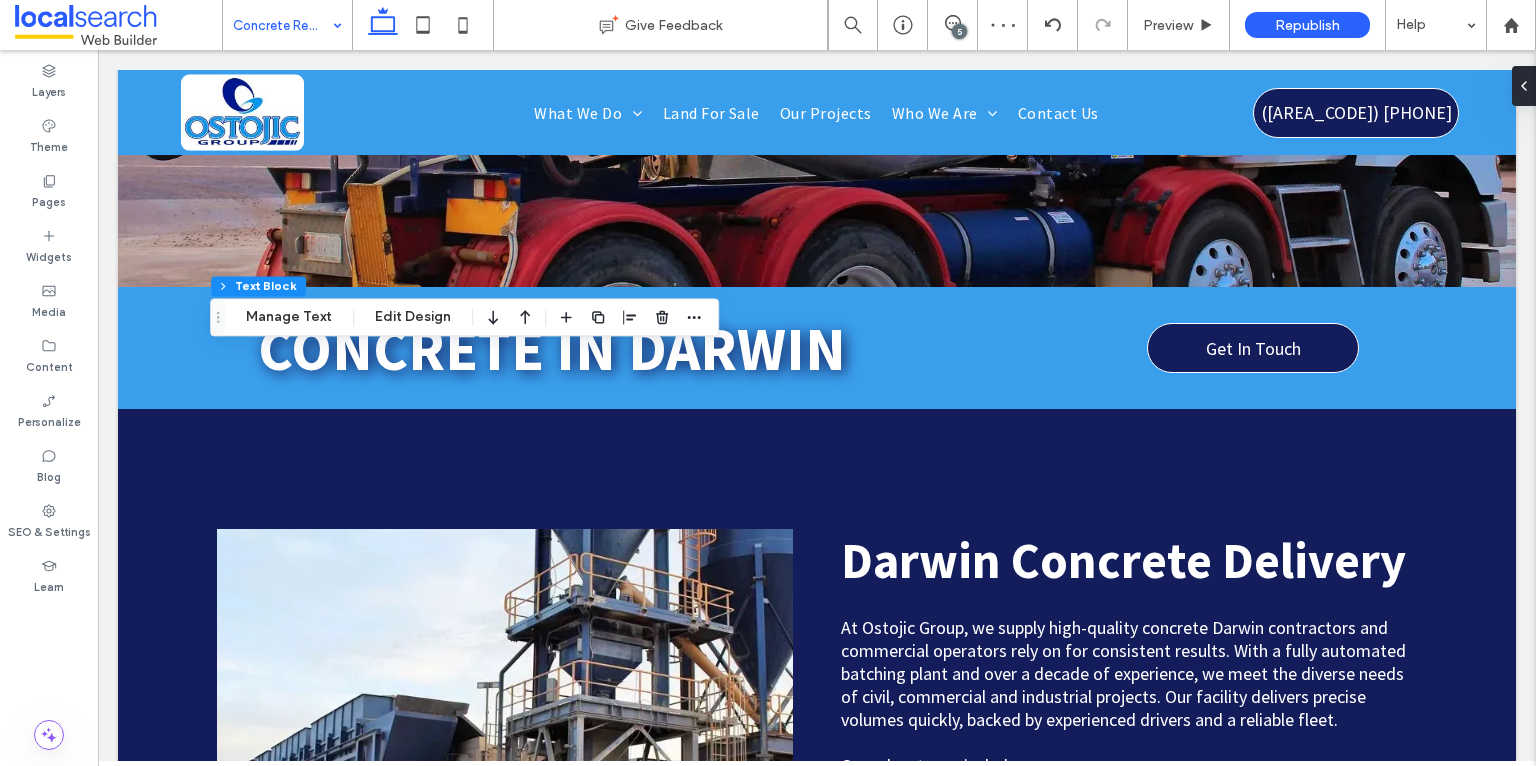 drag, startPoint x: 224, startPoint y: 478, endPoint x: 224, endPoint y: 318, distance: 160 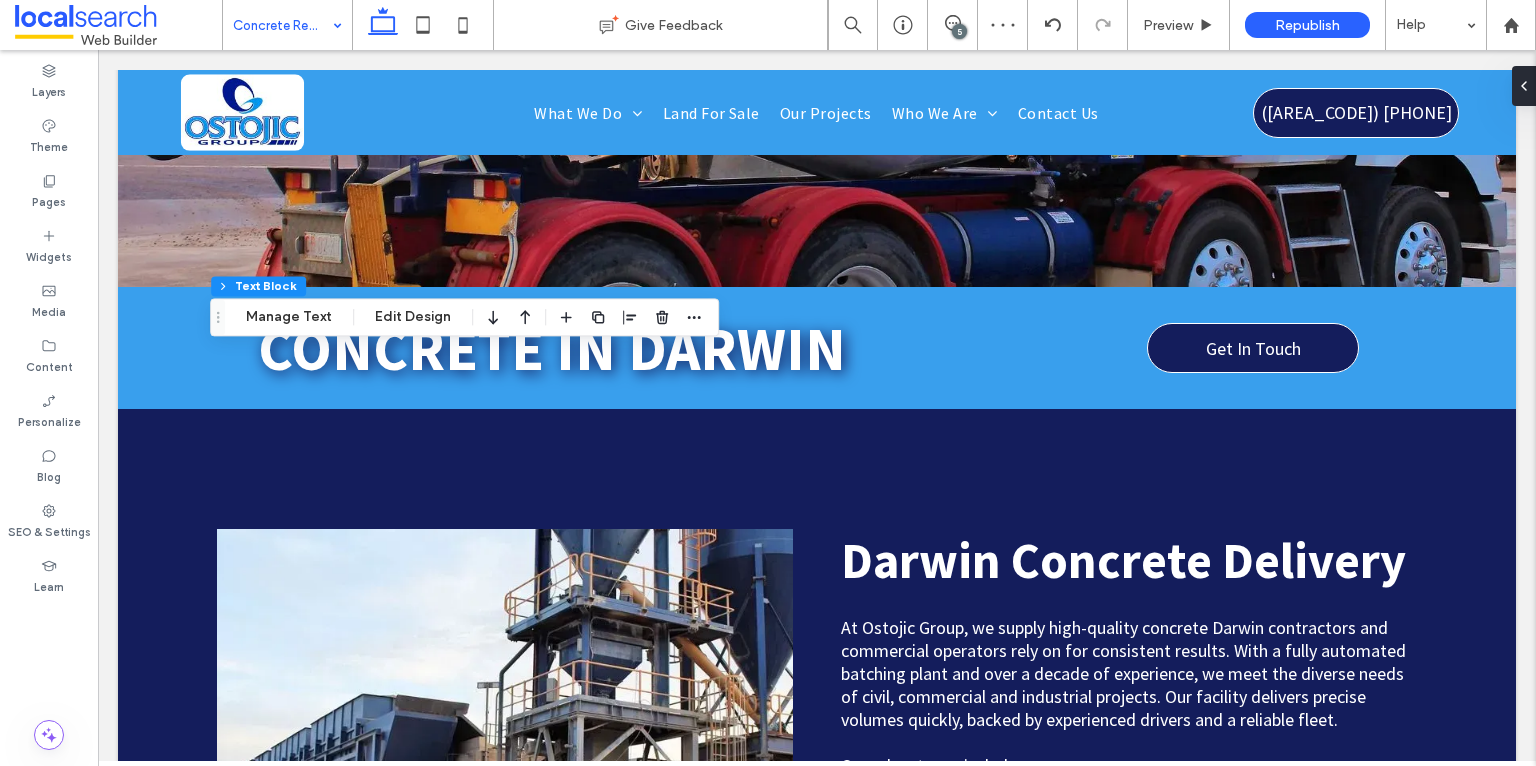 click 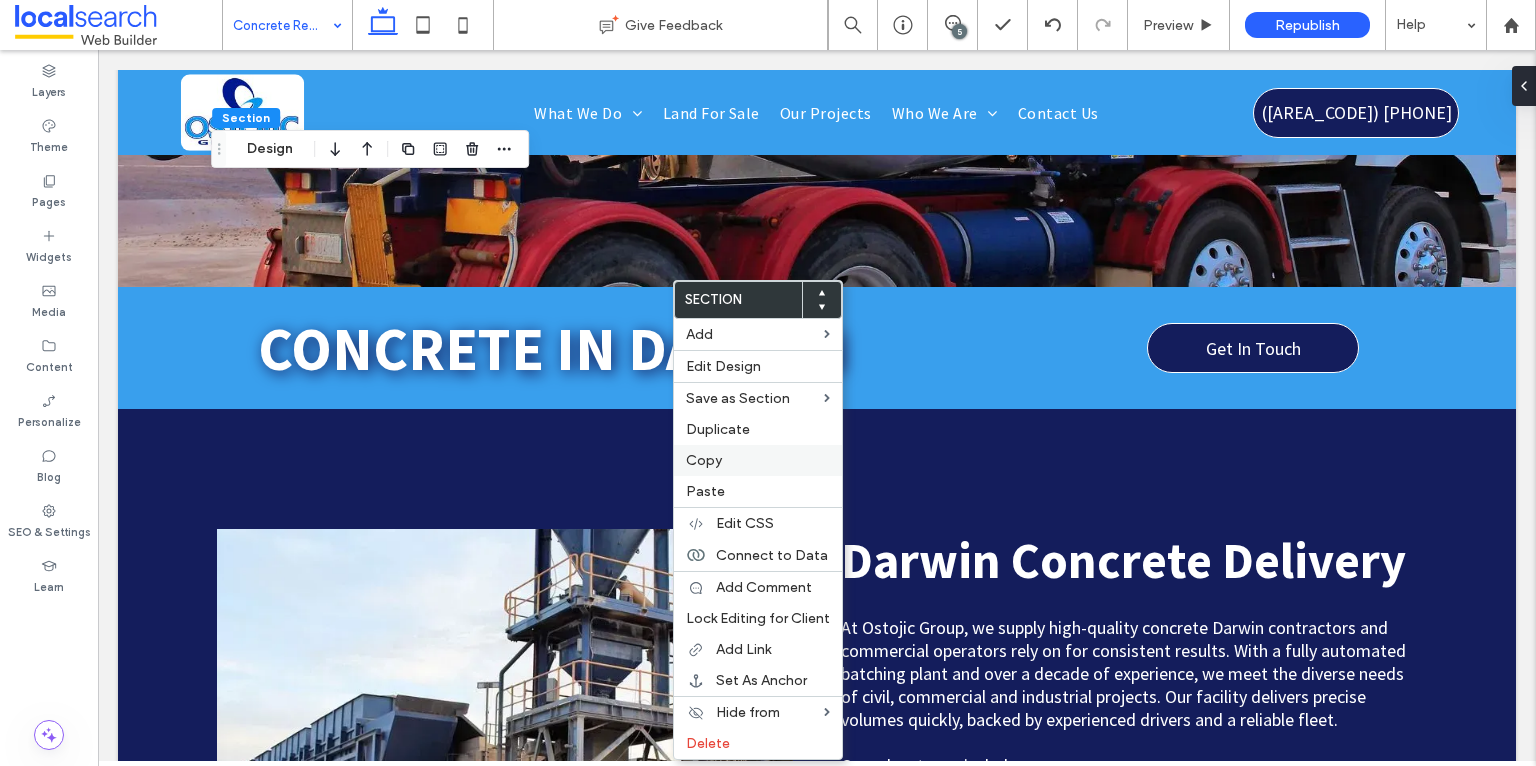 click on "Copy" at bounding box center [704, 460] 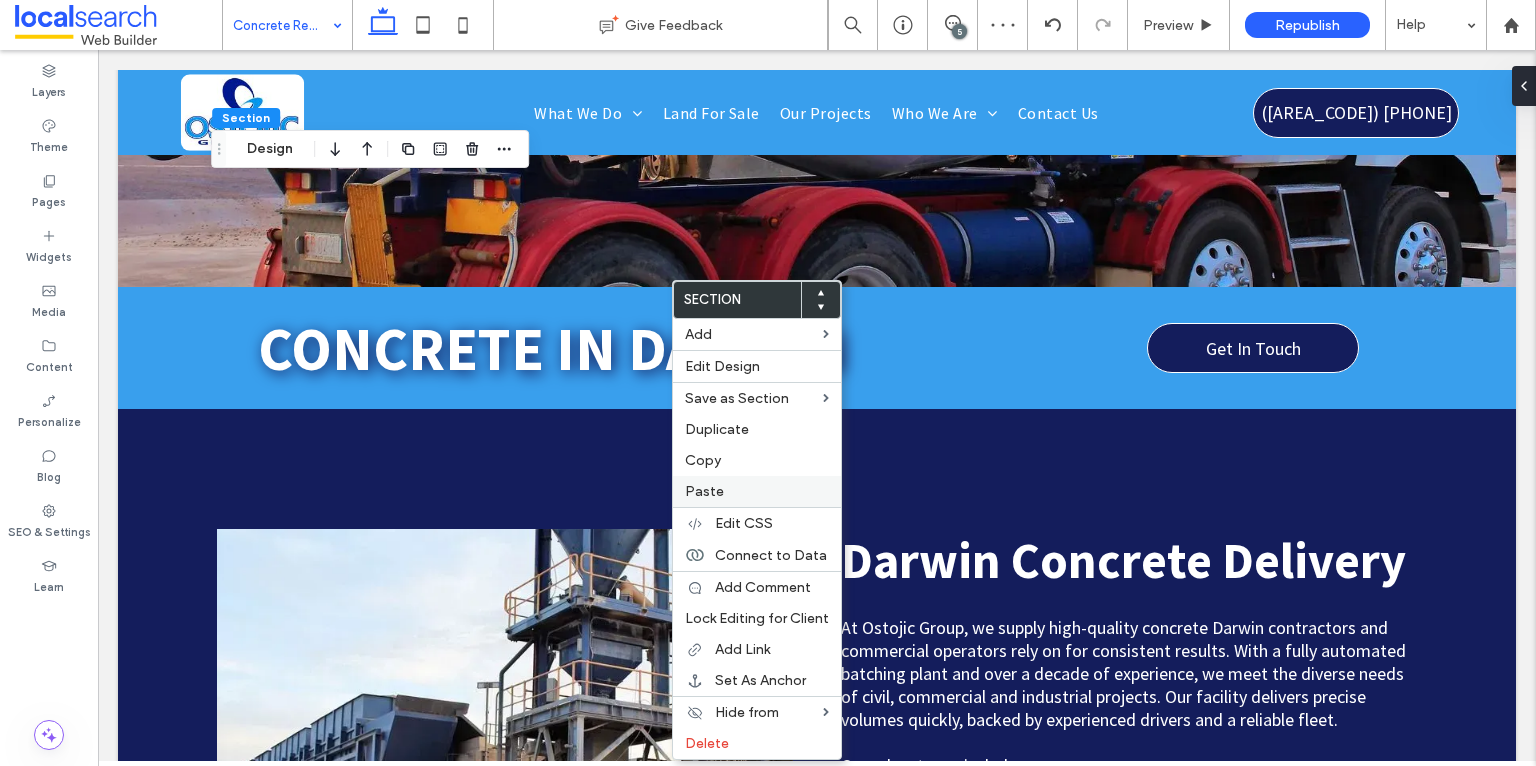 click on "Paste" at bounding box center [704, 491] 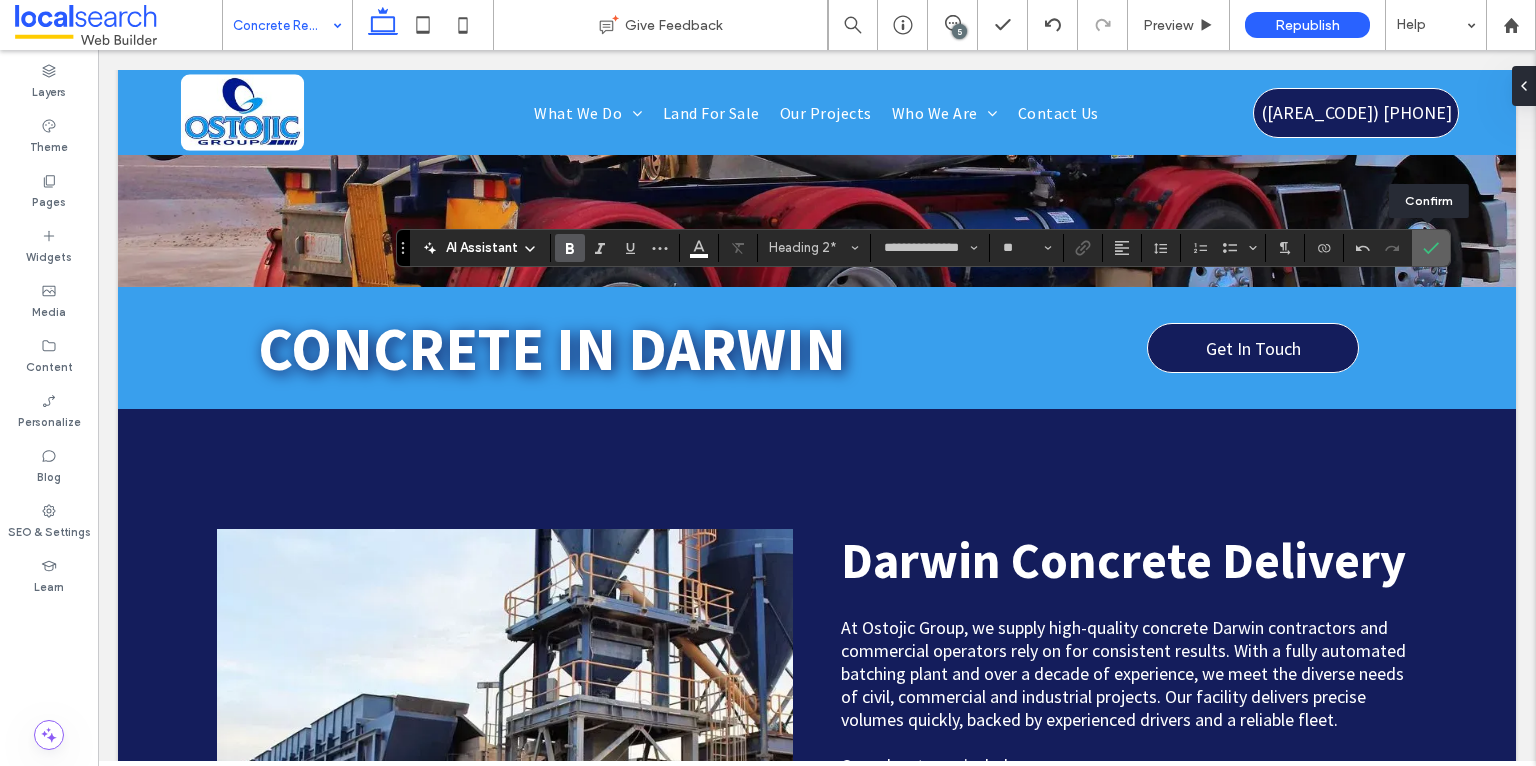 click 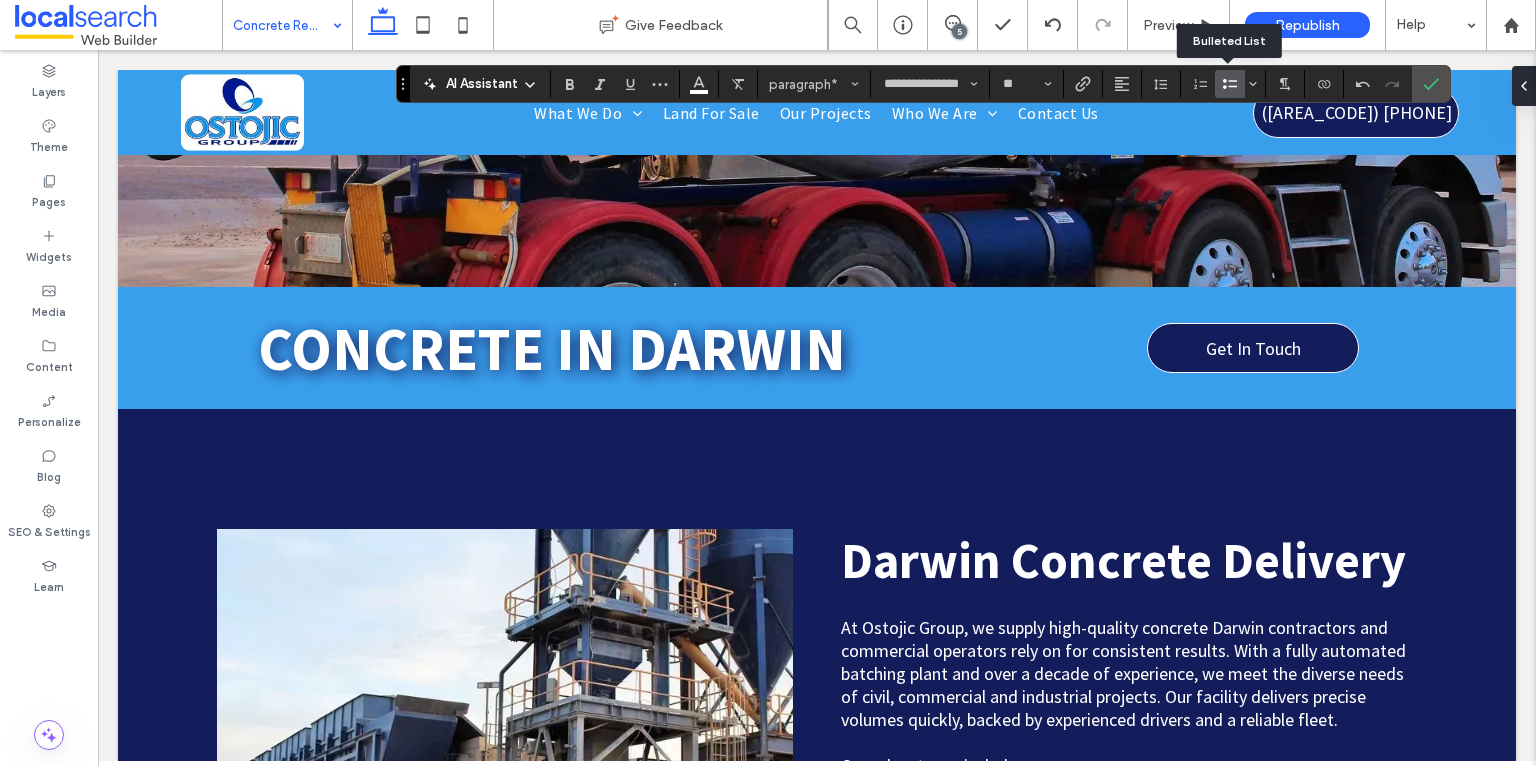 click 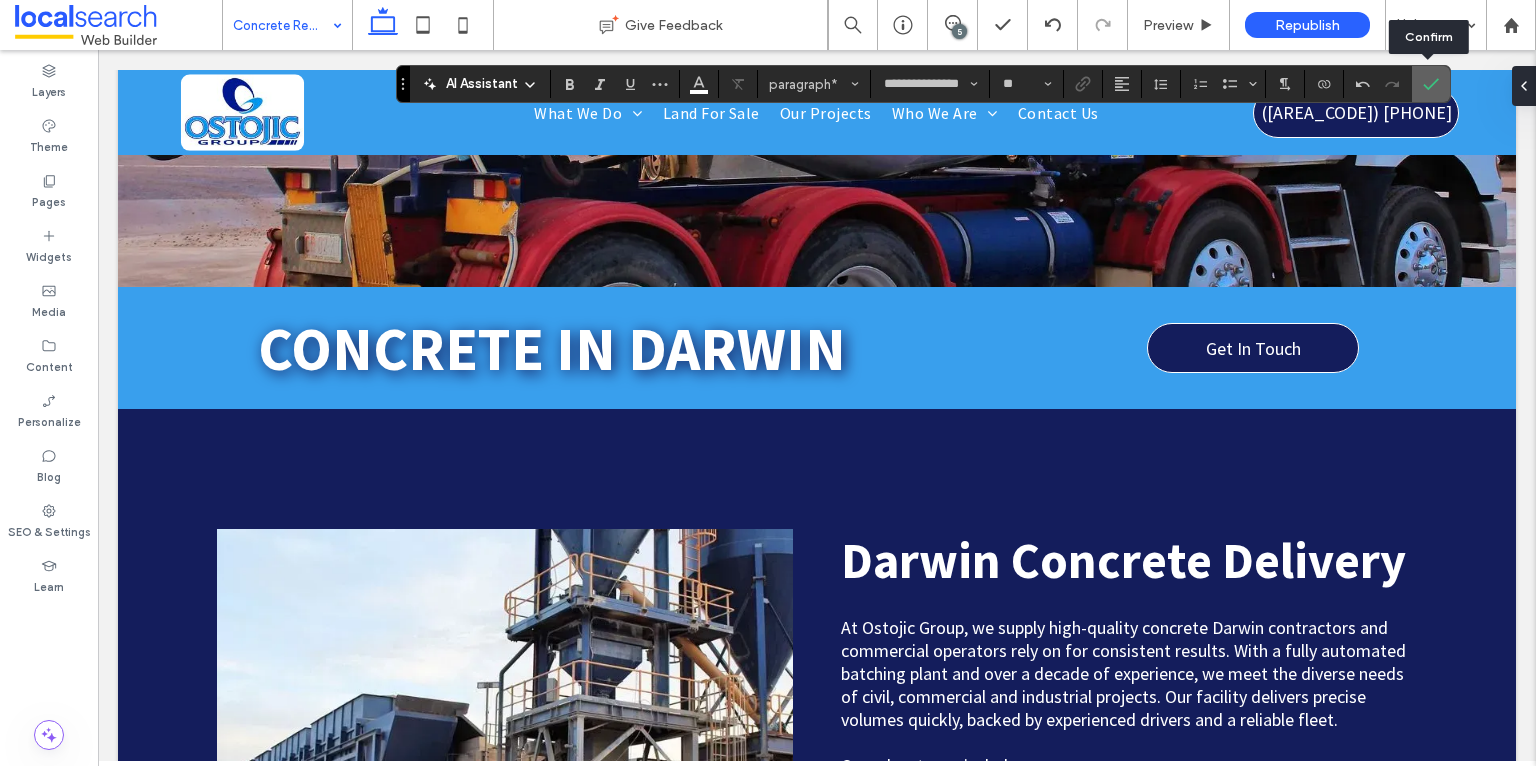 click 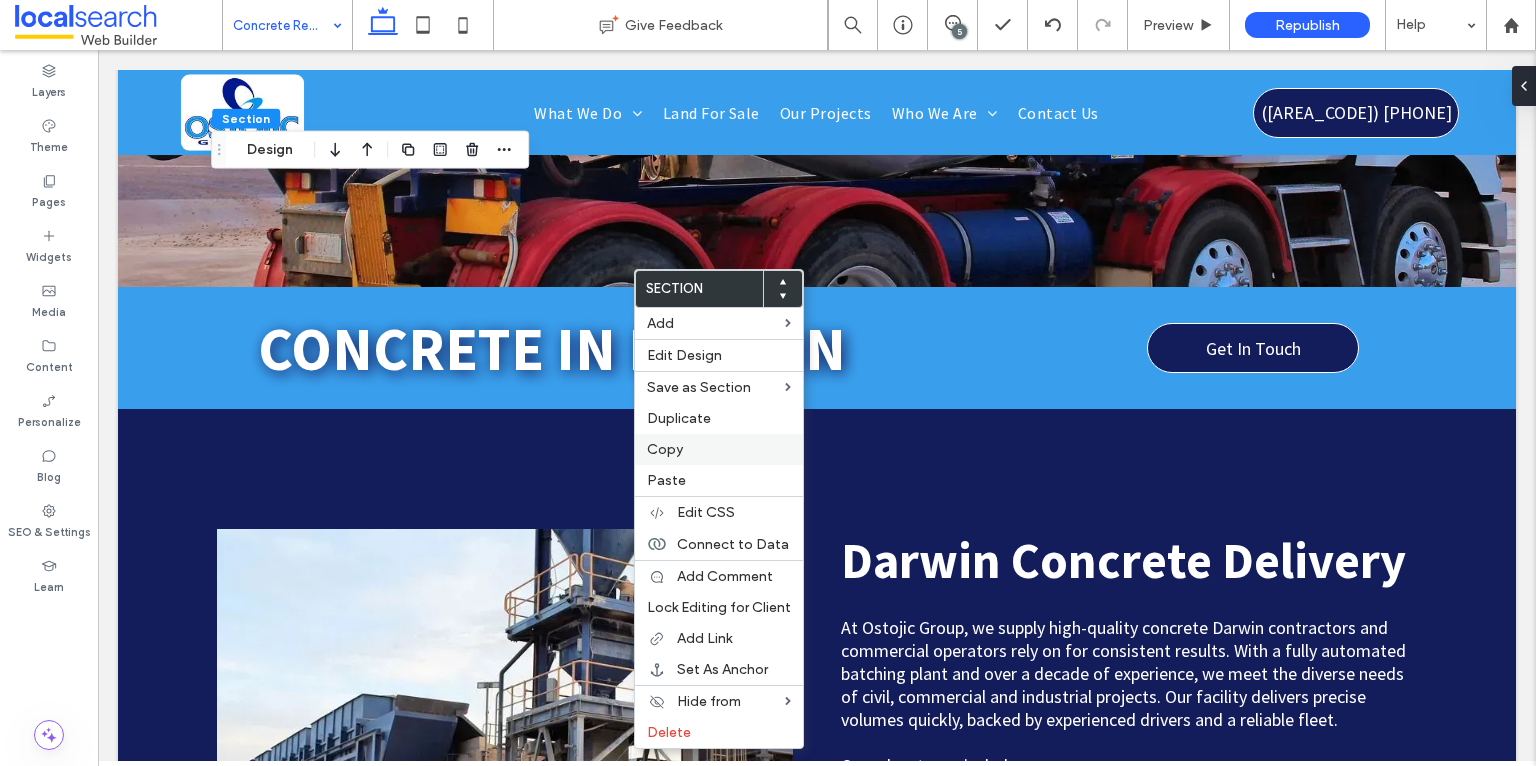 click on "Copy" at bounding box center [665, 449] 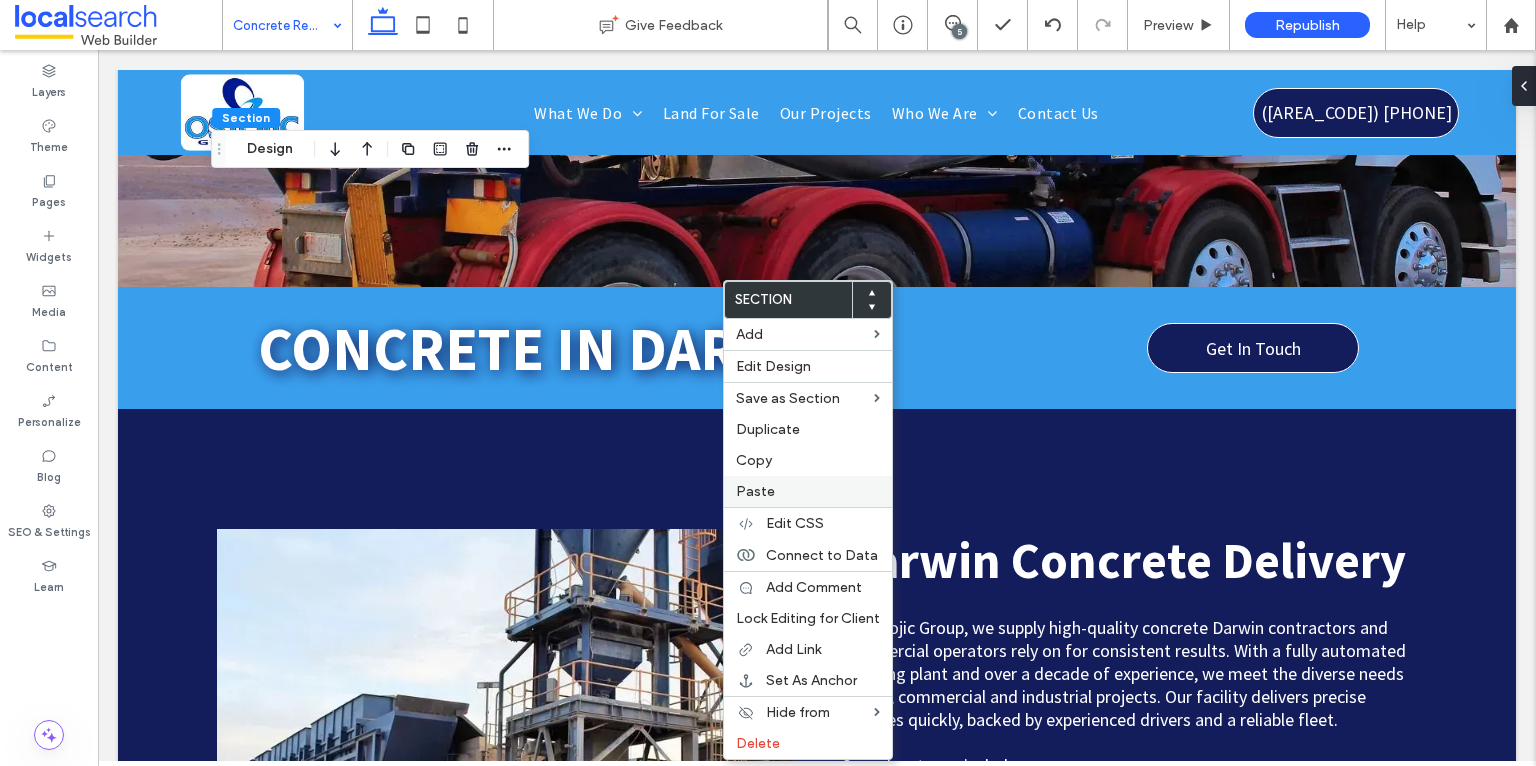 click on "Paste" at bounding box center (755, 491) 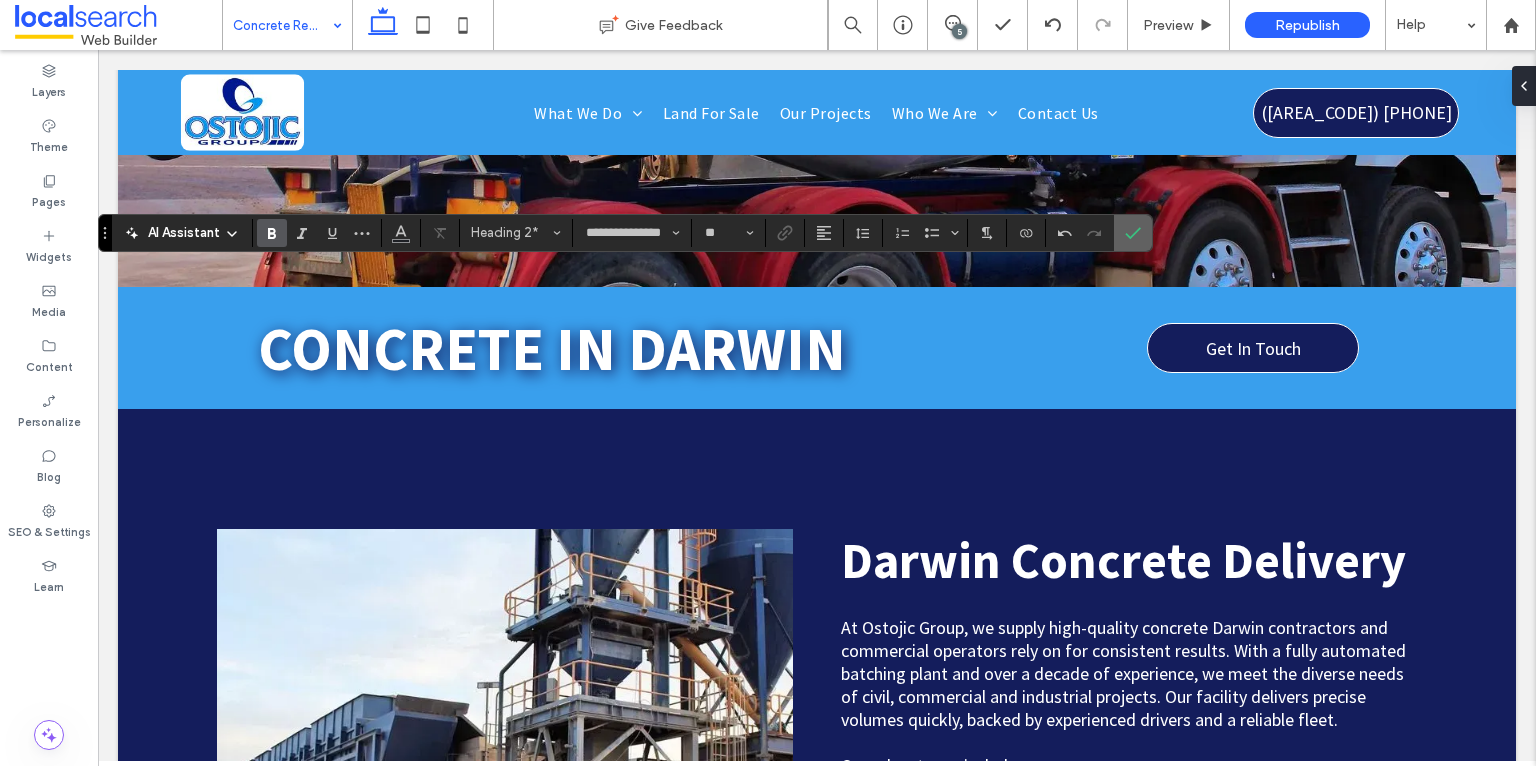 click 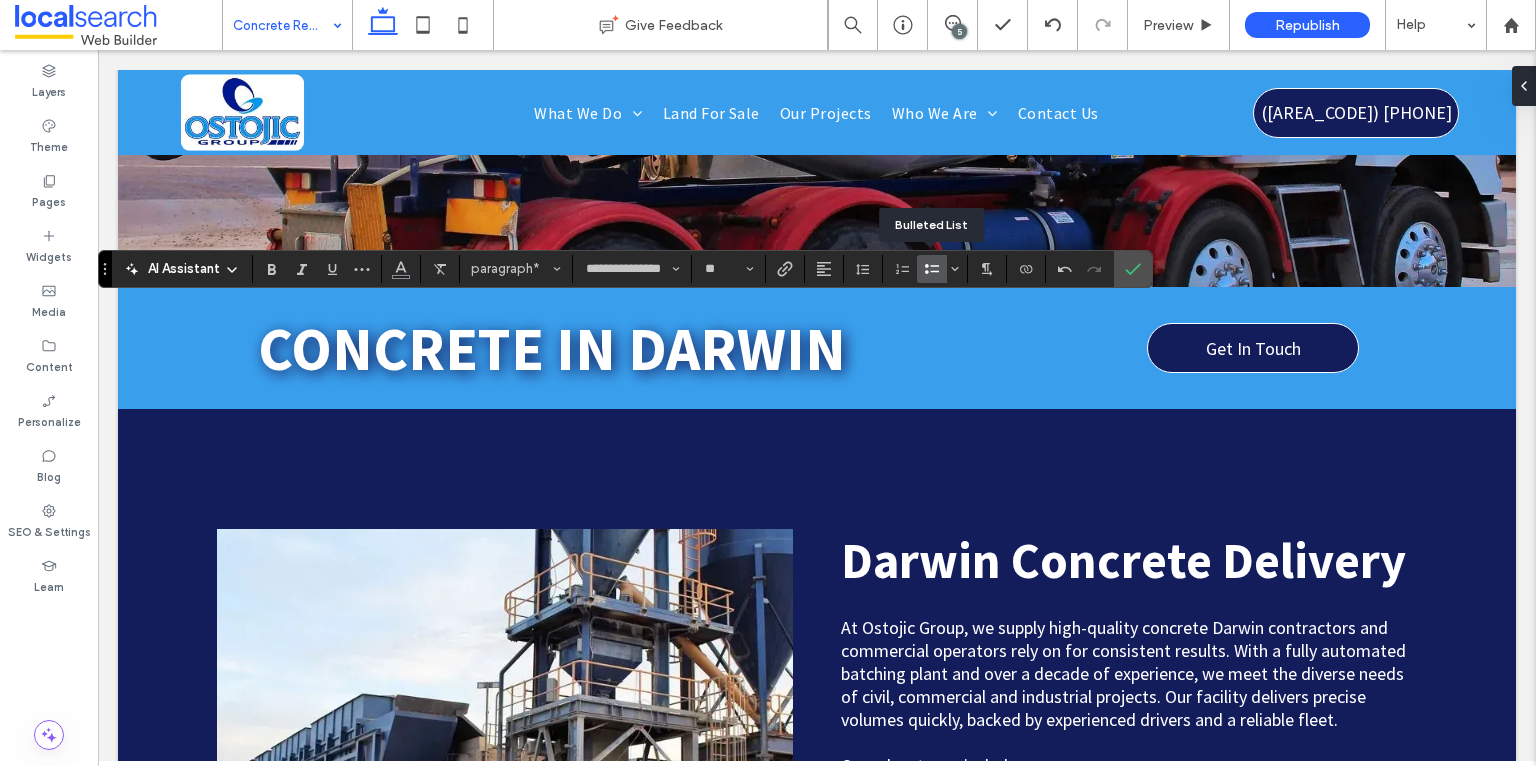 click 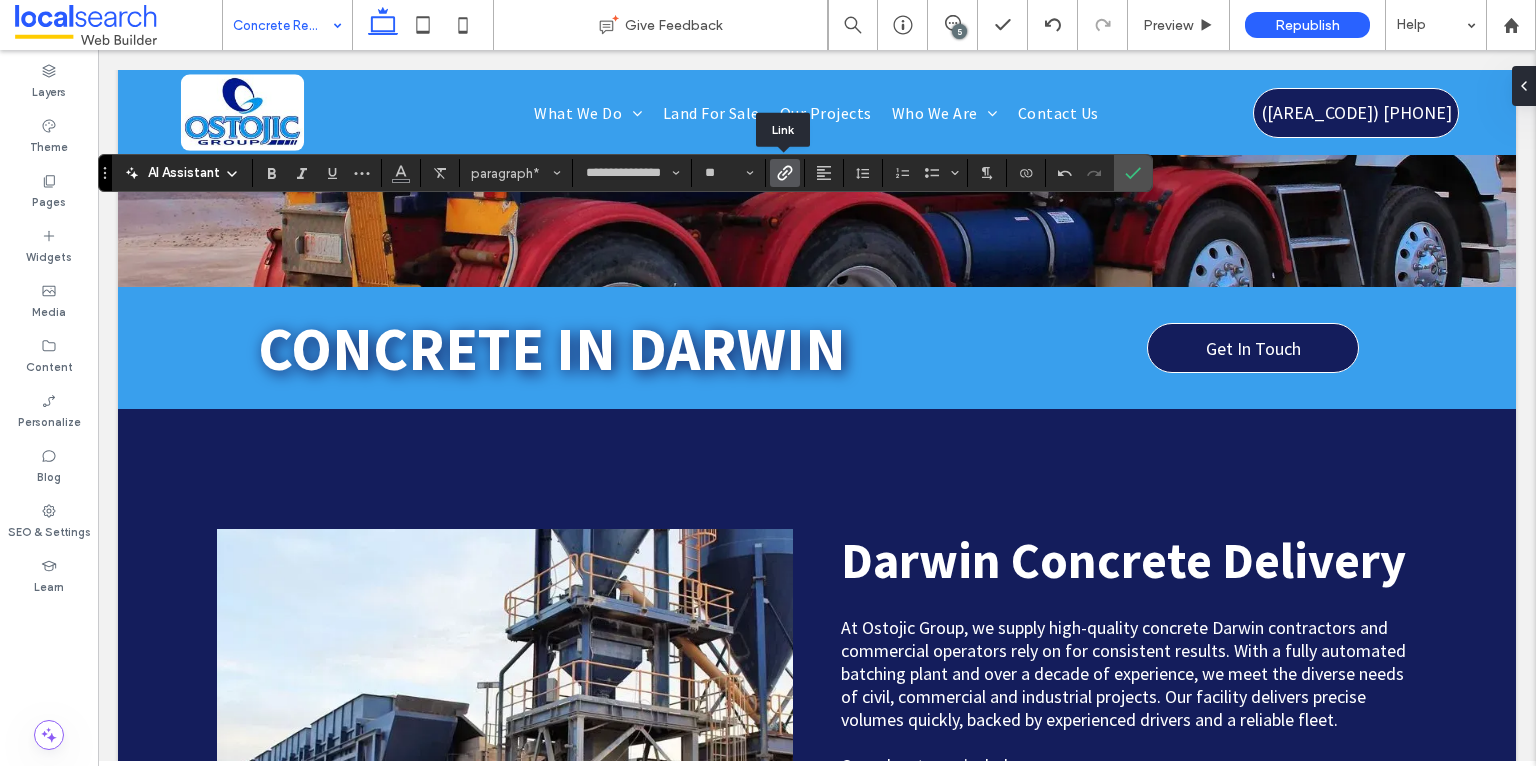 click 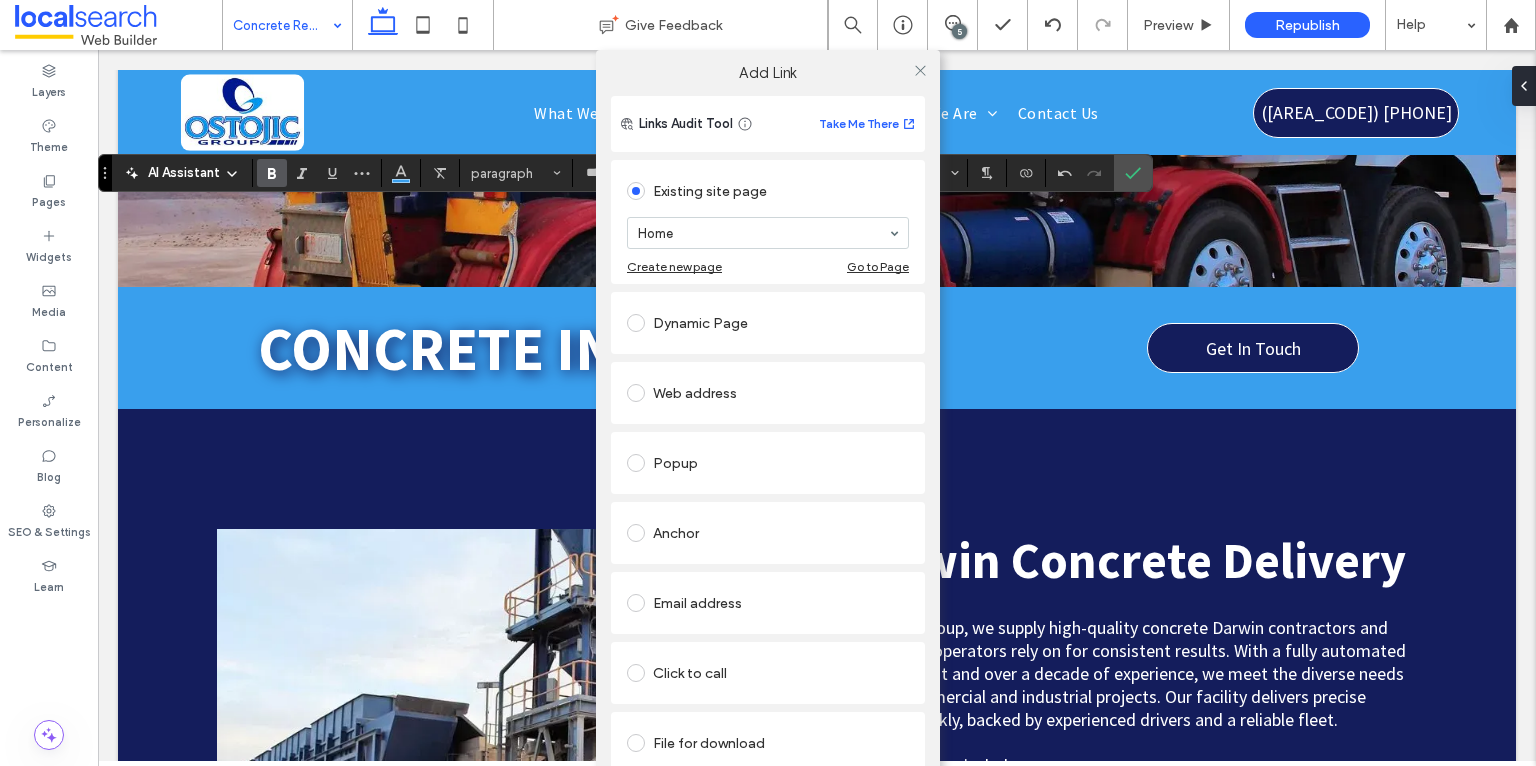click at bounding box center (636, 673) 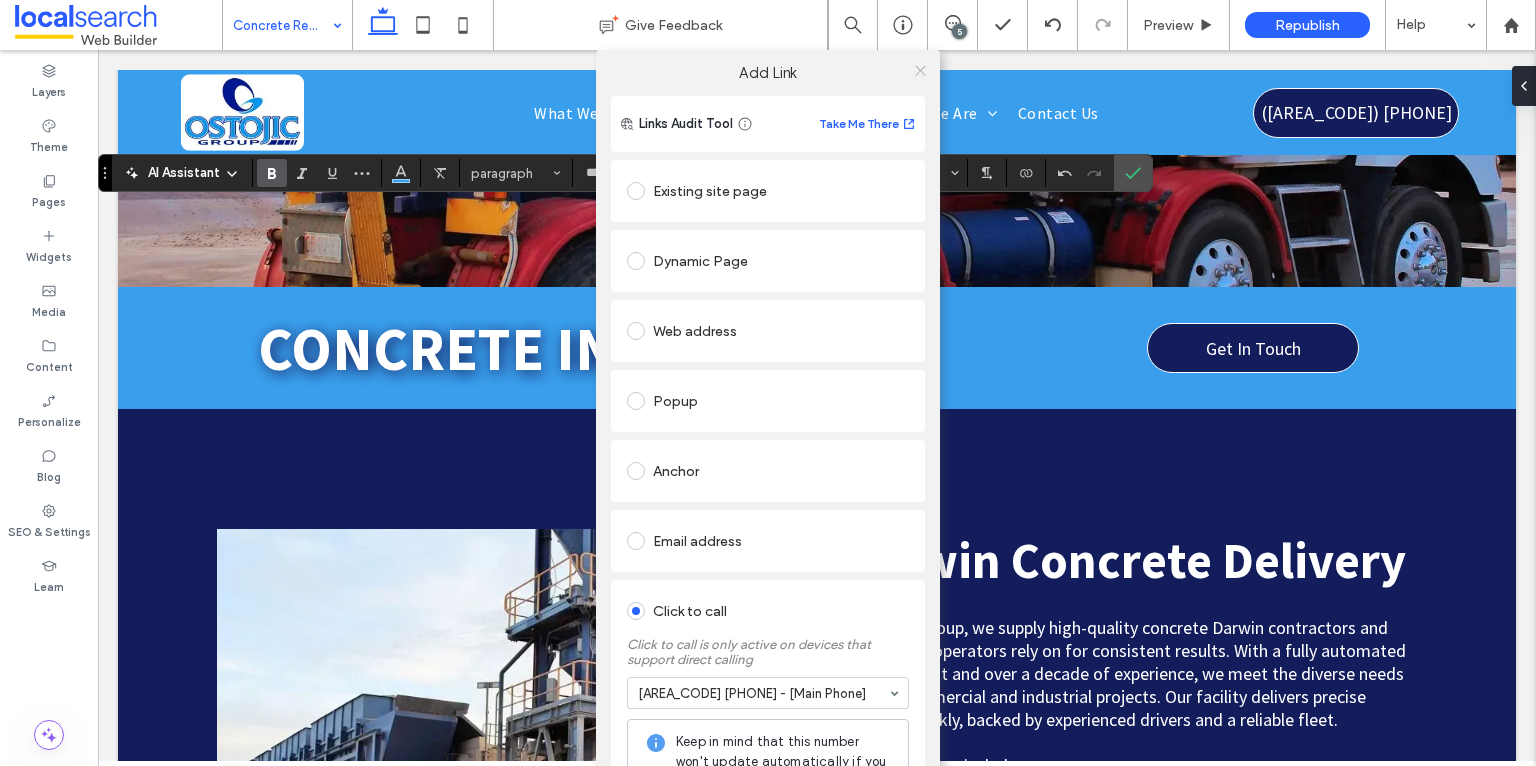 click 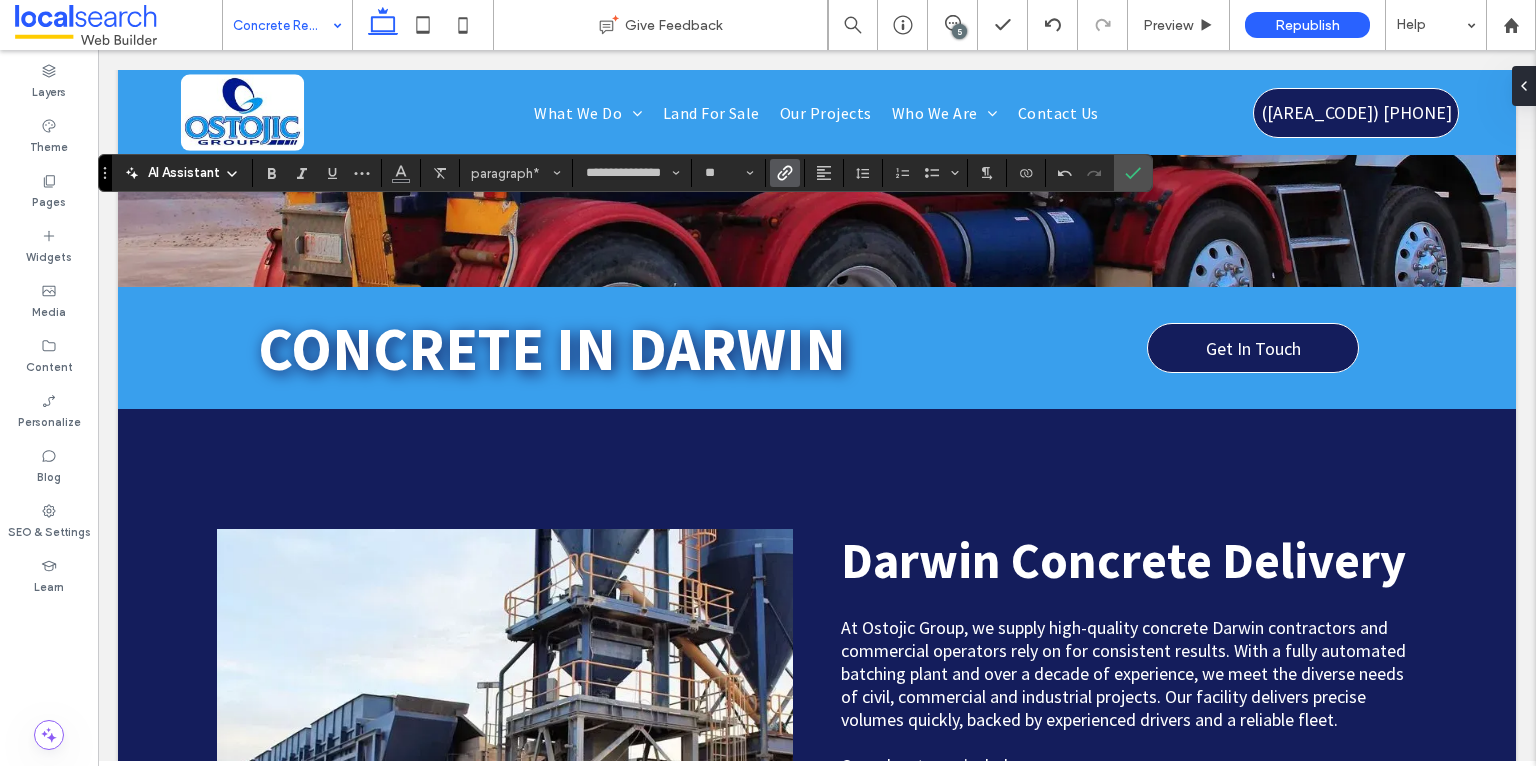 click 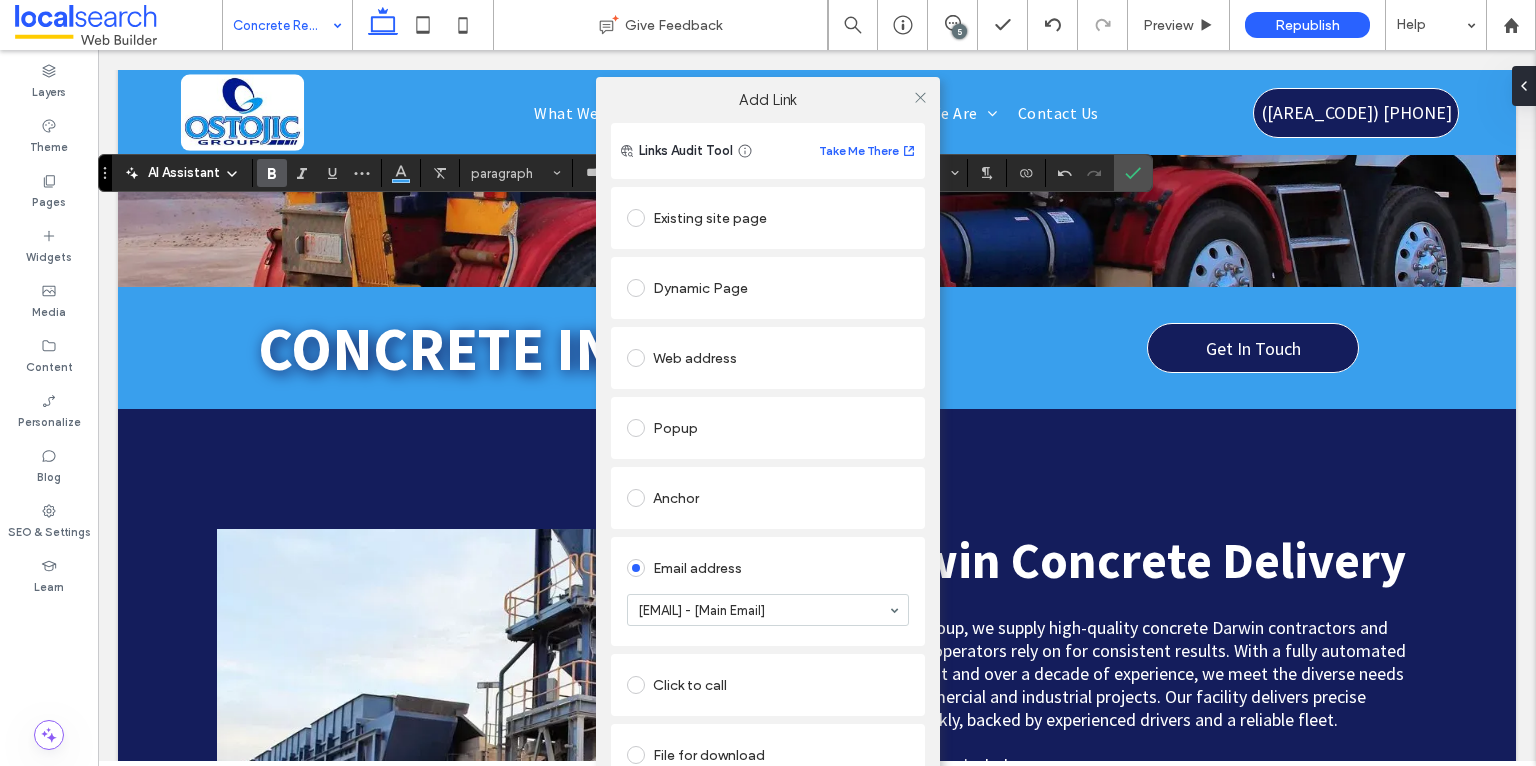 click at bounding box center (636, 358) 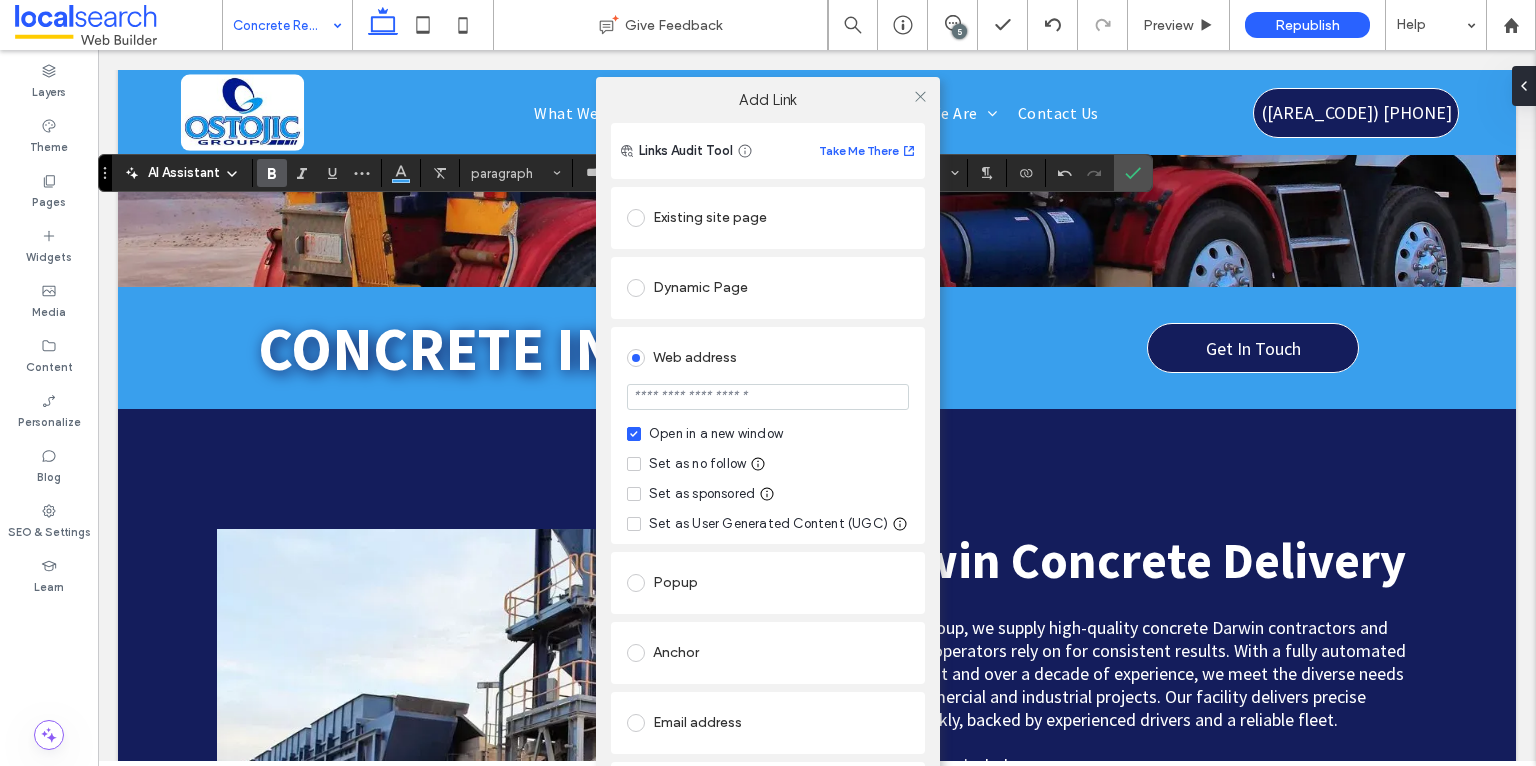 click at bounding box center [768, 397] 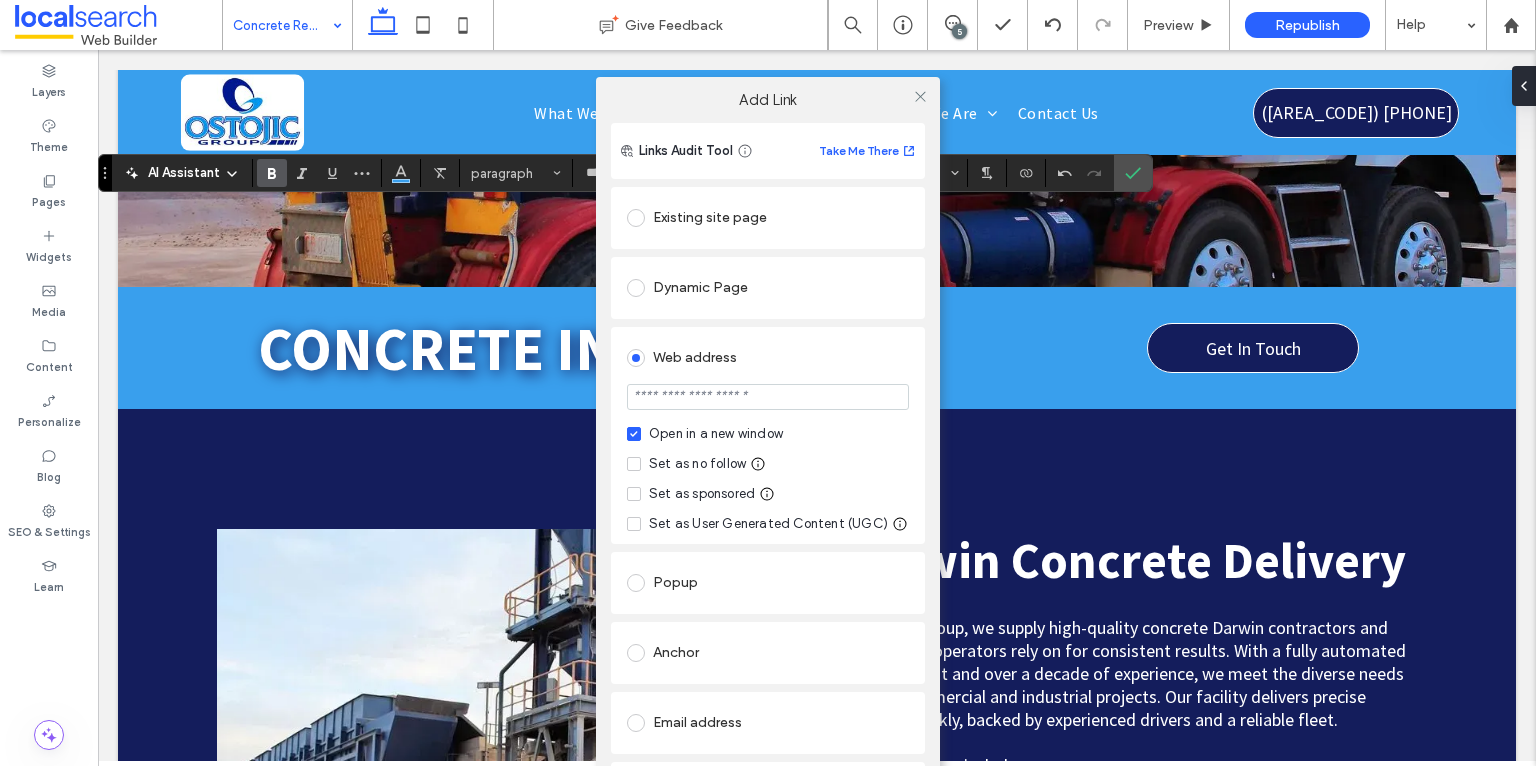 paste on "**********" 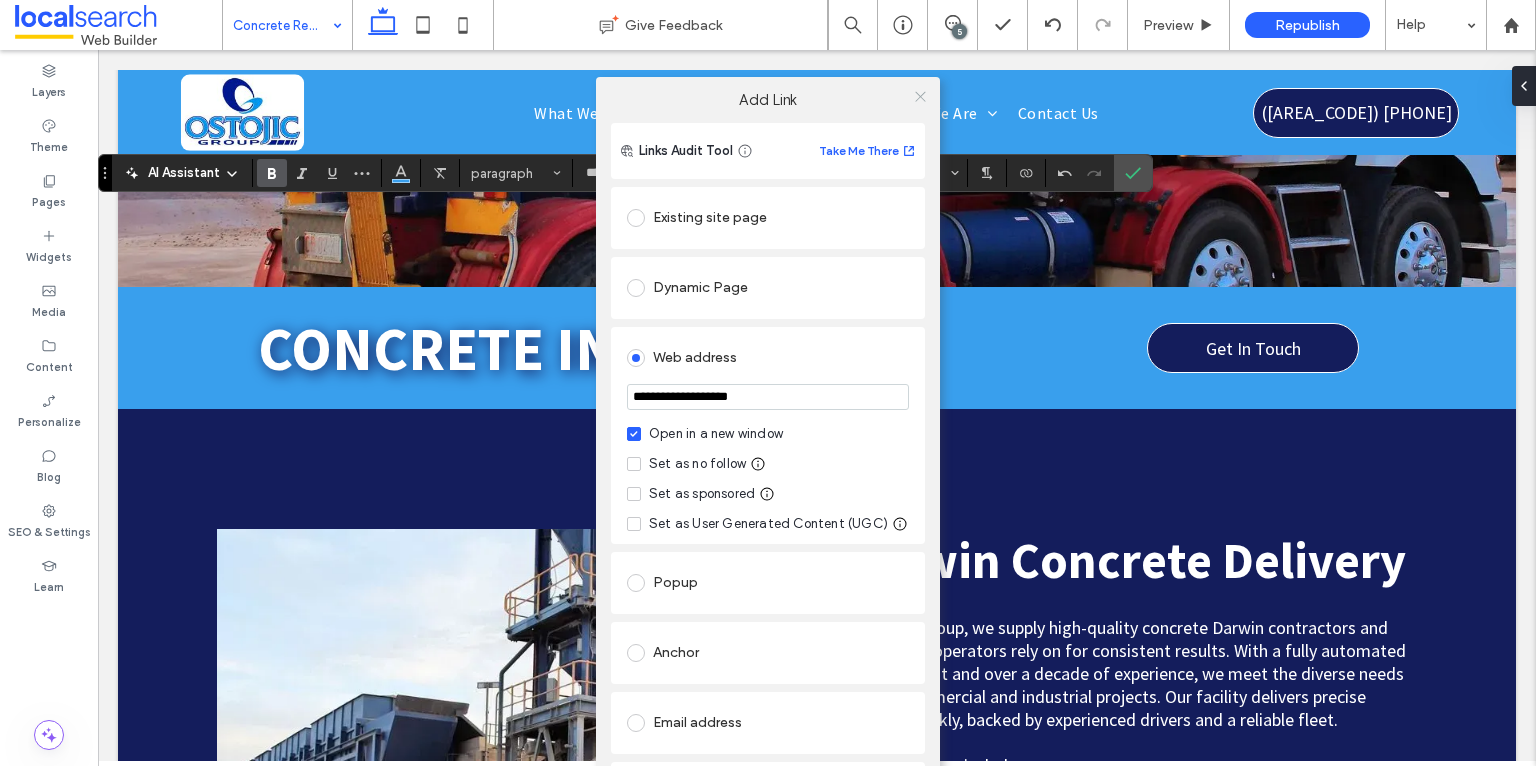 type on "**********" 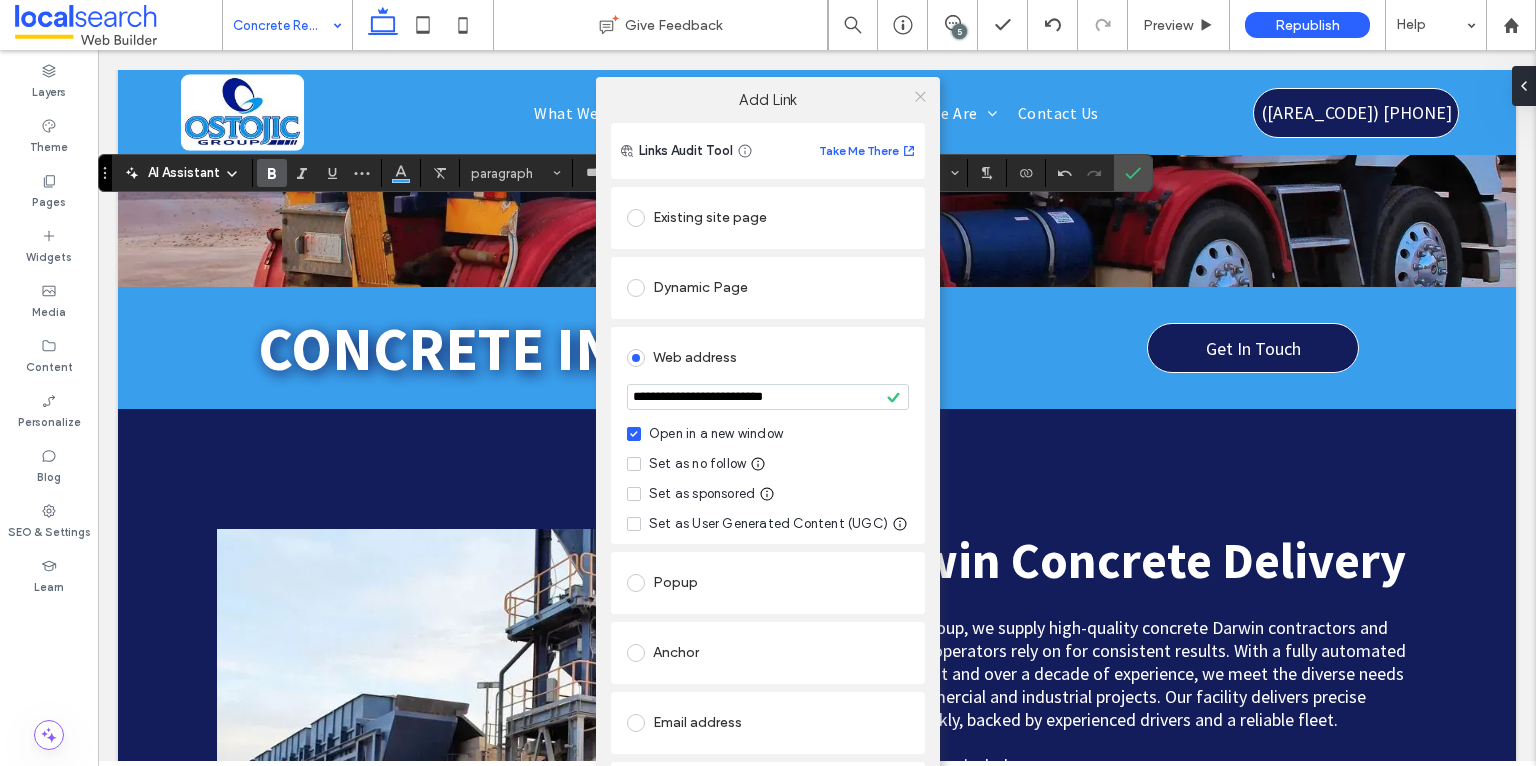 click 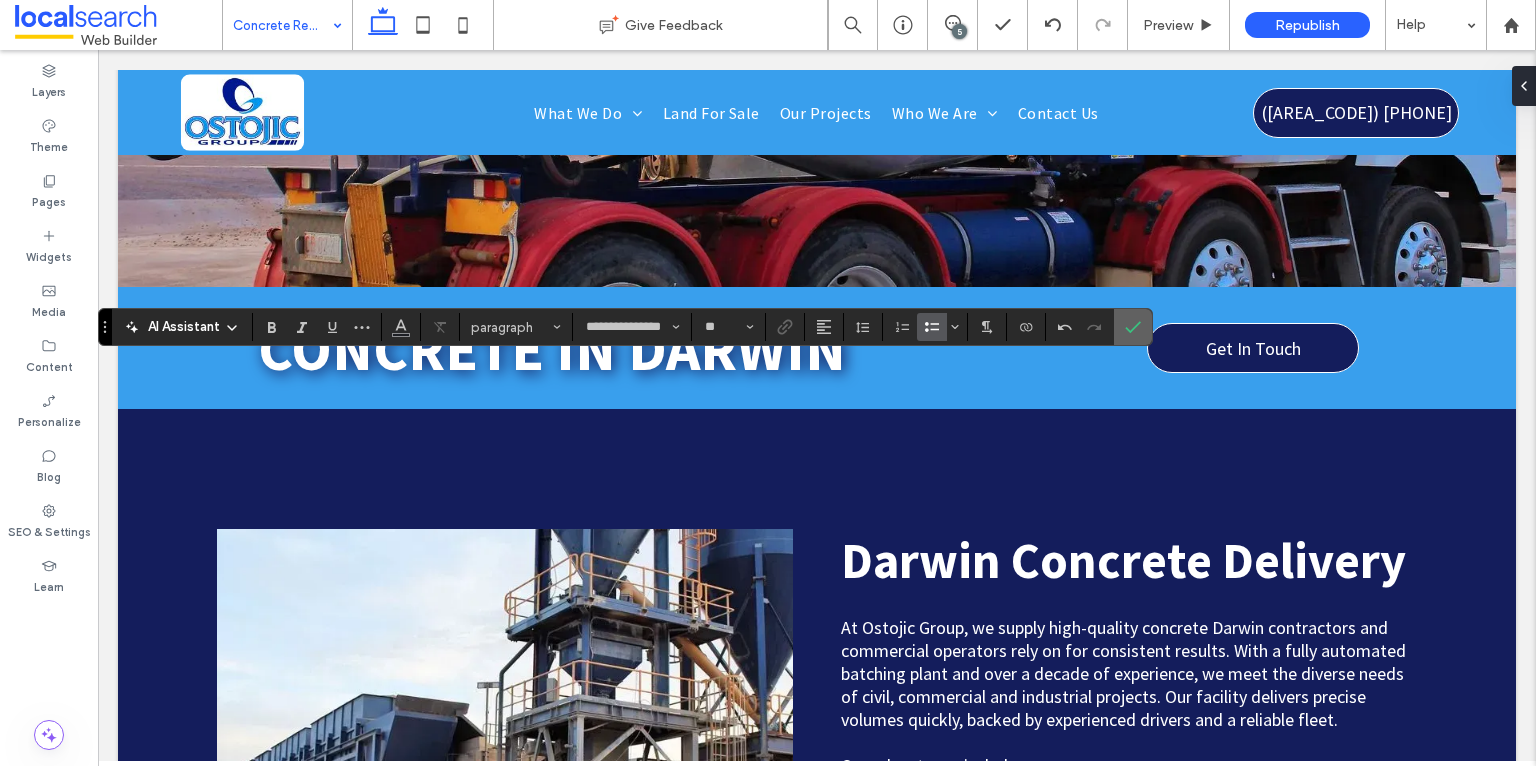 click 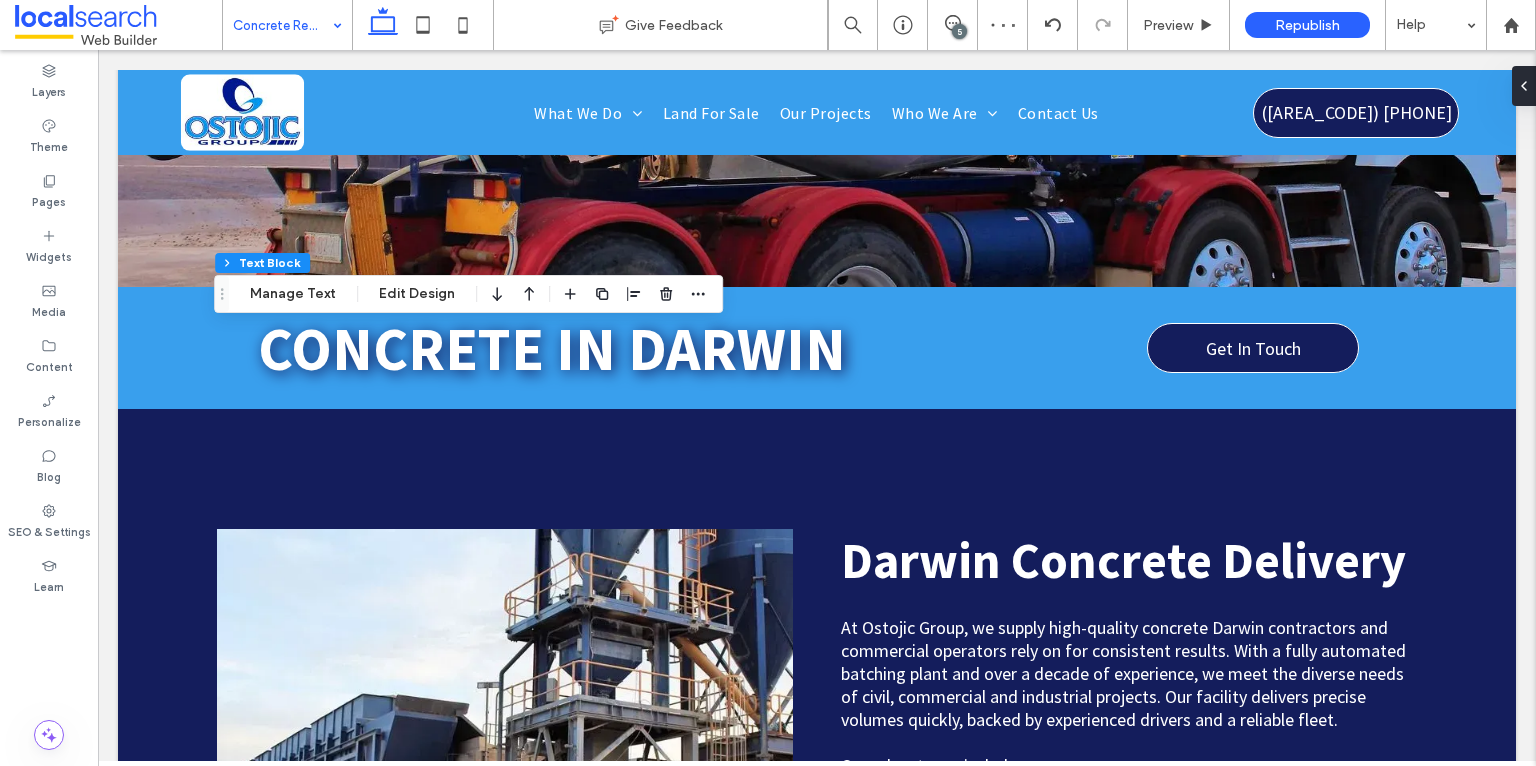 drag, startPoint x: 220, startPoint y: 330, endPoint x: 231, endPoint y: 225, distance: 105.574615 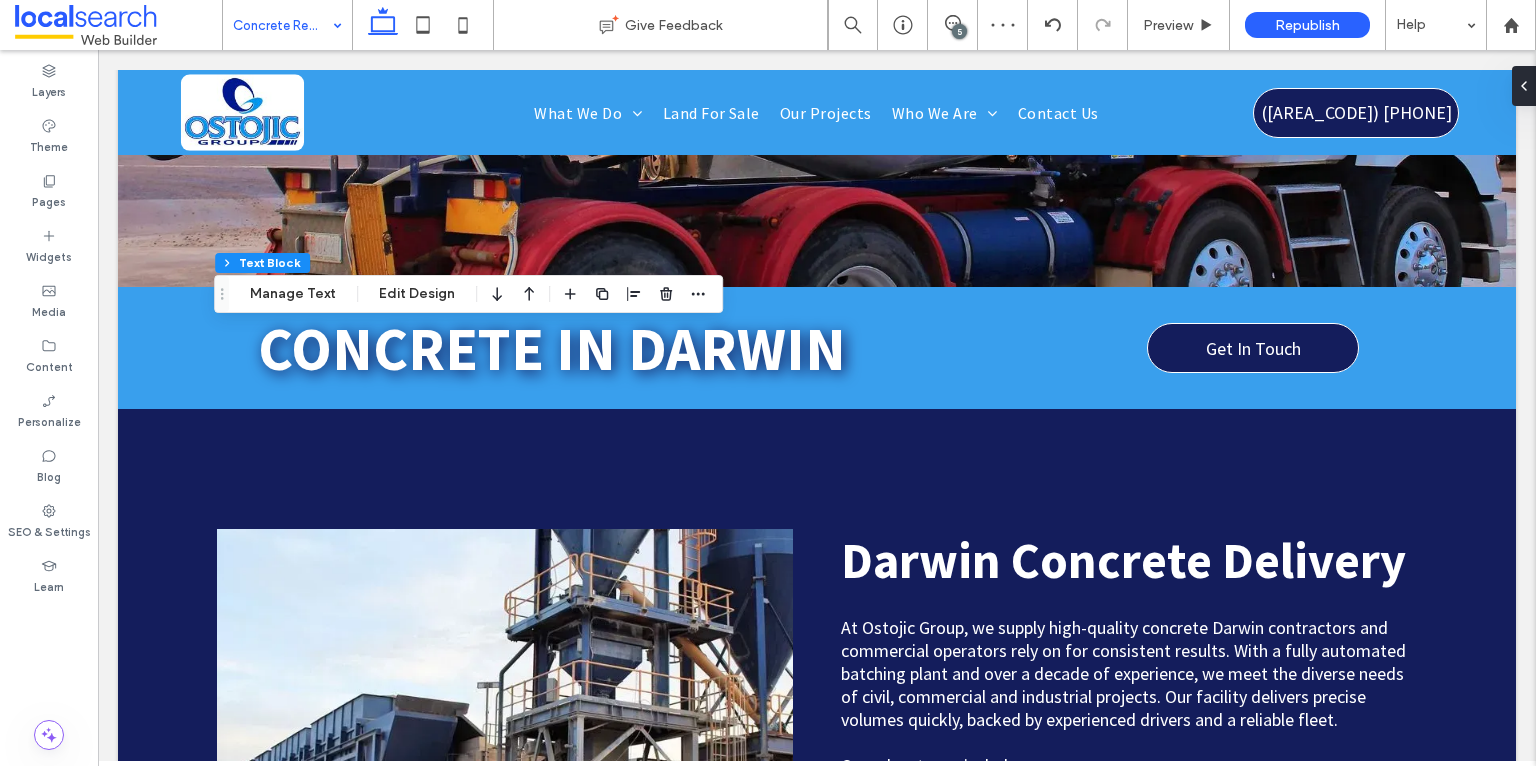 click 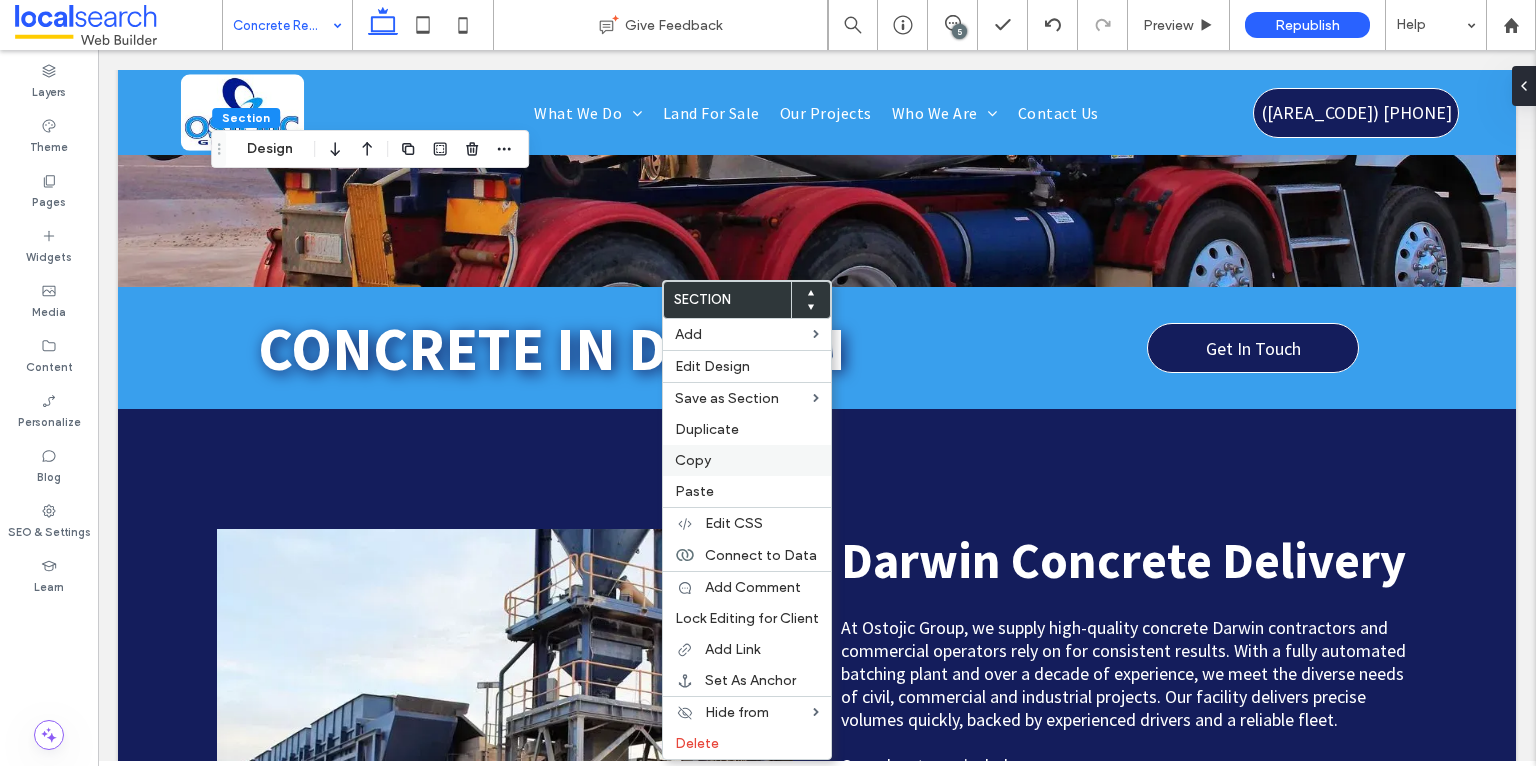 click on "Copy" at bounding box center [747, 460] 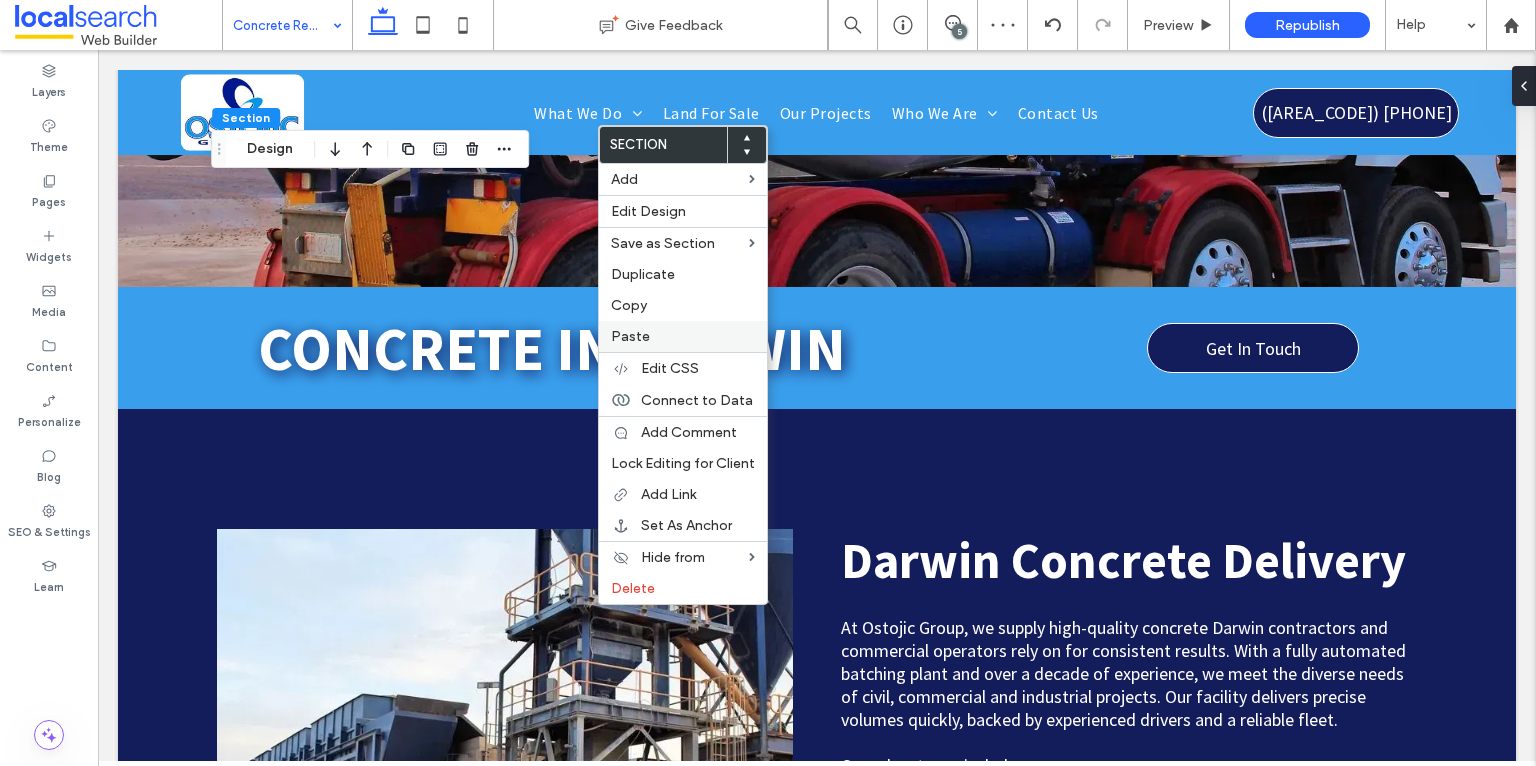 click on "Paste" at bounding box center [630, 336] 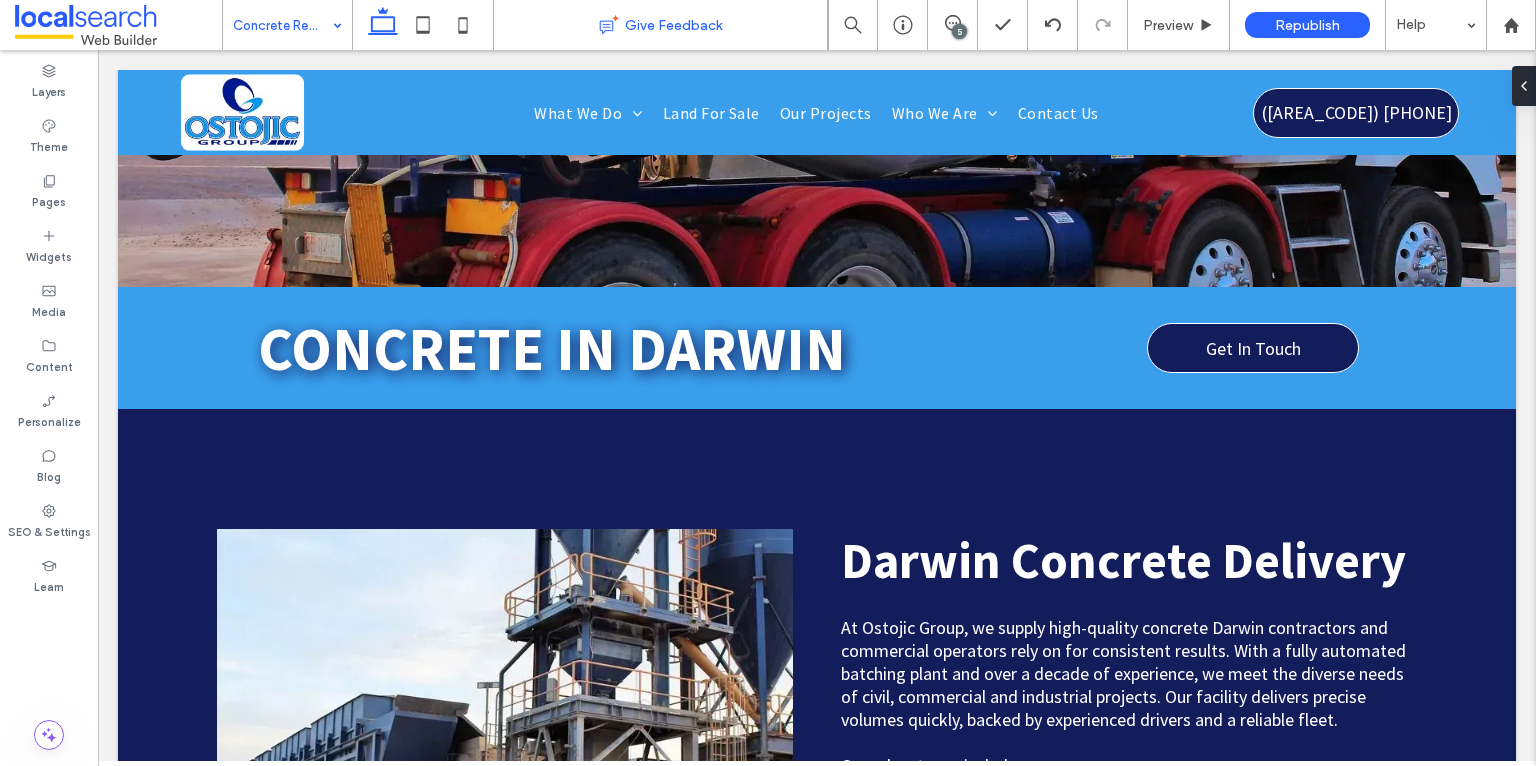 type on "**********" 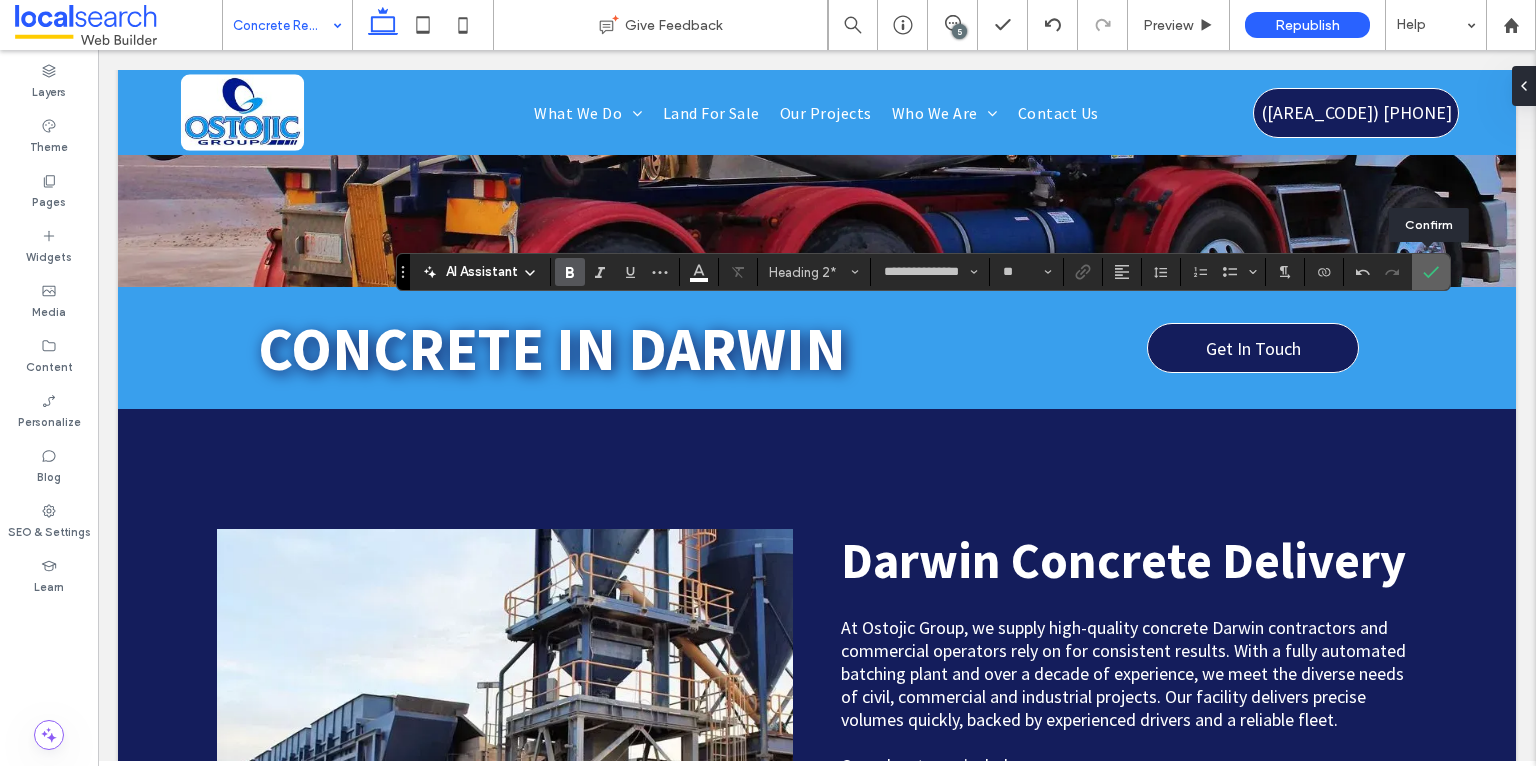 click 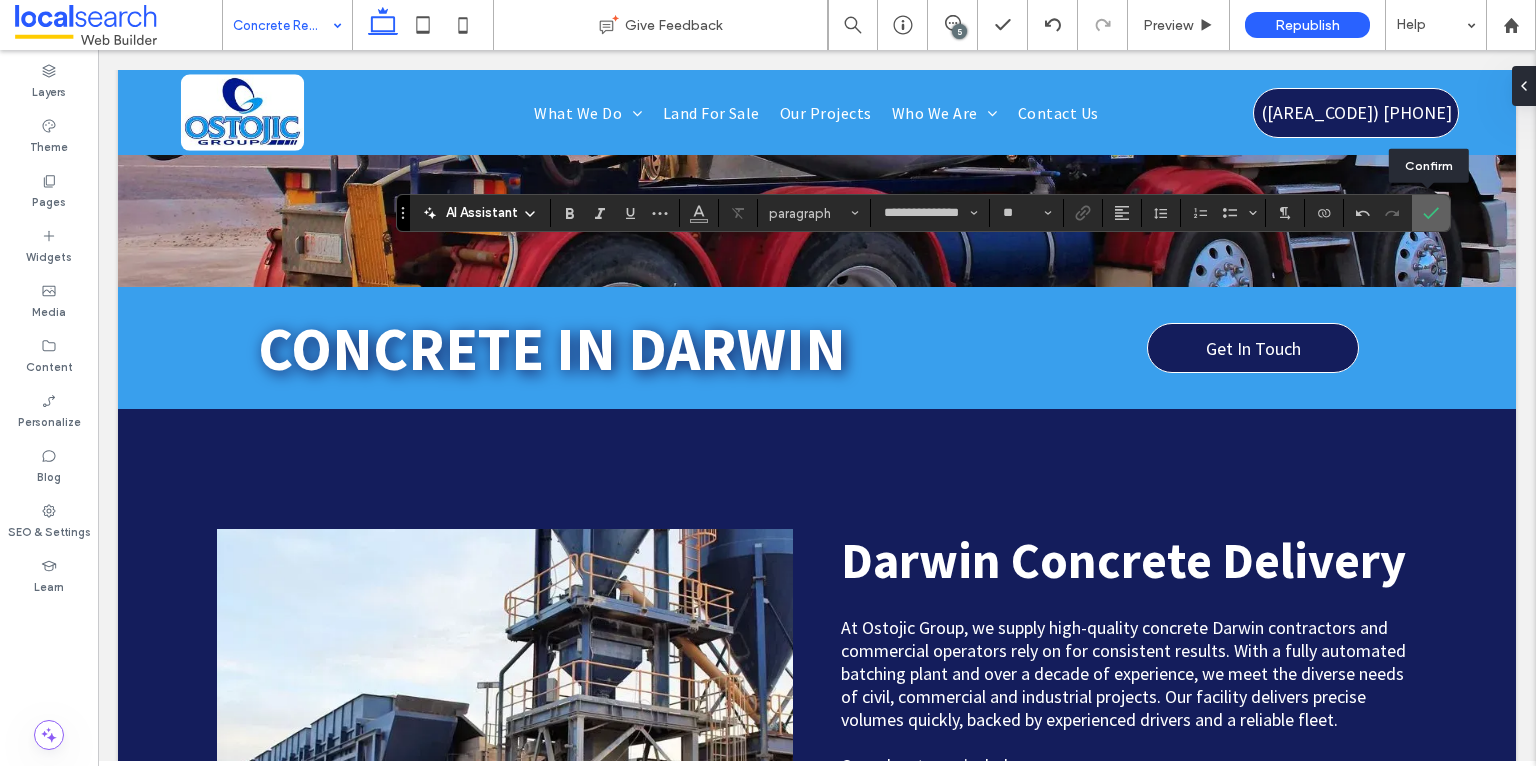 click 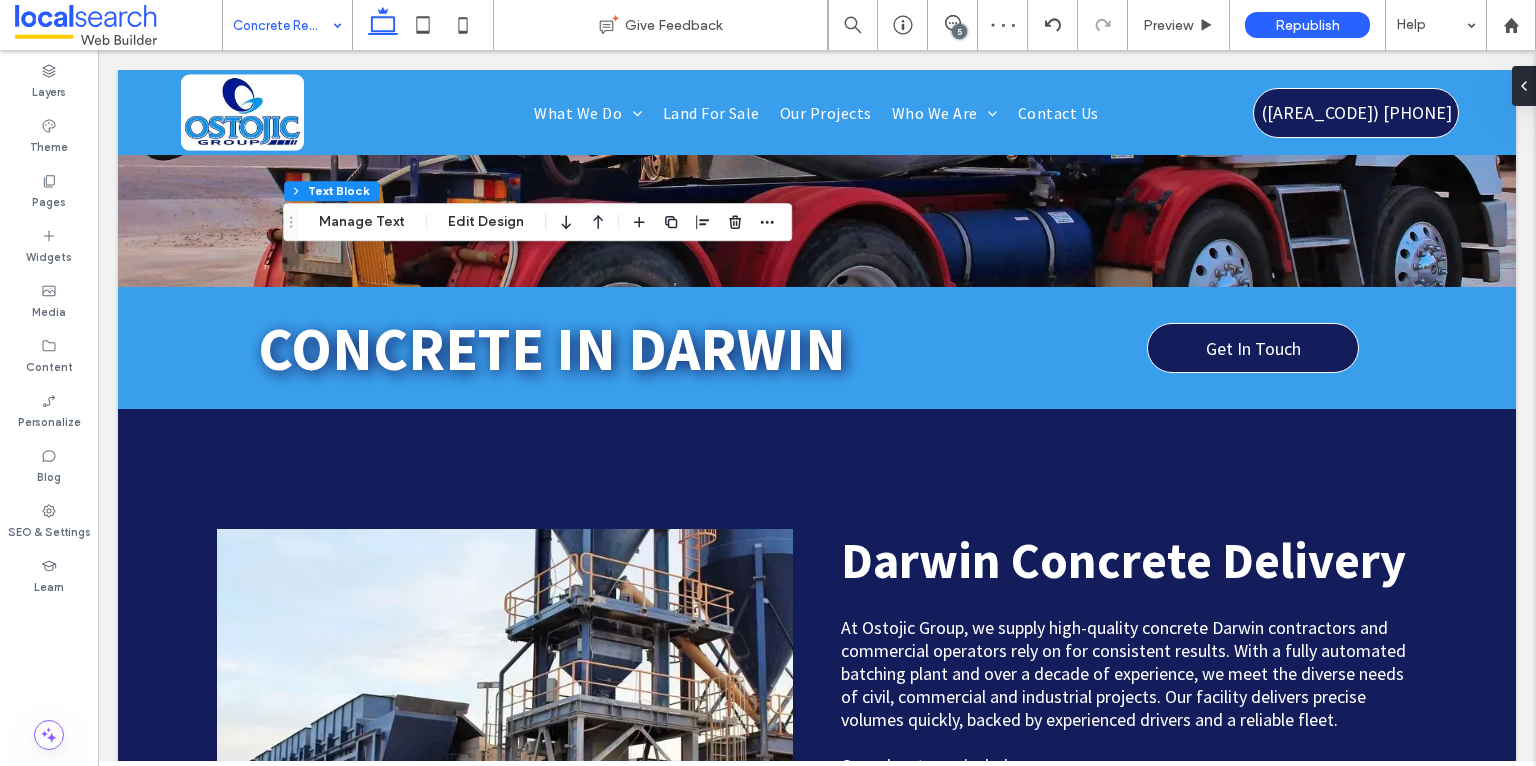 drag, startPoint x: 848, startPoint y: 266, endPoint x: 295, endPoint y: 223, distance: 554.66925 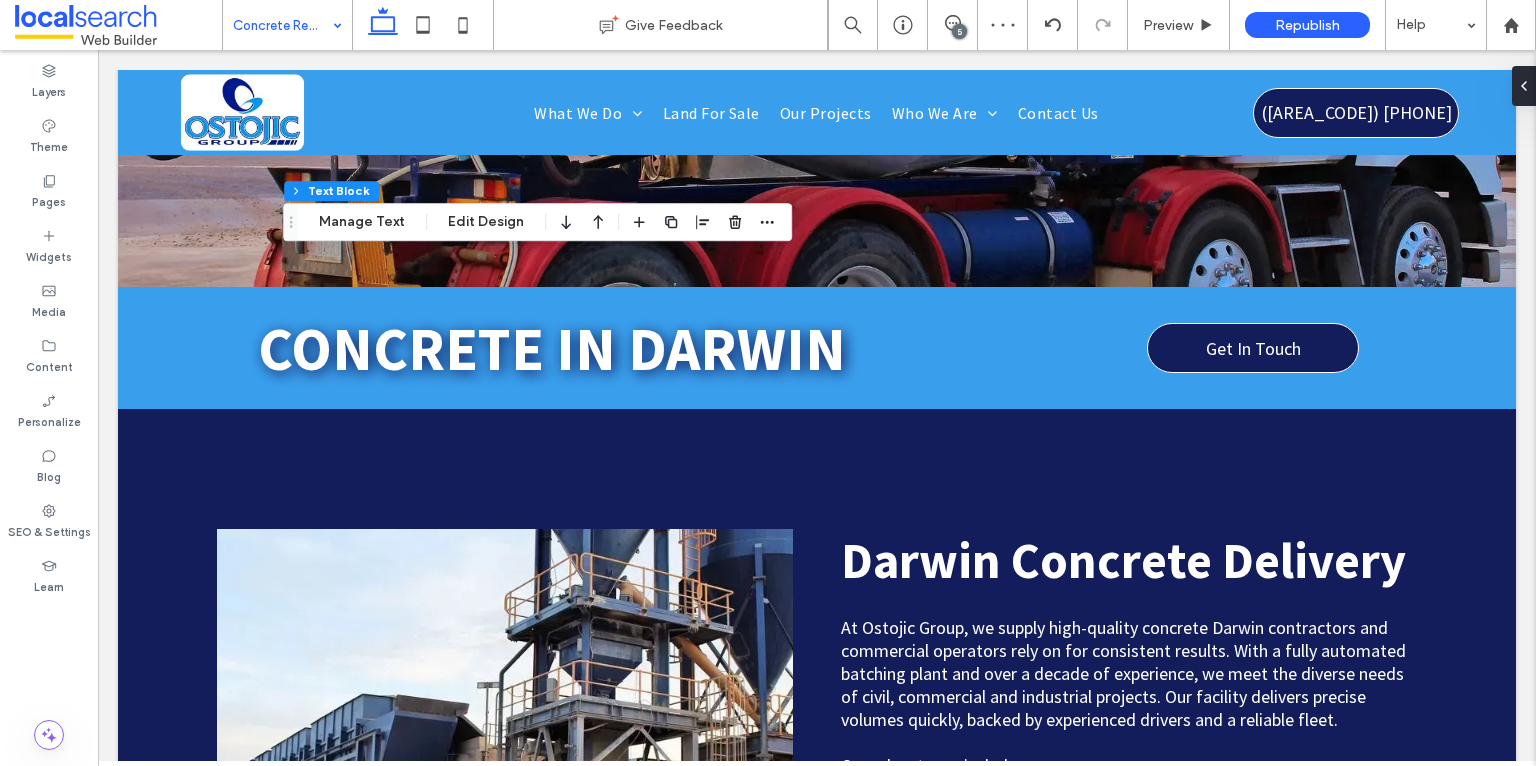 click 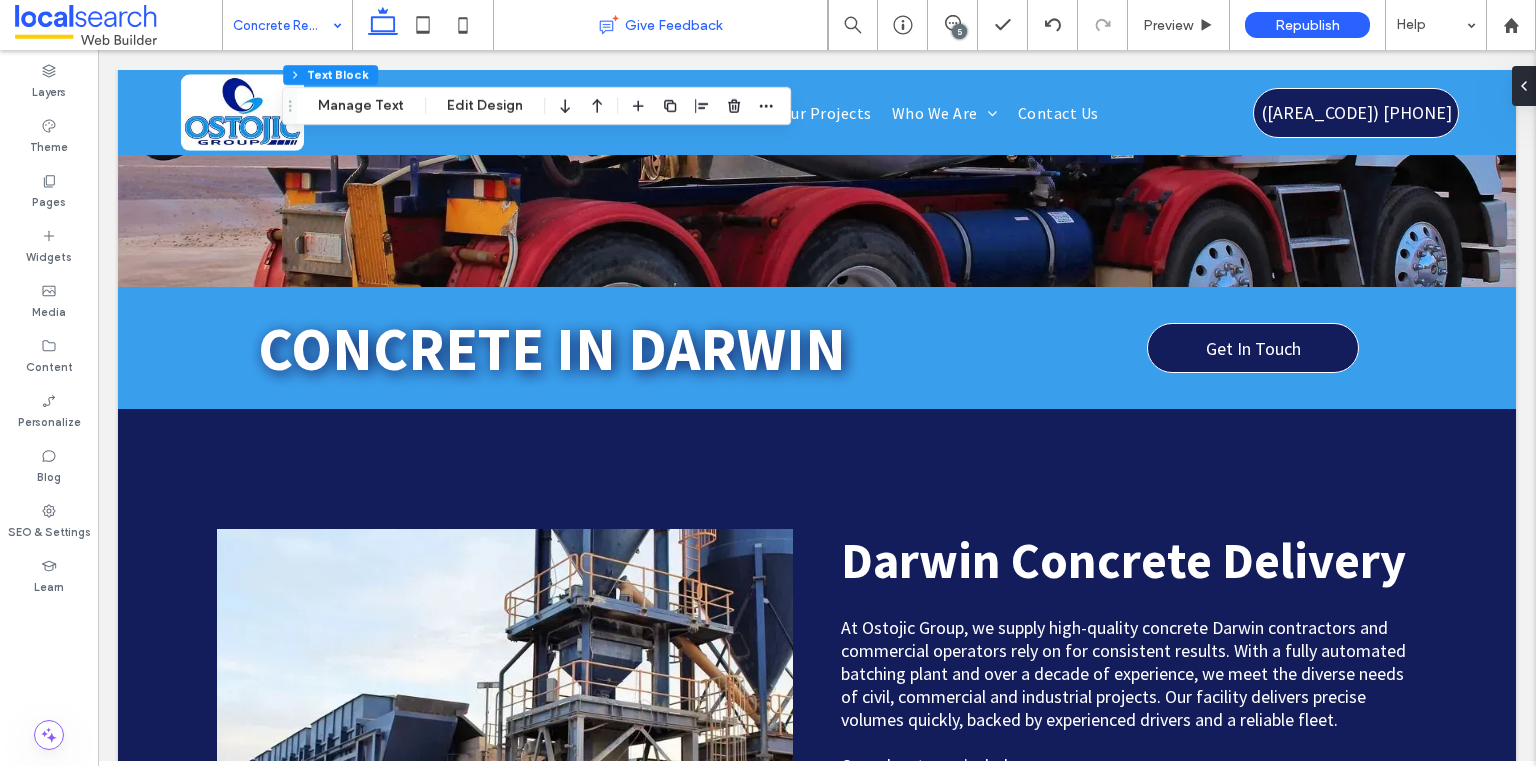 type on "**********" 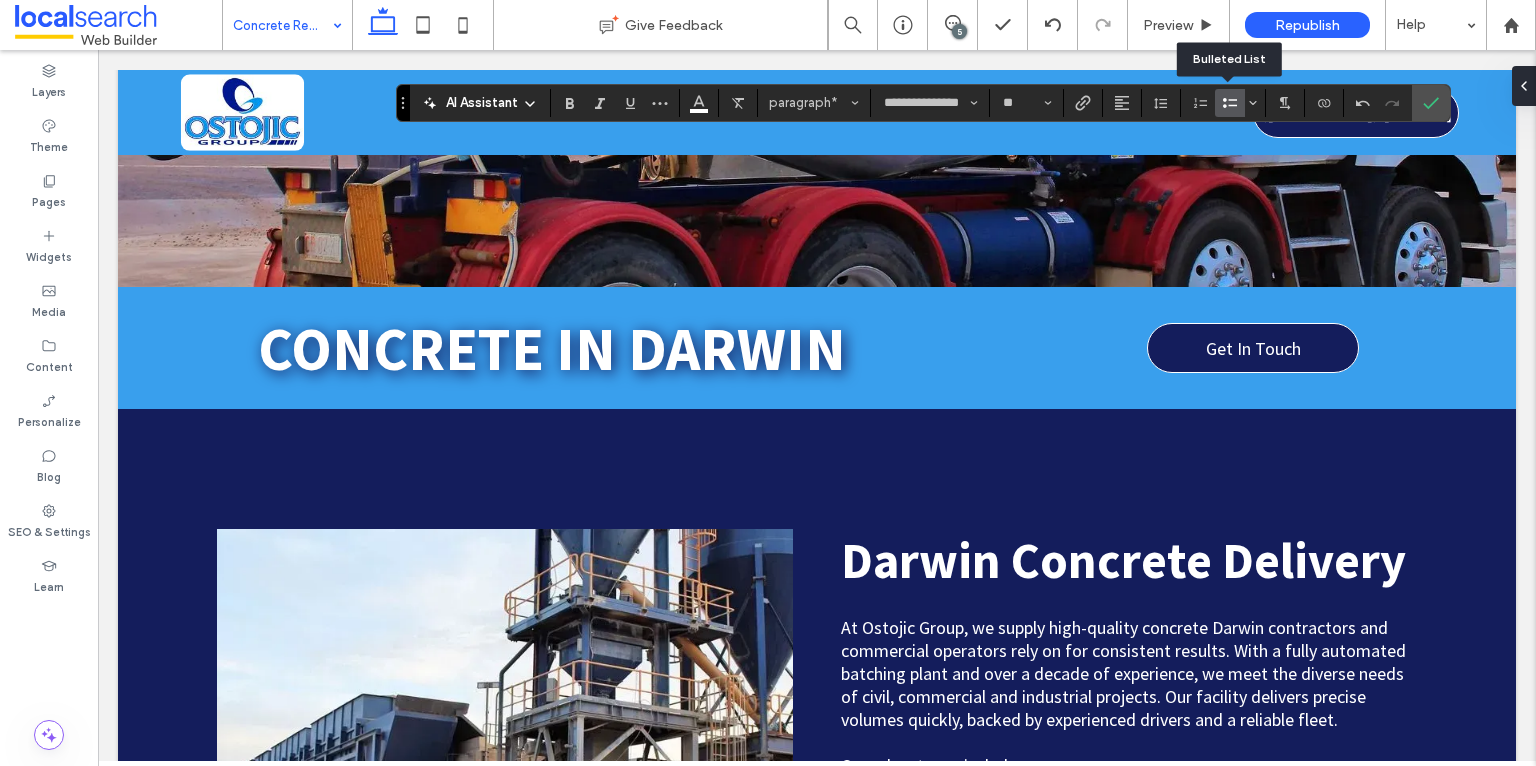 click 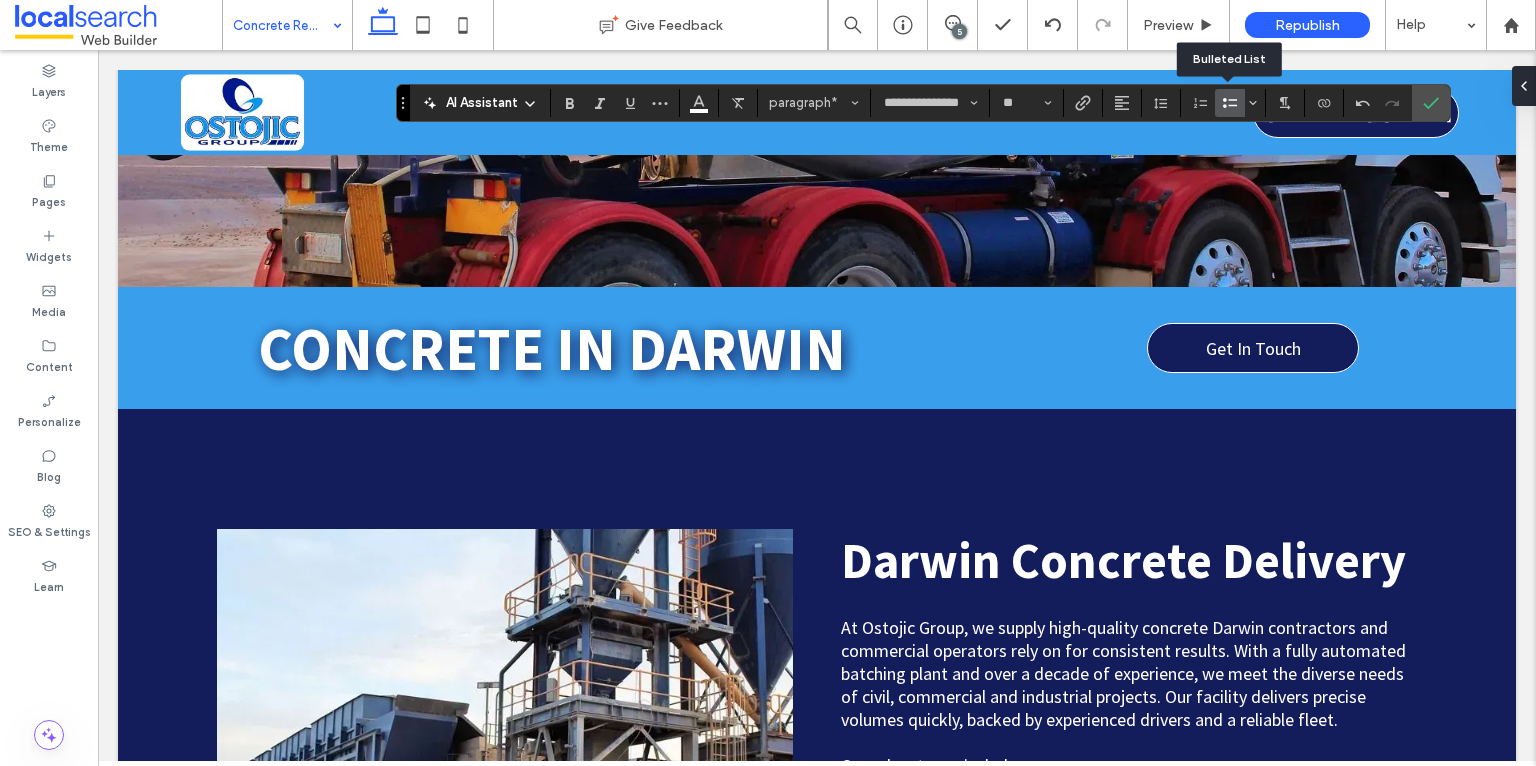 click 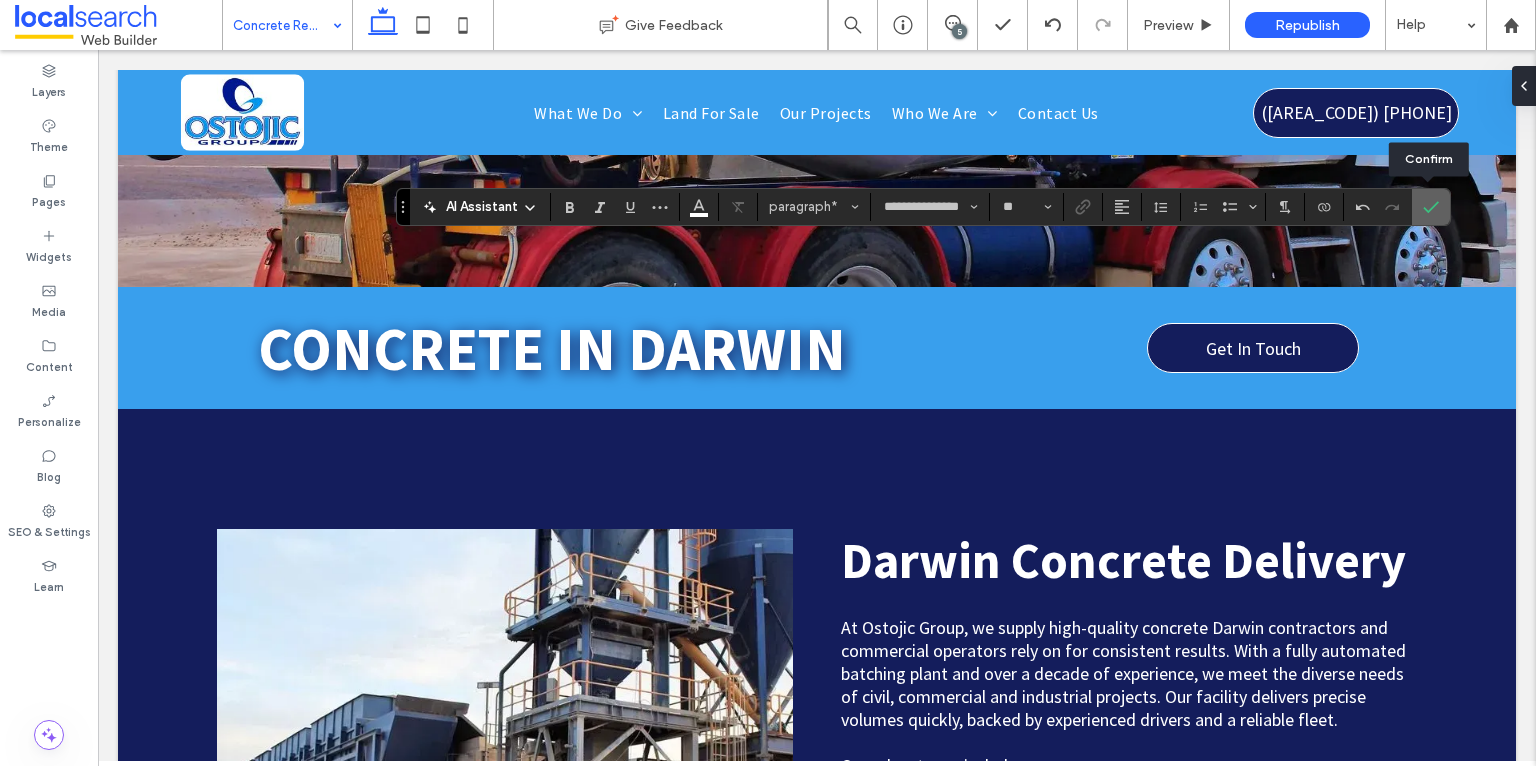 click 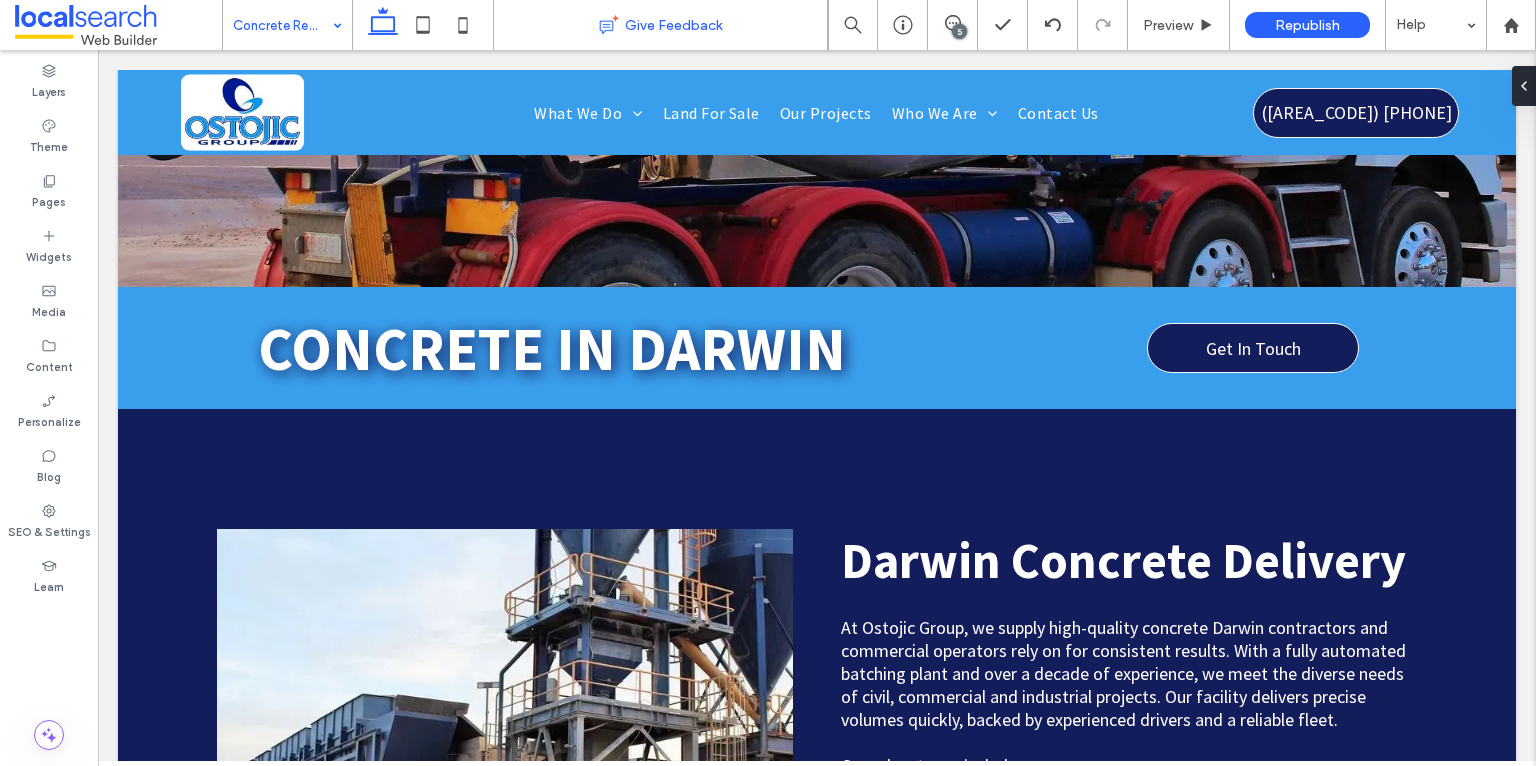 type on "**********" 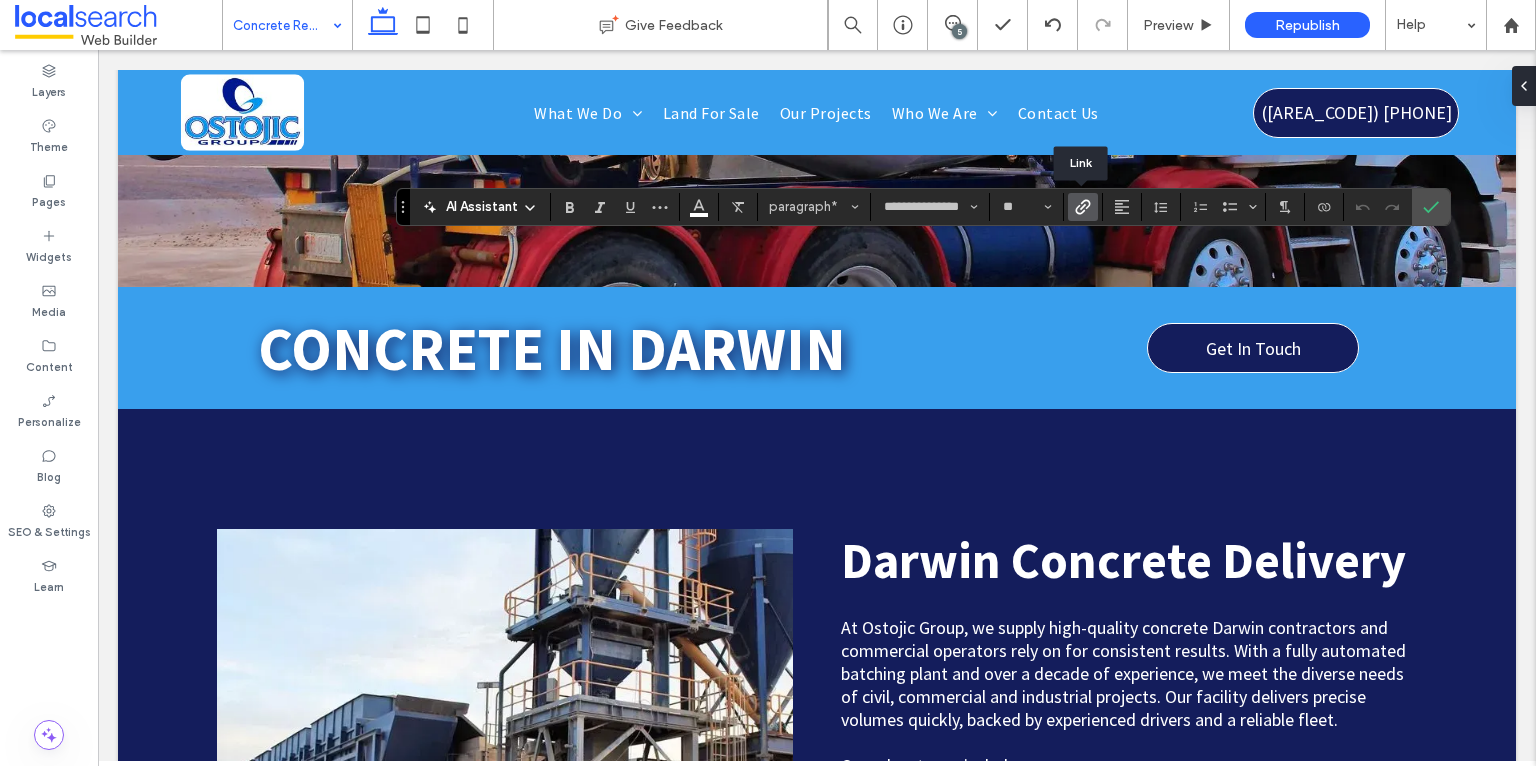 click 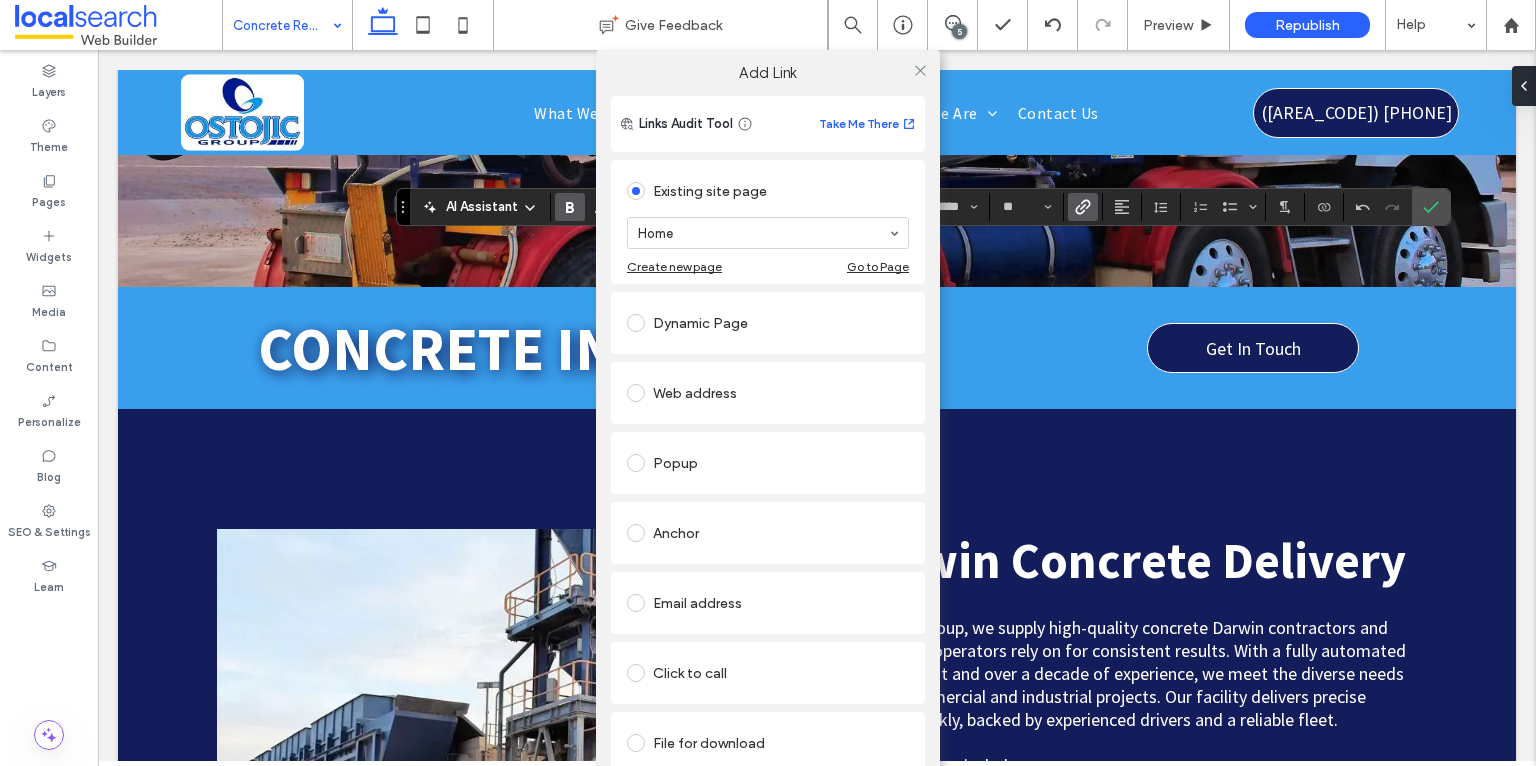 click at bounding box center [636, 393] 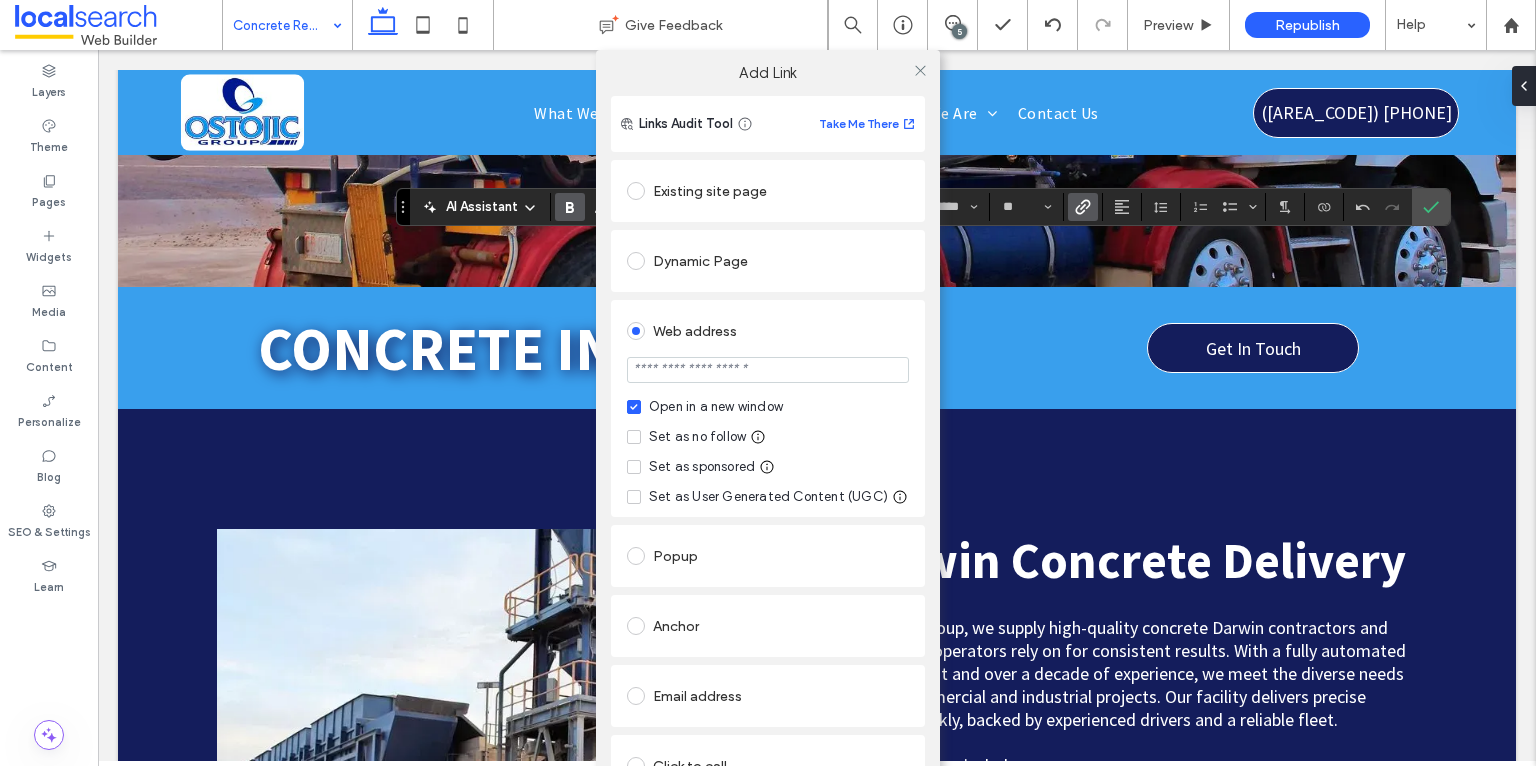 paste on "**********" 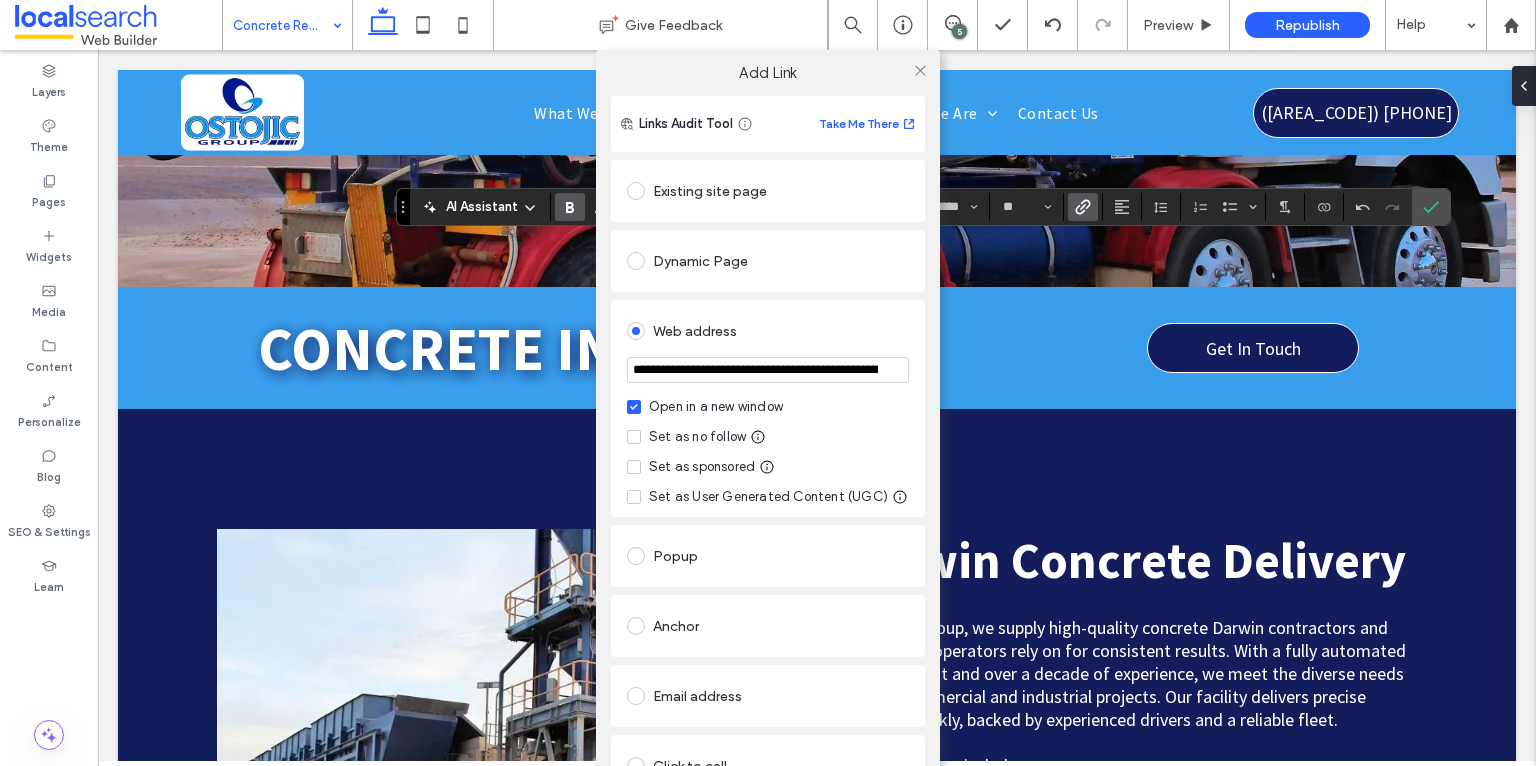 scroll, scrollTop: 0, scrollLeft: 648, axis: horizontal 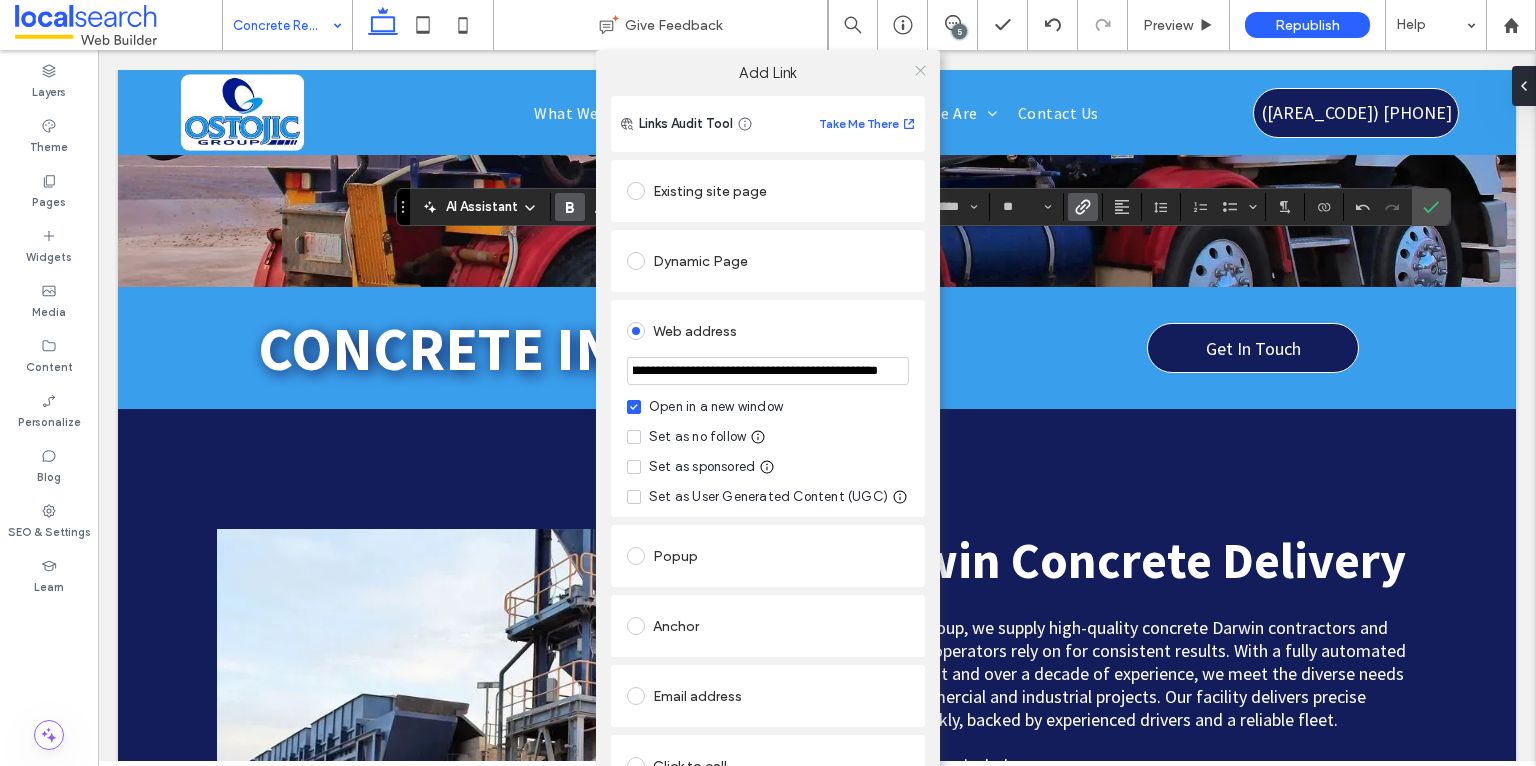 type on "**********" 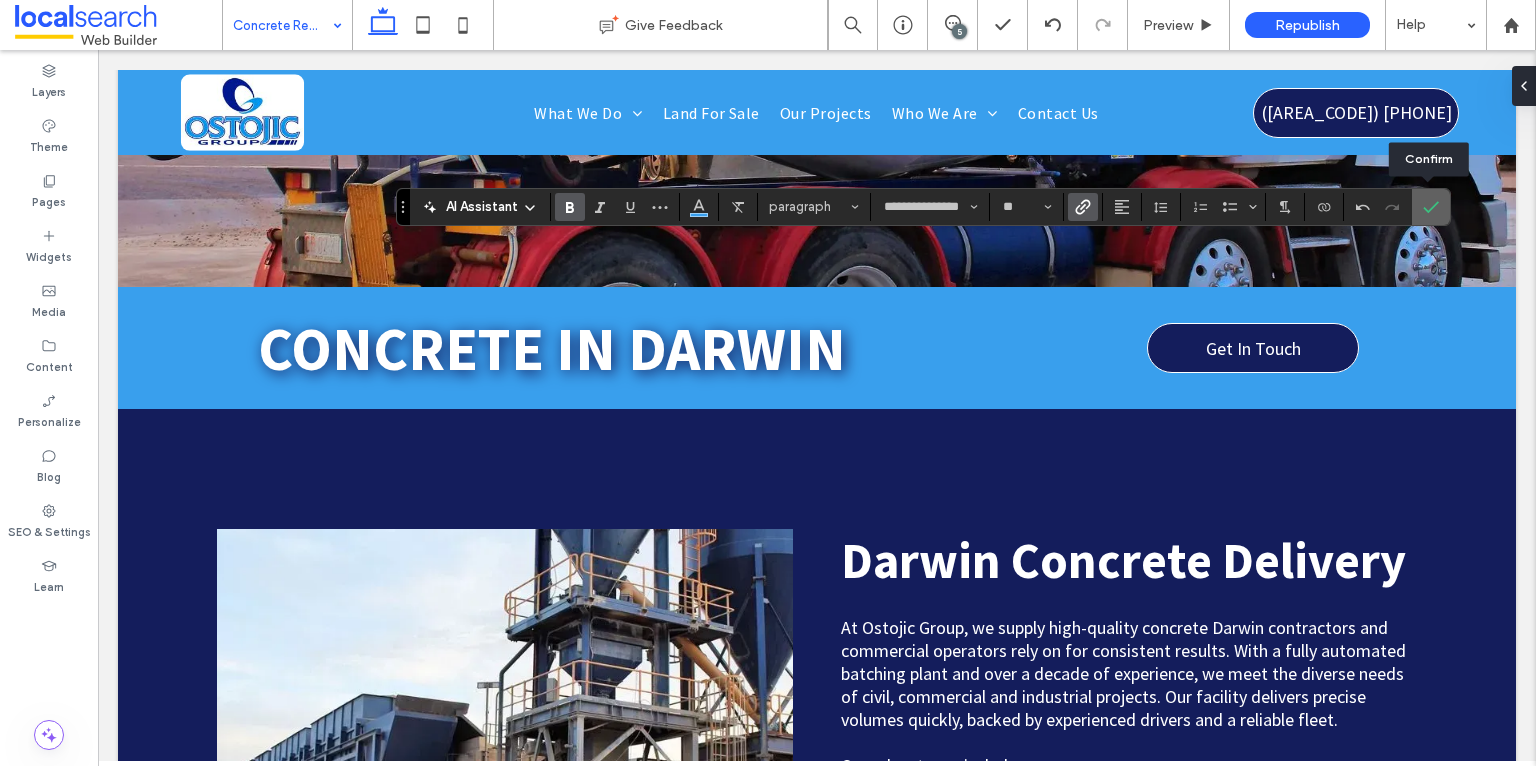 click 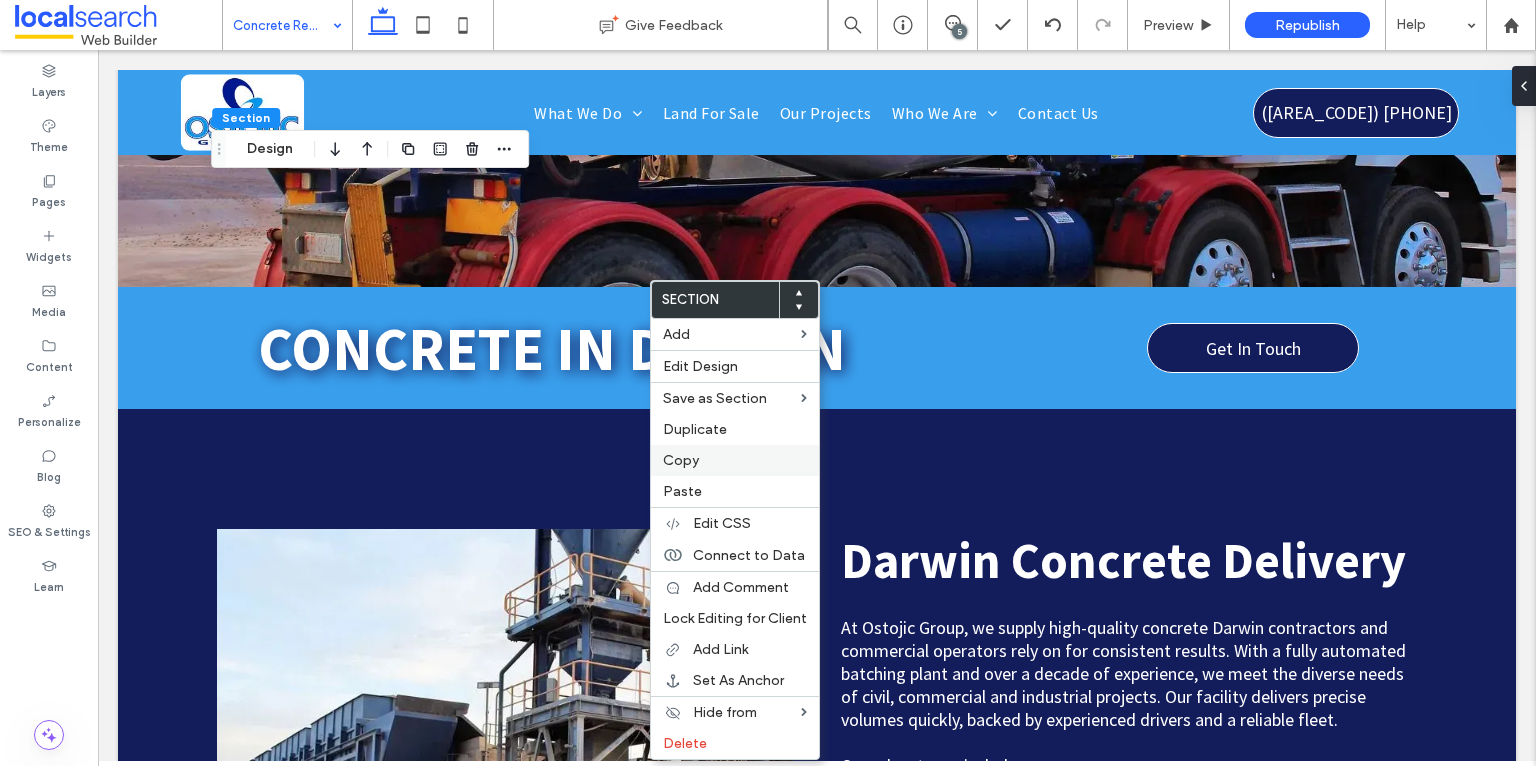 click on "Copy" at bounding box center (681, 460) 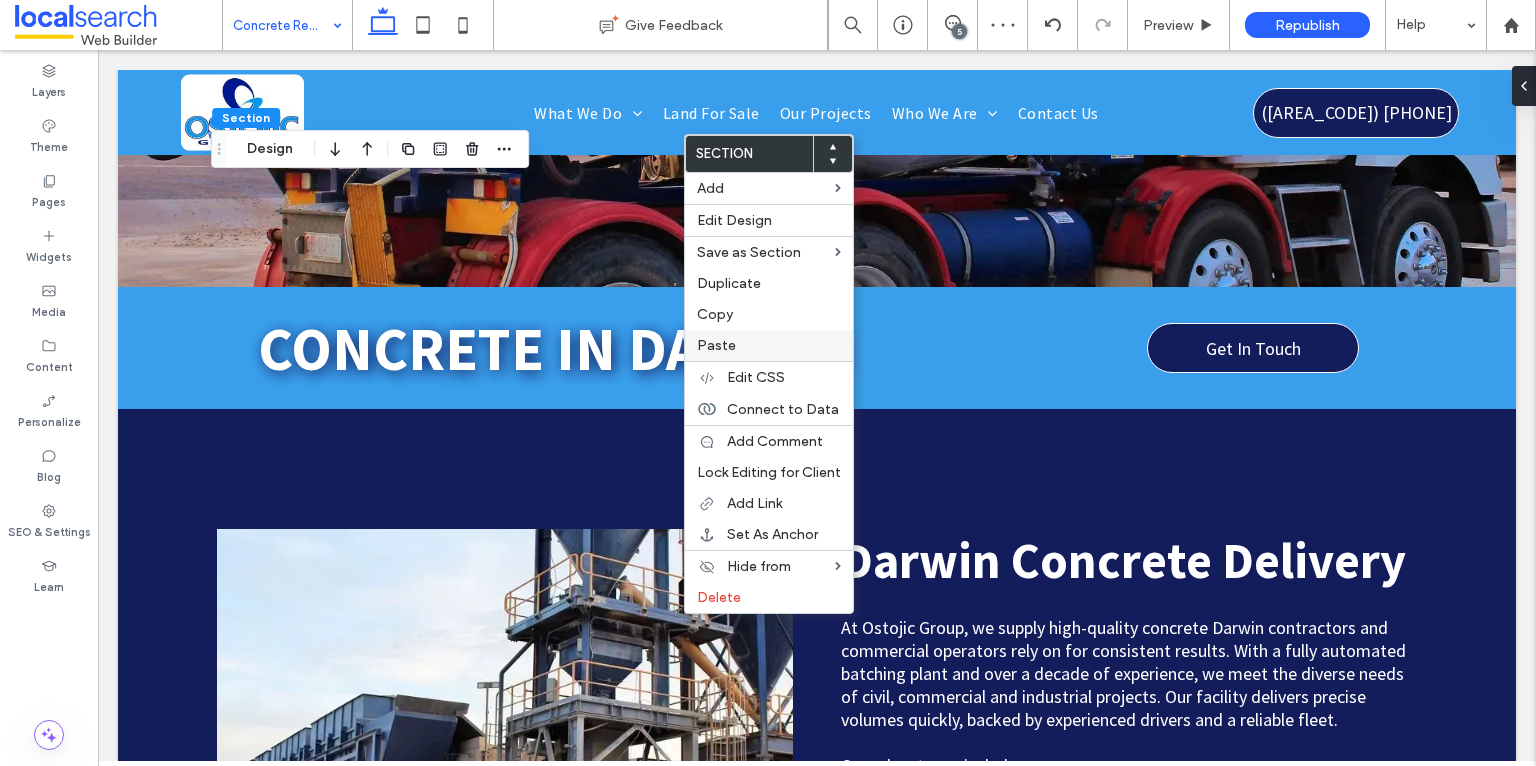 click on "Paste" at bounding box center [716, 345] 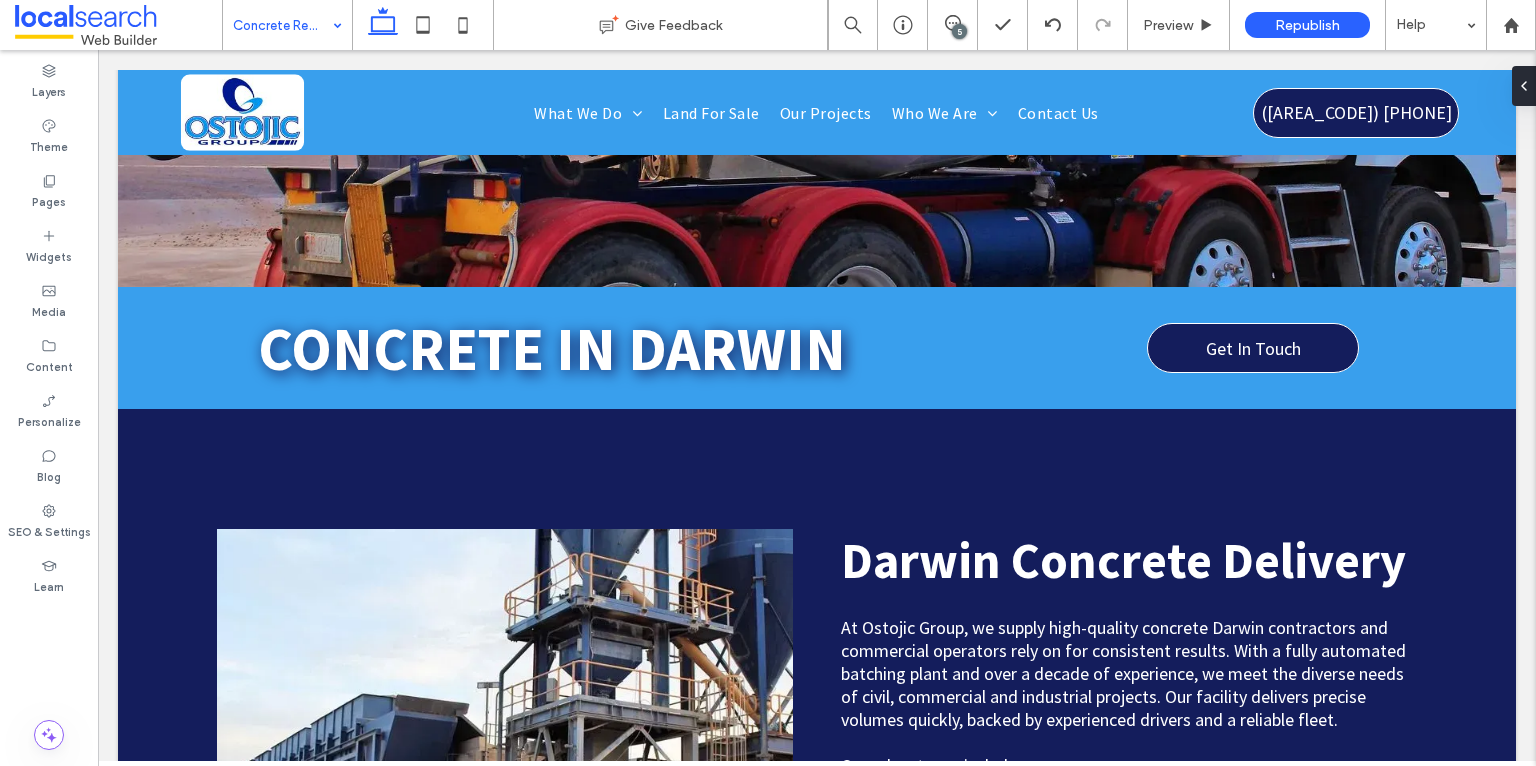 type on "**********" 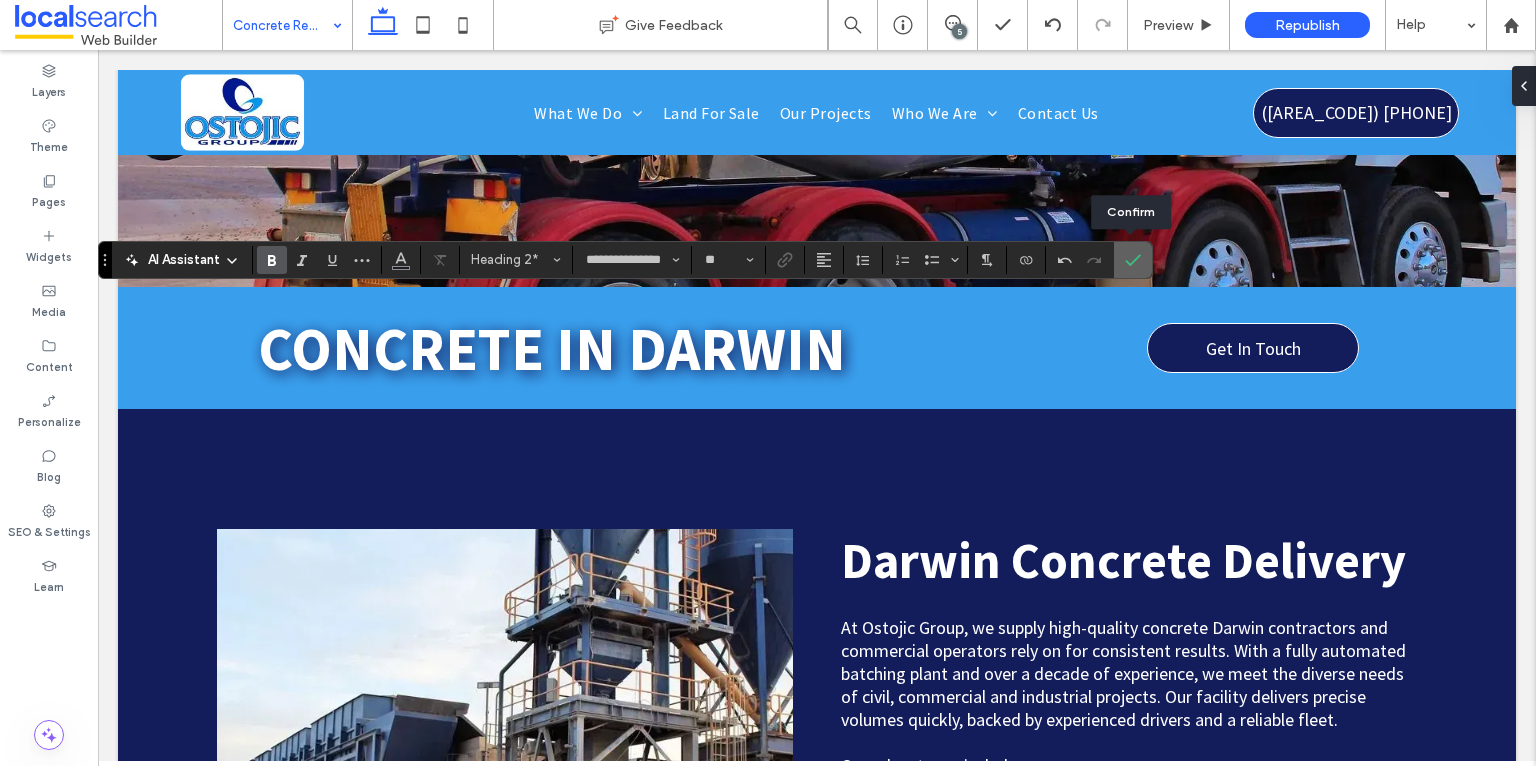 click 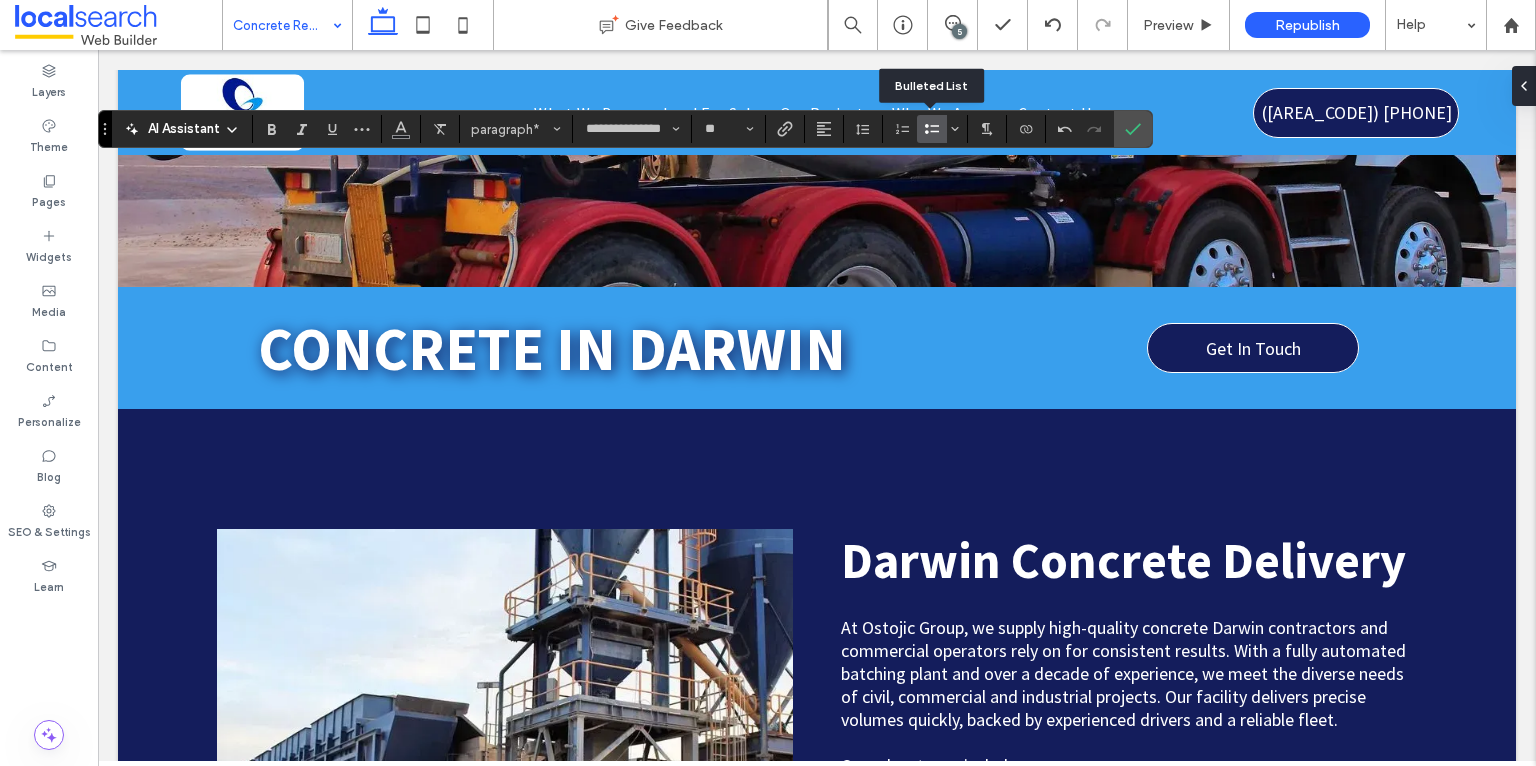 click 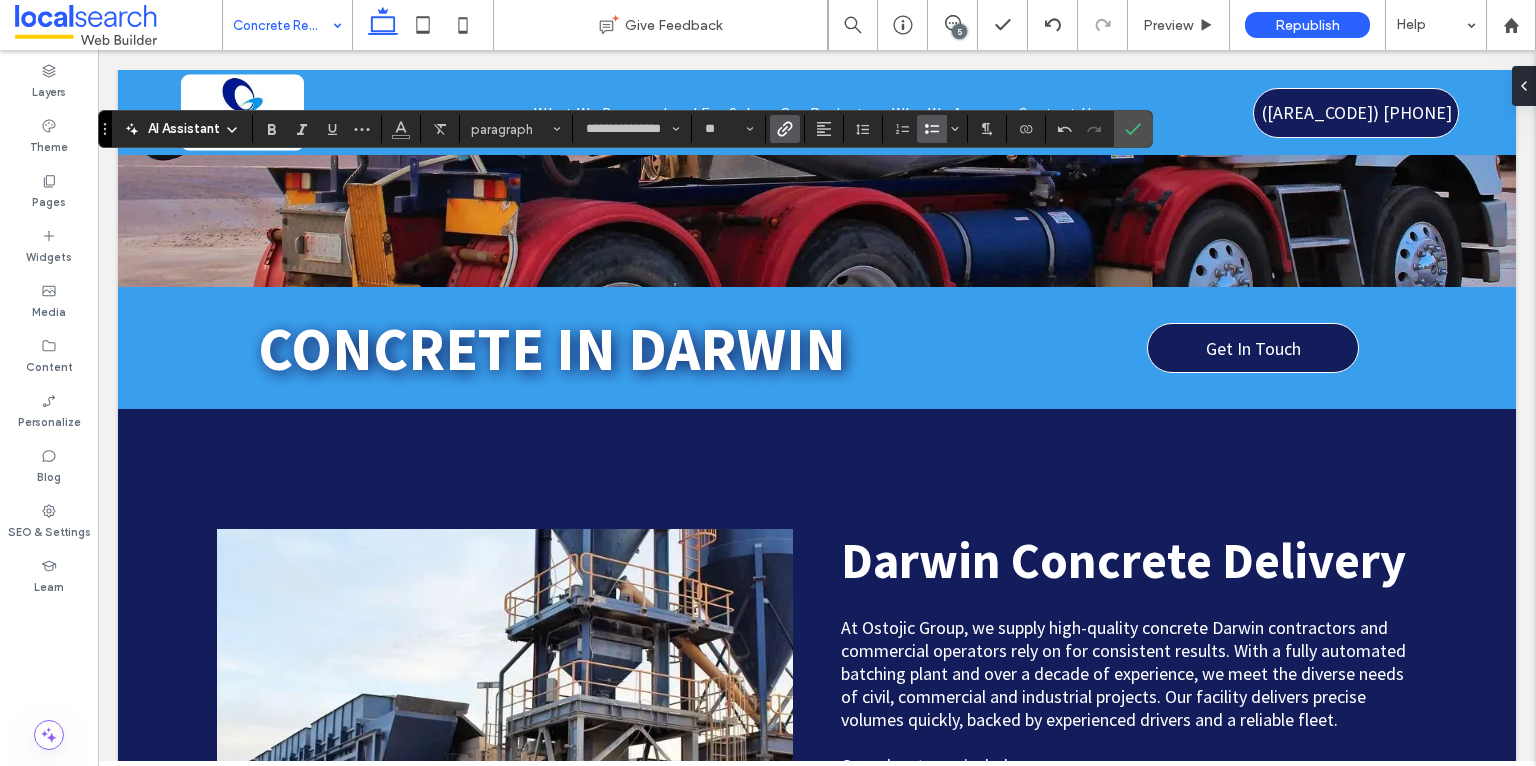 click 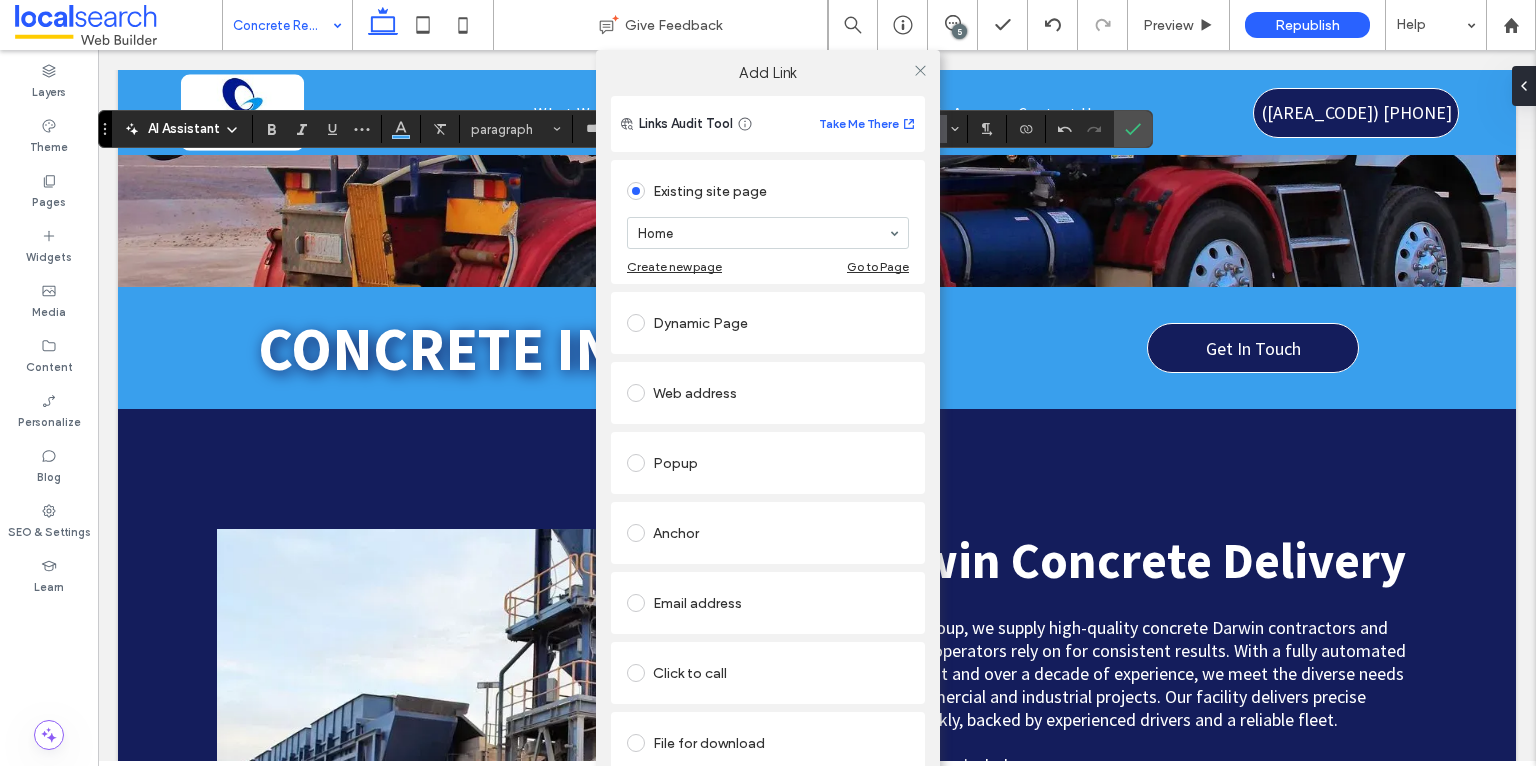 click at bounding box center (636, 393) 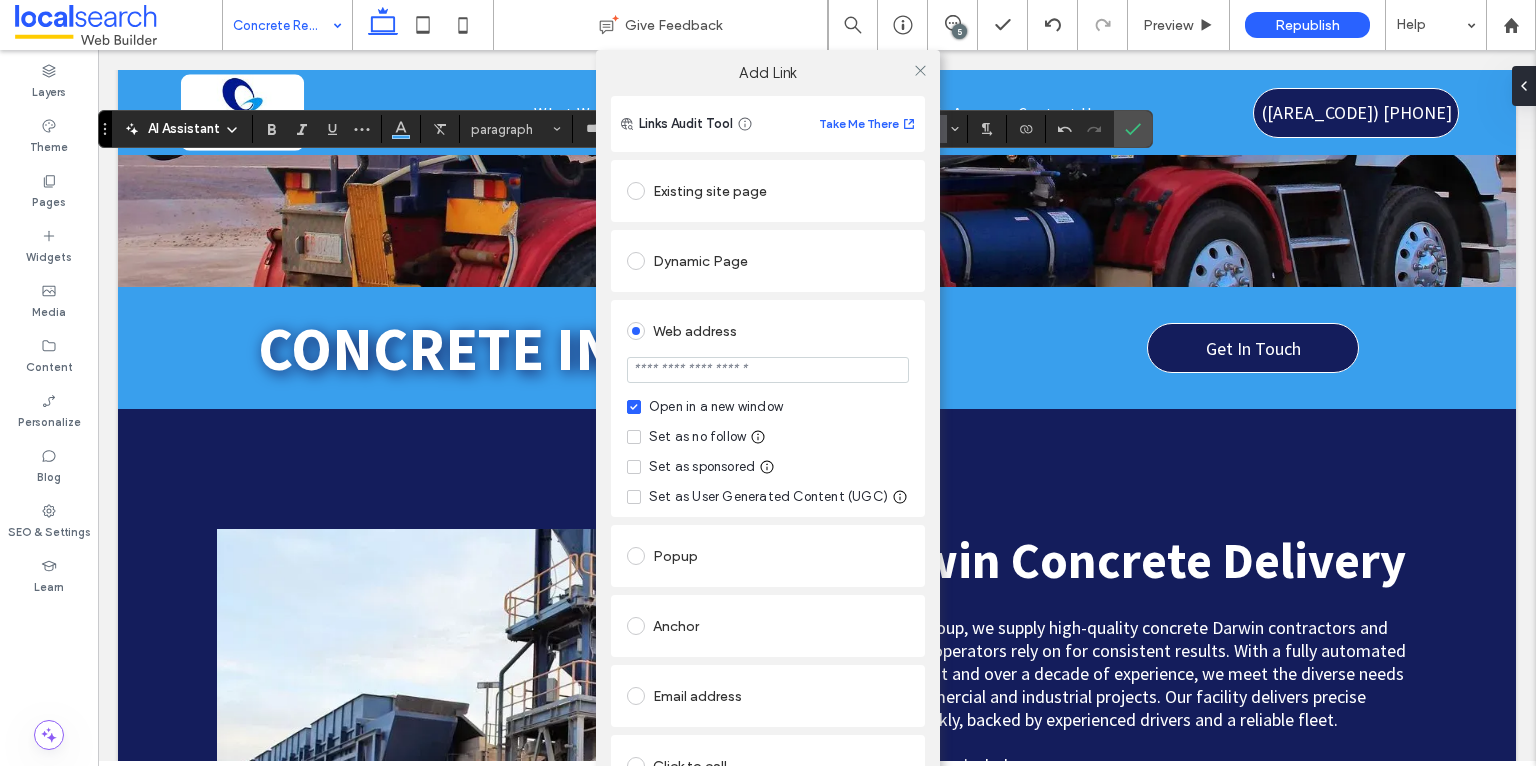 paste on "**********" 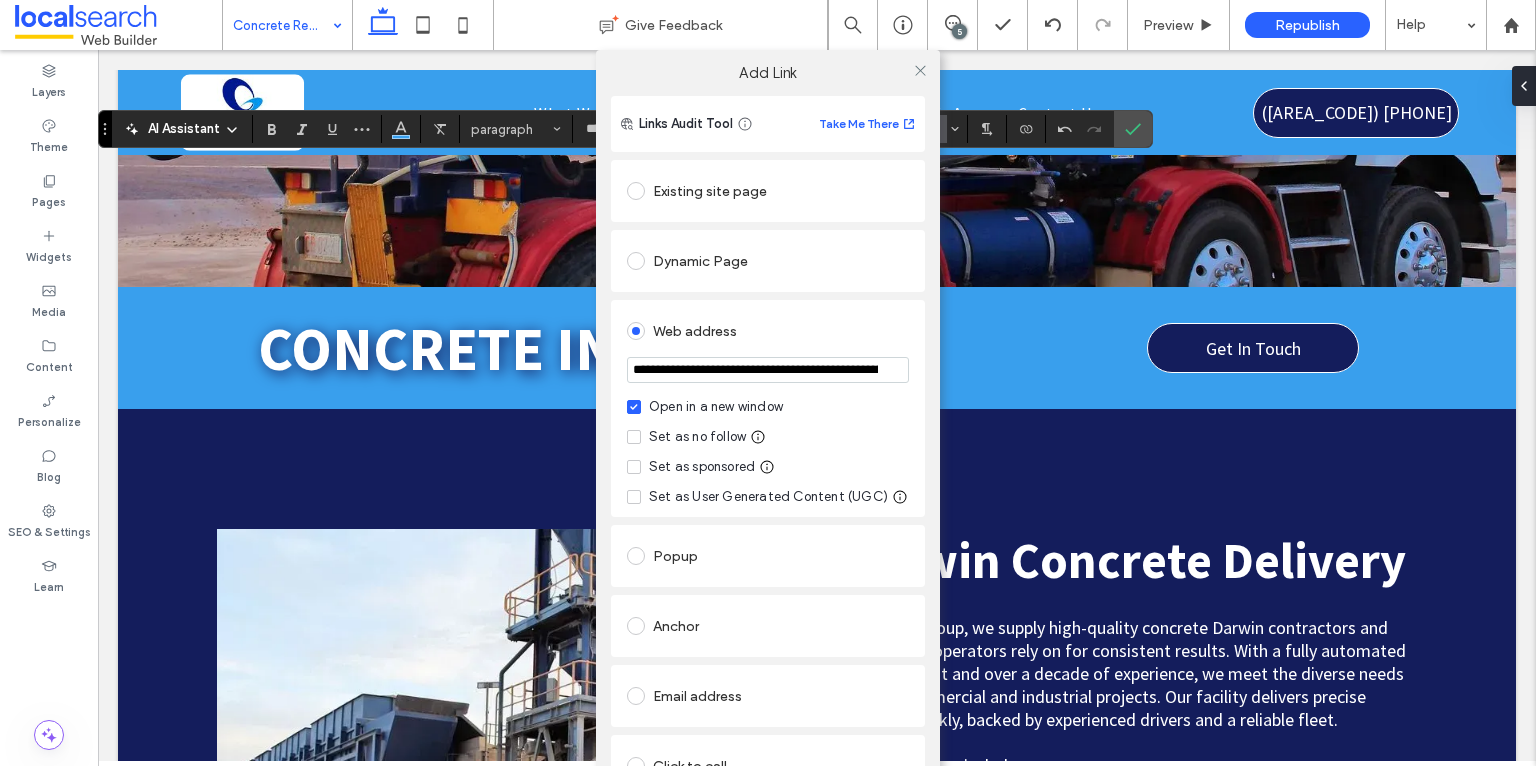scroll, scrollTop: 0, scrollLeft: 110, axis: horizontal 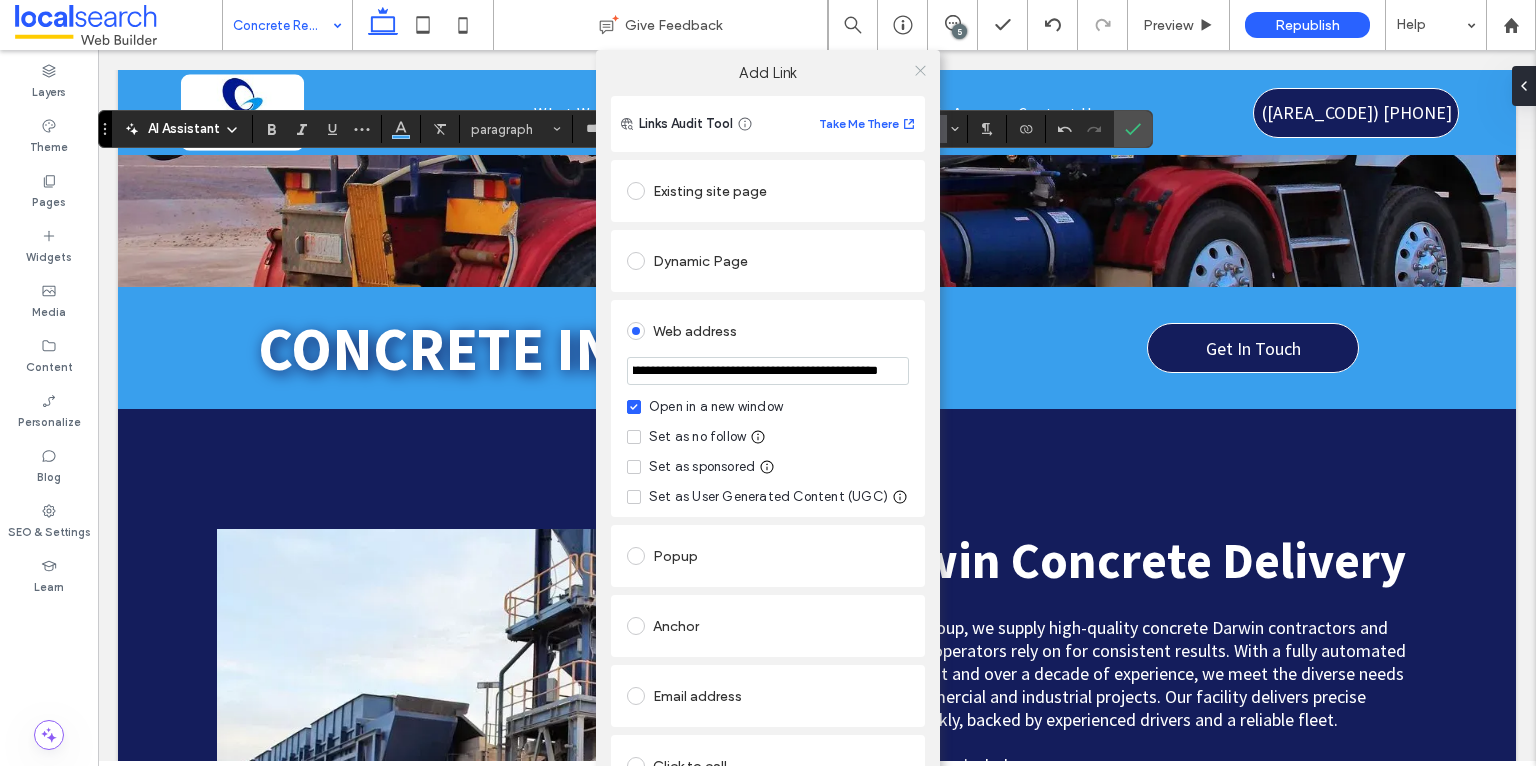 type on "**********" 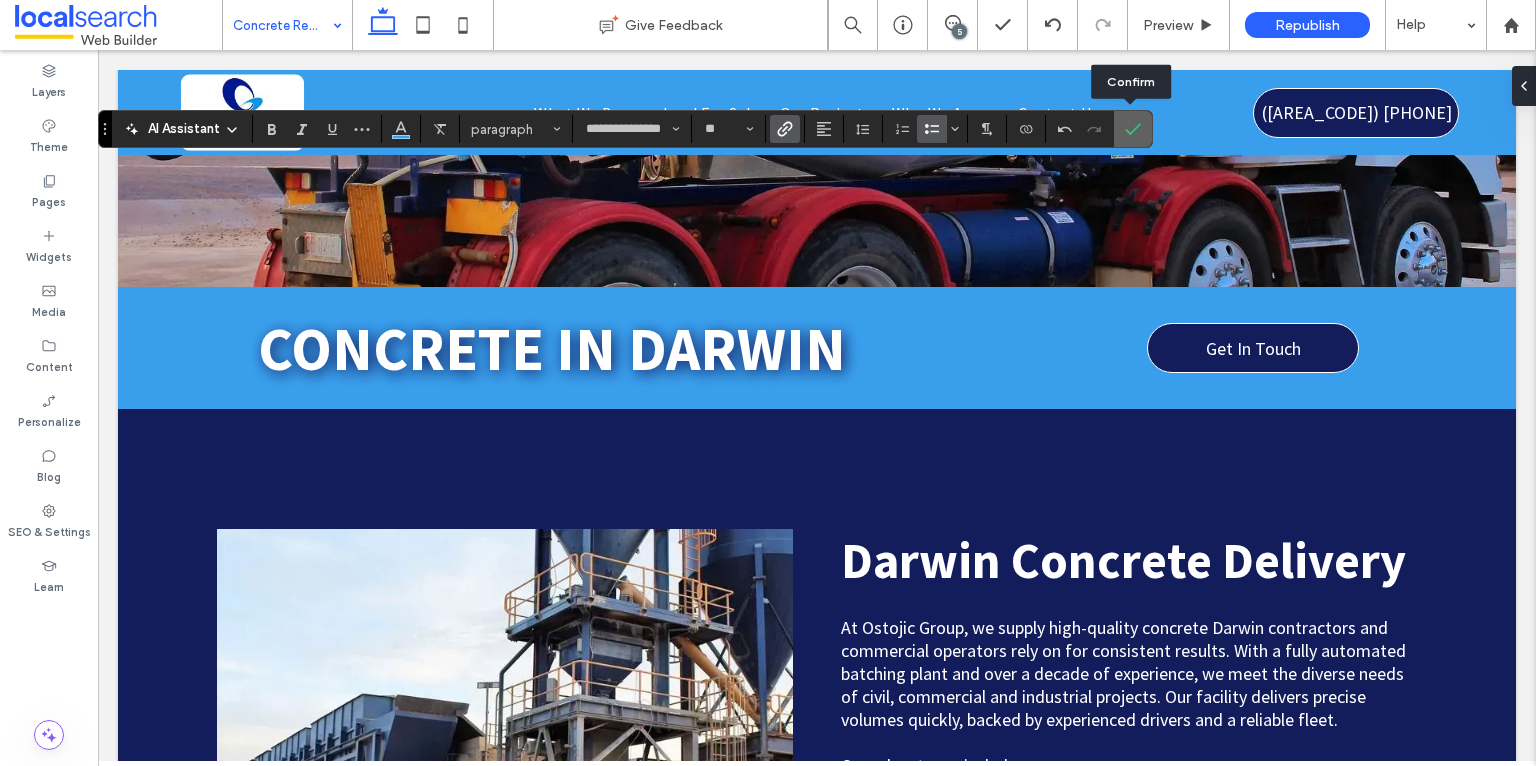 click 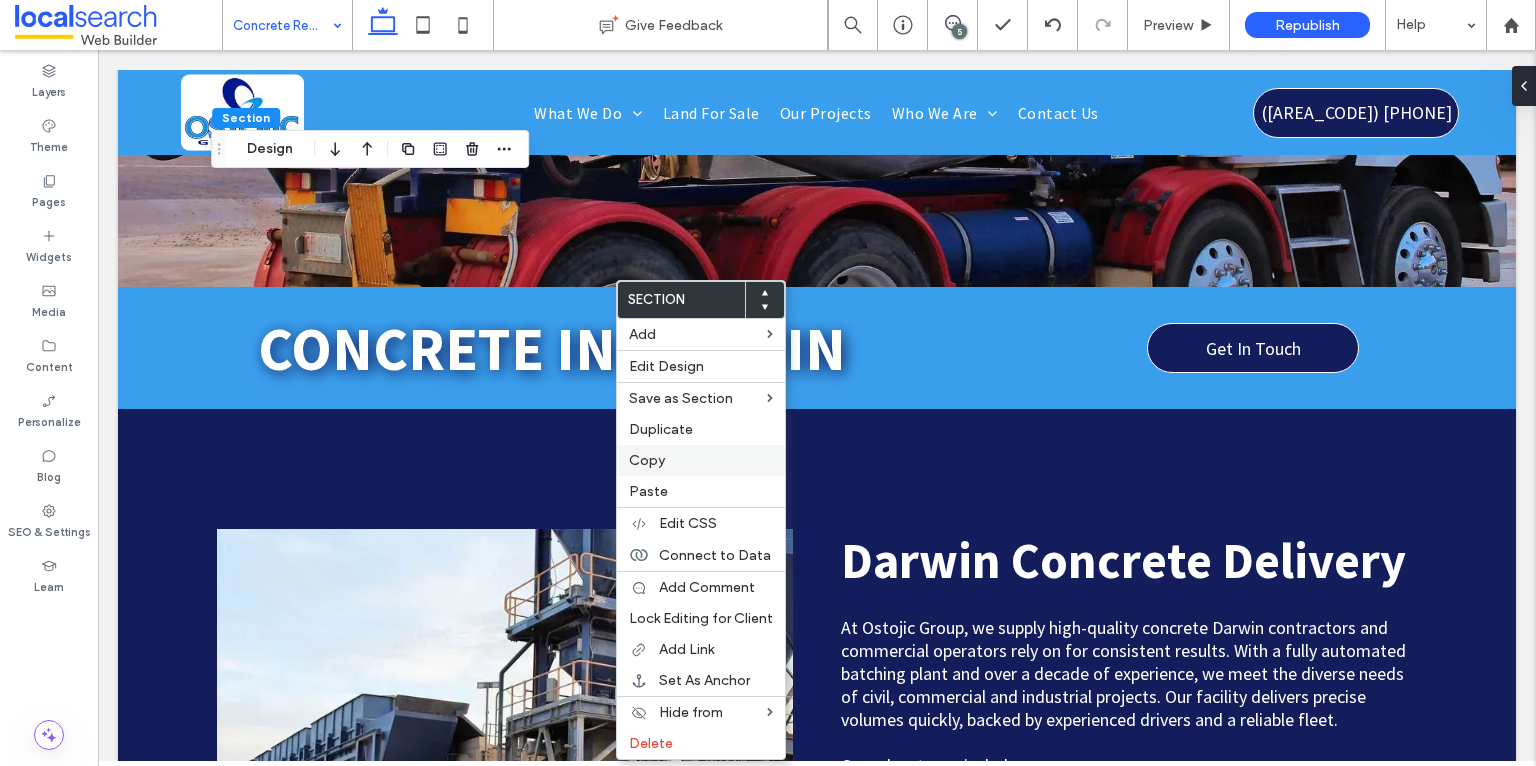 click on "Copy" at bounding box center (647, 460) 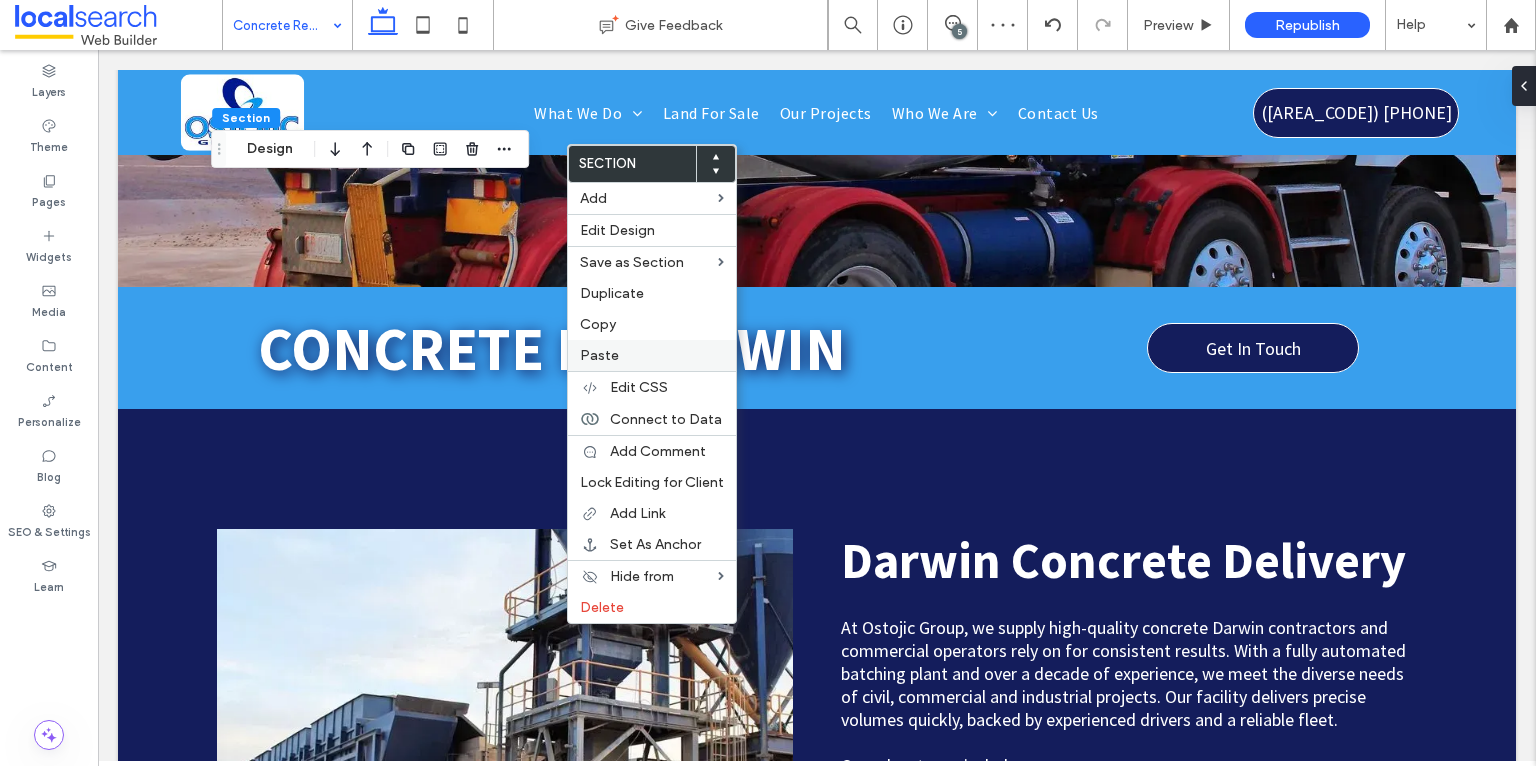 click on "Paste" at bounding box center (652, 355) 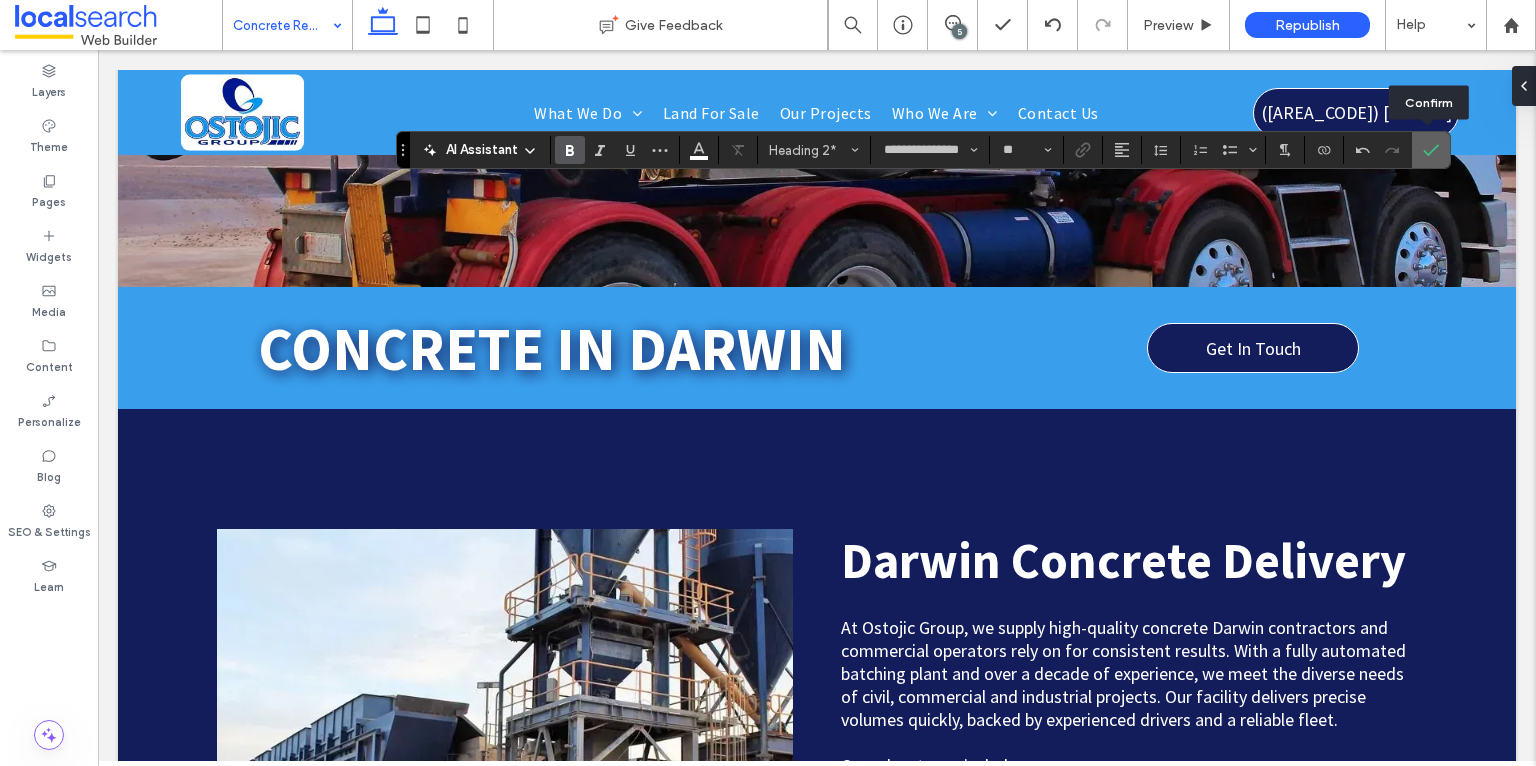 click 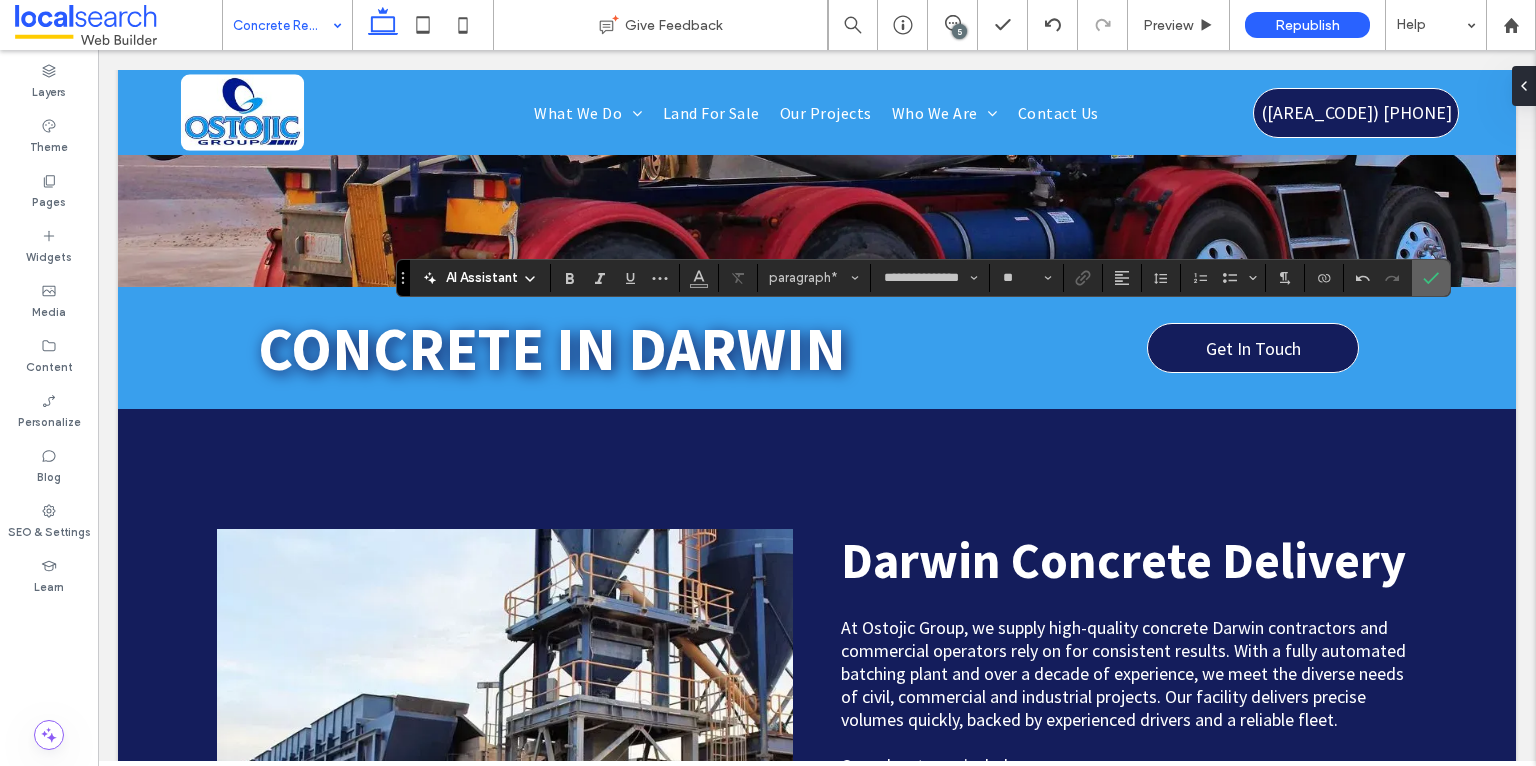 click 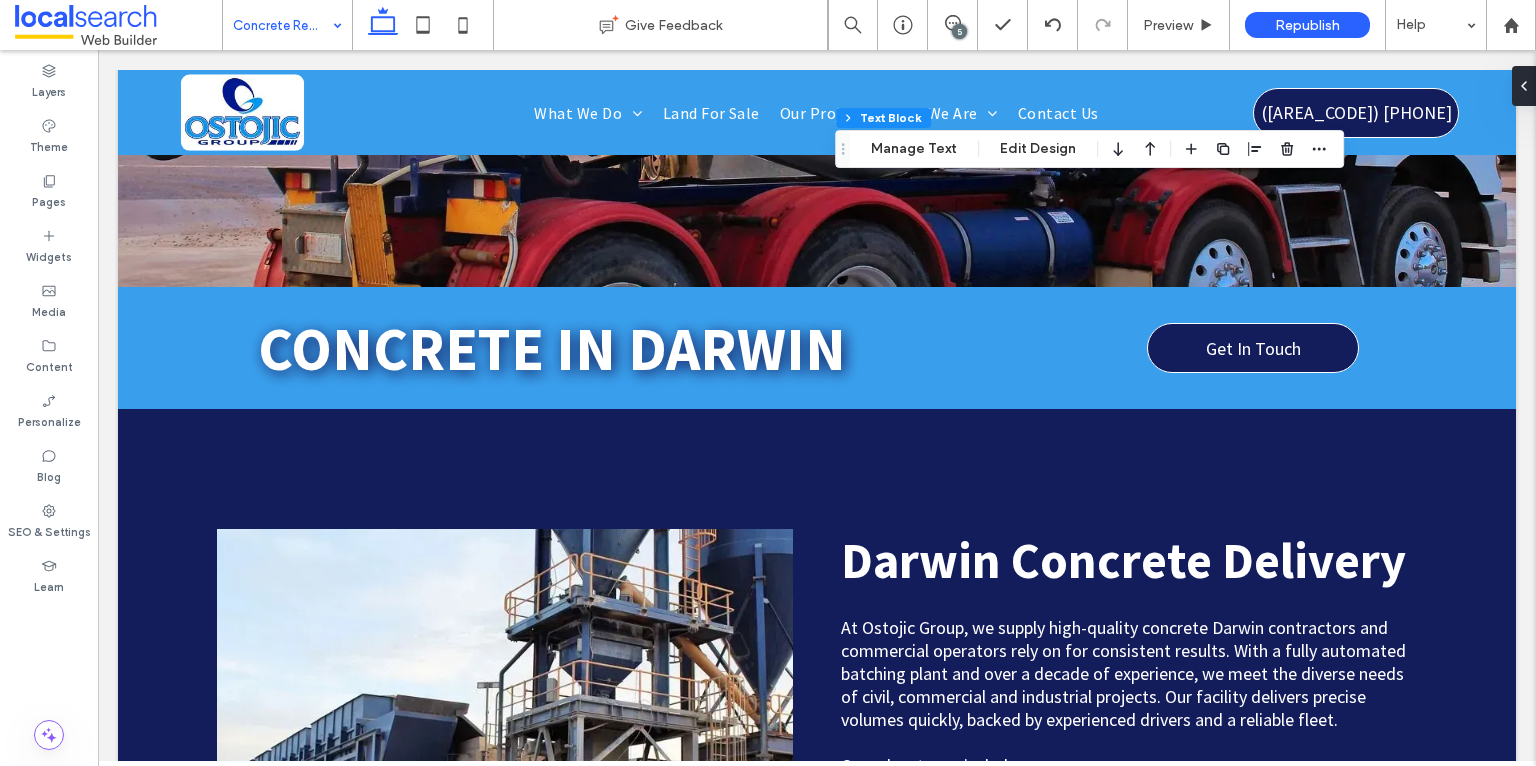 click on "5" at bounding box center (959, 31) 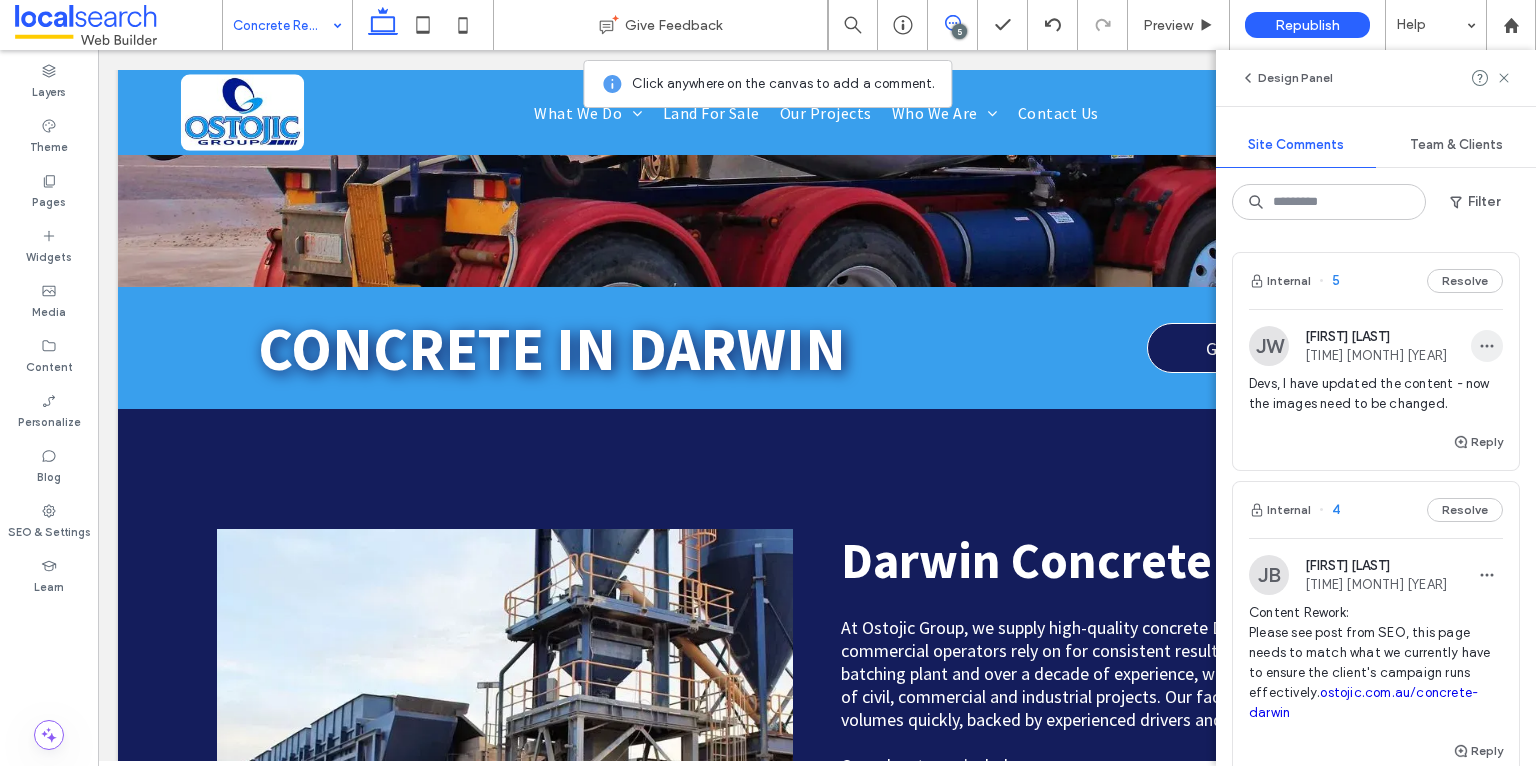 click 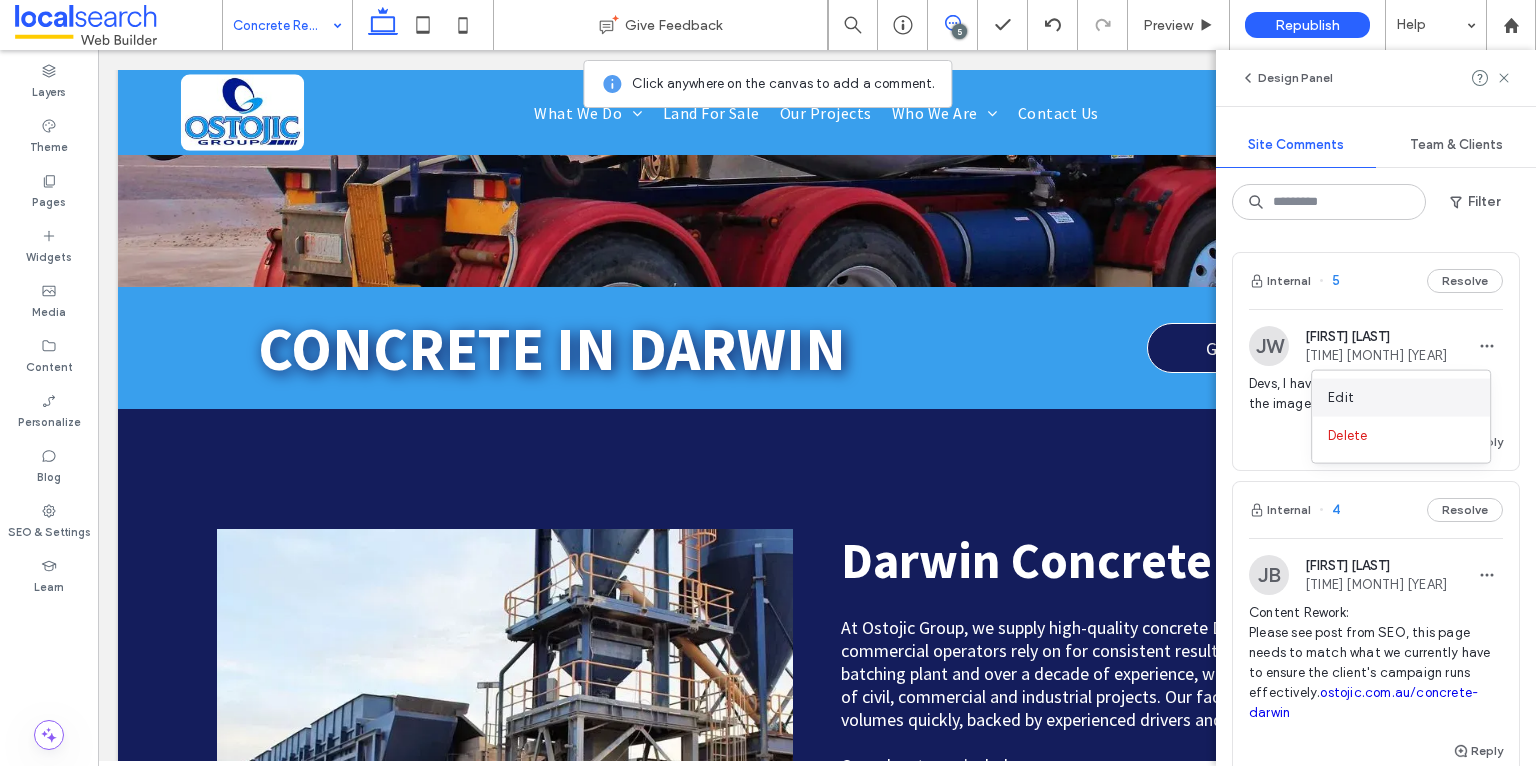 click on "Edit" at bounding box center (1401, 398) 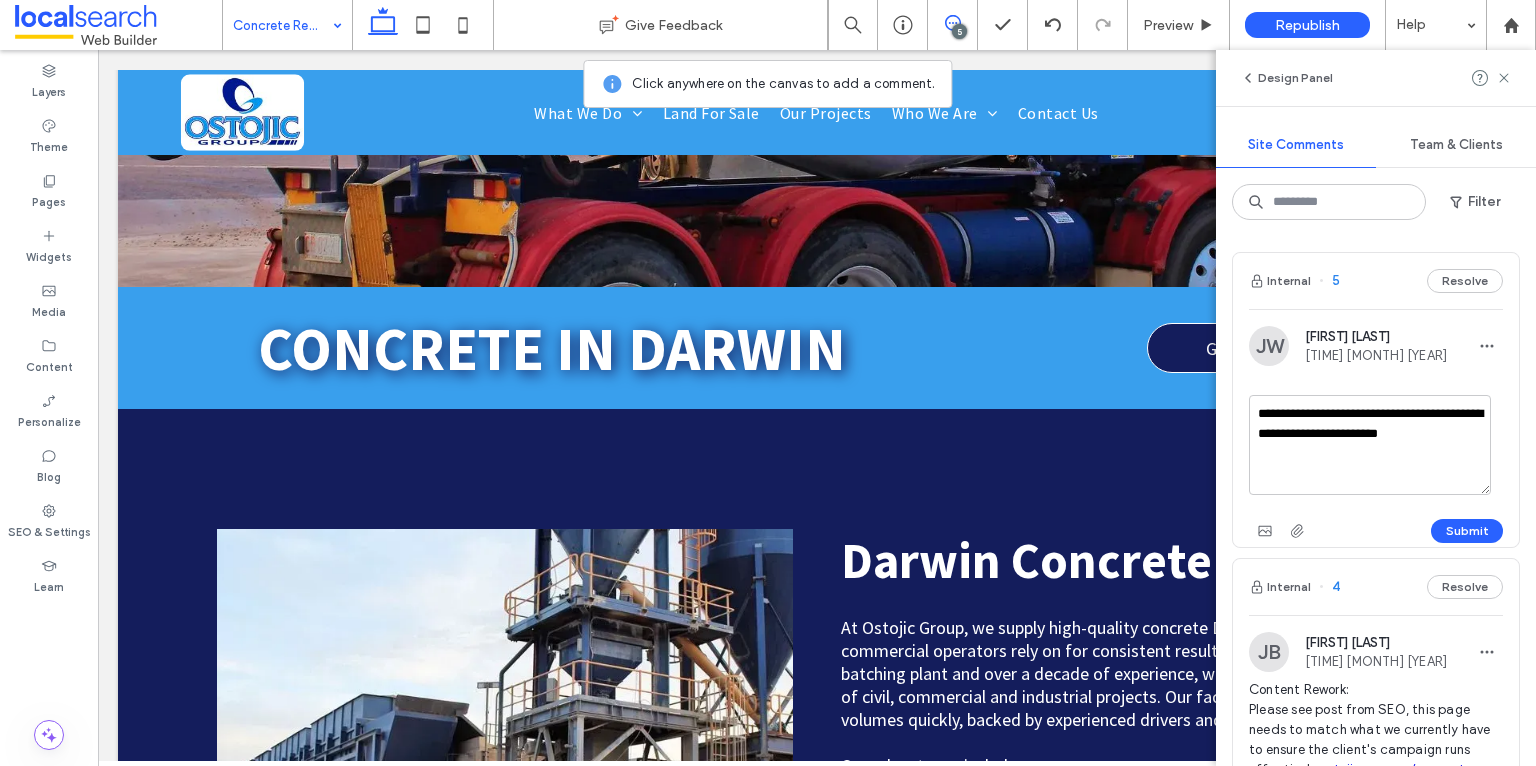 click on "**********" at bounding box center (1370, 445) 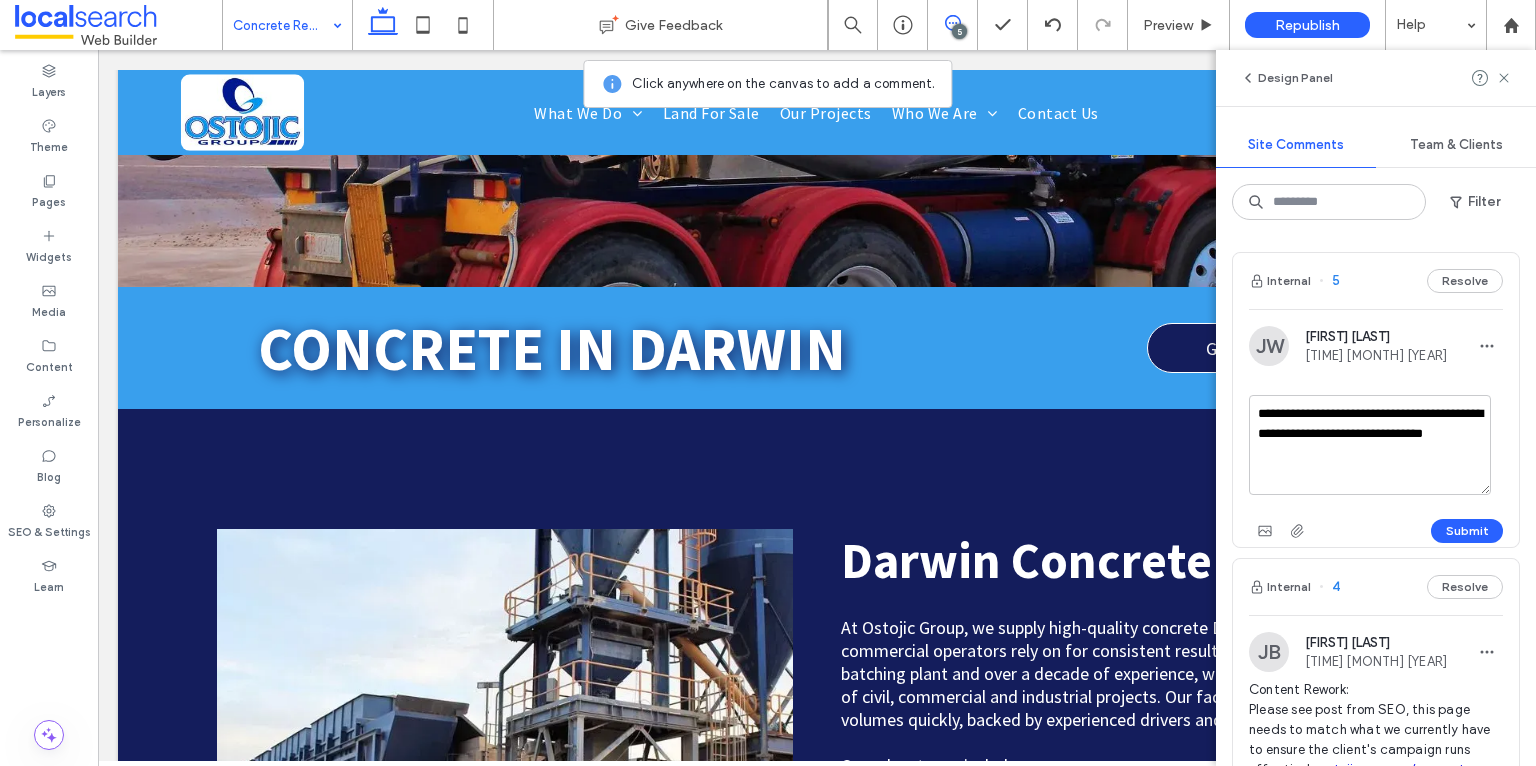 click on "**********" at bounding box center (1370, 445) 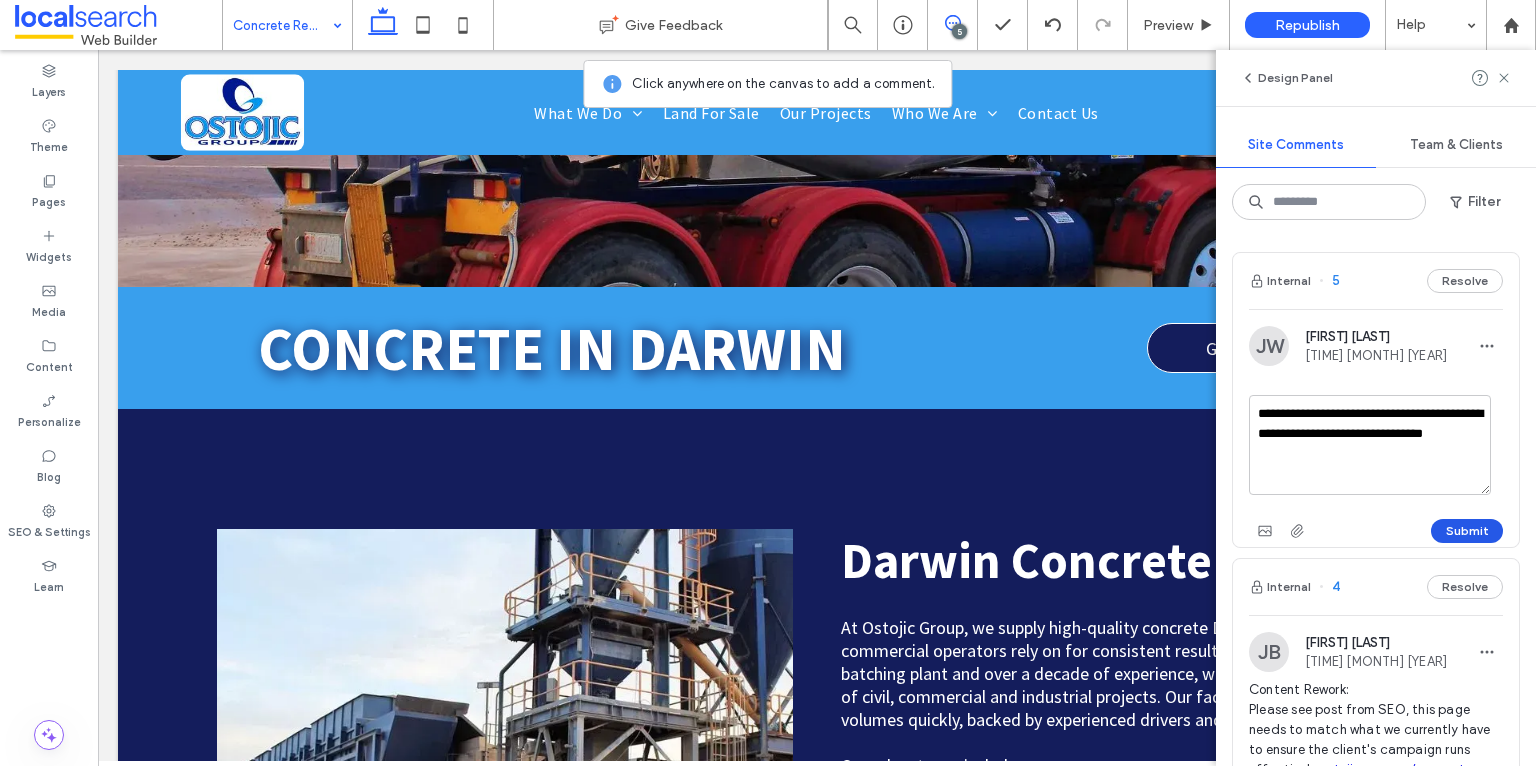 type on "**********" 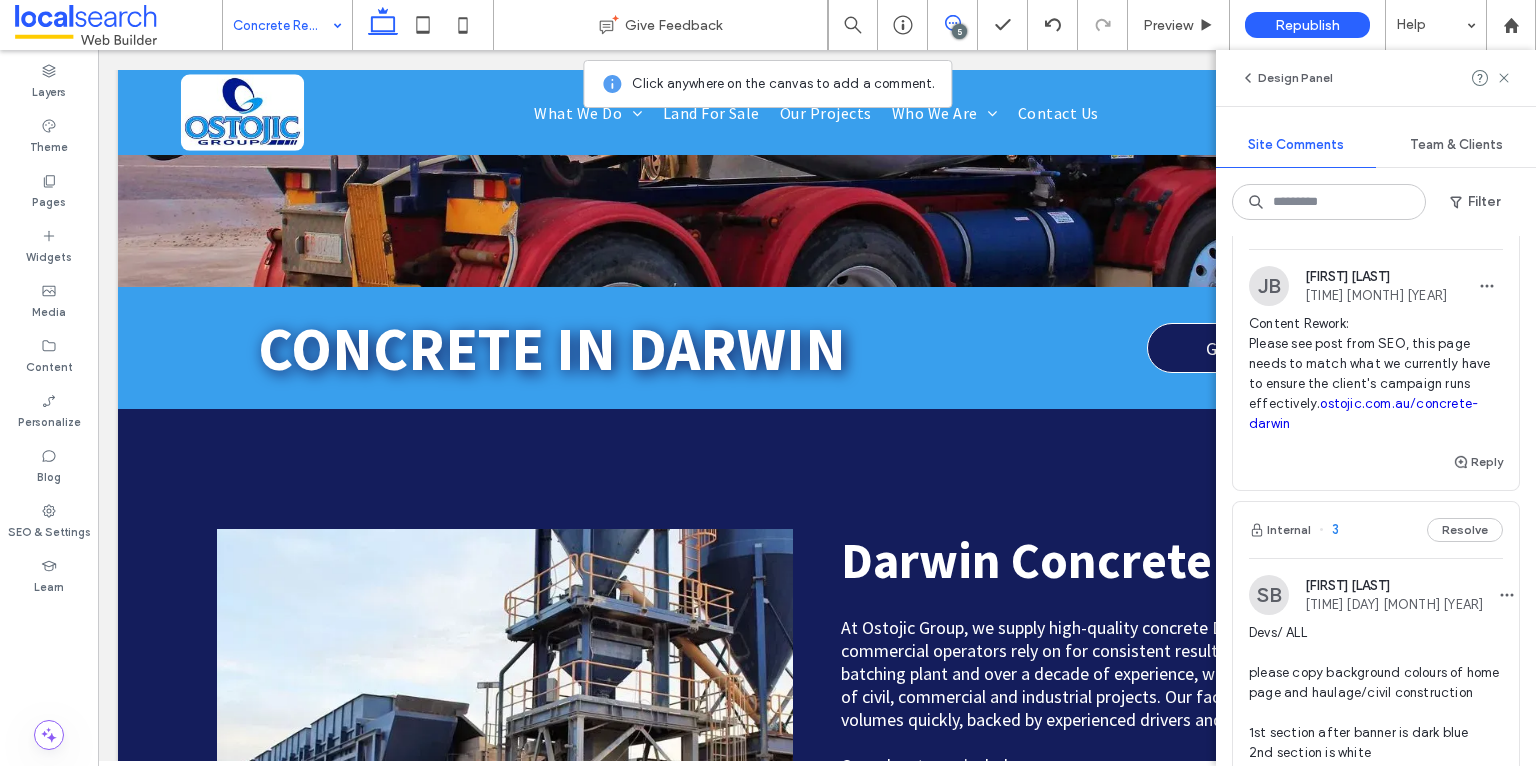 scroll, scrollTop: 299, scrollLeft: 0, axis: vertical 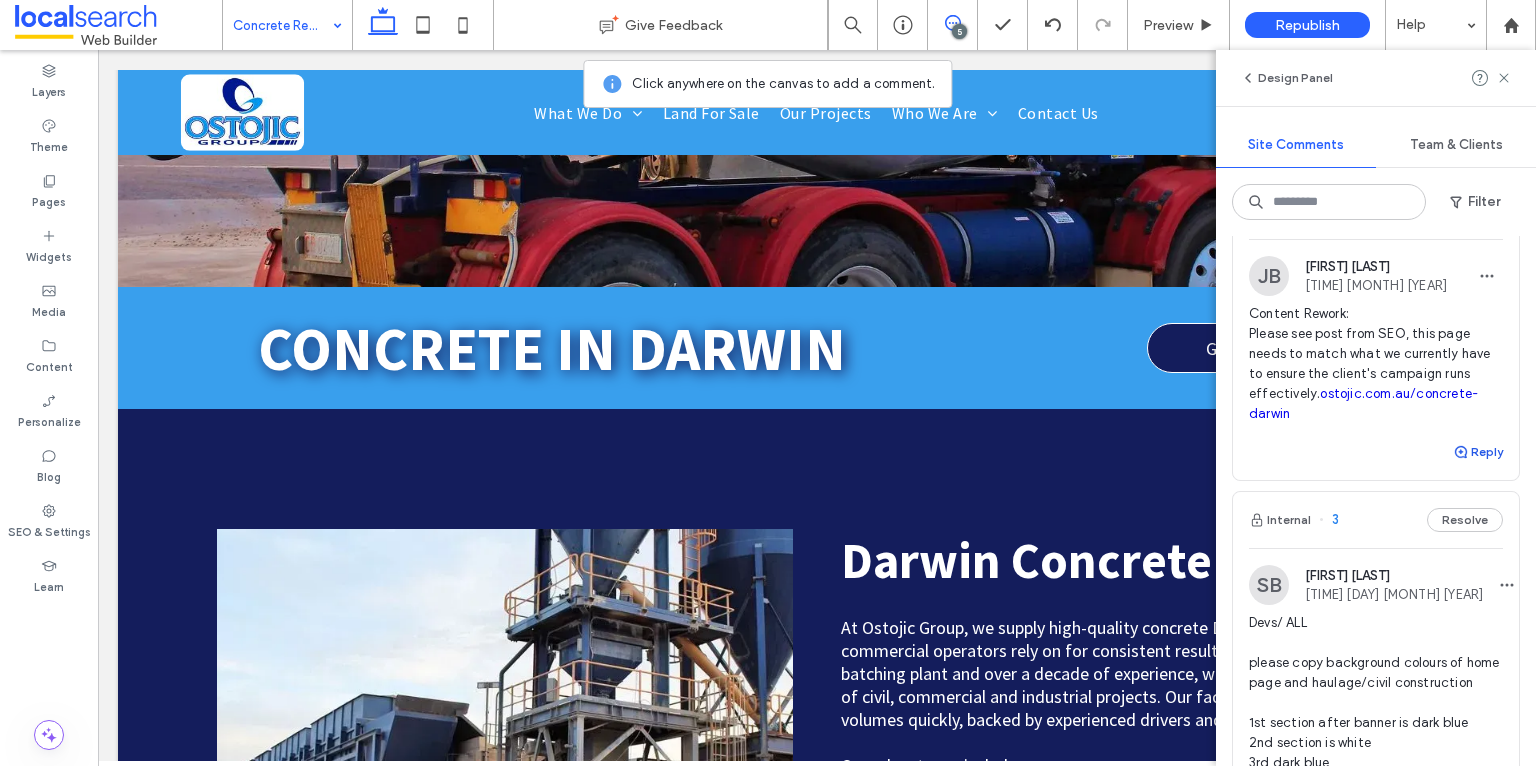 click on "Reply" at bounding box center [1478, 452] 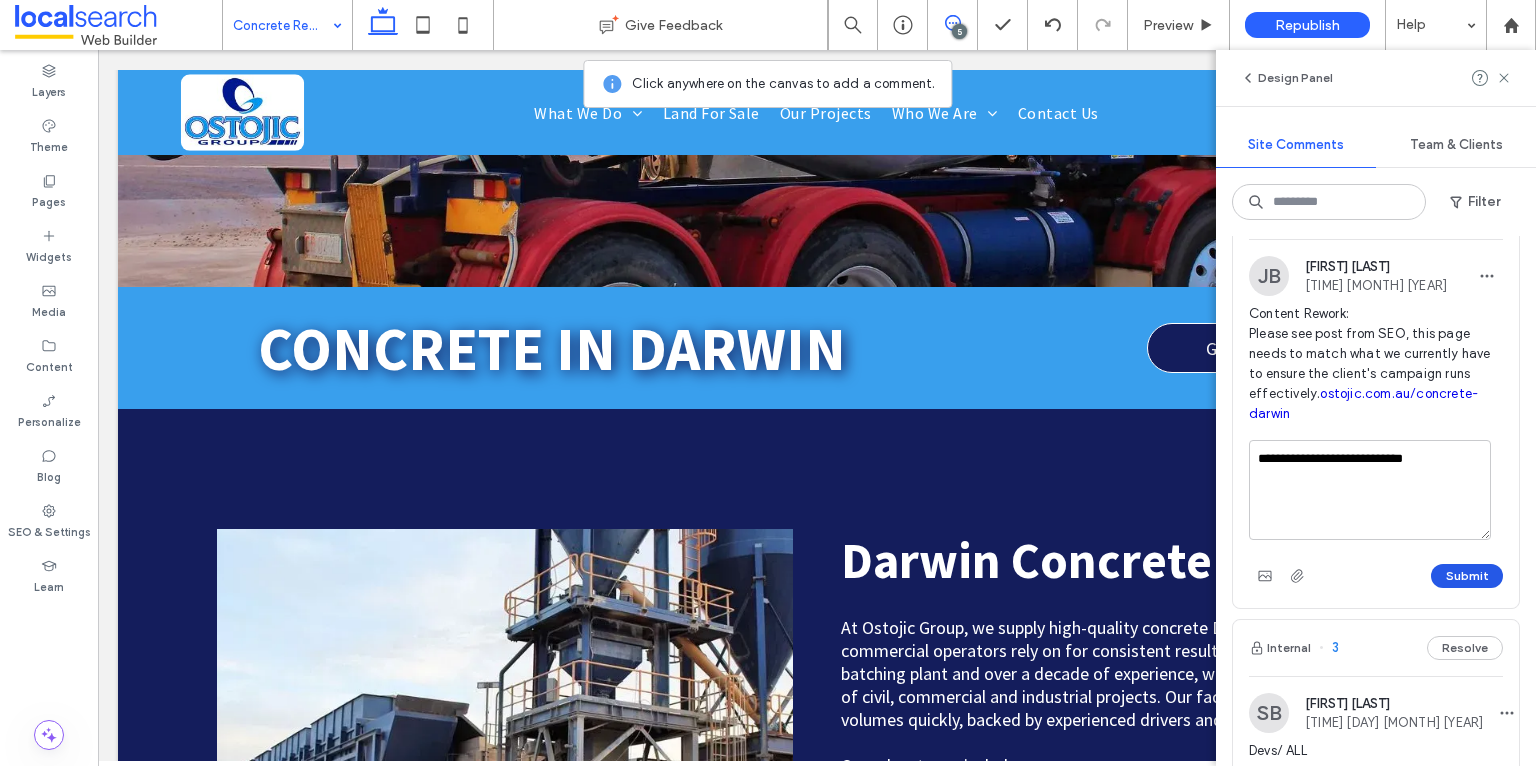 type on "**********" 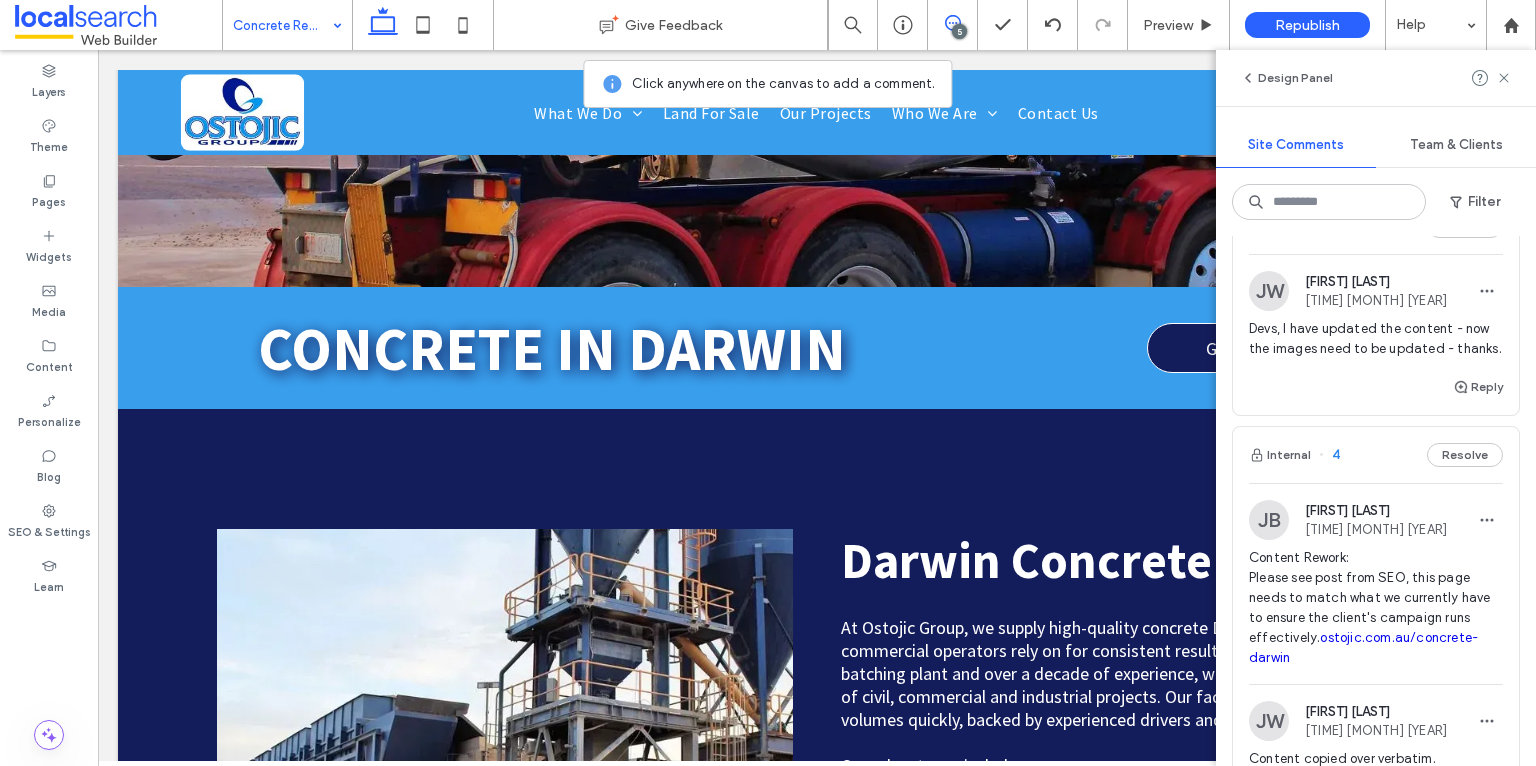 scroll, scrollTop: 0, scrollLeft: 0, axis: both 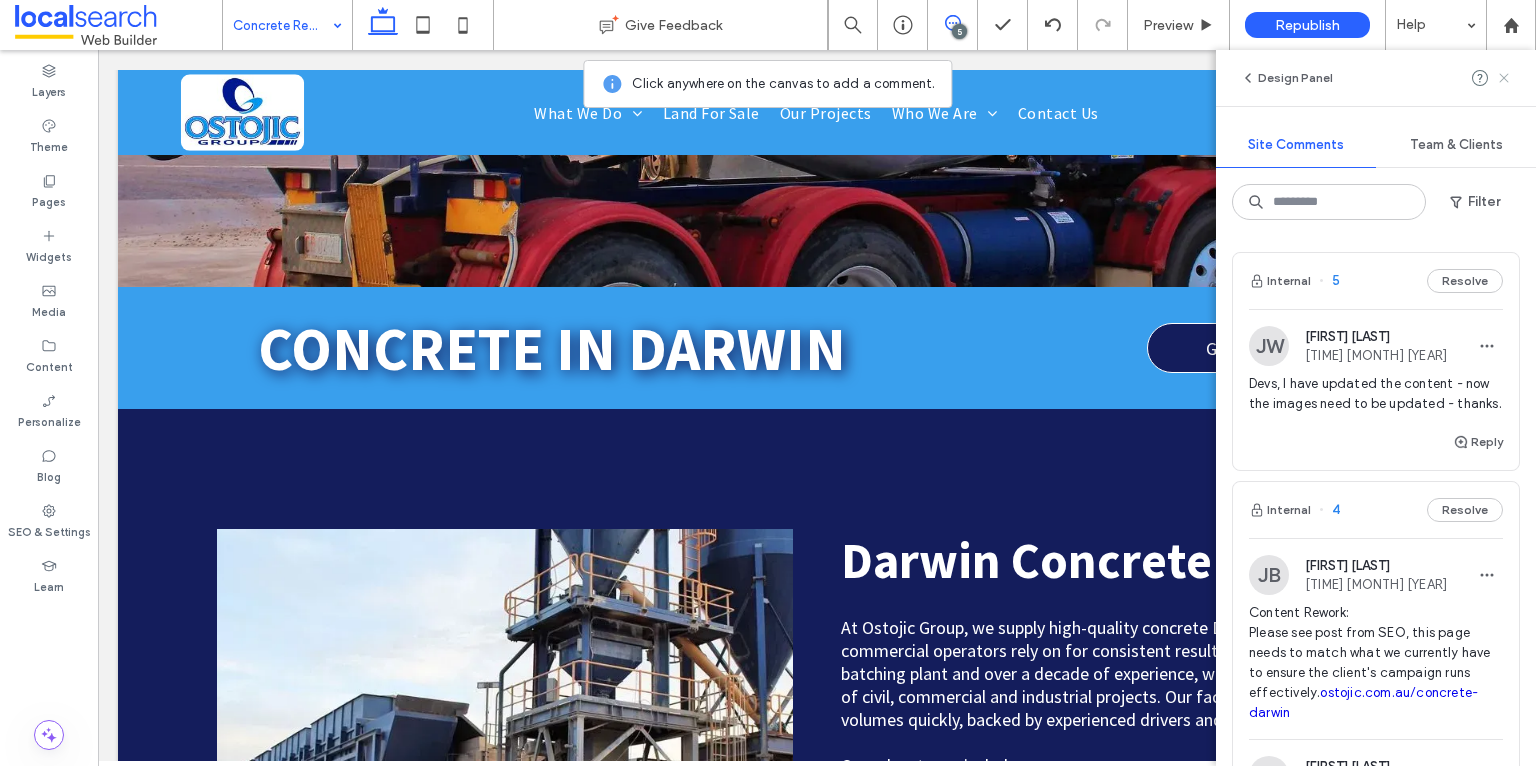 click 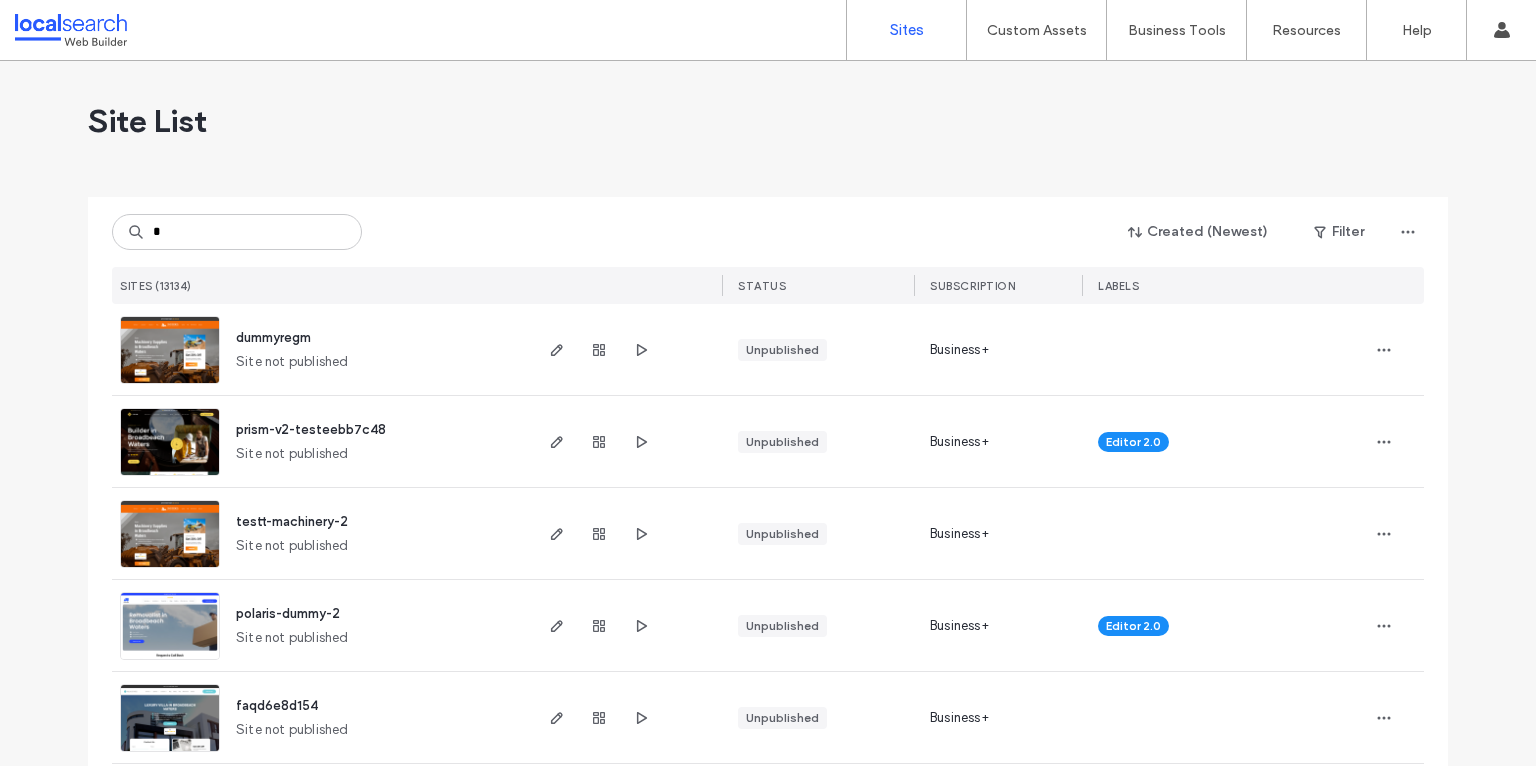 scroll, scrollTop: 0, scrollLeft: 0, axis: both 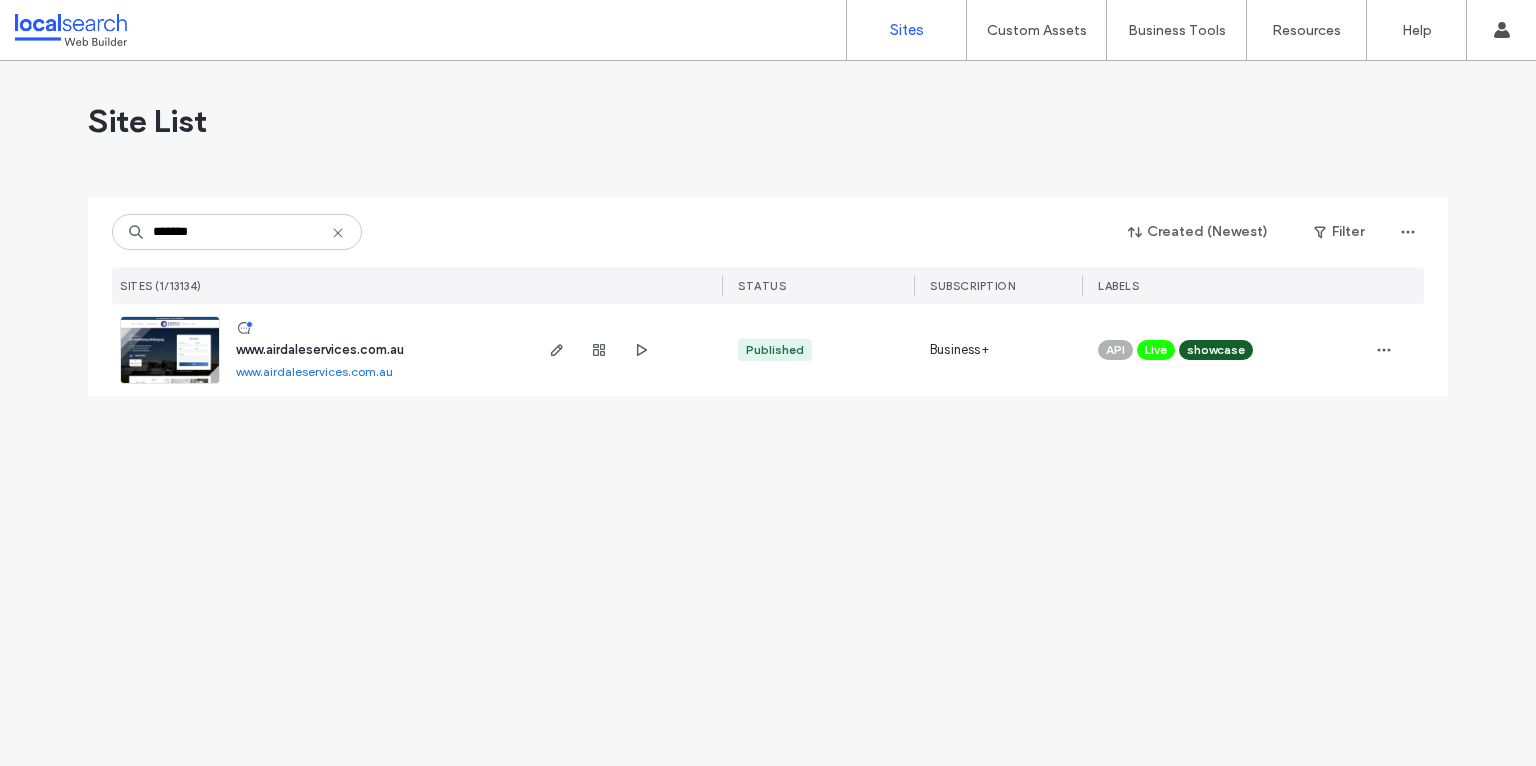 type on "*******" 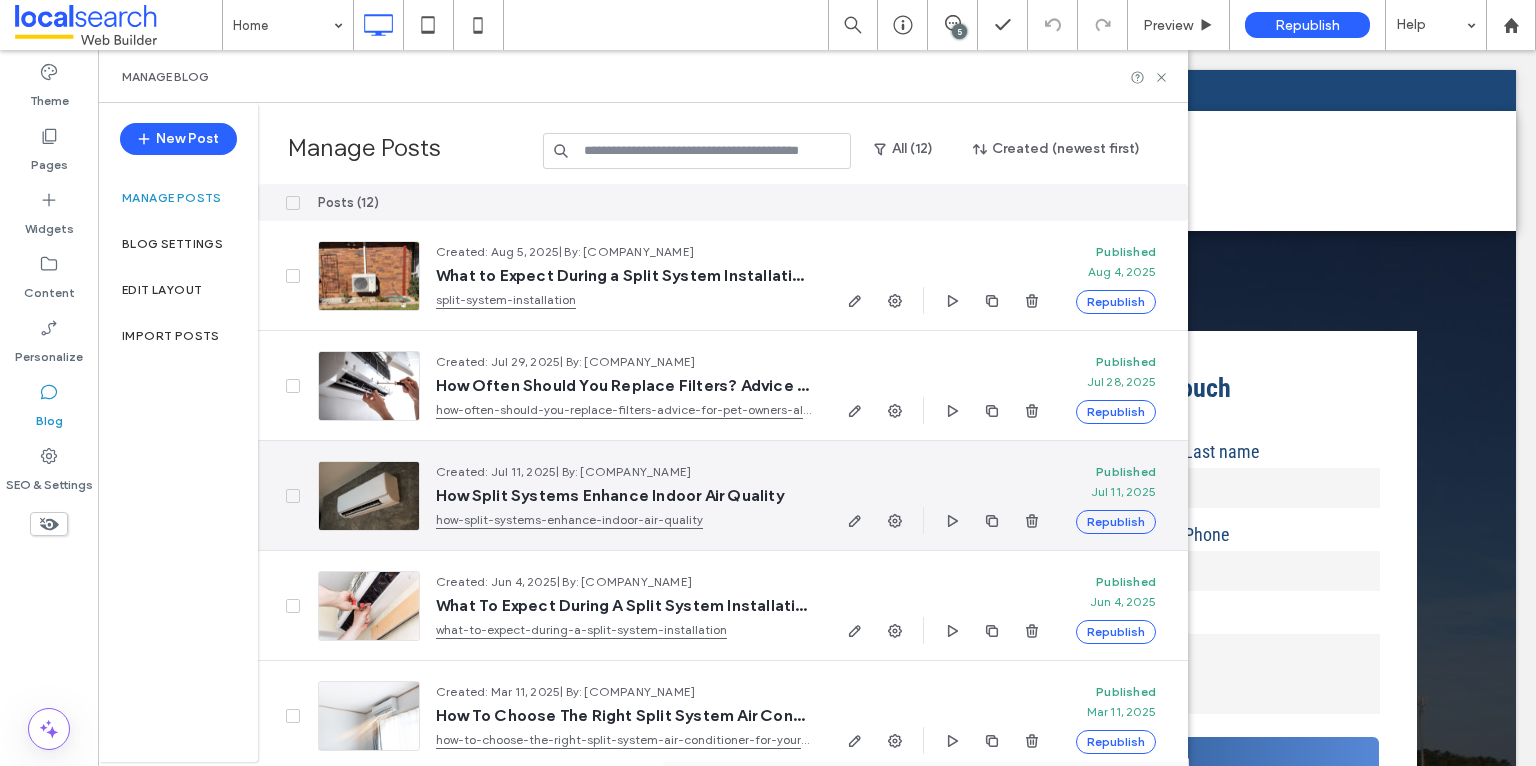scroll, scrollTop: 0, scrollLeft: 0, axis: both 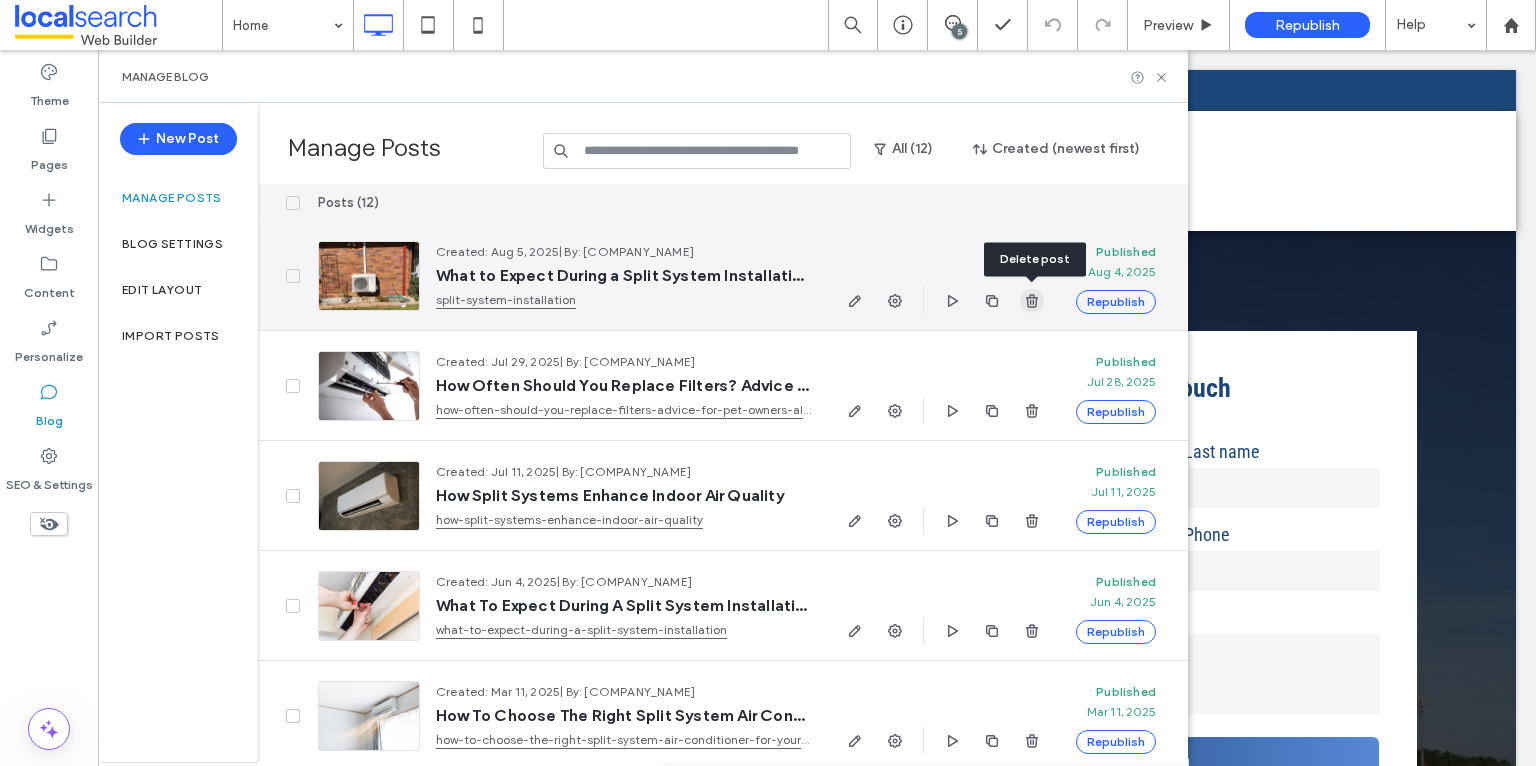 click 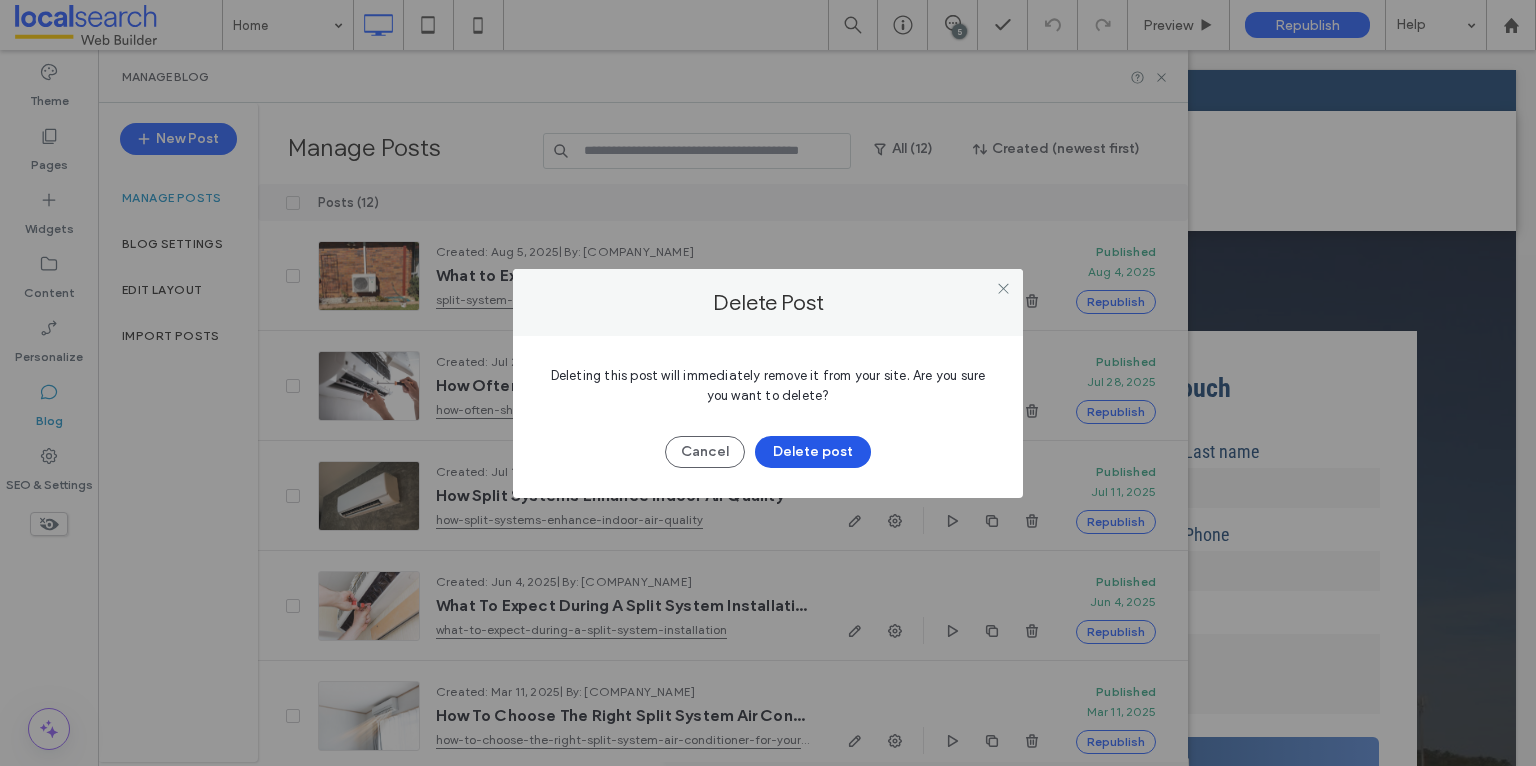 click on "Delete post" at bounding box center [813, 452] 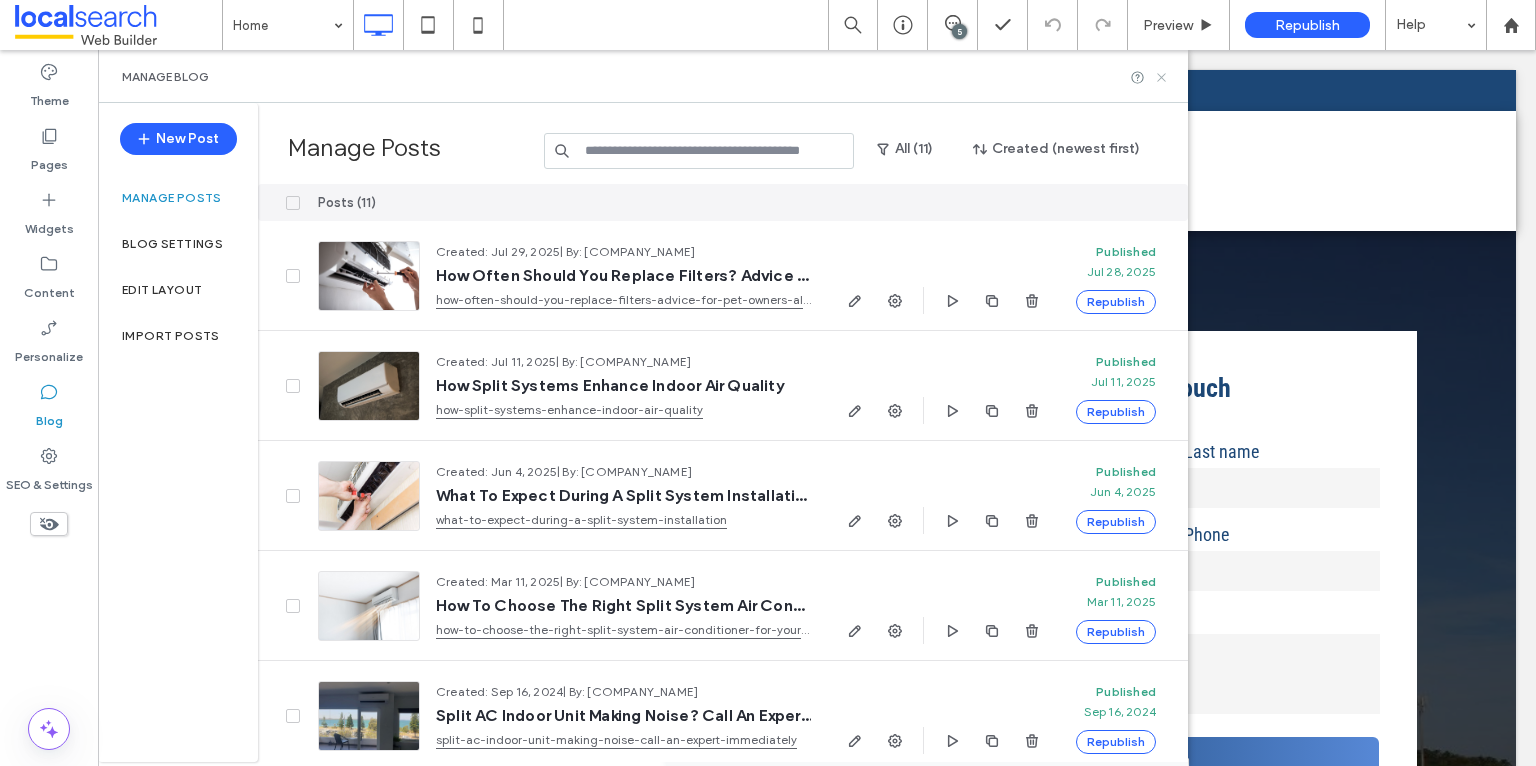 click 